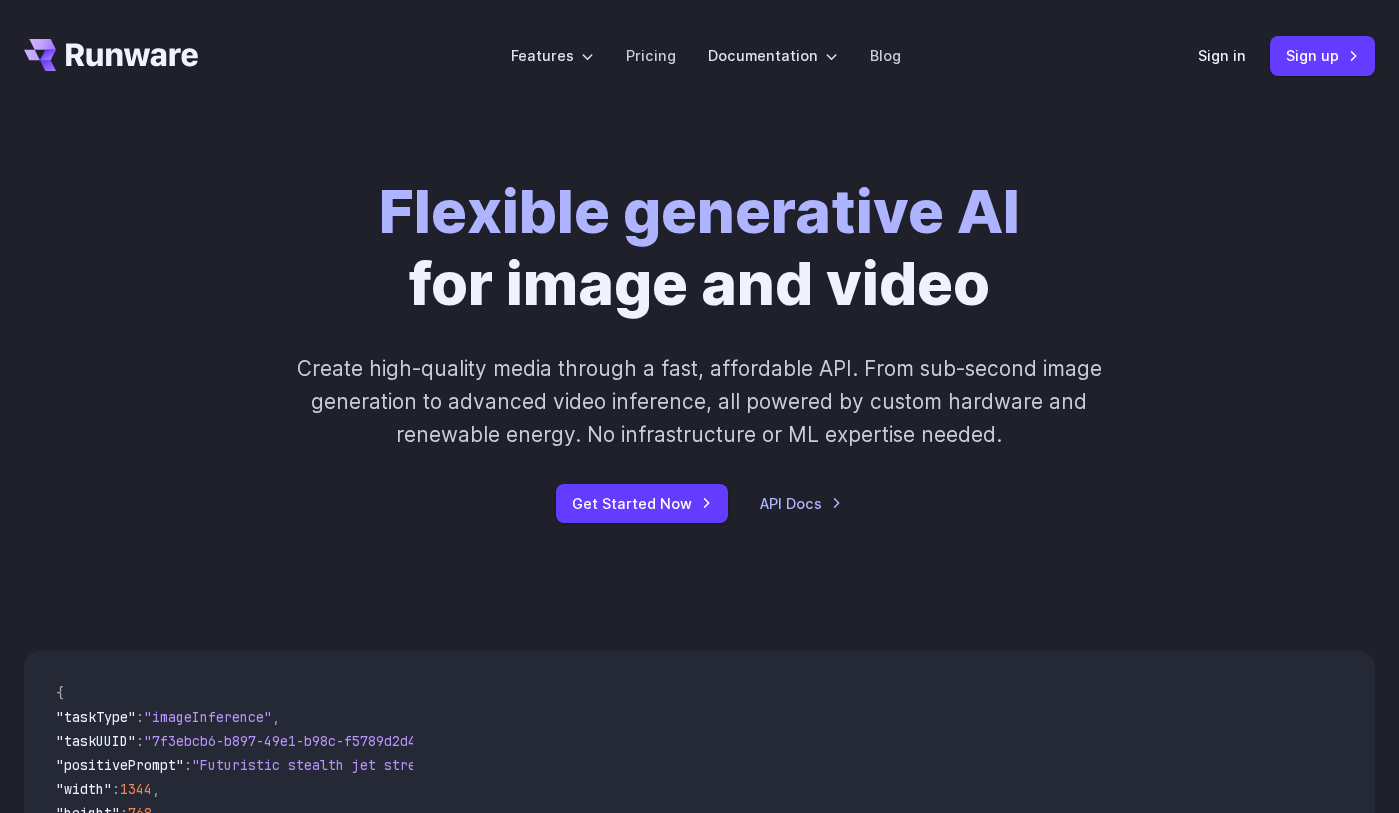 scroll, scrollTop: 0, scrollLeft: 0, axis: both 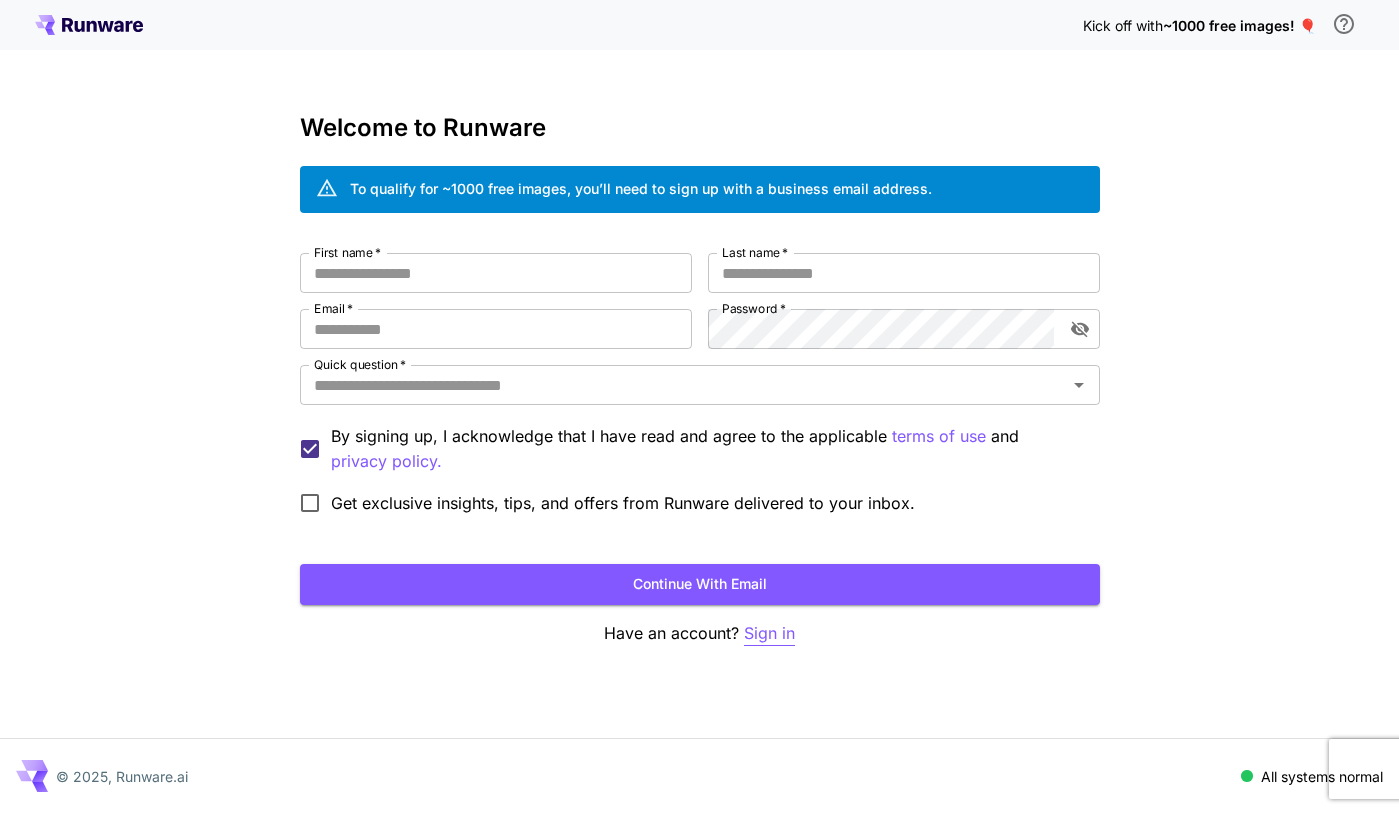click on "Sign in" at bounding box center (769, 633) 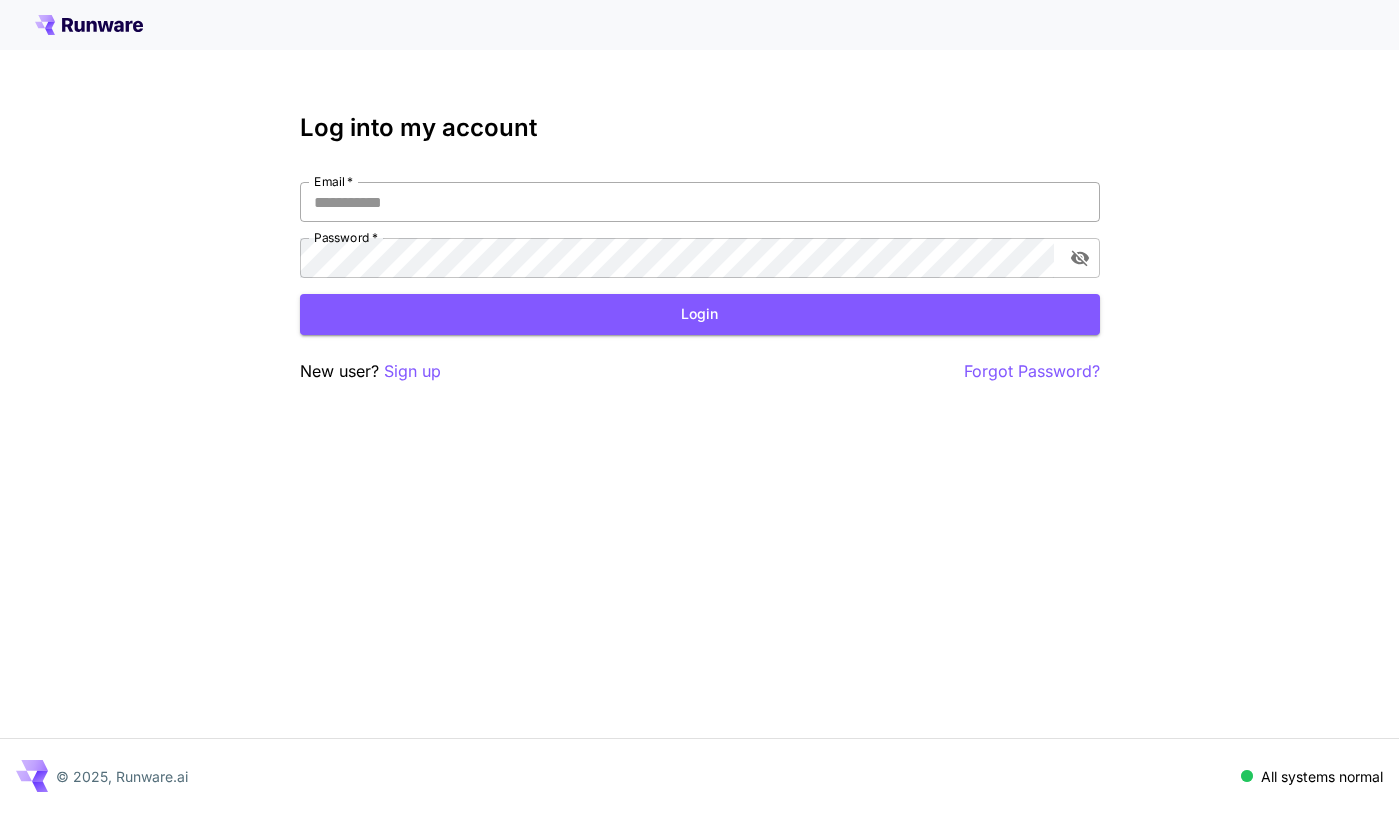 type on "**********" 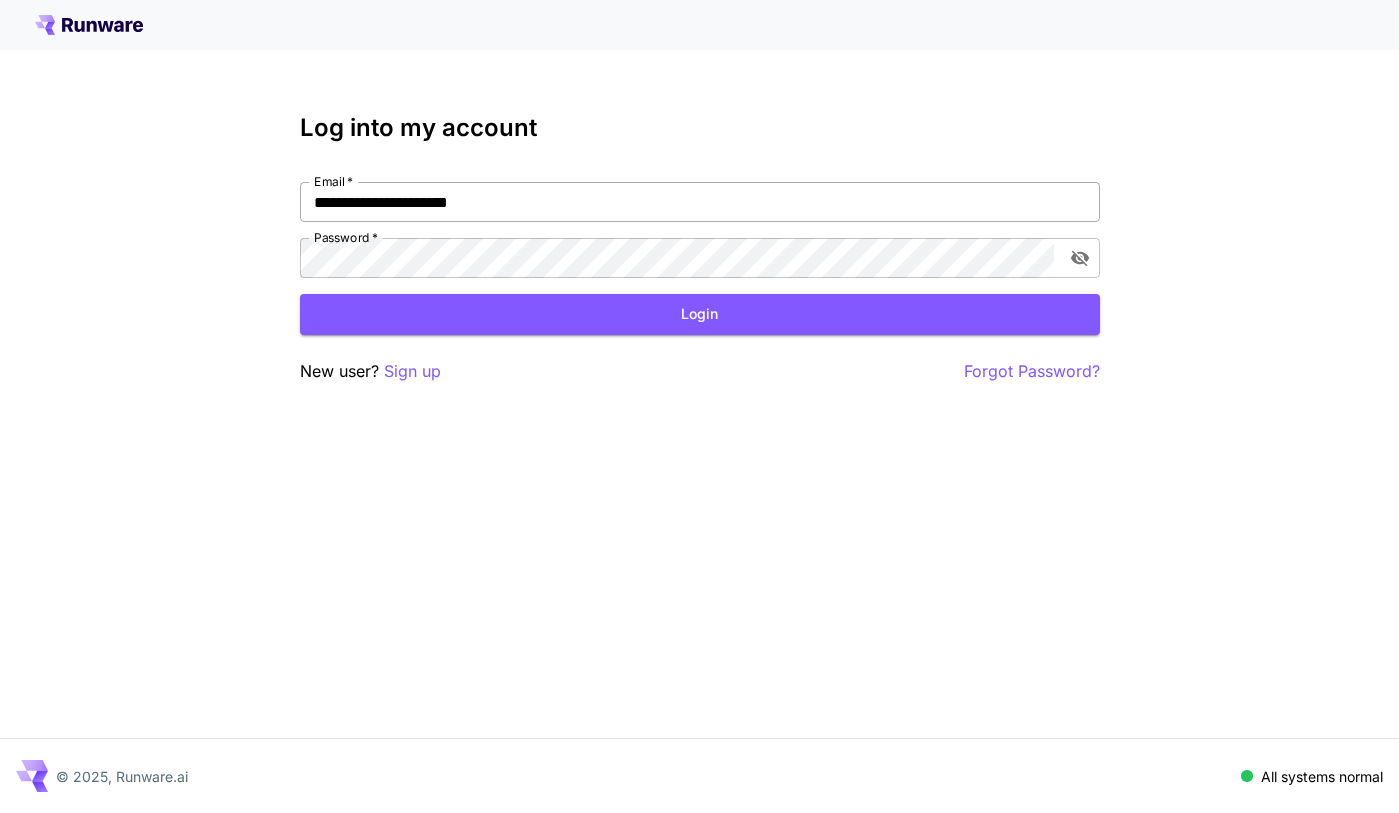 click on "**********" at bounding box center [700, 202] 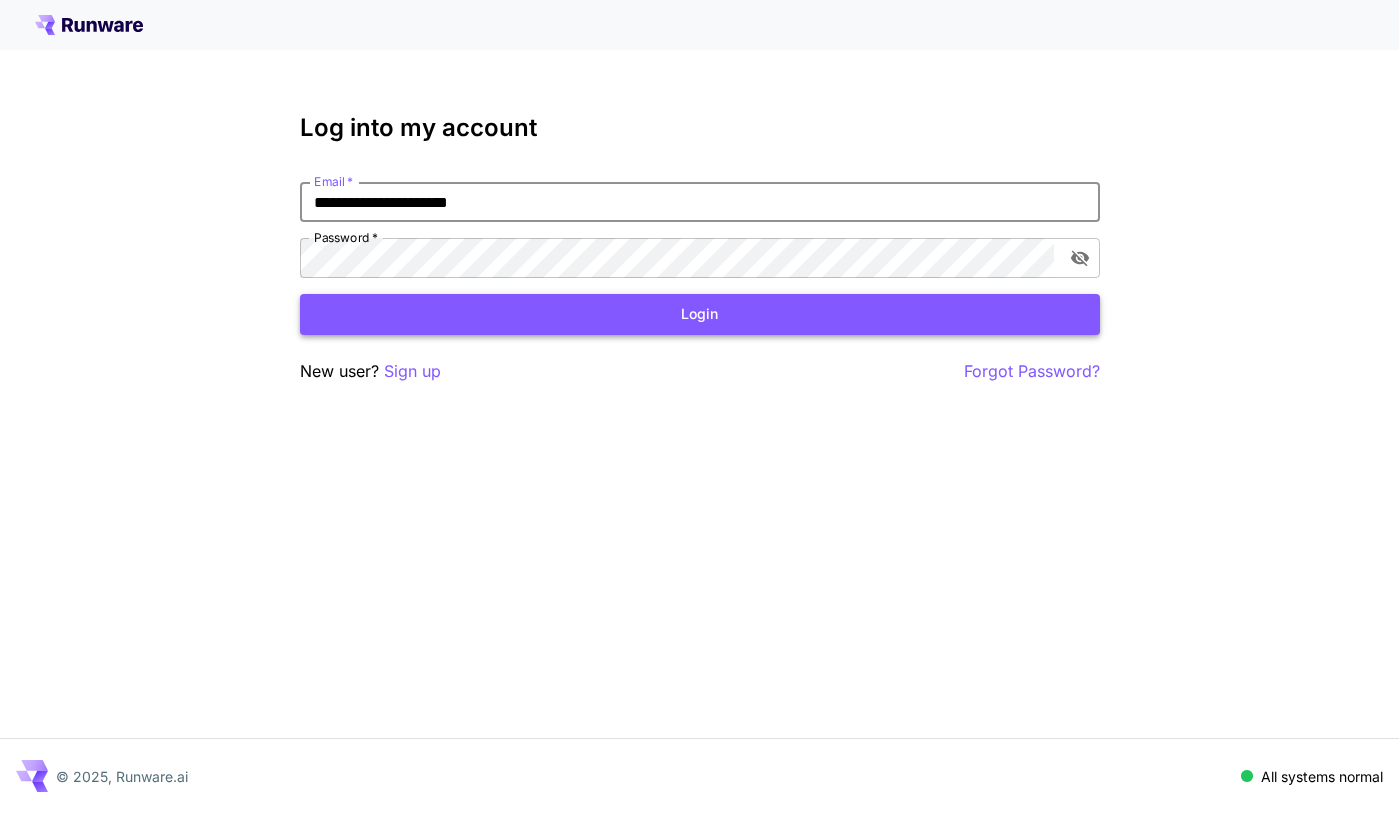 click on "Login" at bounding box center (700, 314) 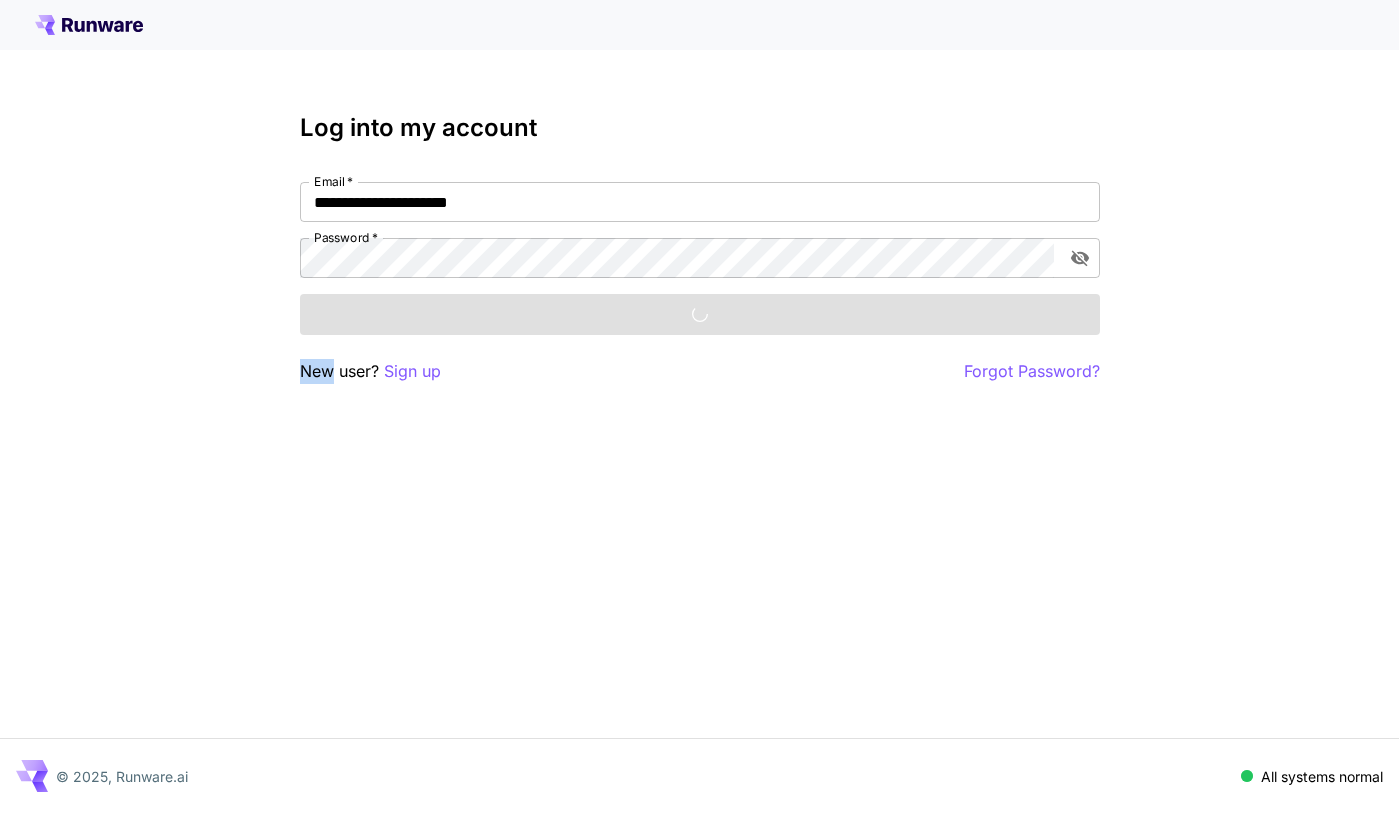 click on "Login" at bounding box center [700, 314] 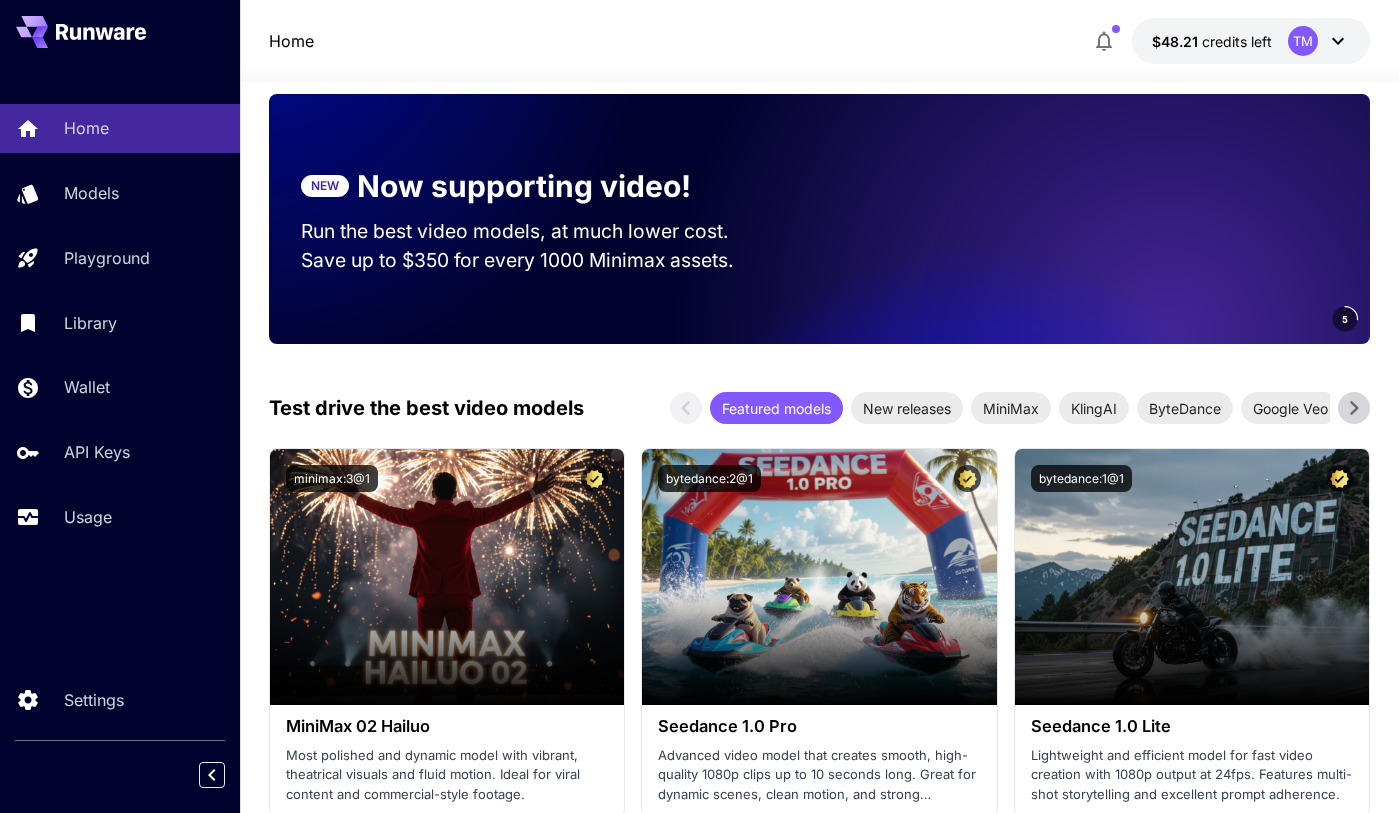 scroll, scrollTop: 203, scrollLeft: 0, axis: vertical 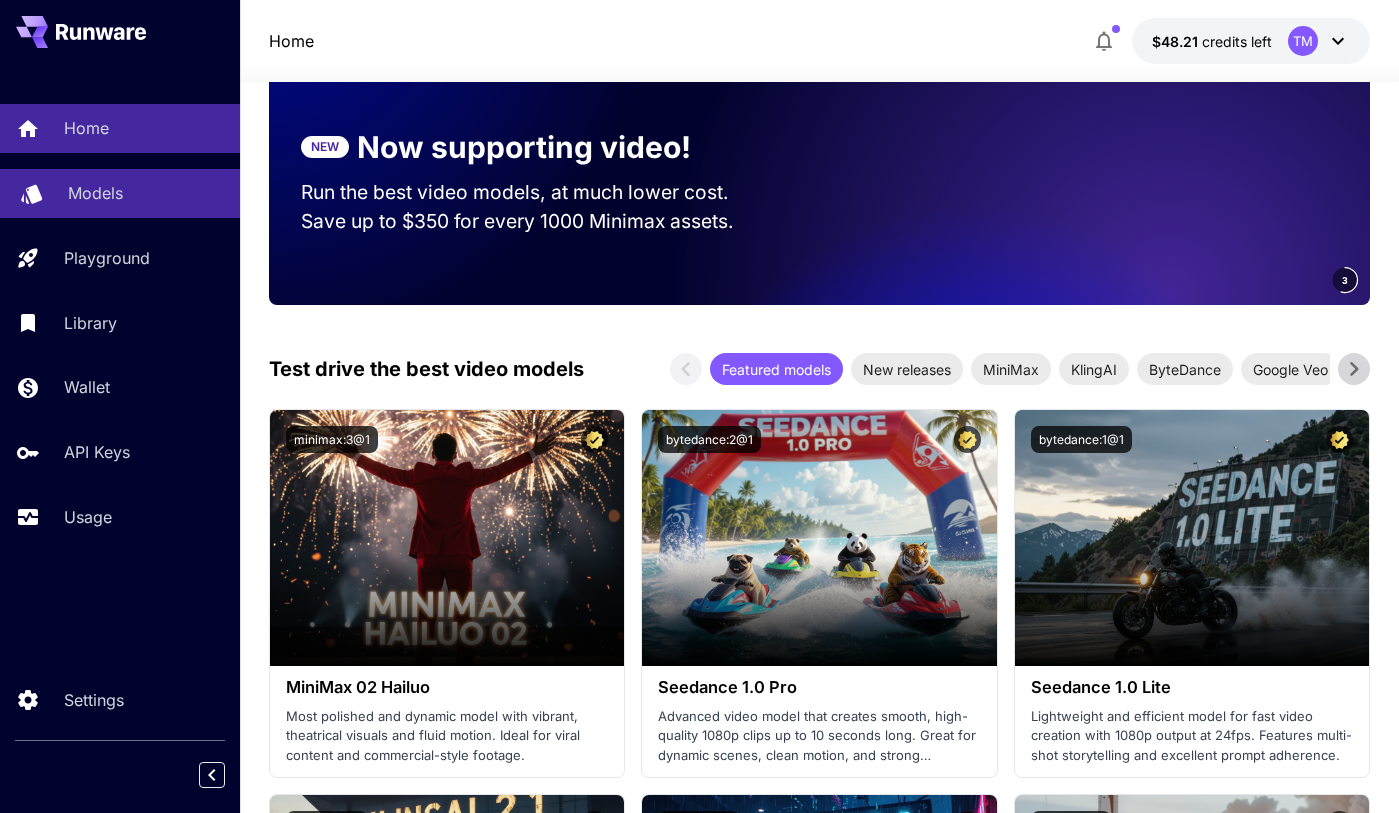 click on "Models" at bounding box center [146, 193] 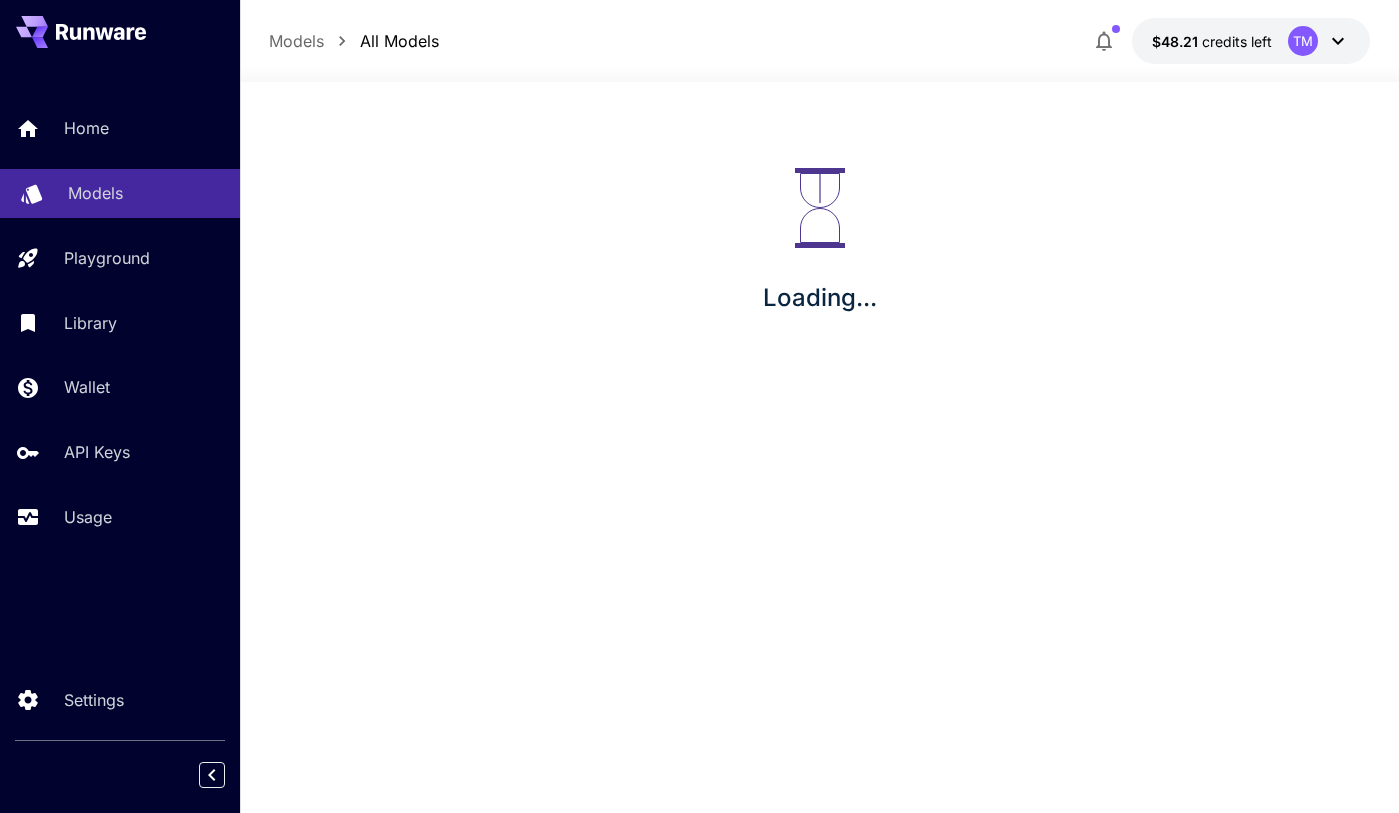 scroll, scrollTop: 0, scrollLeft: 0, axis: both 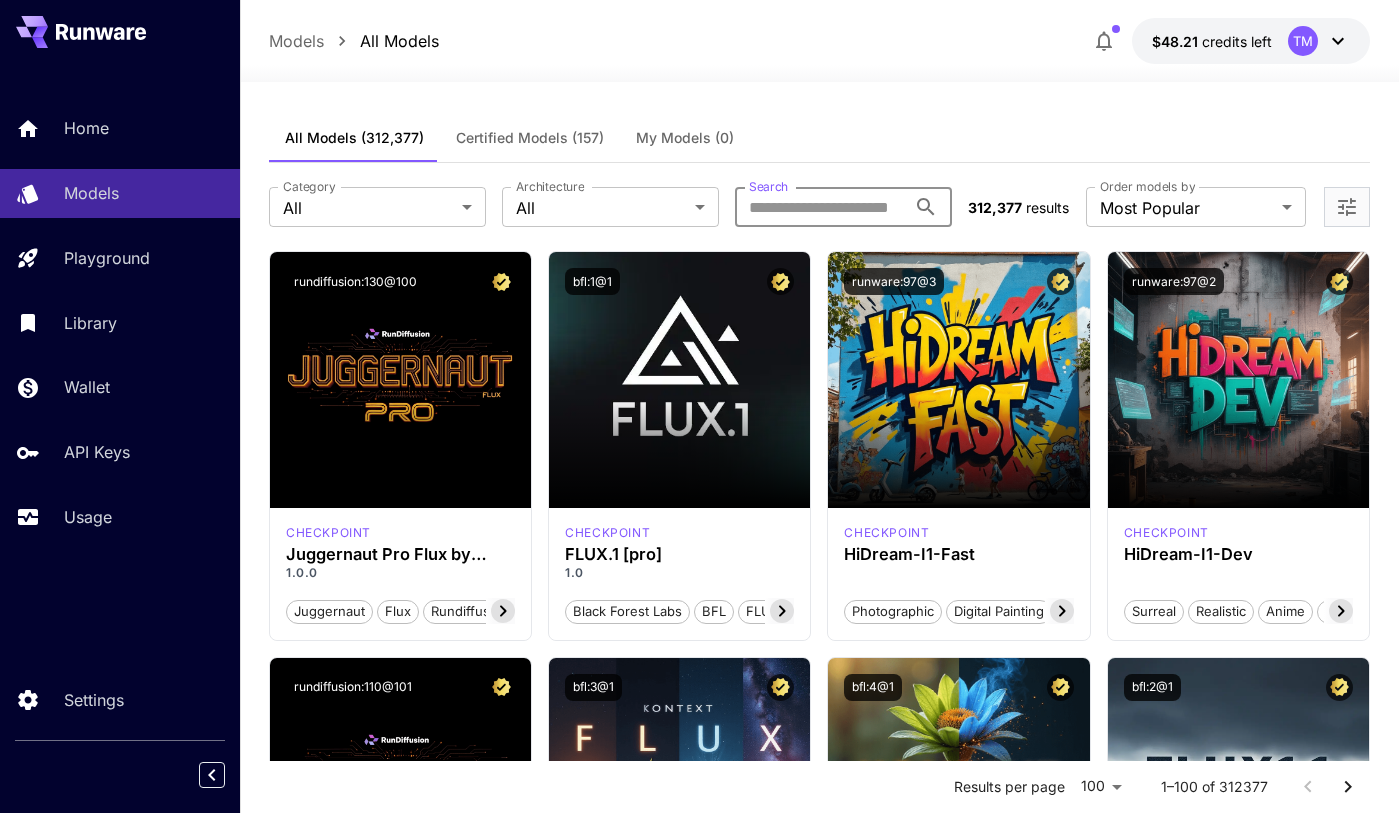 click on "Search" at bounding box center [820, 207] 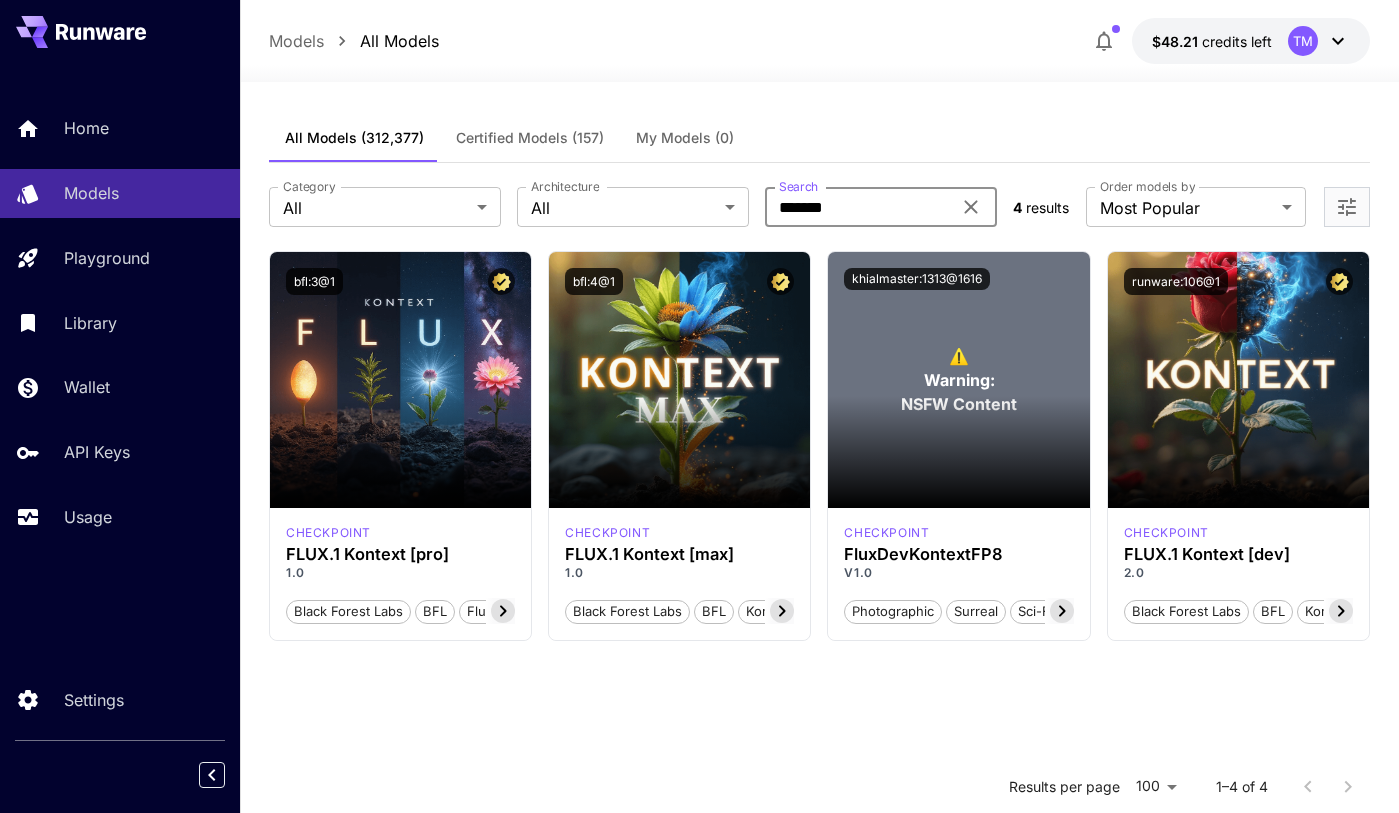 click on "*******" at bounding box center [858, 207] 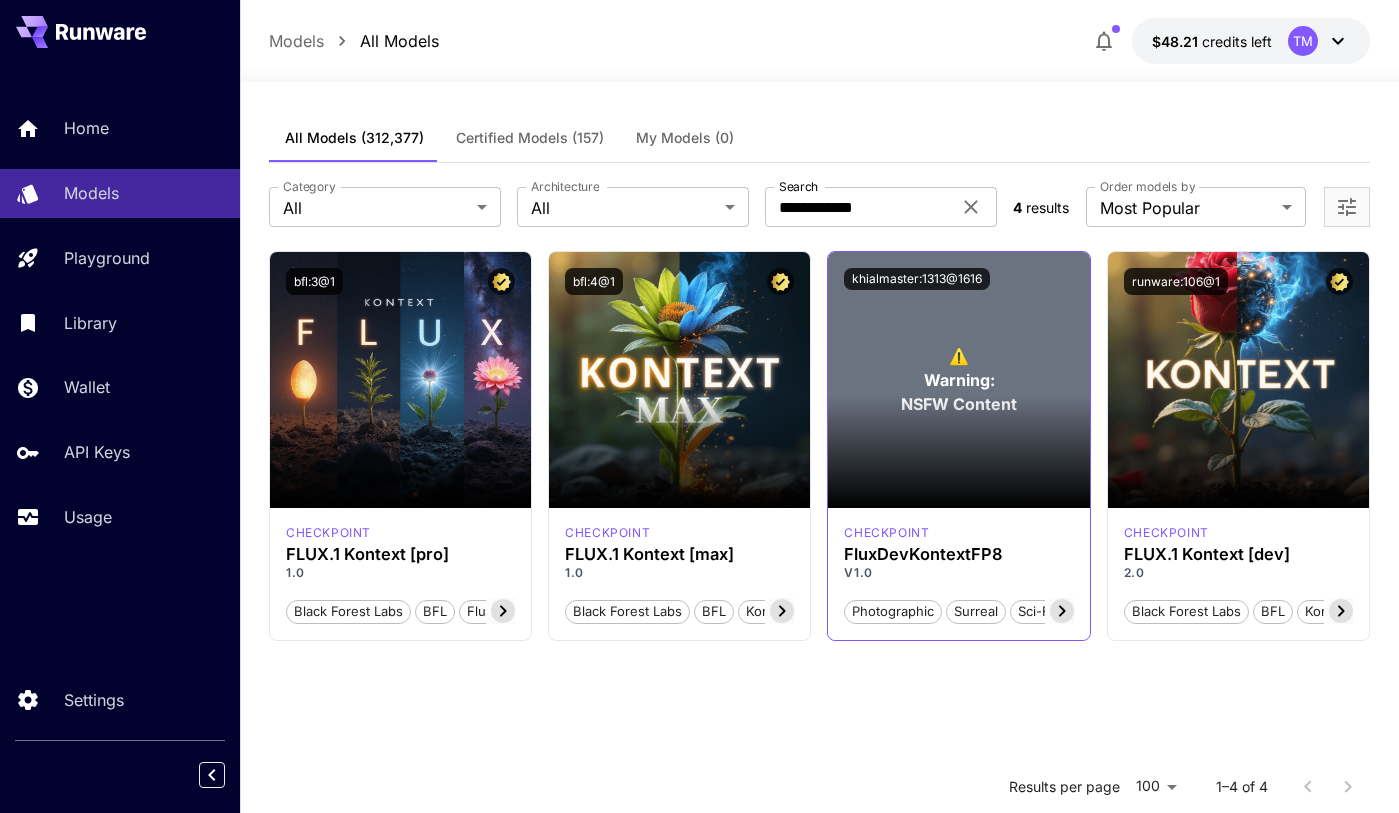 click at bounding box center (958, 452) 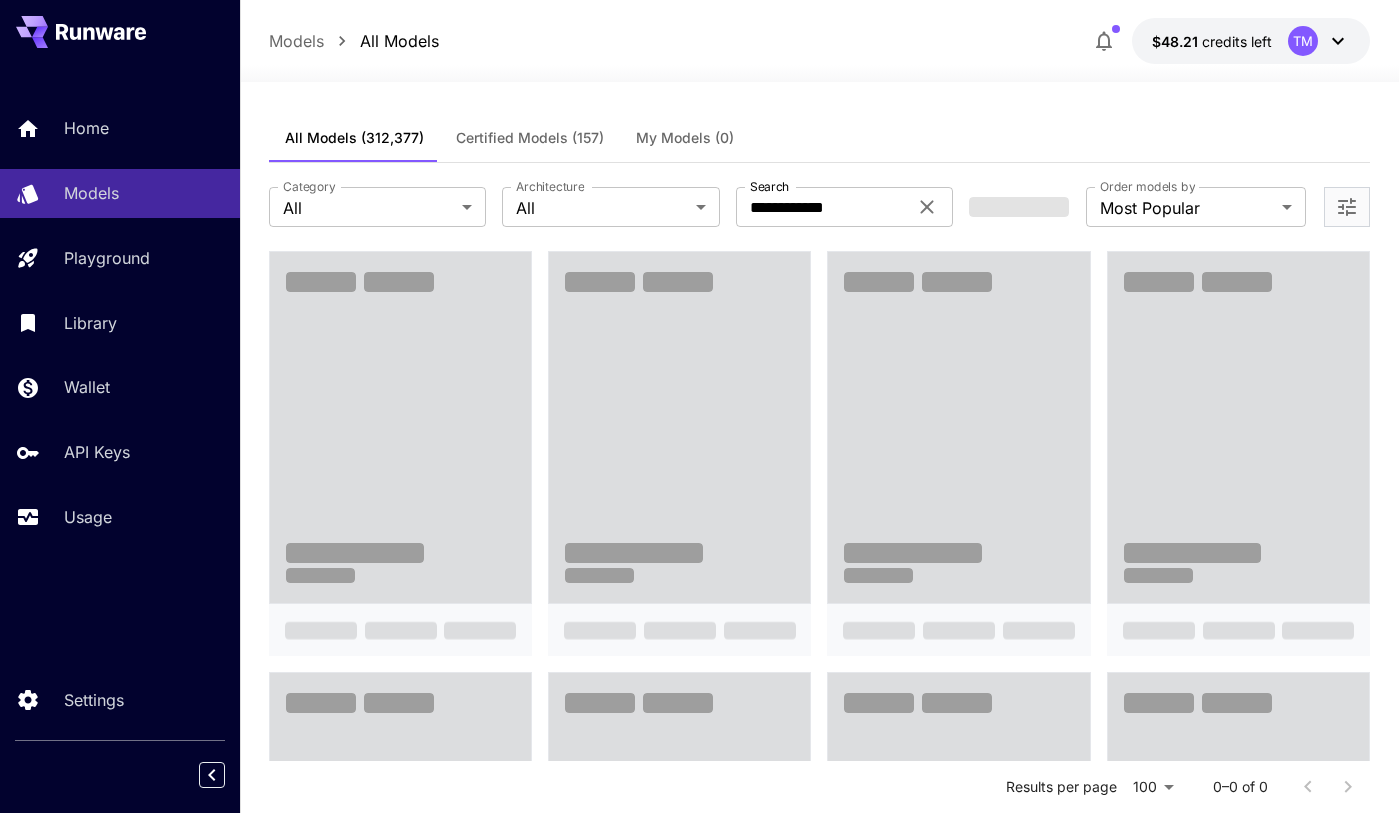 click at bounding box center (913, 553) 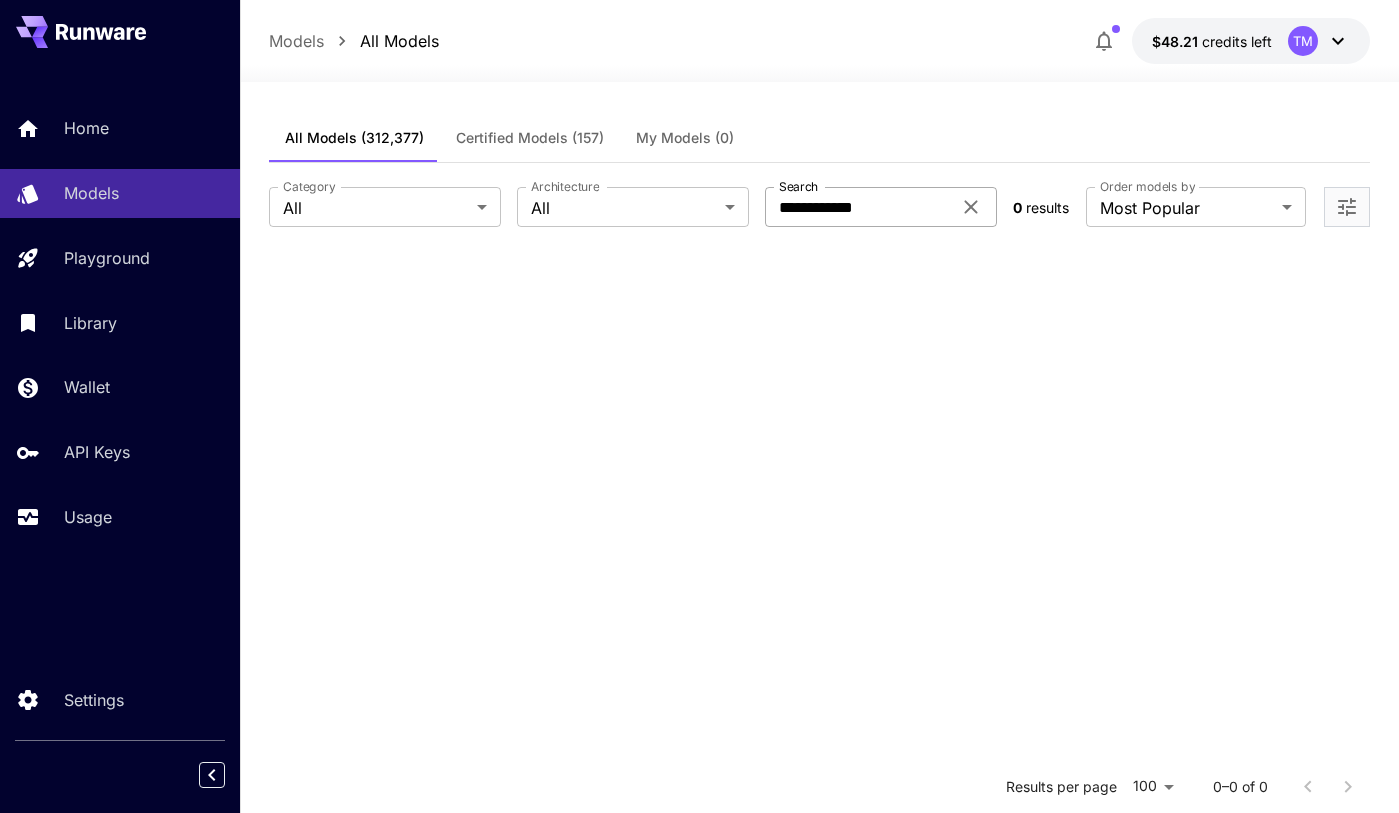 click on "**********" at bounding box center (858, 207) 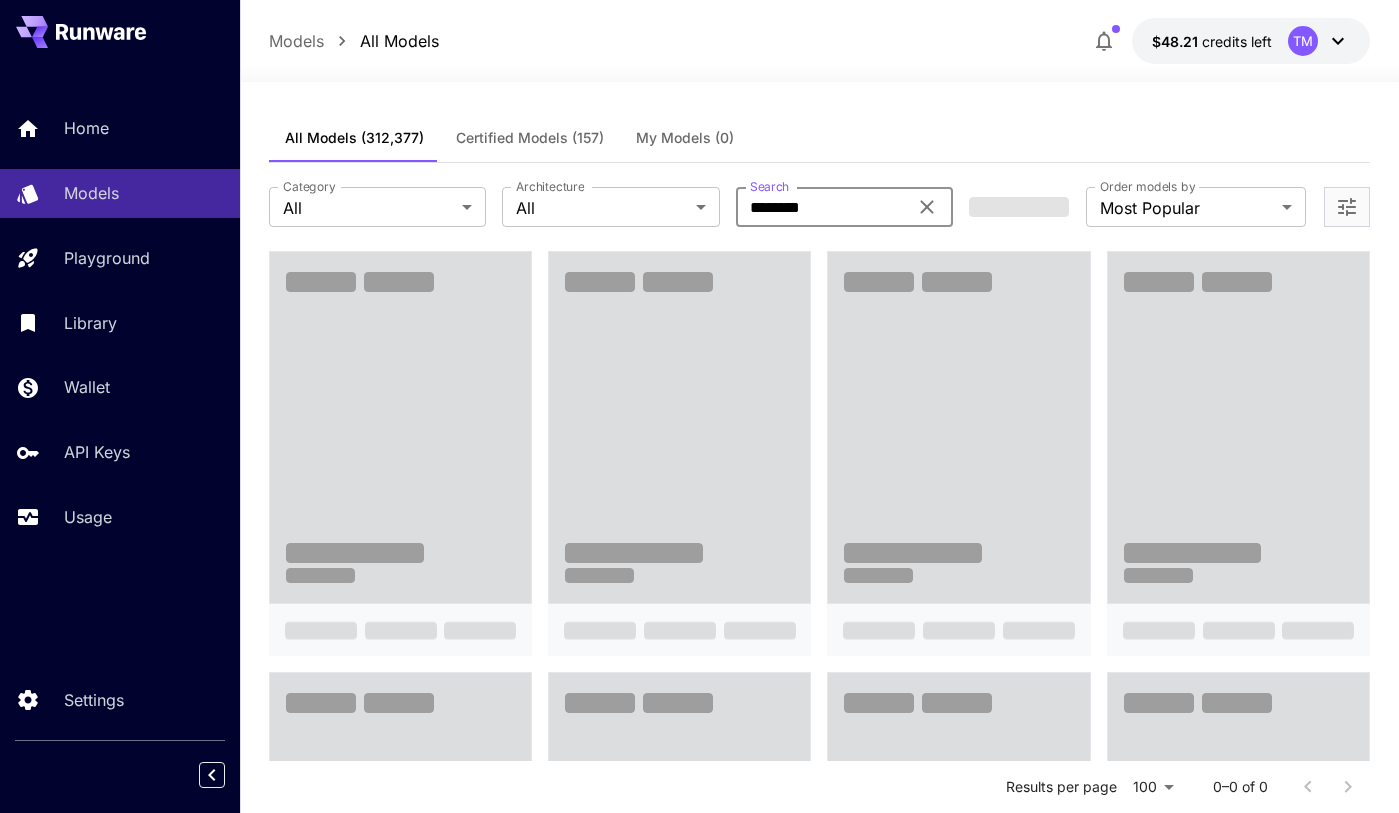 click on "******* Search" at bounding box center [844, 207] 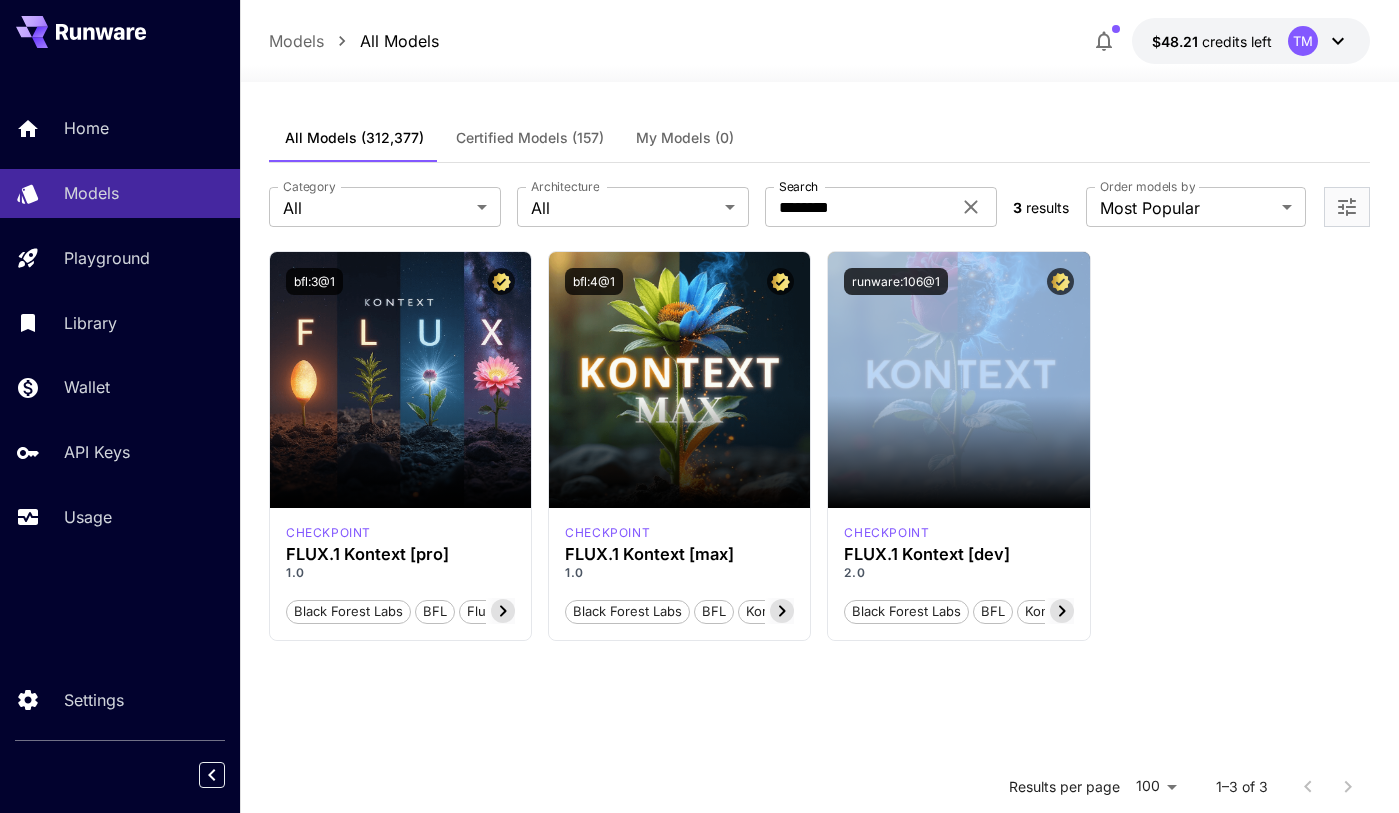 drag, startPoint x: 917, startPoint y: 314, endPoint x: 823, endPoint y: 376, distance: 112.60551 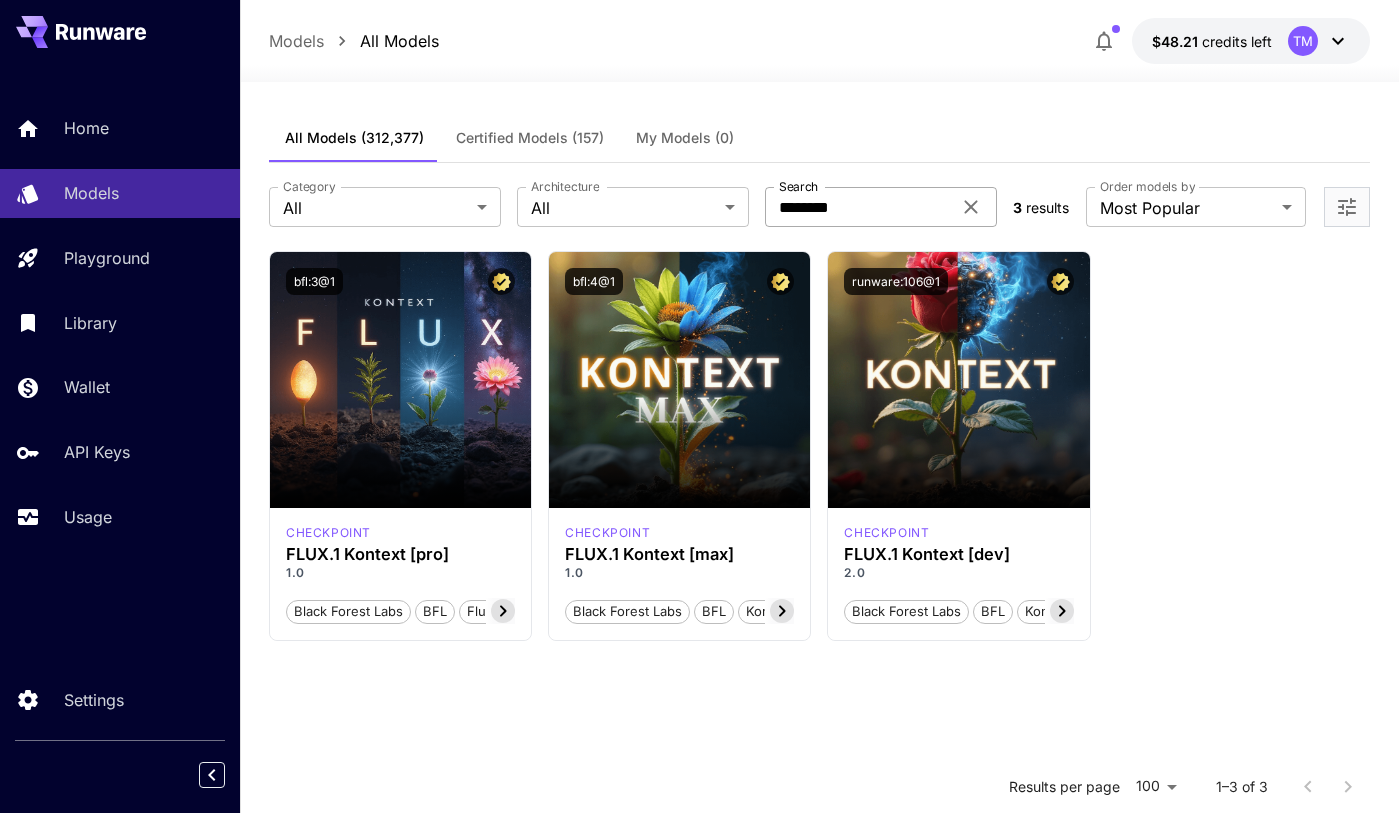 click on "*******" at bounding box center [858, 207] 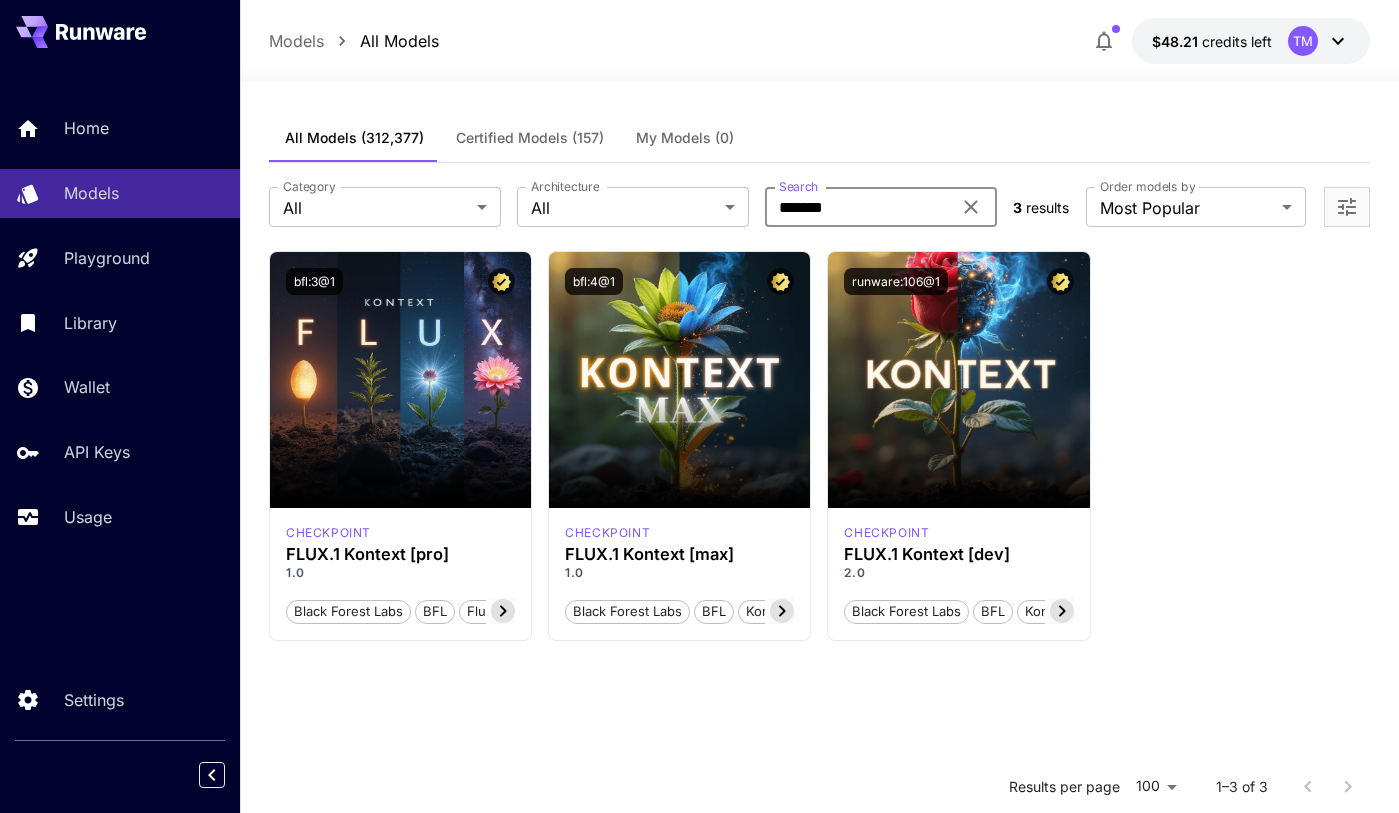 type on "*******" 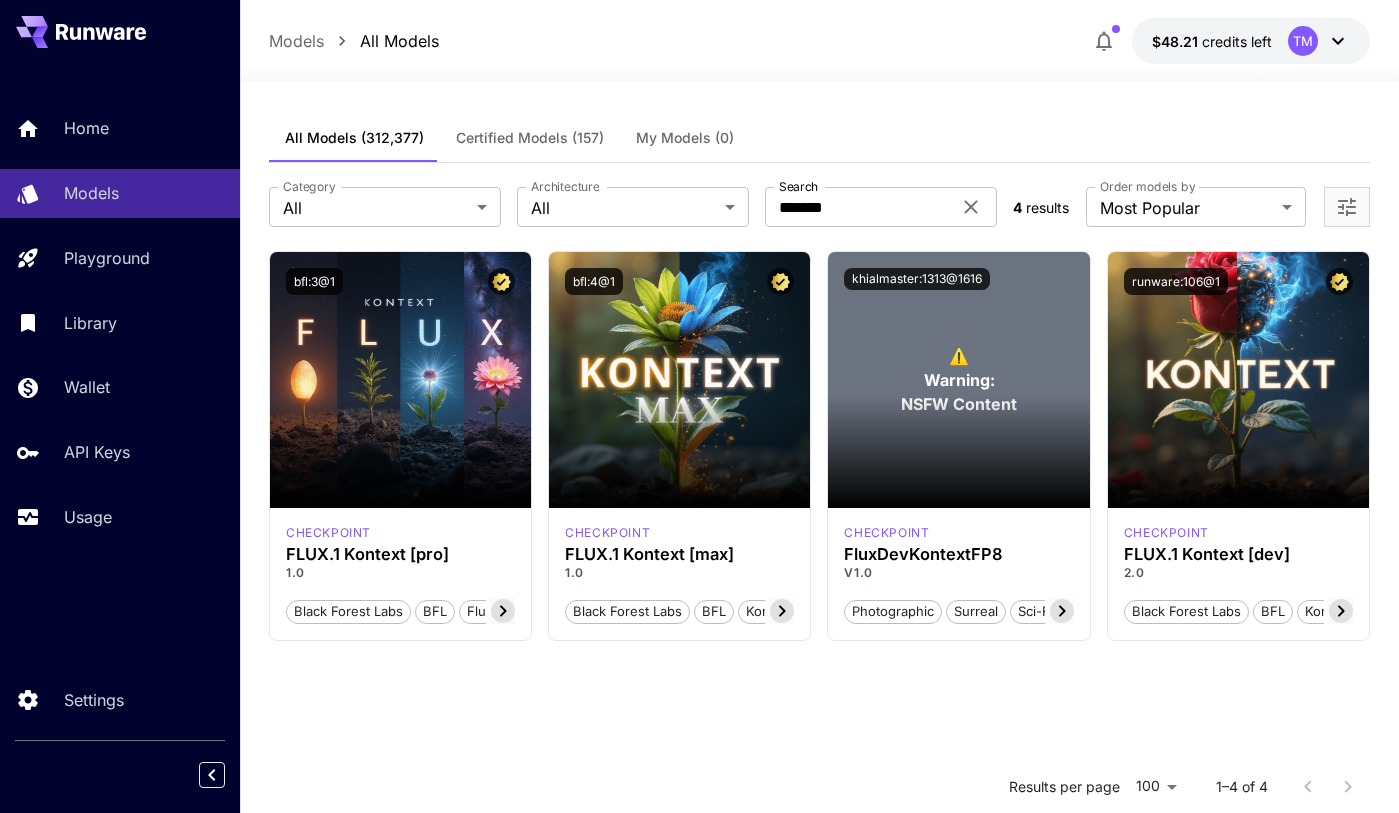 click at bounding box center [958, 452] 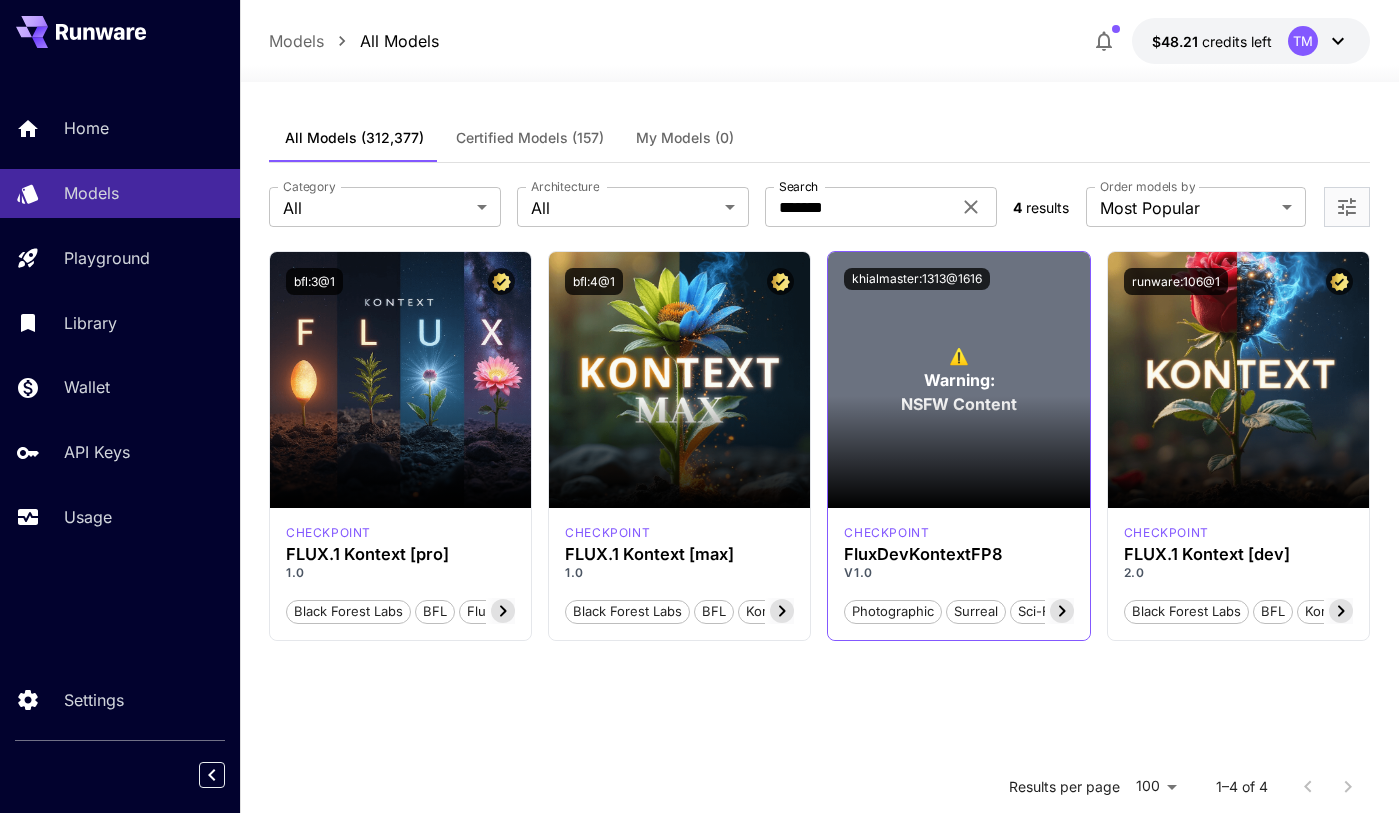 click on "checkpoint FluxDevKontextFP8 V1.0 Photographic Surreal Sci-Fi Fashion" at bounding box center [958, 574] 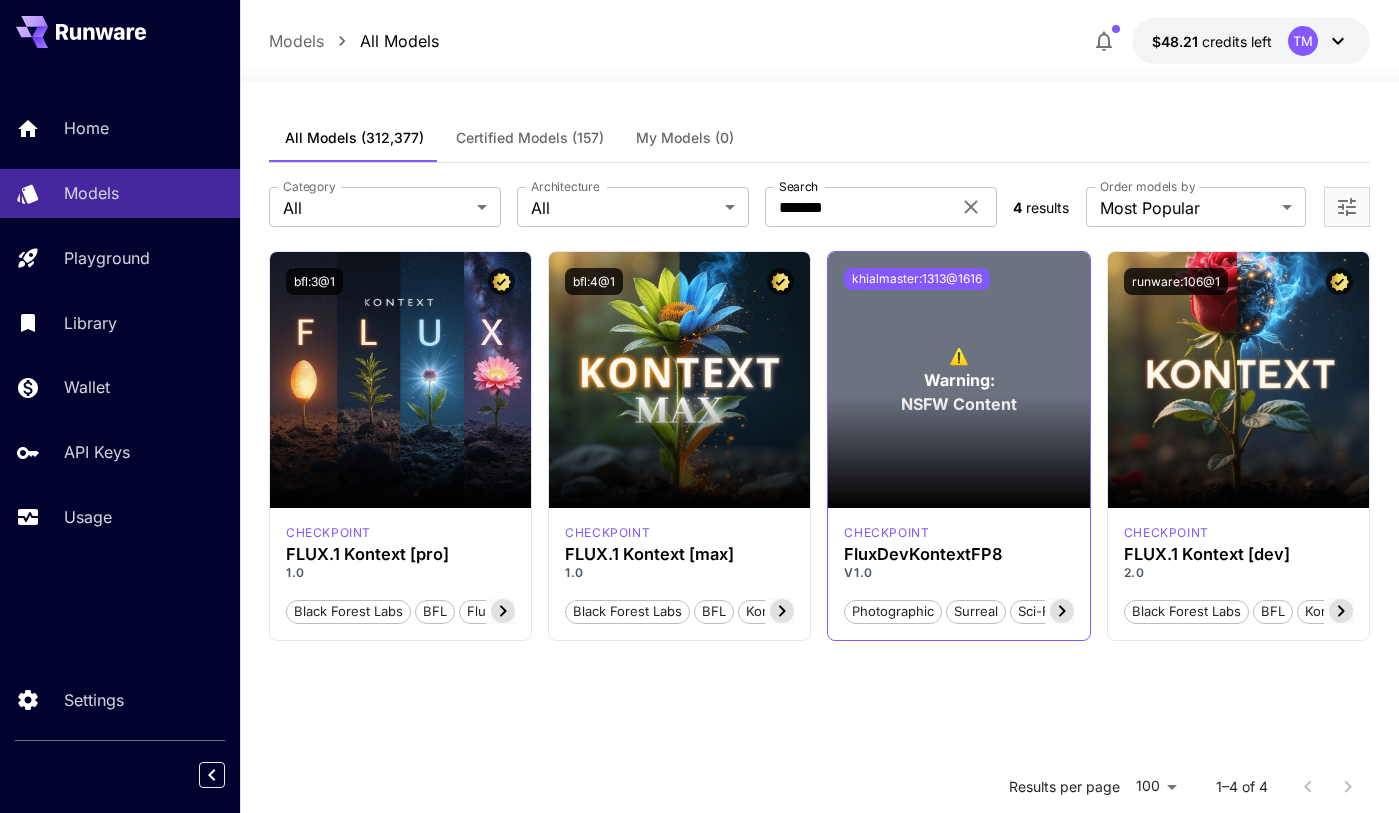 click on "khialmaster:1313@1616" at bounding box center [917, 279] 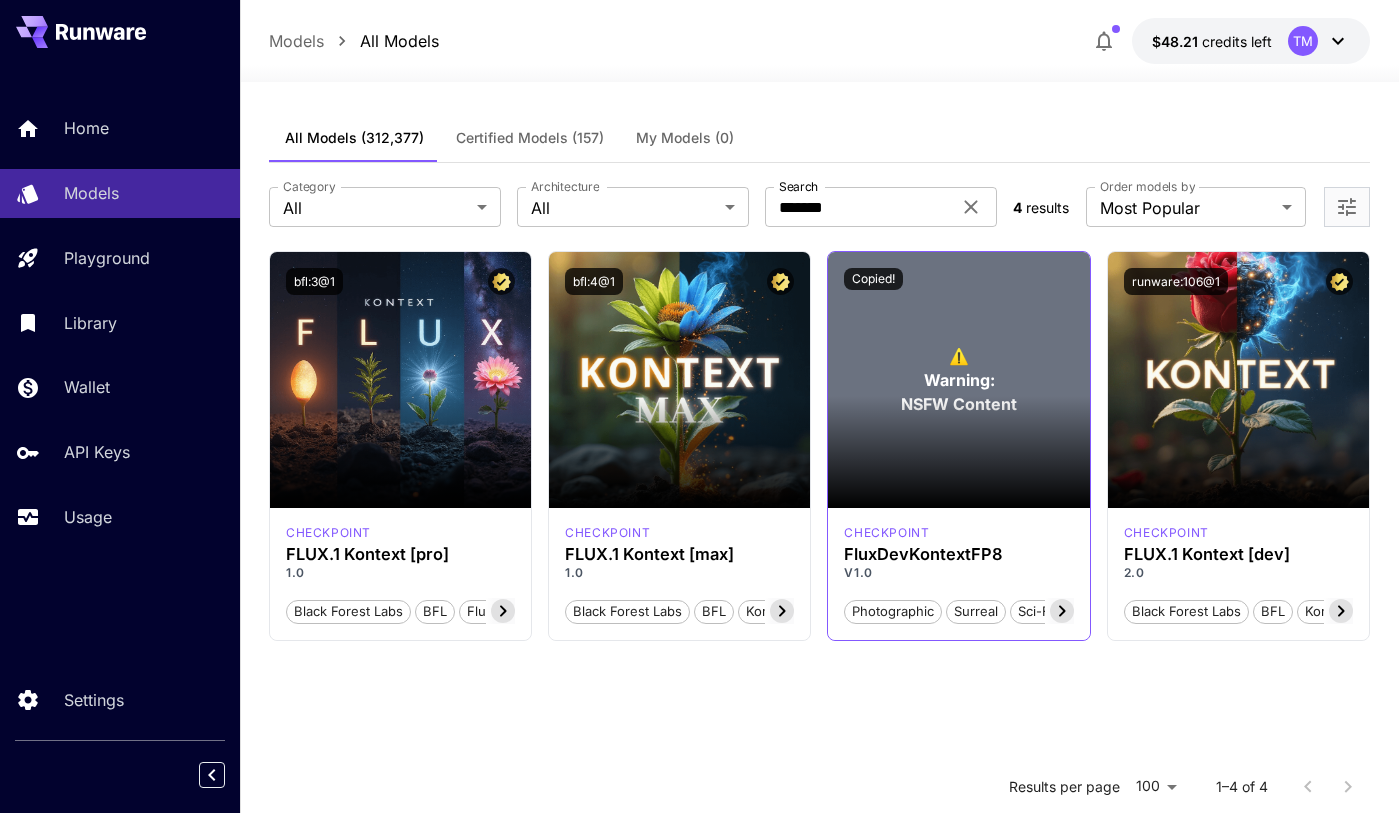 click at bounding box center [958, 452] 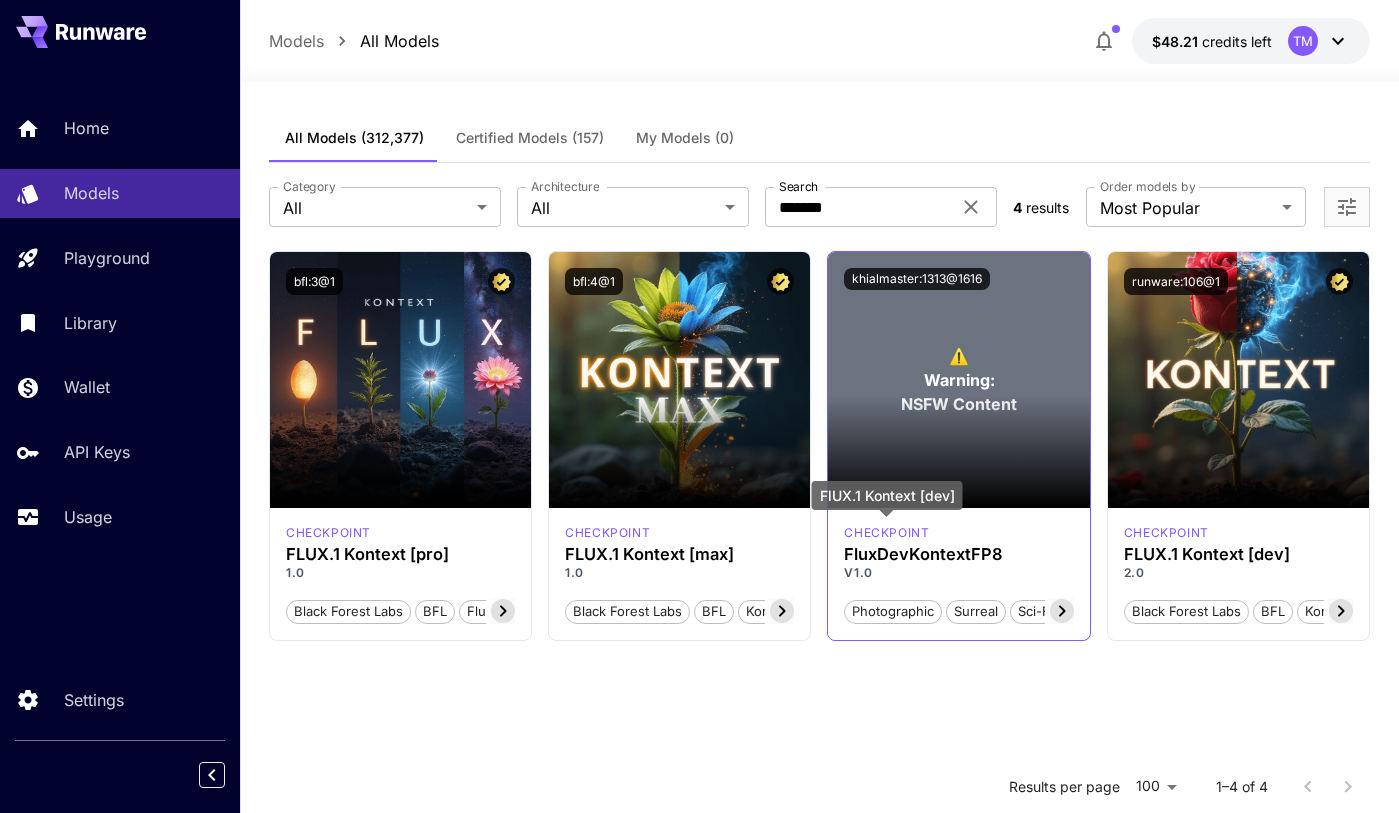 click on "checkpoint" at bounding box center [886, 533] 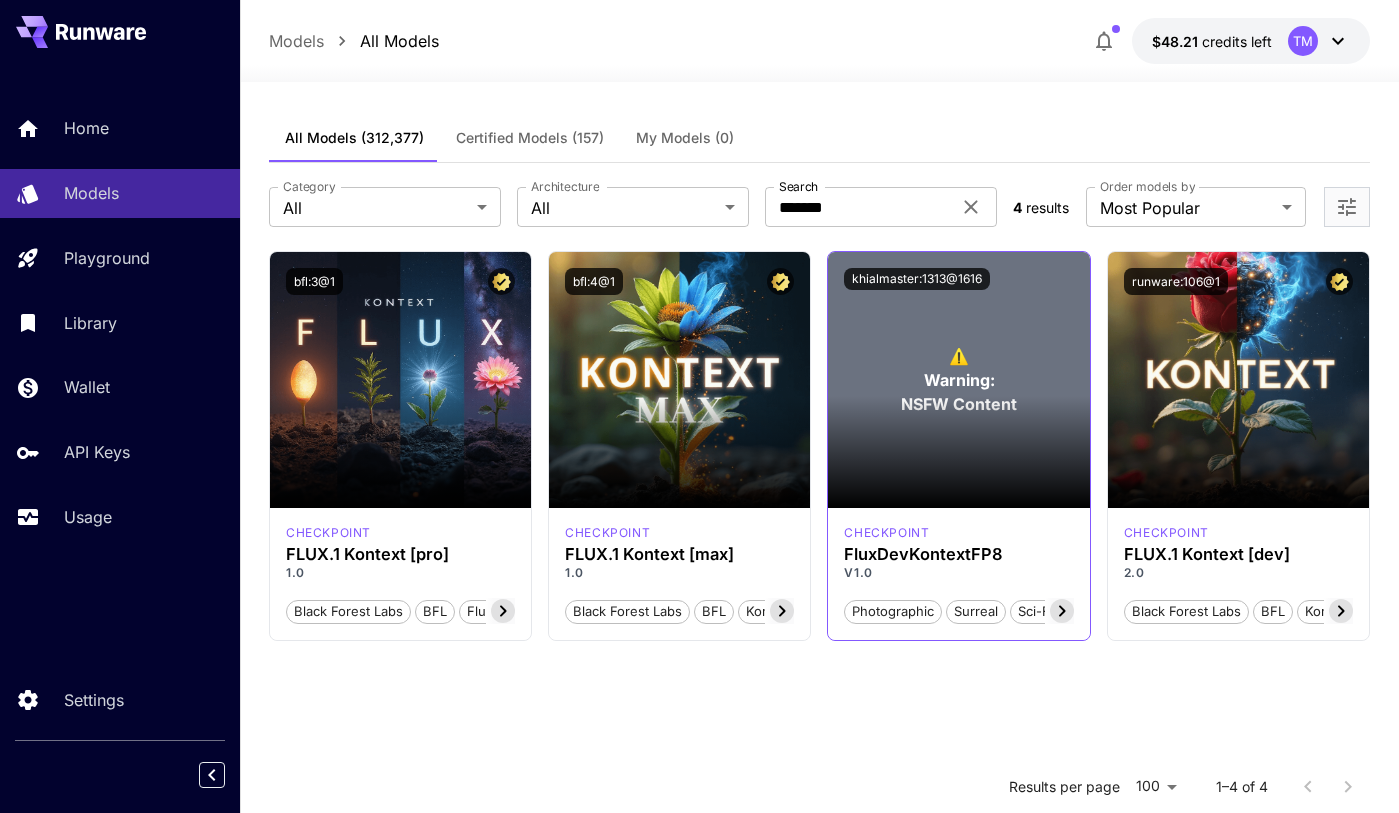click on "Sci-Fi" at bounding box center (1035, 612) 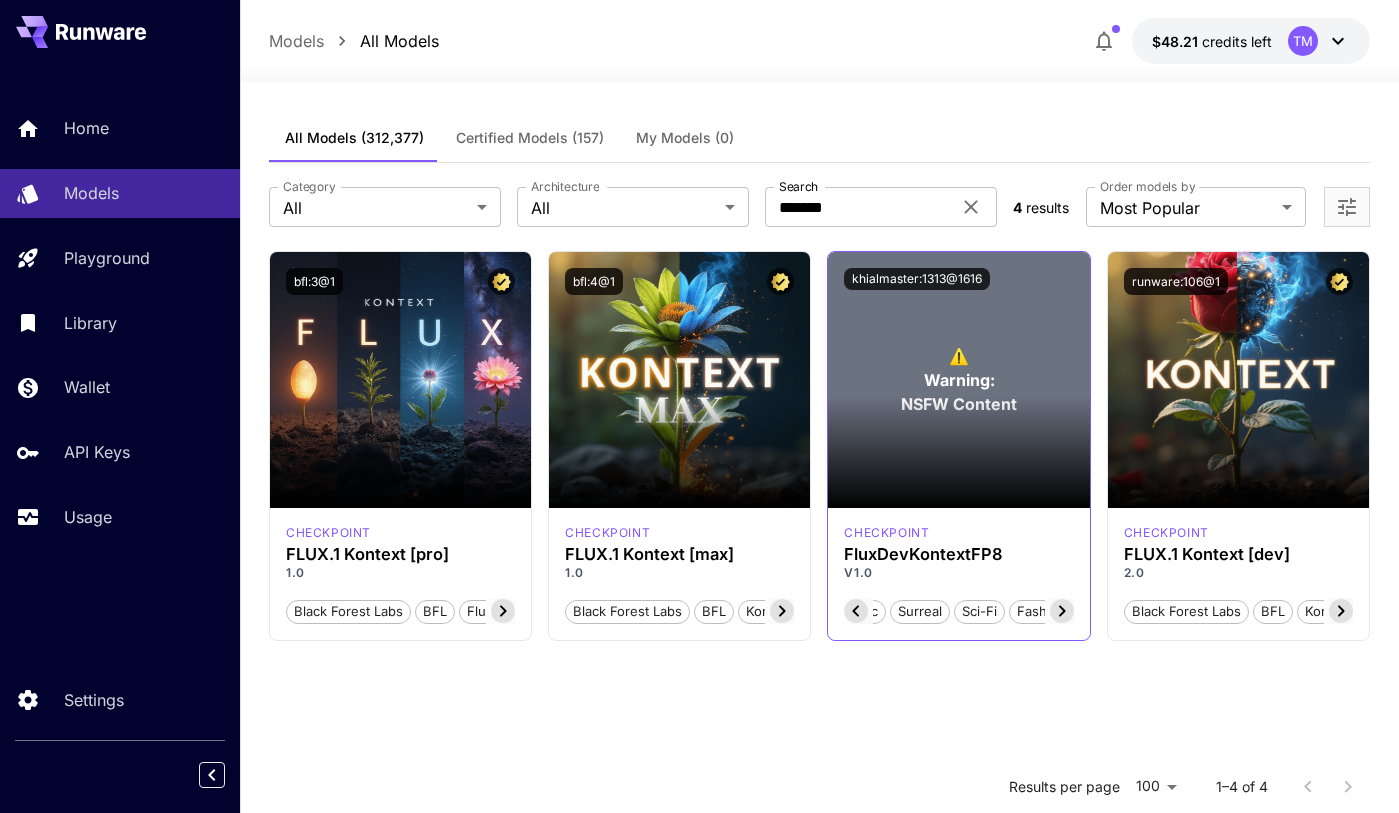 click 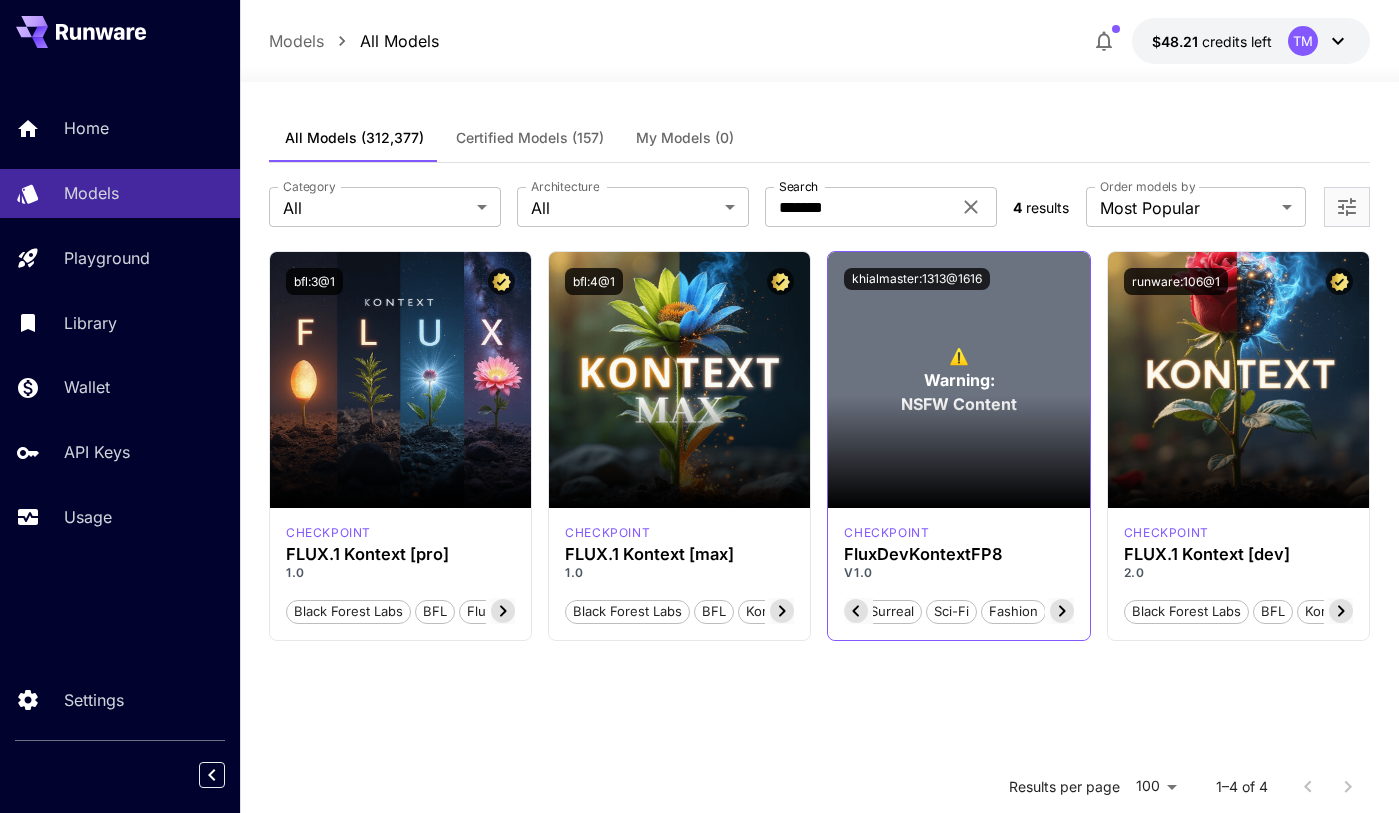 scroll, scrollTop: 0, scrollLeft: 114, axis: horizontal 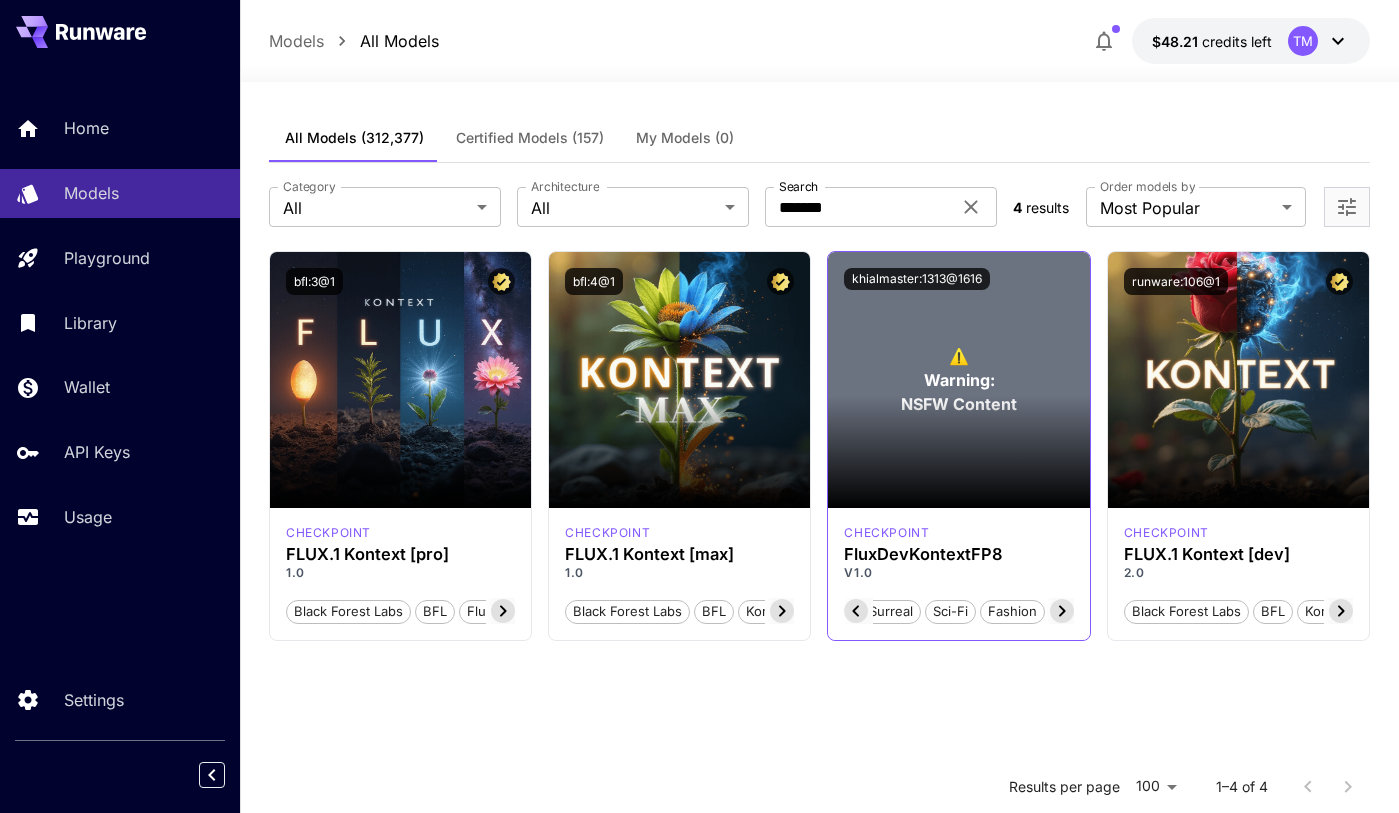 click 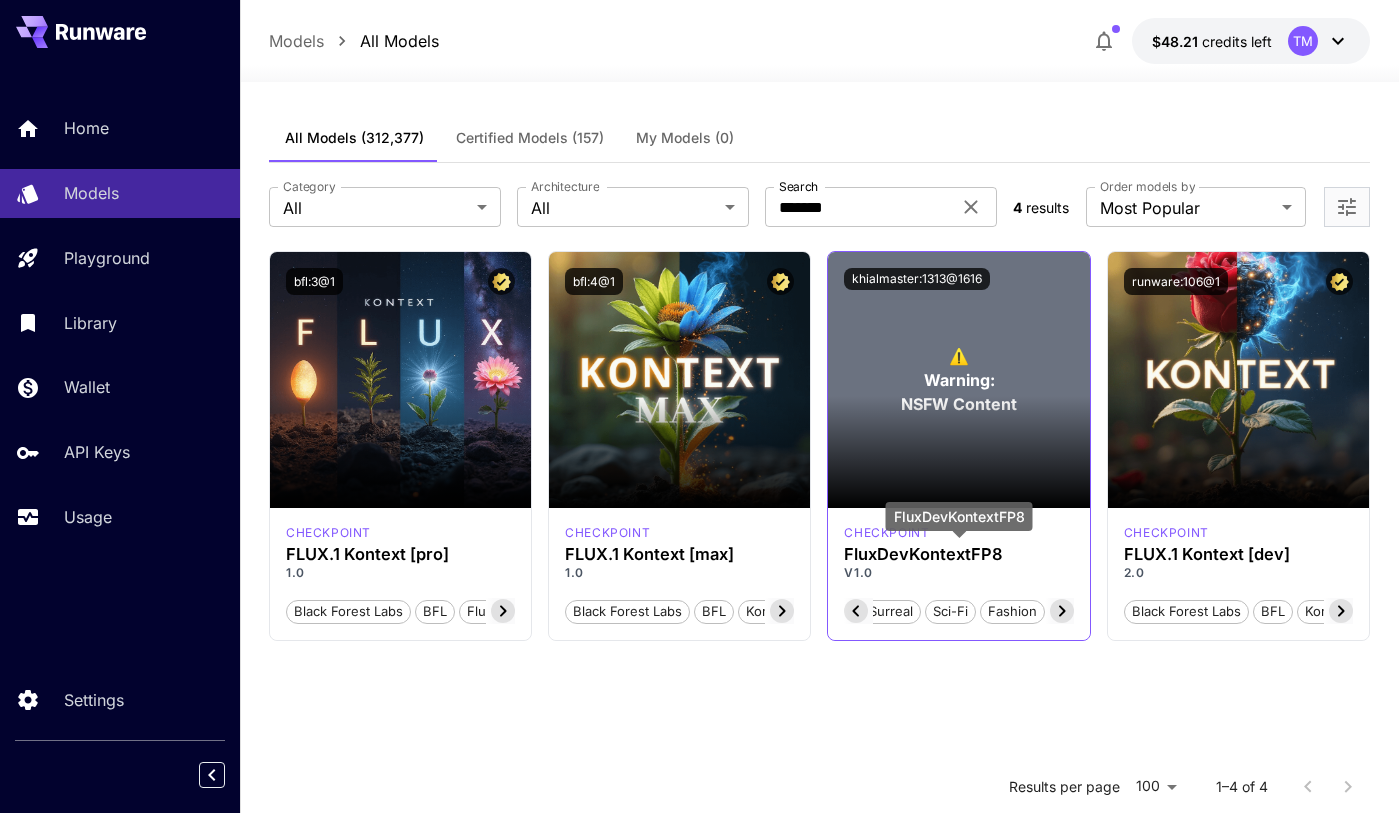 click on "FluxDevKontextFP8" at bounding box center [958, 554] 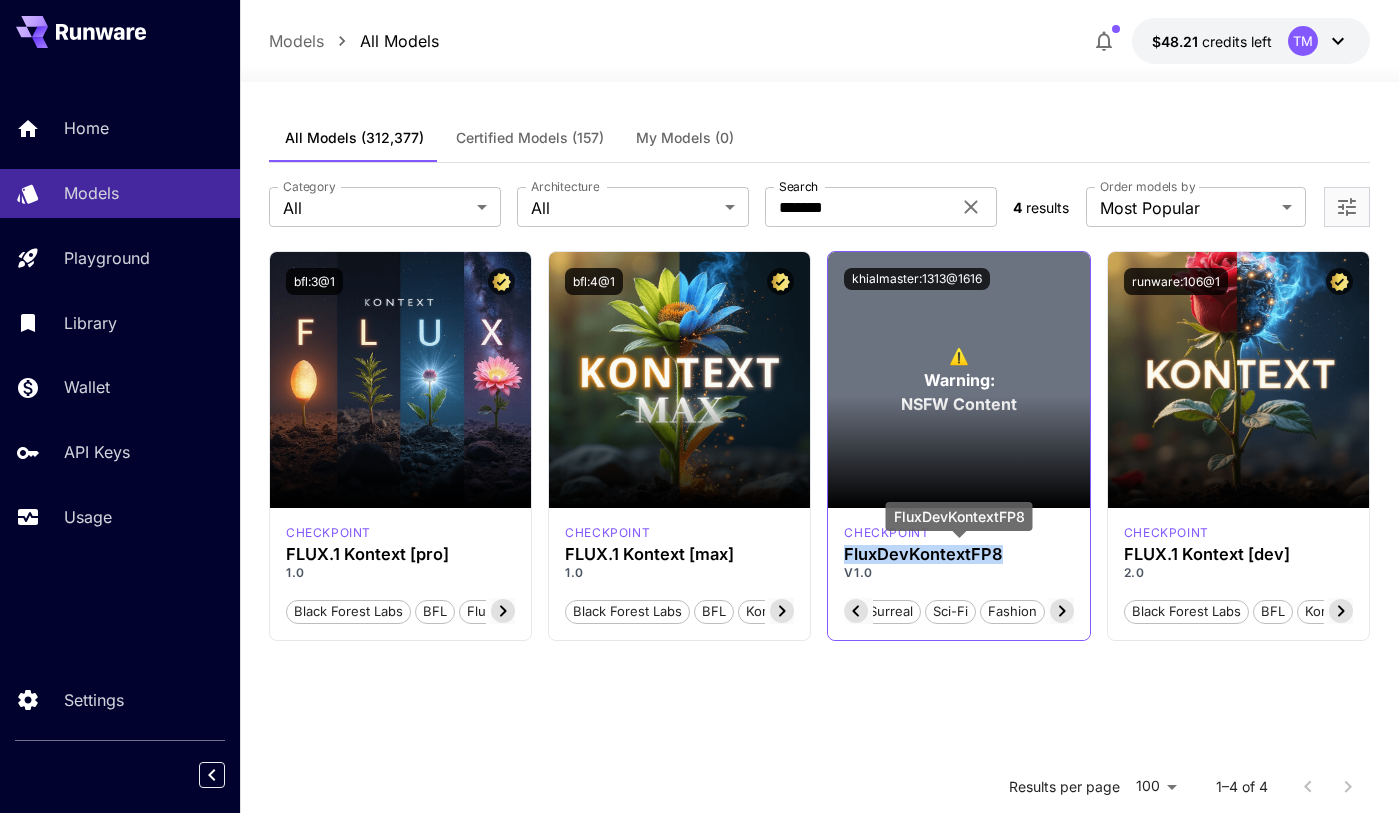 click on "FluxDevKontextFP8" at bounding box center (958, 554) 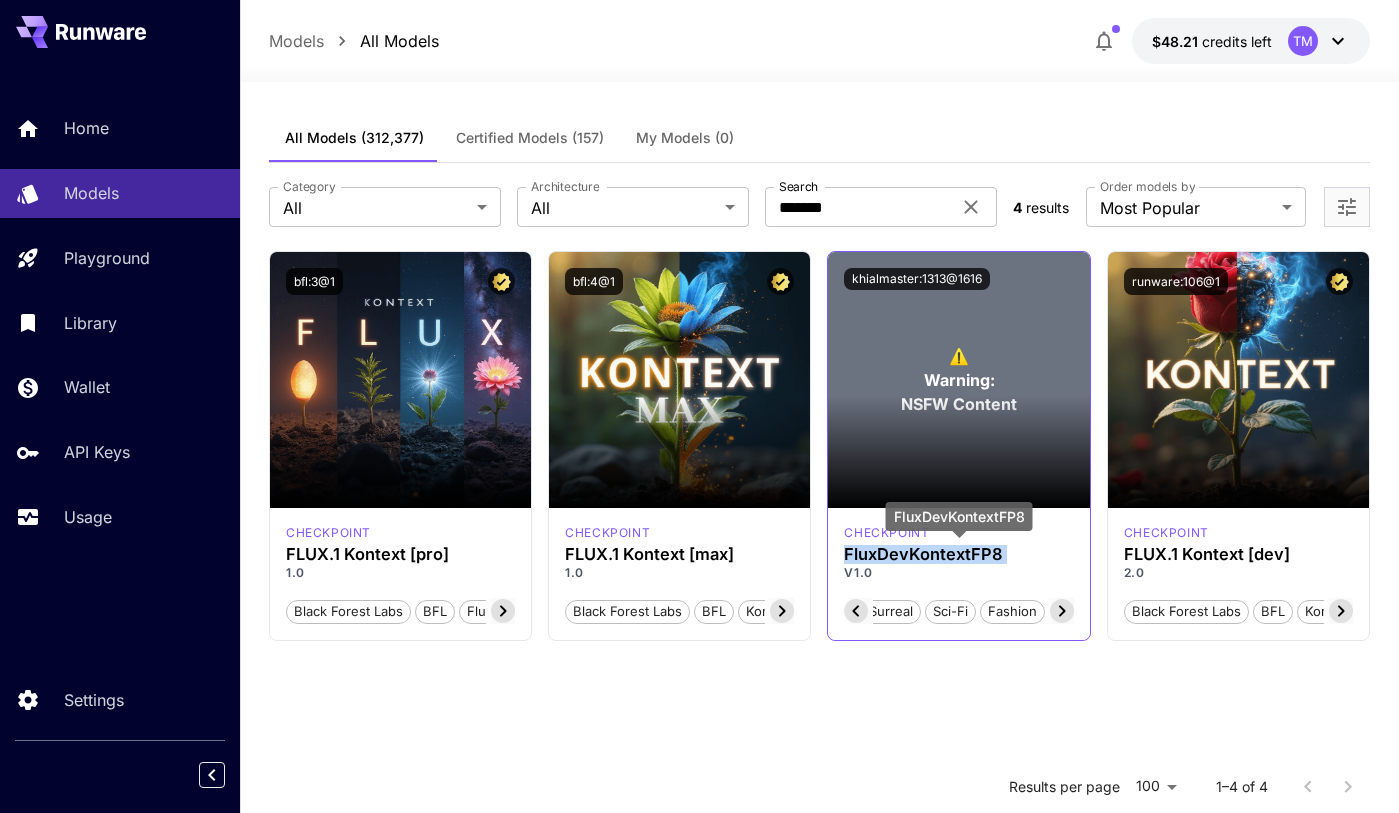 click on "FluxDevKontextFP8" at bounding box center [958, 554] 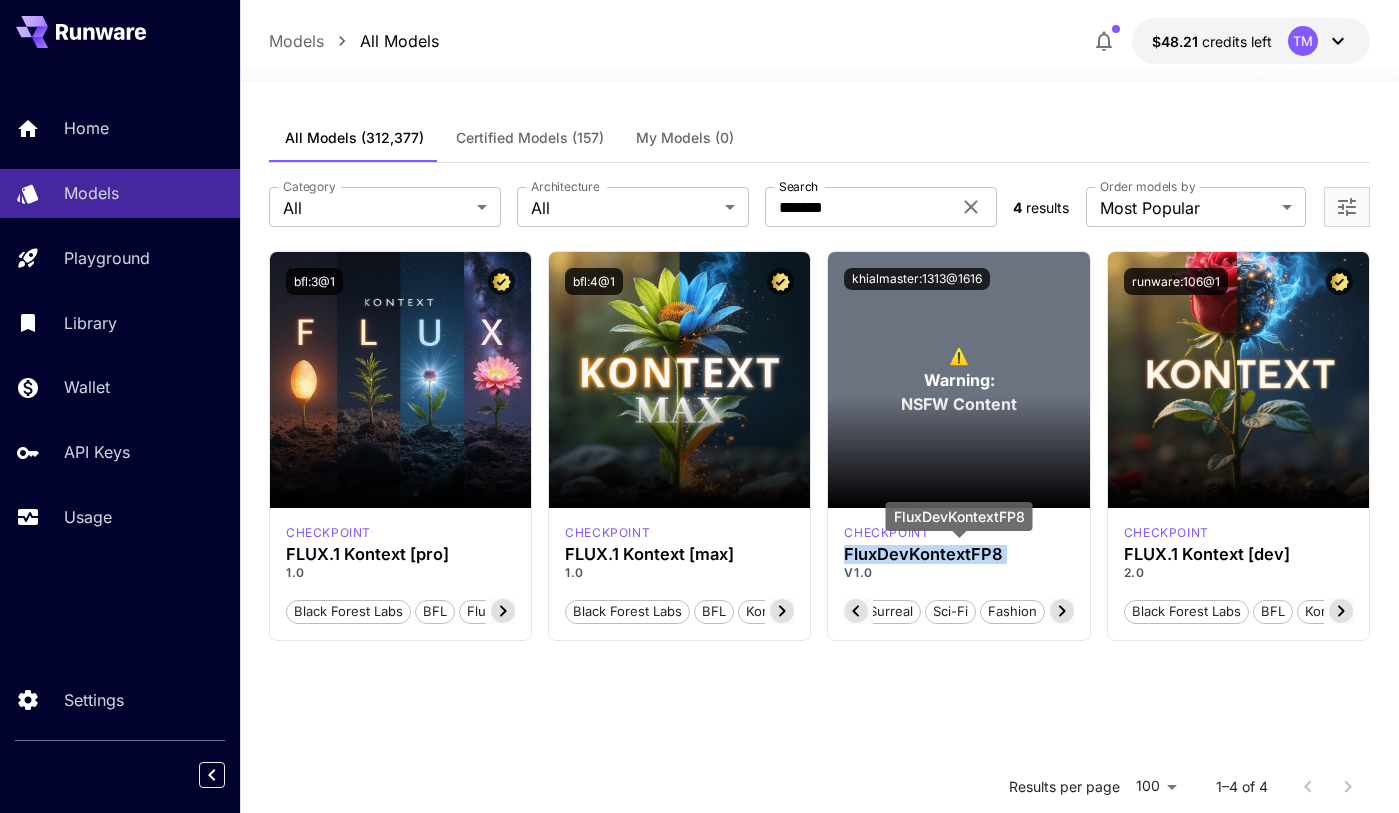 copy on "FluxDevKontextFP8" 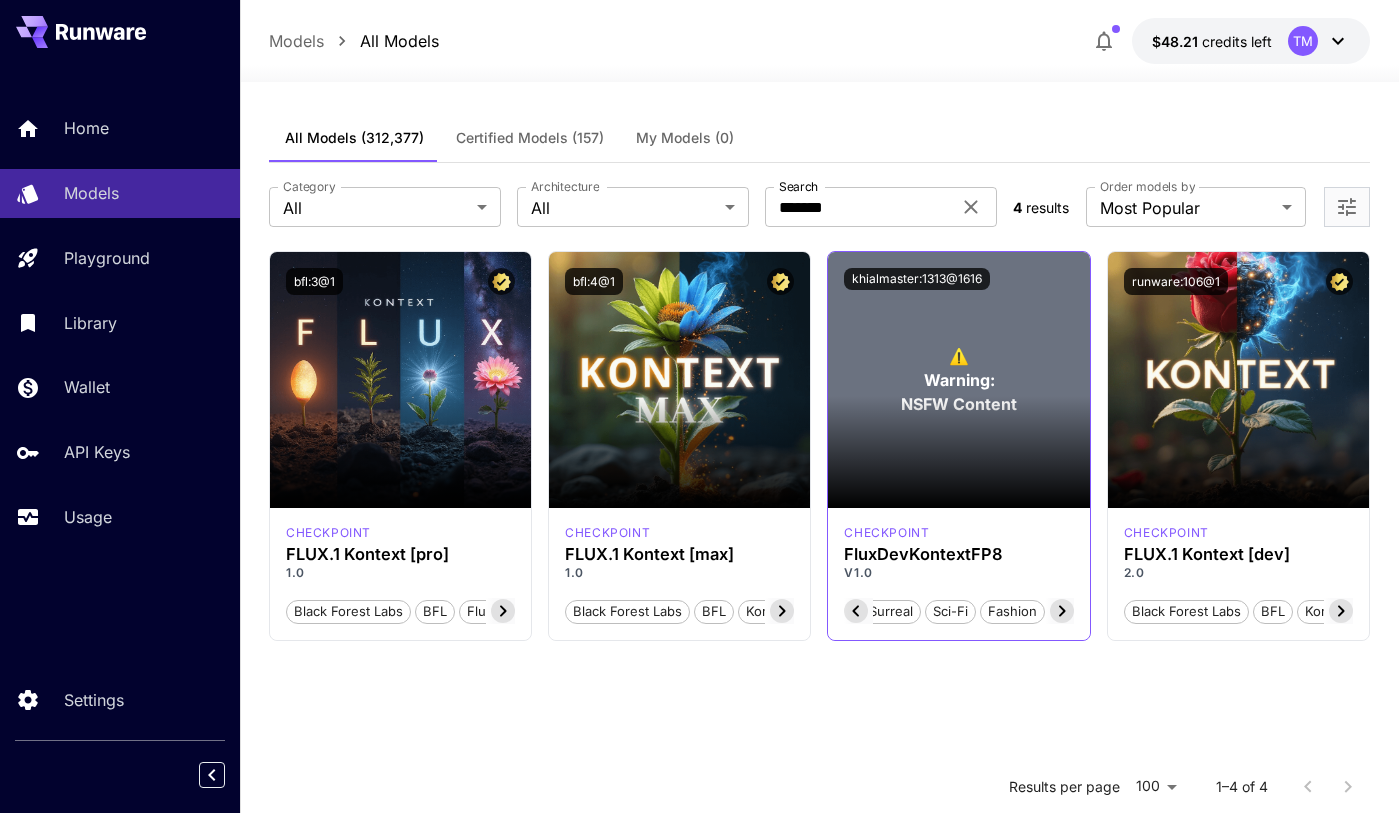 click at bounding box center (958, 452) 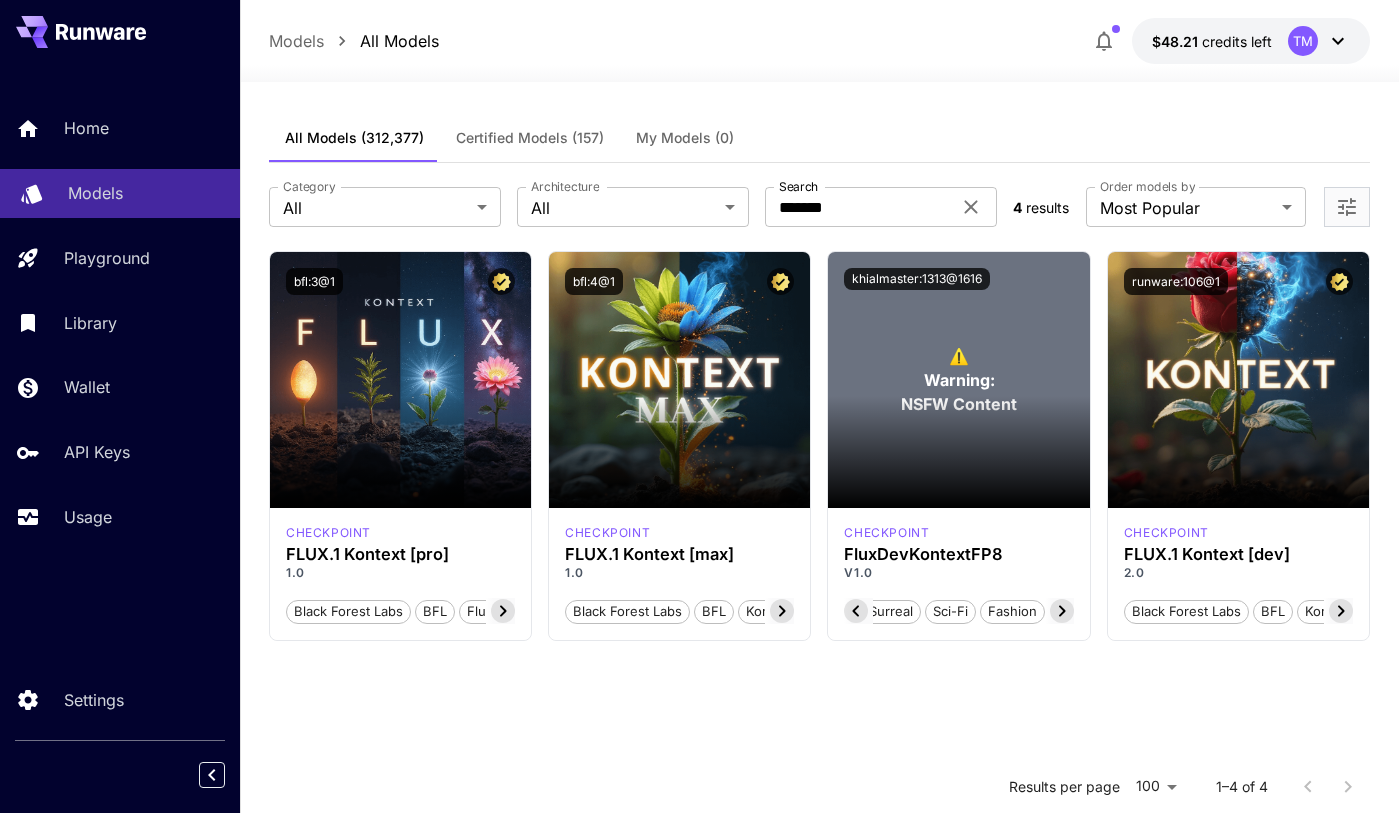 click on "Models" at bounding box center (146, 193) 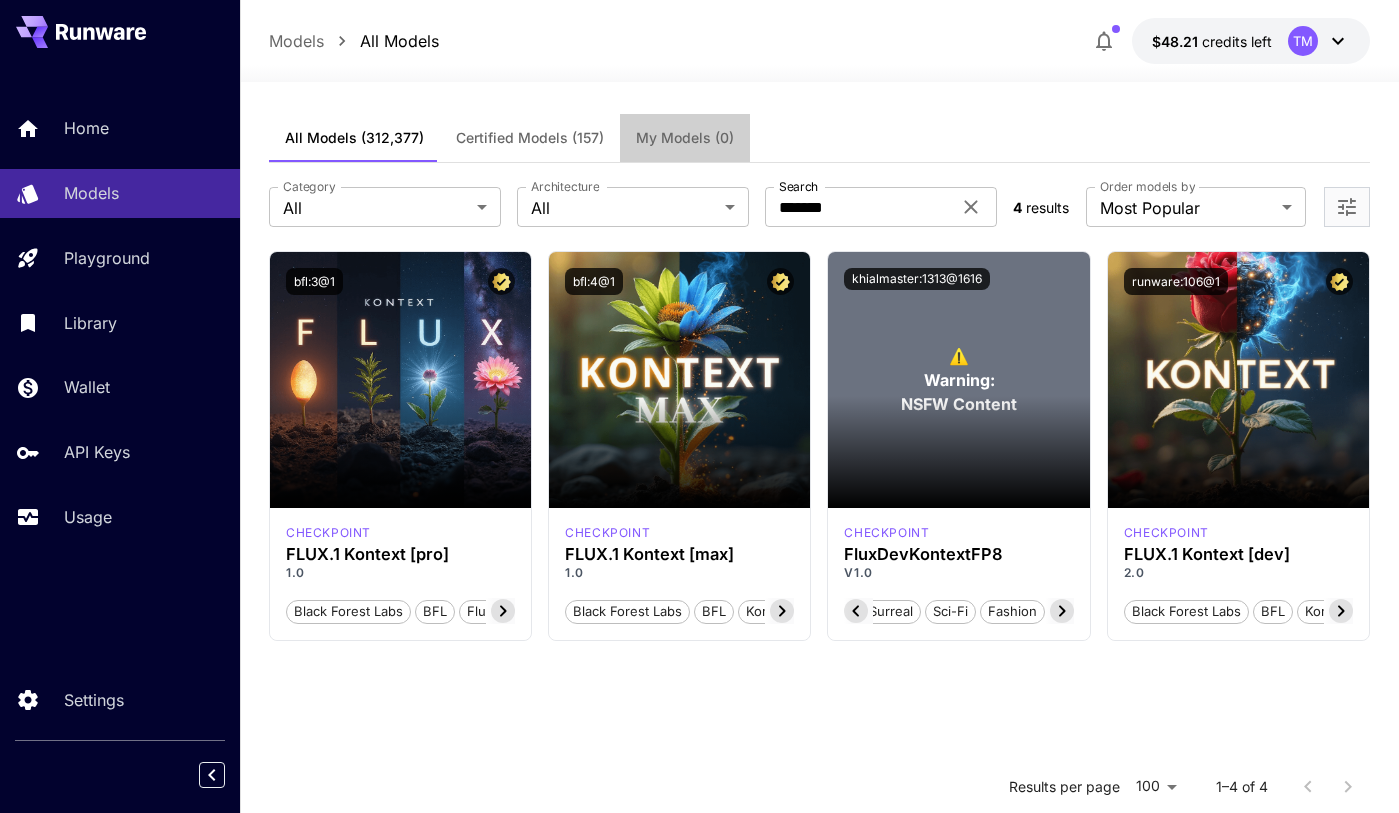 click on "My Models (0)" at bounding box center [685, 138] 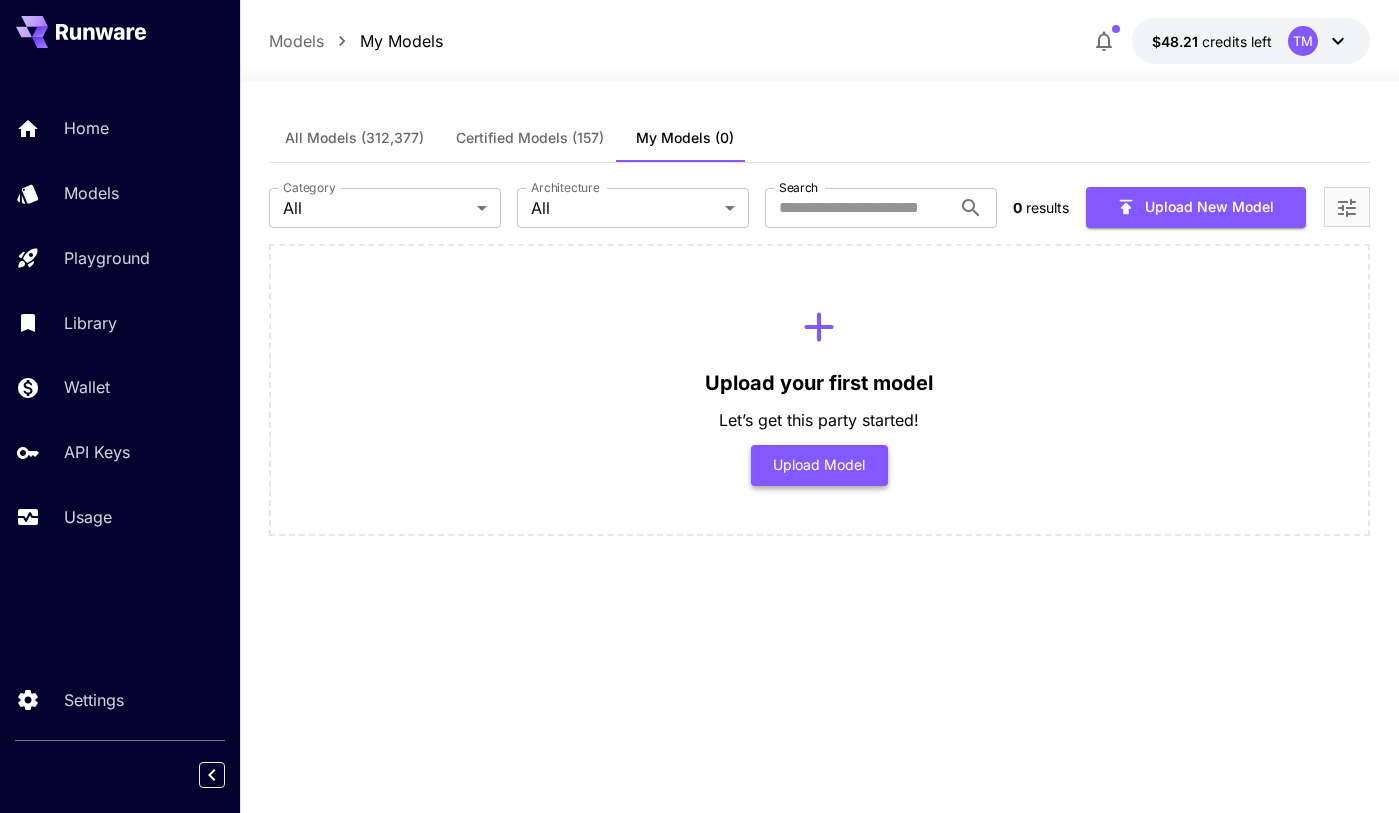 click on "Upload Model" at bounding box center (819, 465) 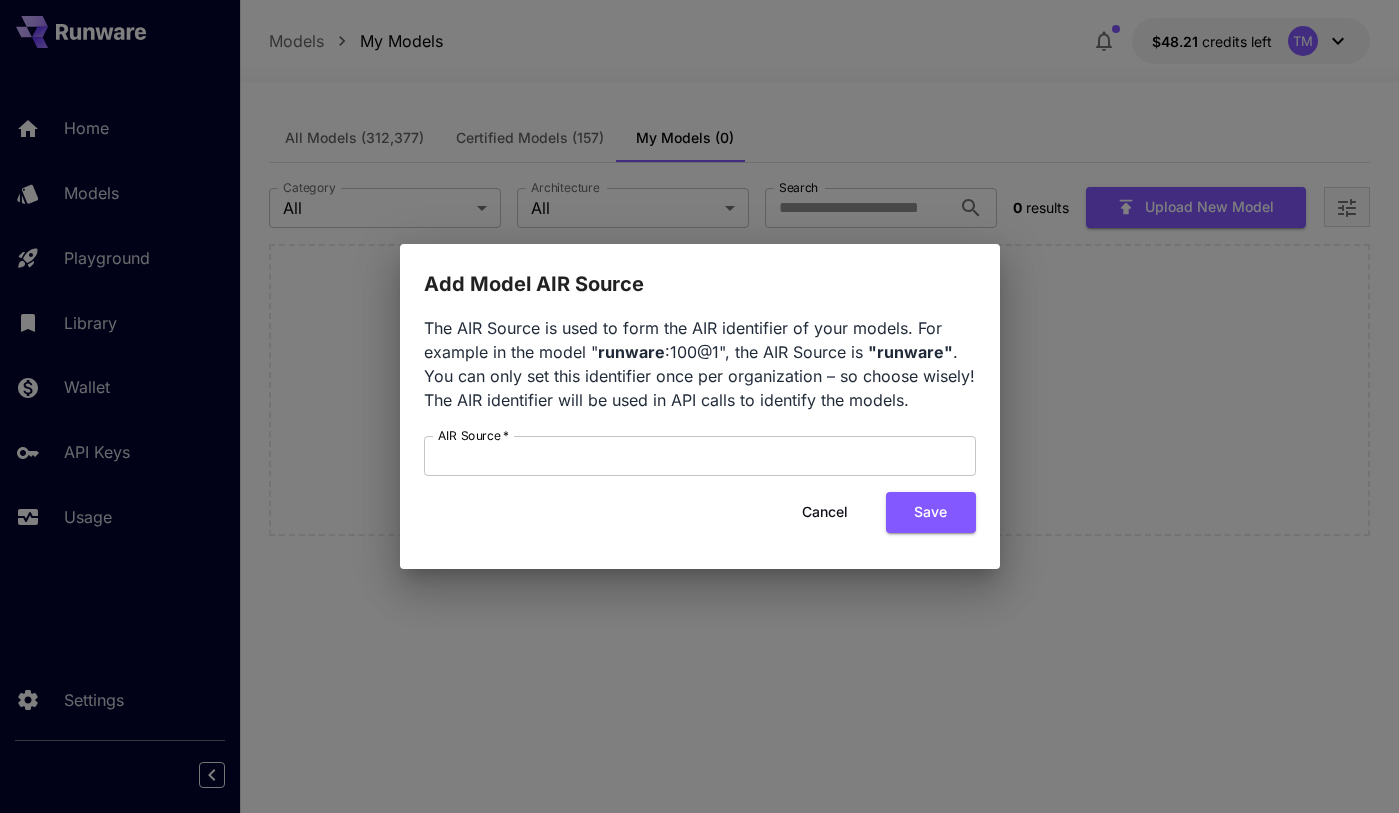 click on "Cancel" at bounding box center [825, 512] 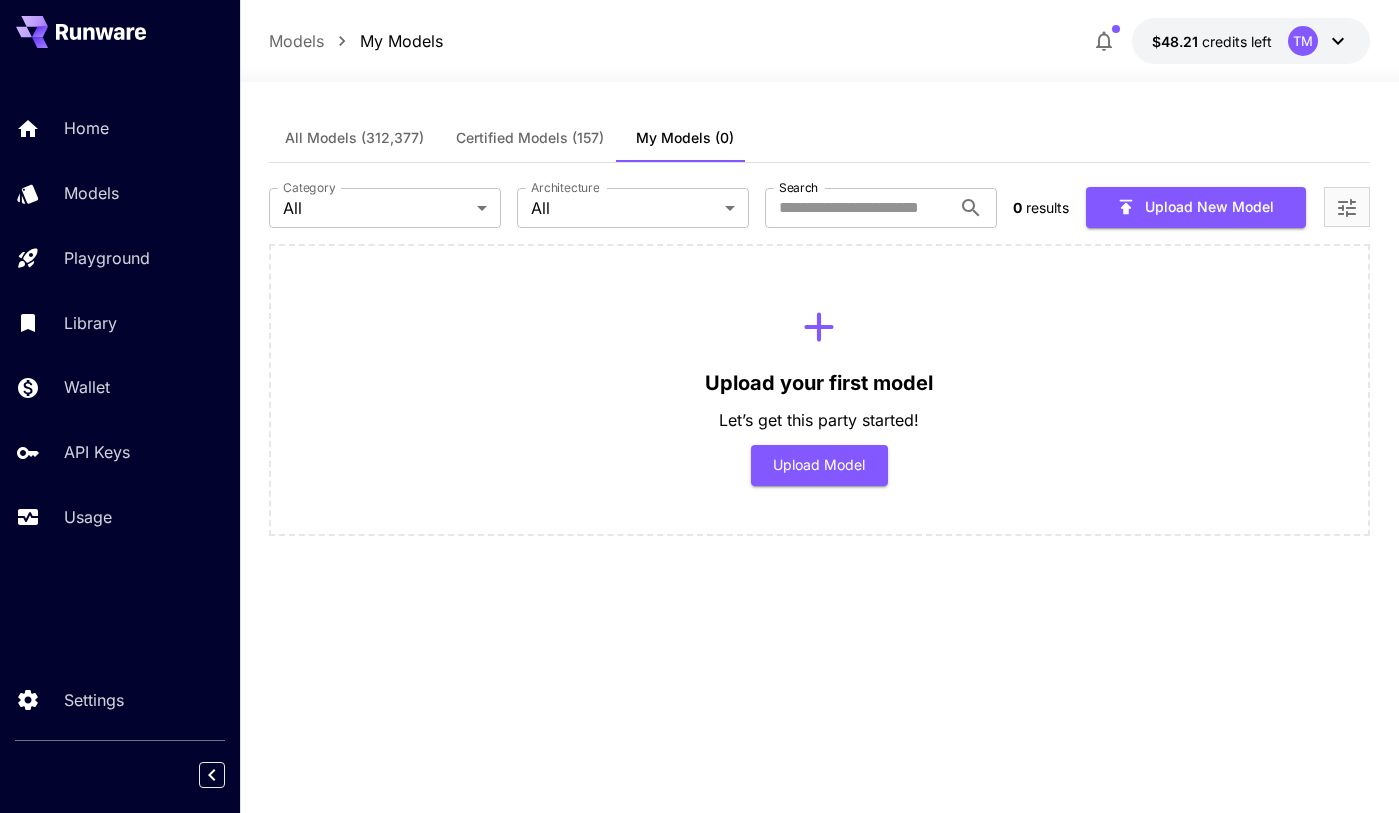 click at bounding box center [1347, 207] 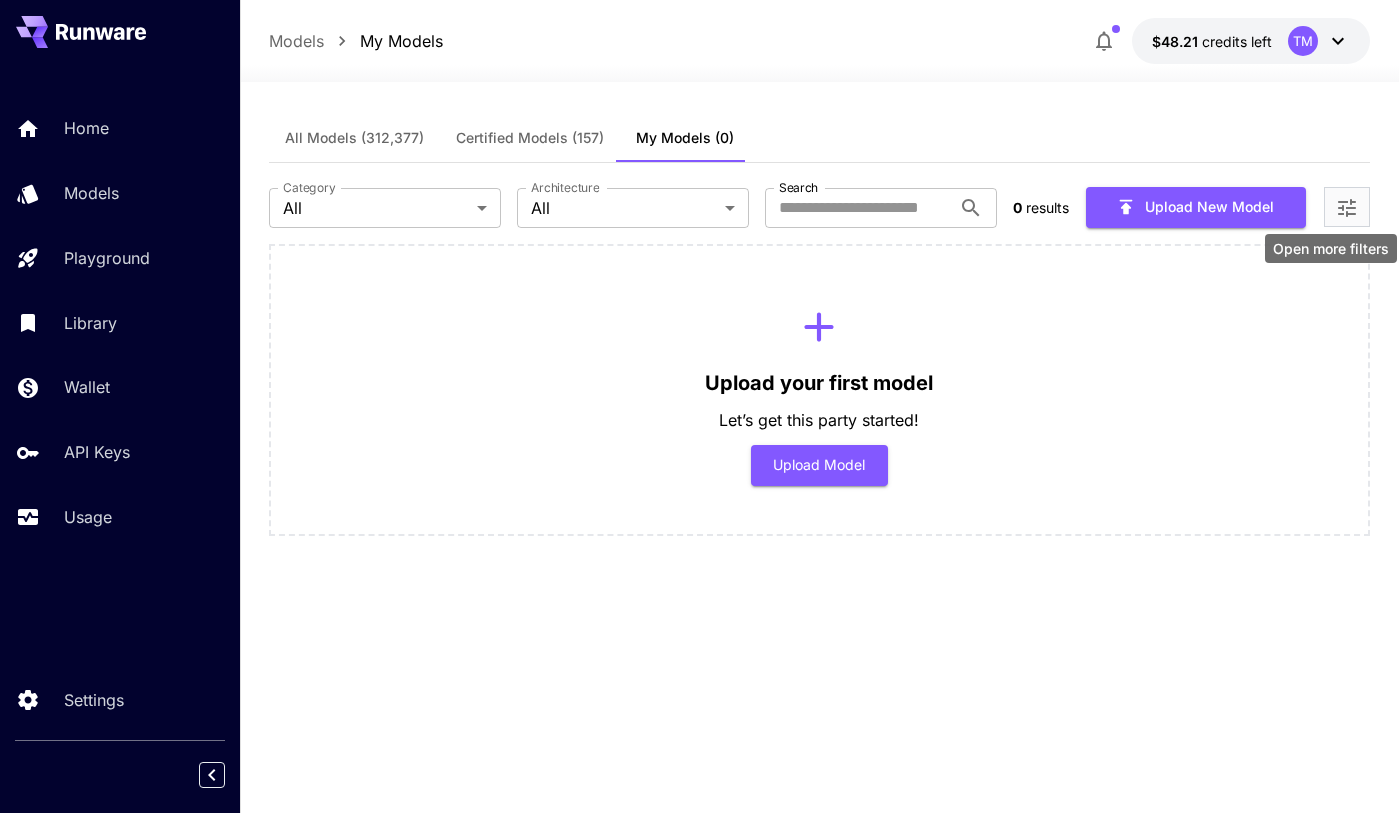 click 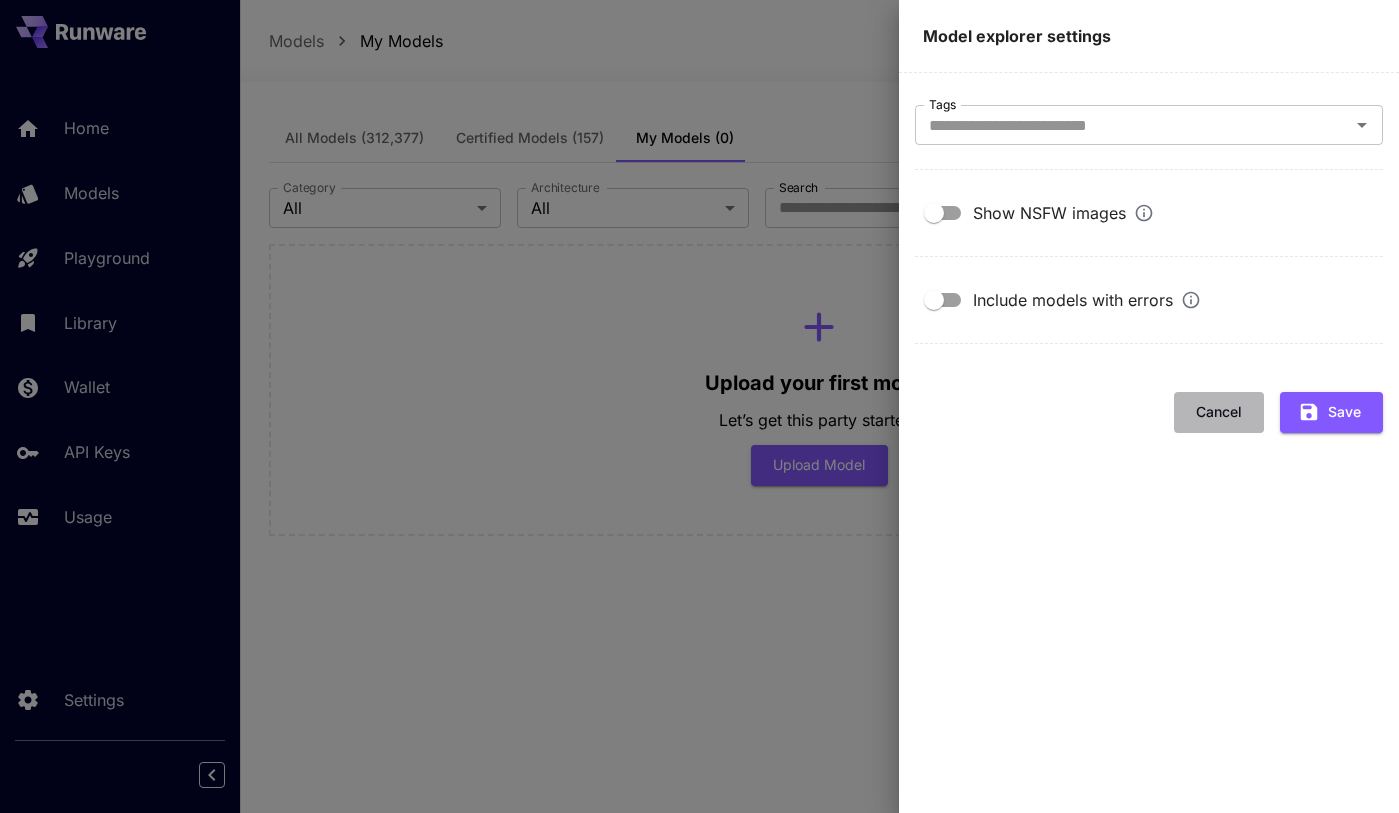 click on "Cancel" at bounding box center [1219, 412] 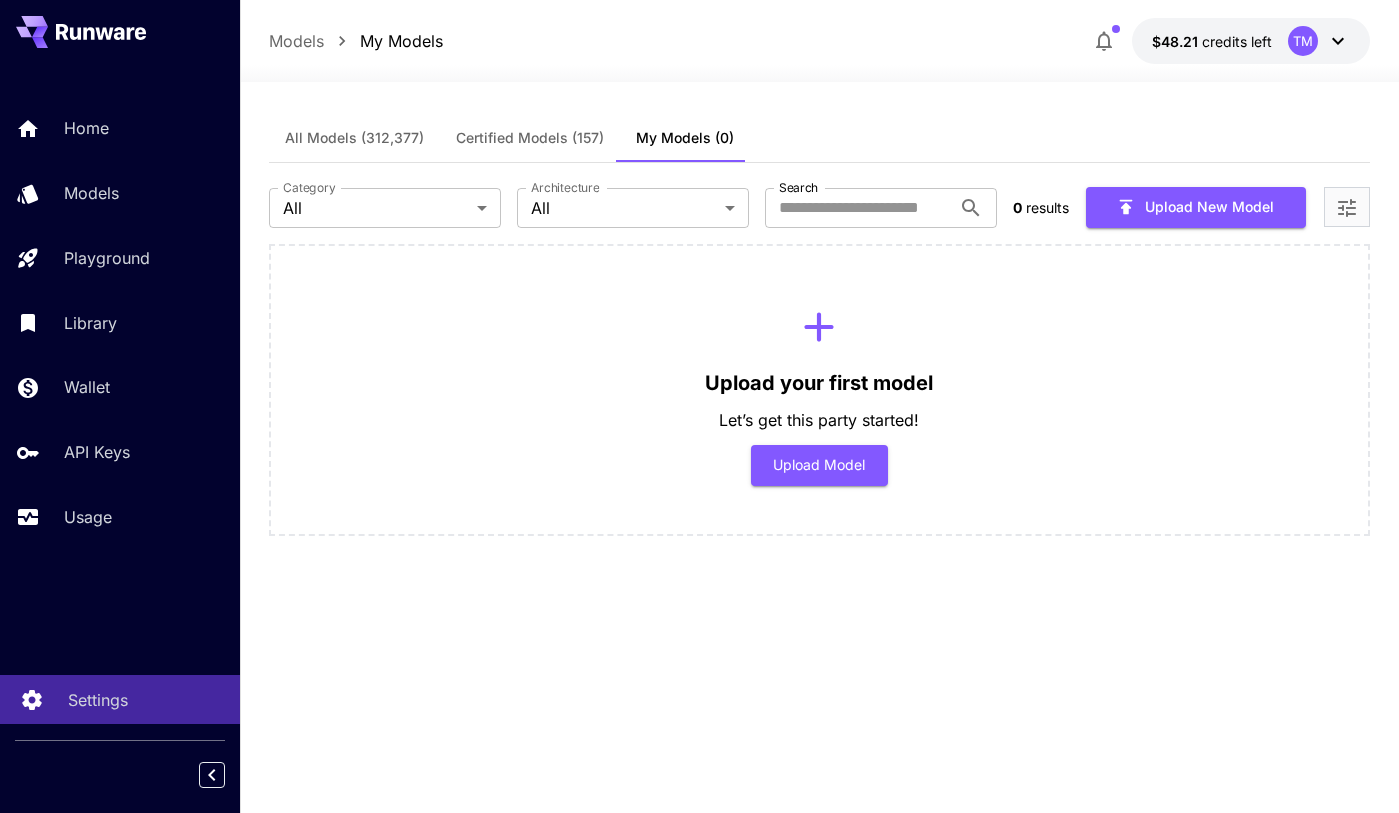 click on "Settings" at bounding box center (120, 699) 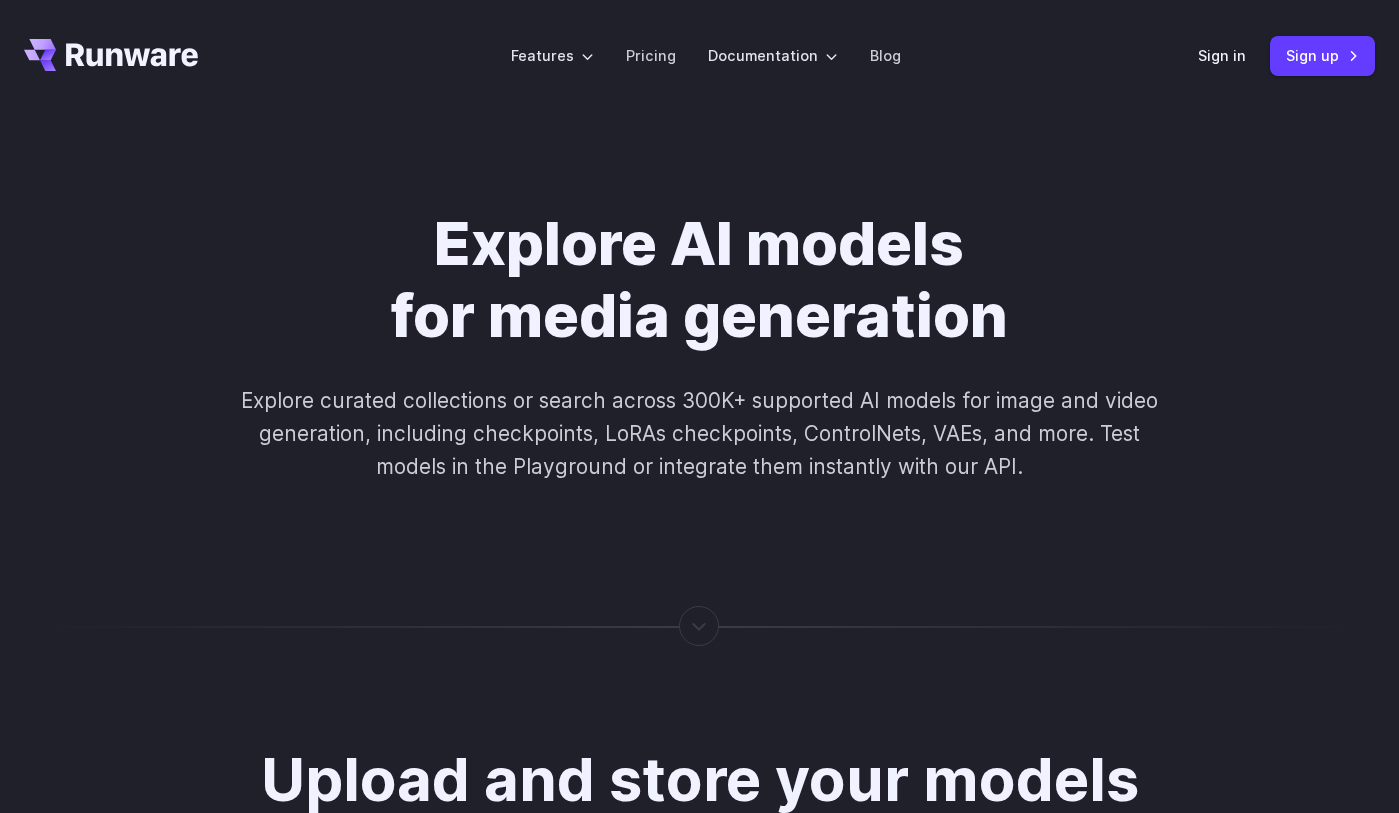 scroll, scrollTop: 0, scrollLeft: 0, axis: both 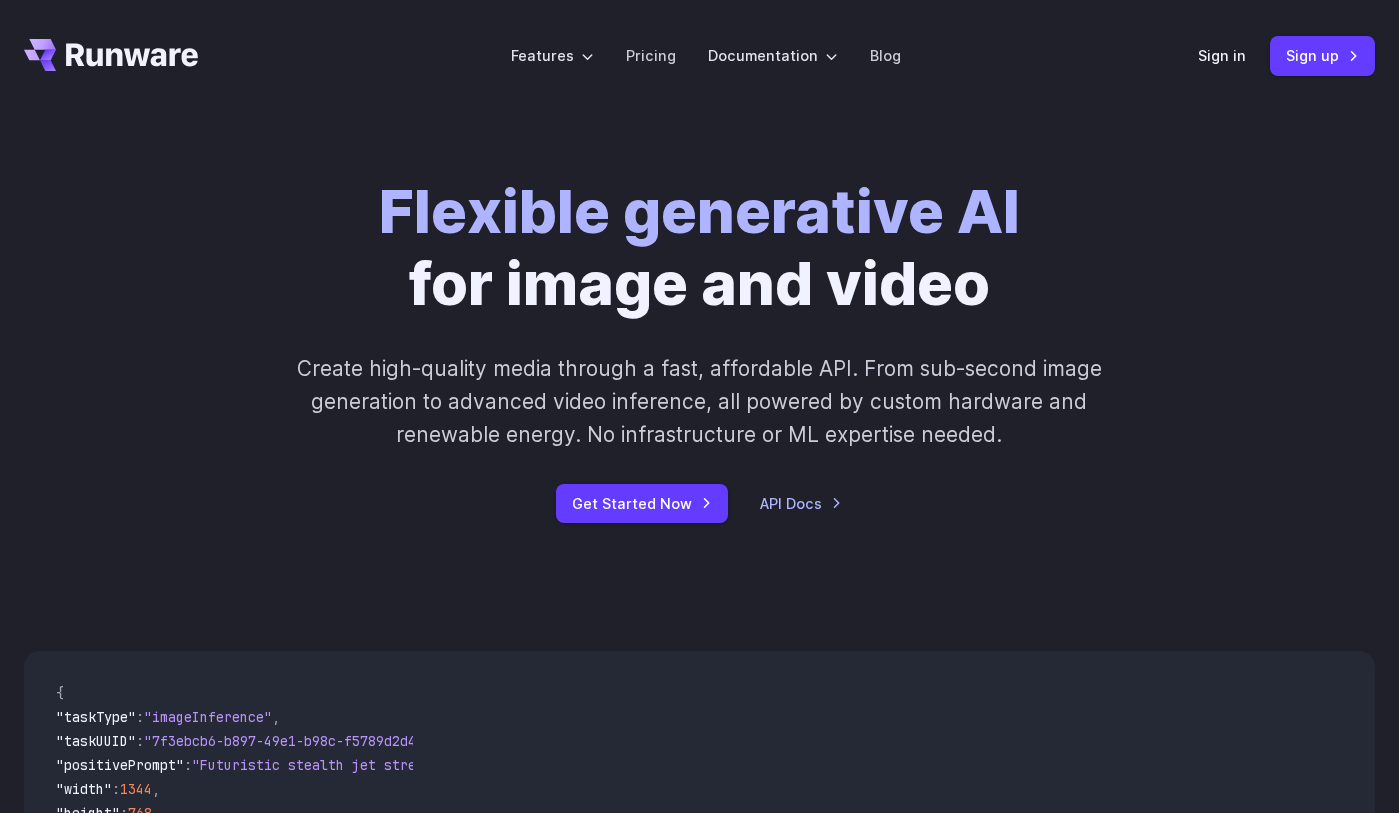 click on "Sign in        Sign up" at bounding box center (1286, 55) 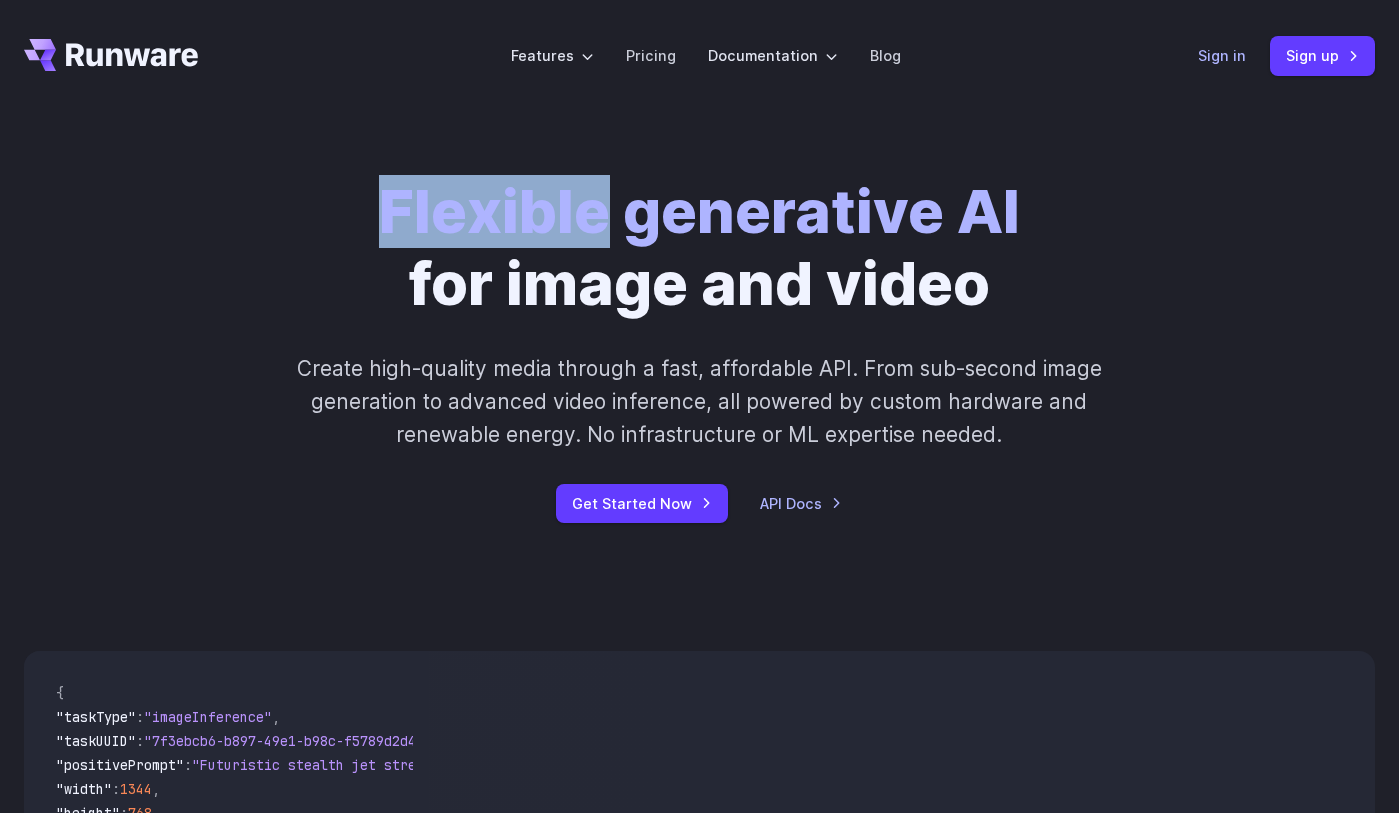 click on "Sign in" at bounding box center (1222, 55) 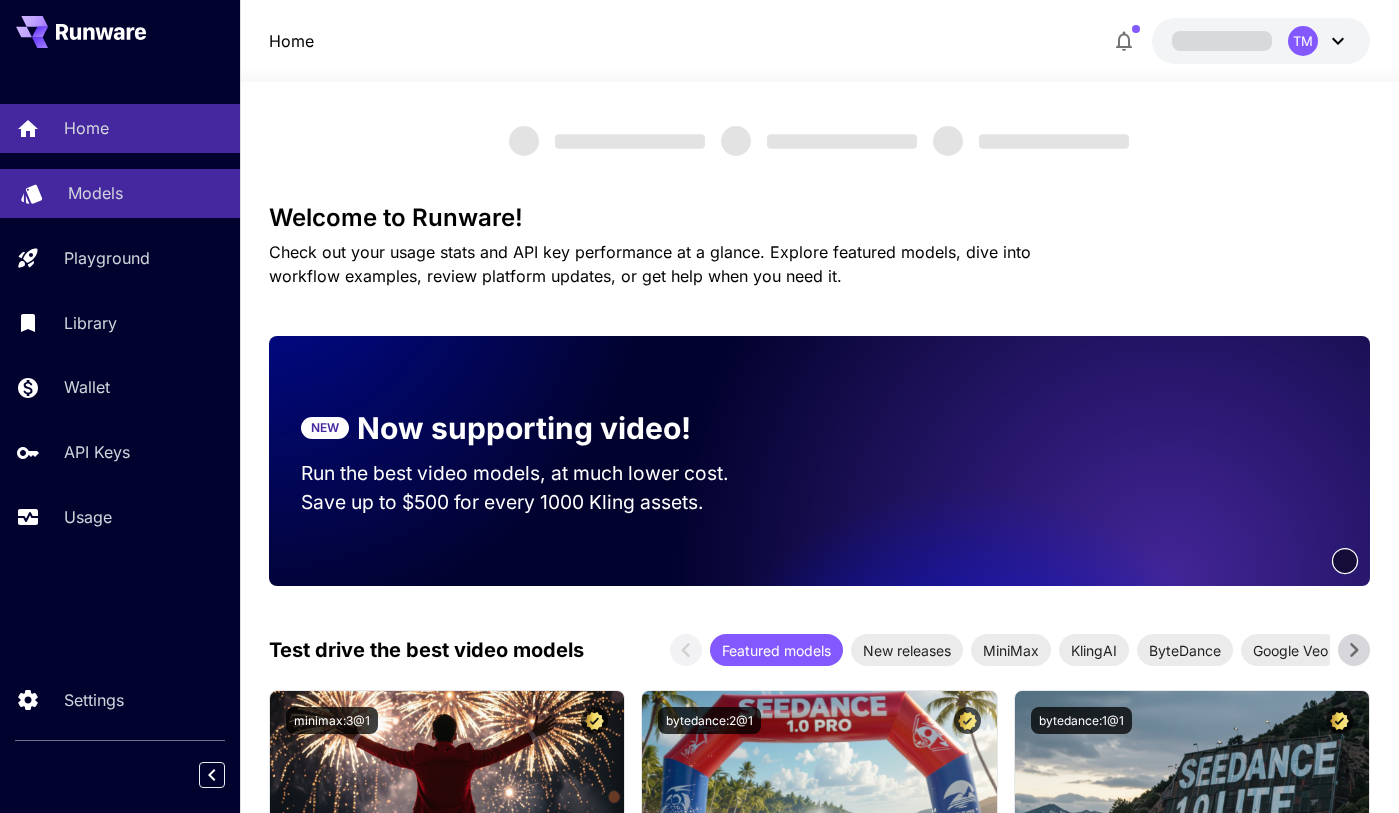scroll, scrollTop: 0, scrollLeft: 0, axis: both 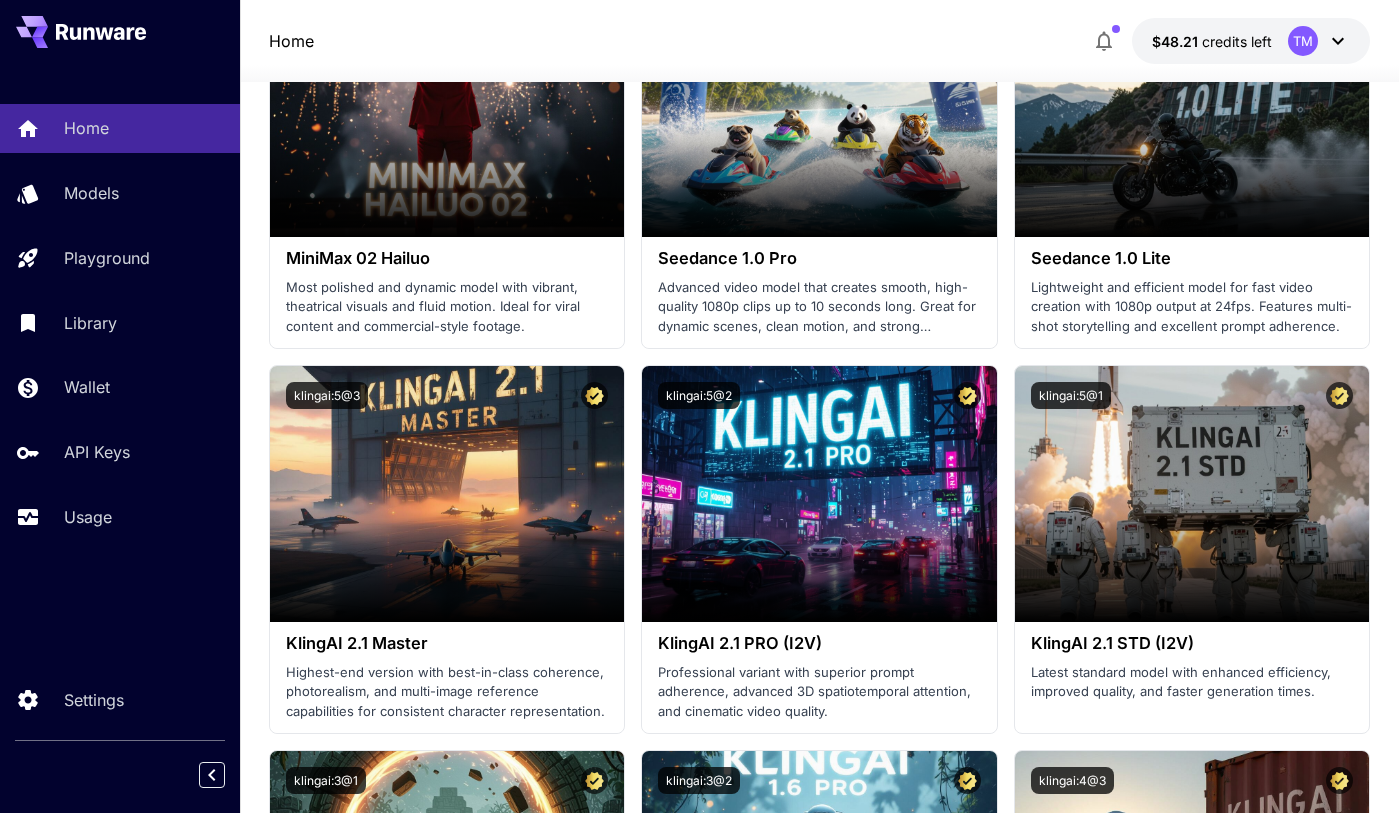 click on "Home Models Playground Library Wallet API Keys Usage" at bounding box center (120, 322) 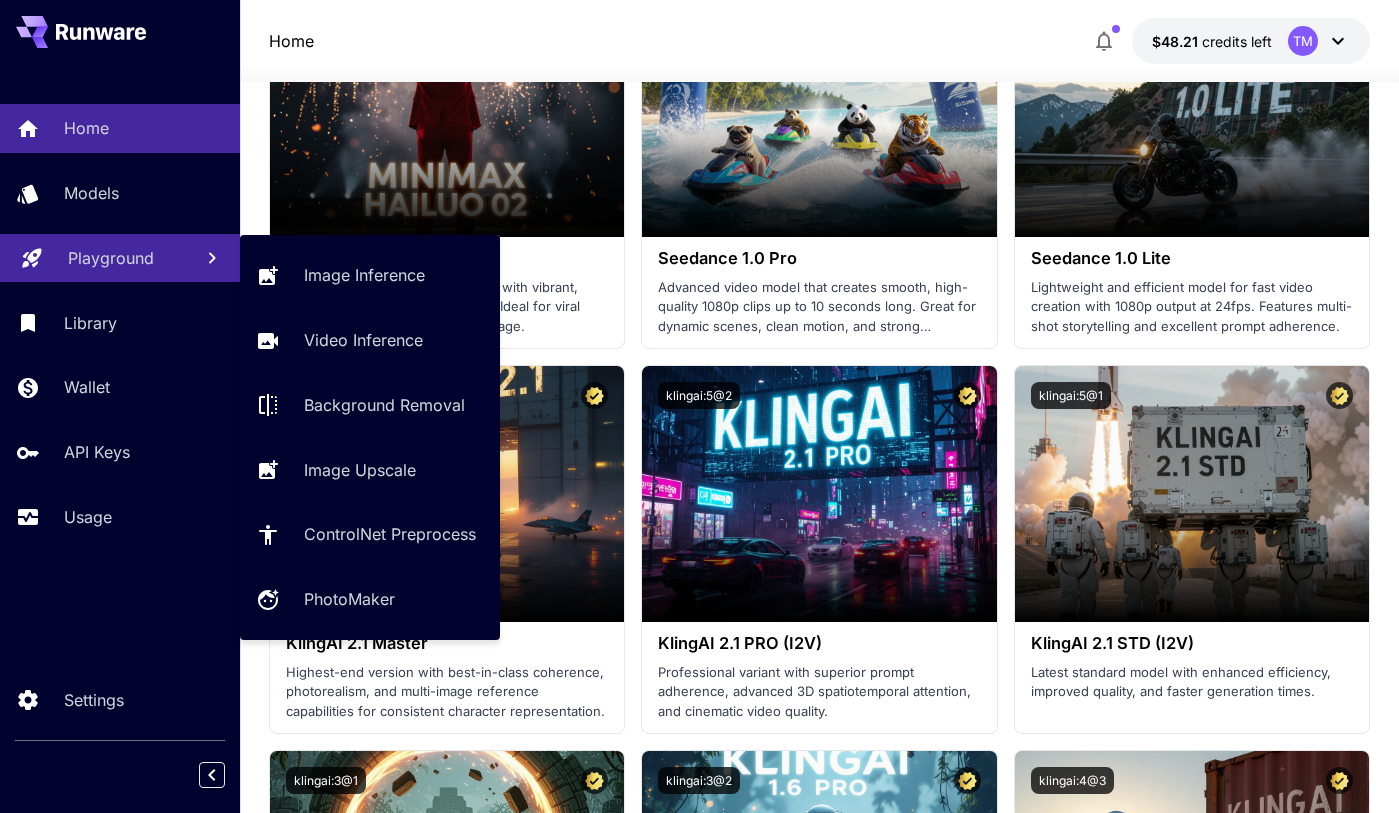 click on "Playground" at bounding box center [111, 258] 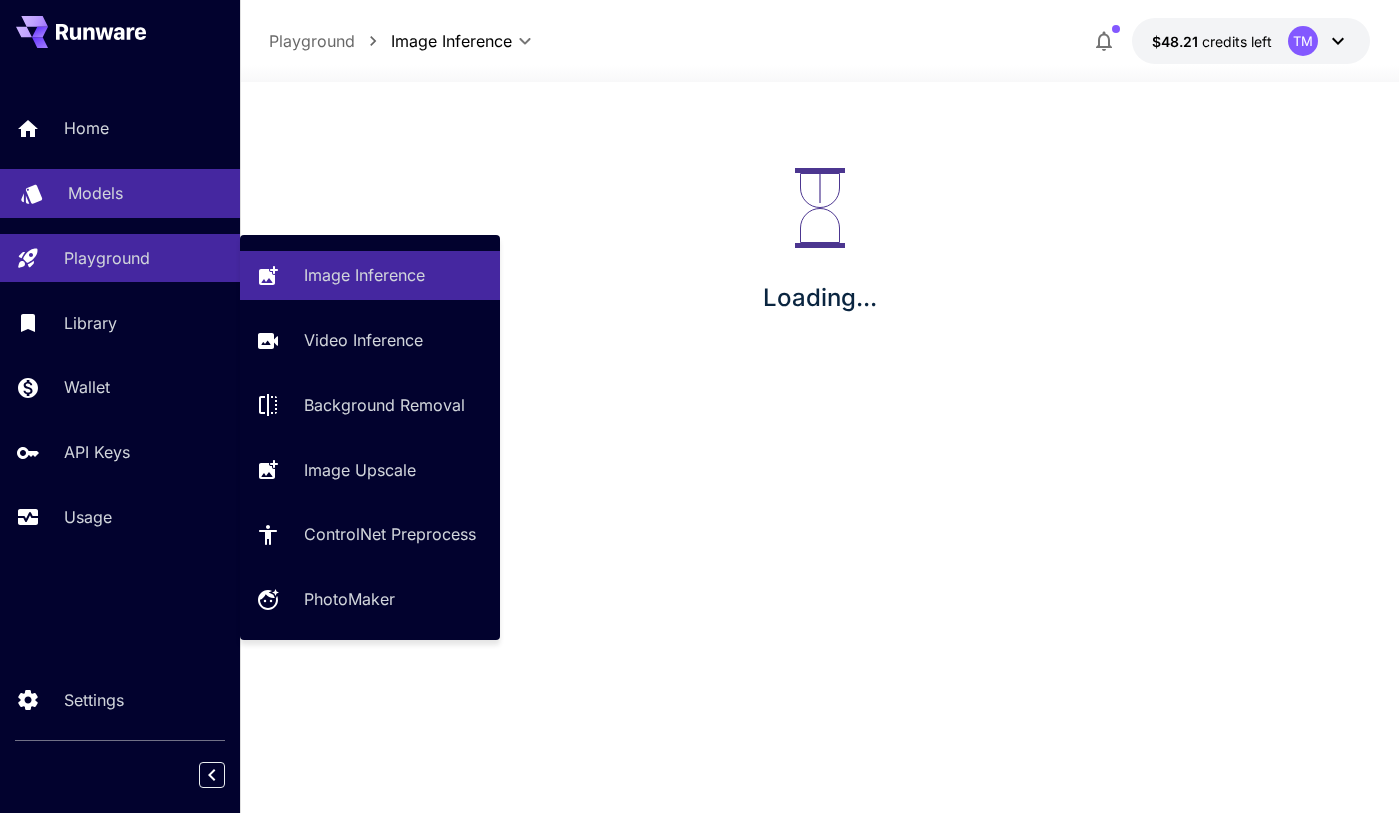 scroll, scrollTop: 0, scrollLeft: 0, axis: both 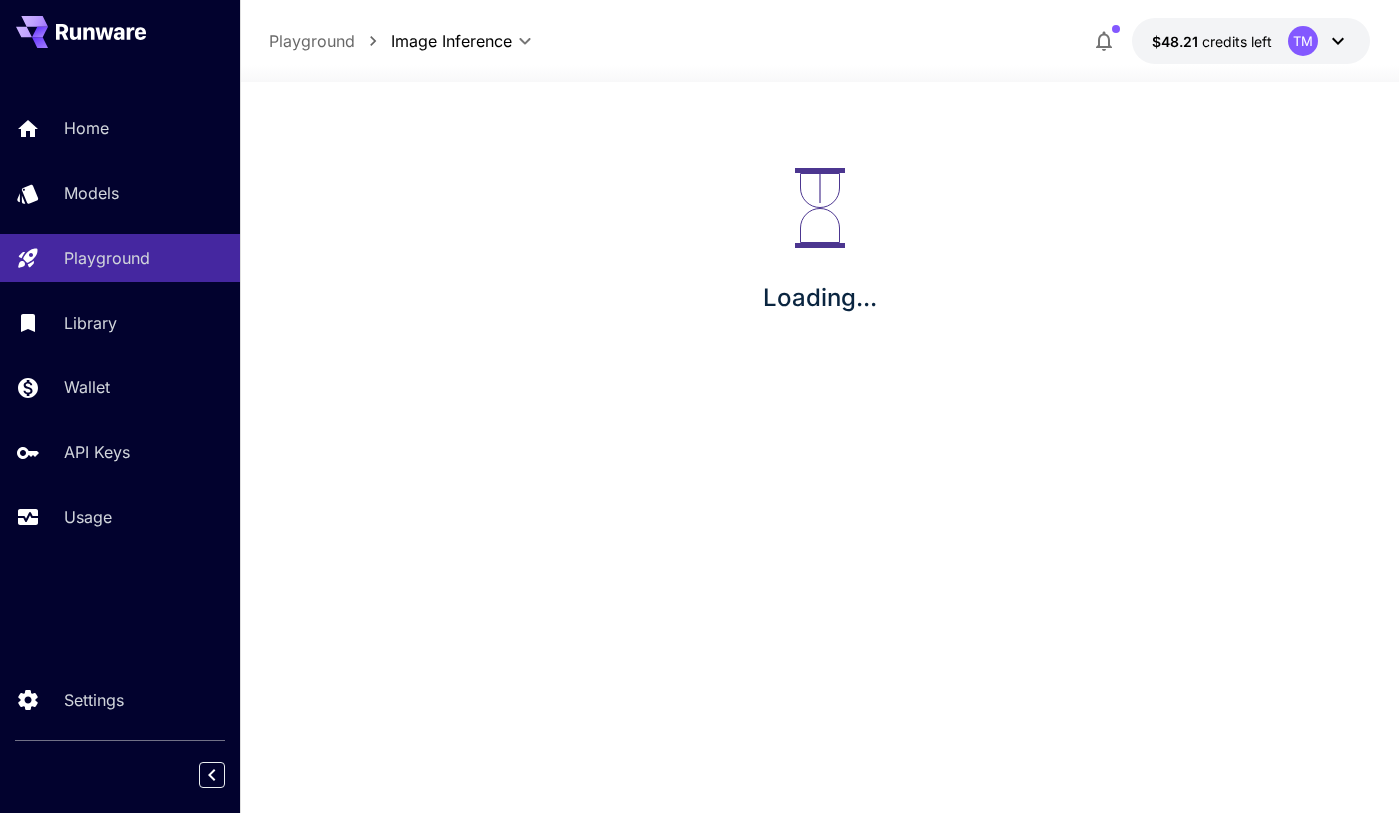 click on "Home Models Playground Library Wallet API Keys Usage" at bounding box center (120, 322) 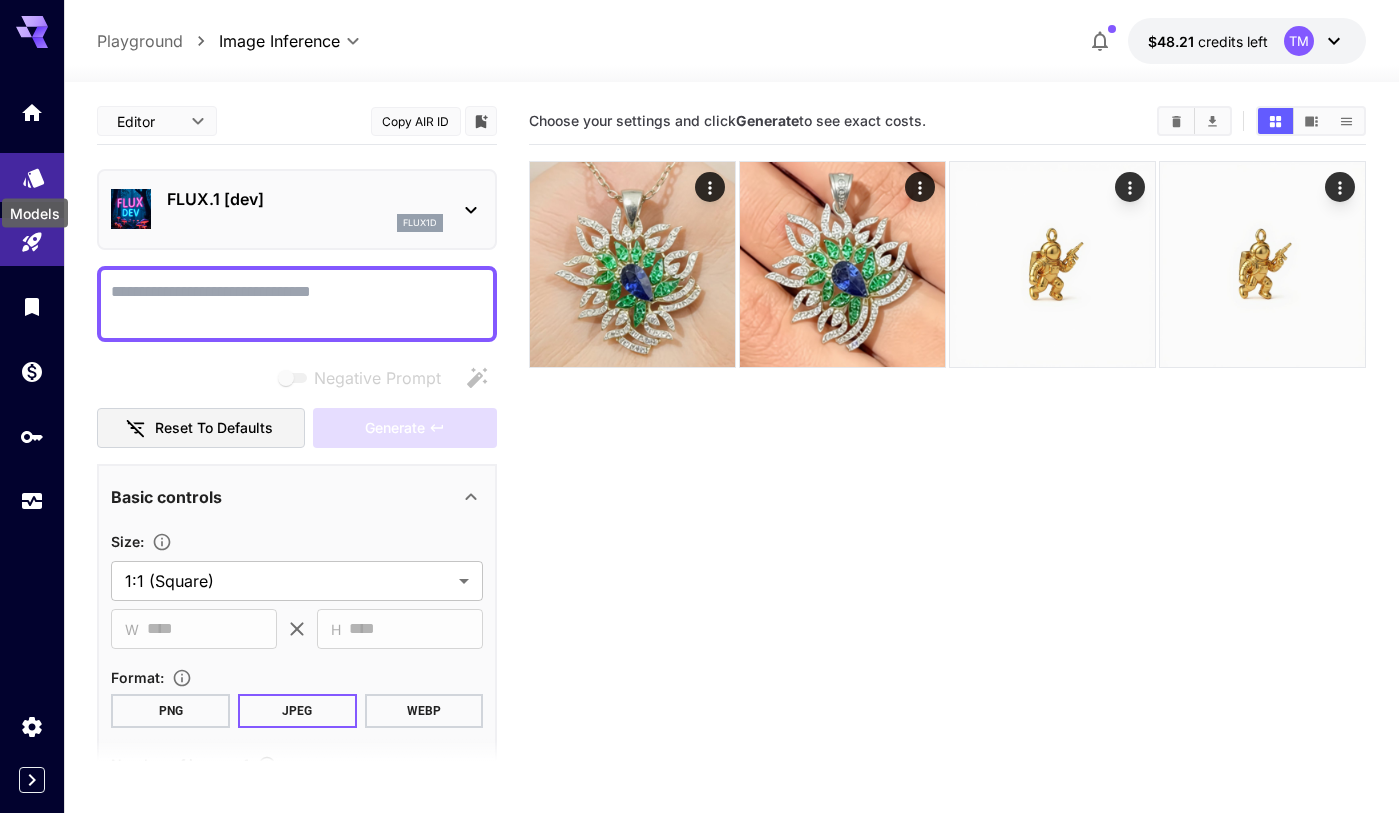 click on "Models" at bounding box center [35, 207] 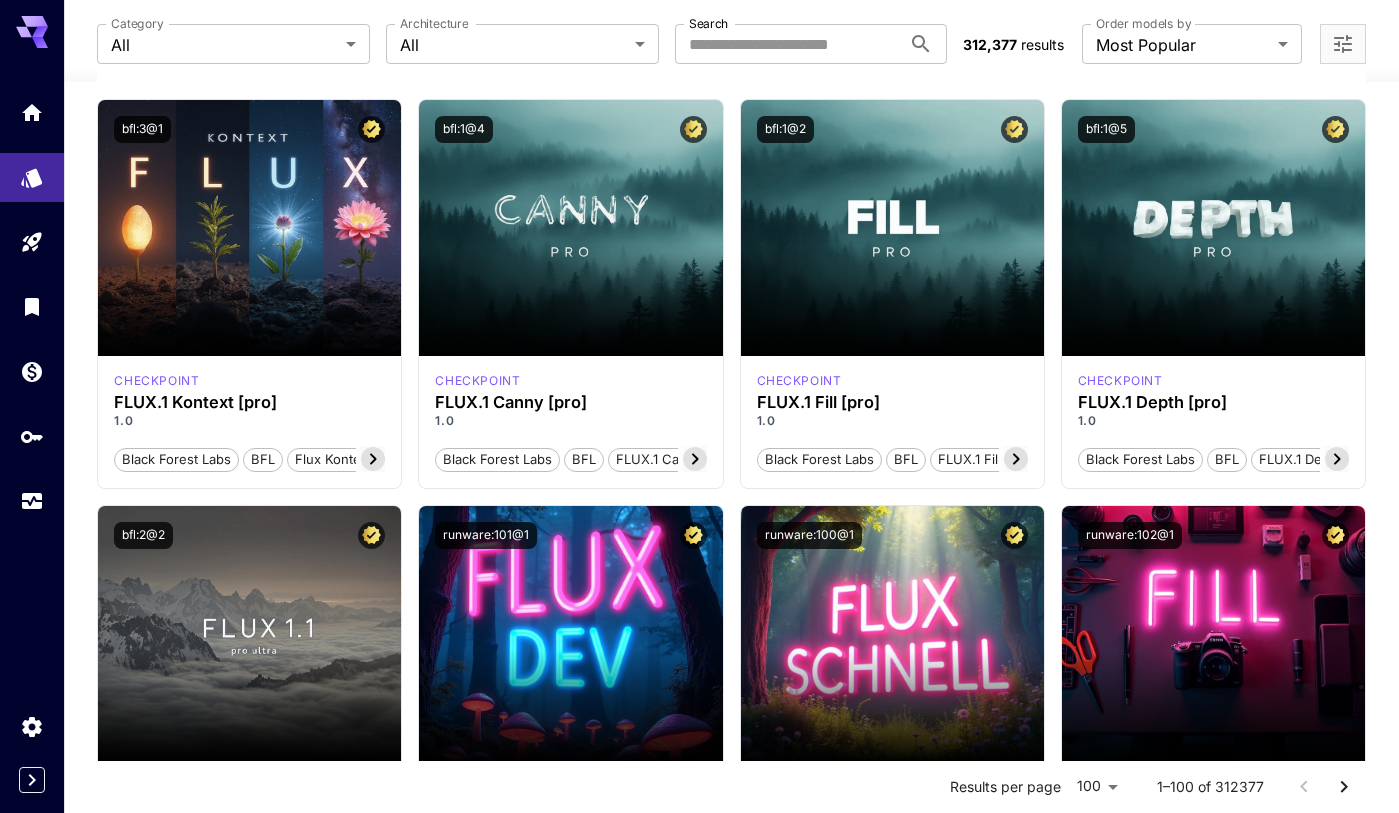 scroll, scrollTop: 0, scrollLeft: 0, axis: both 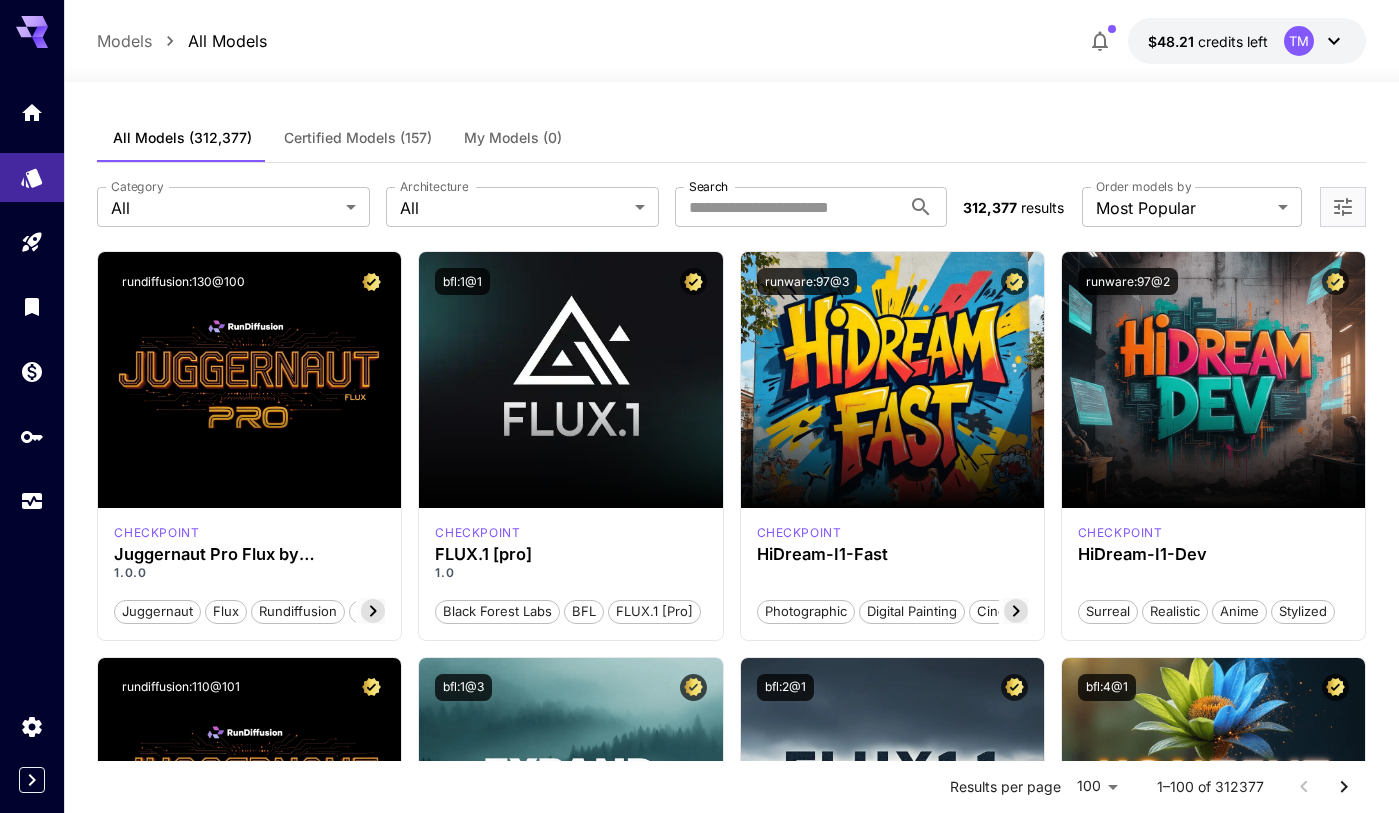 click on "TM" at bounding box center (1299, 41) 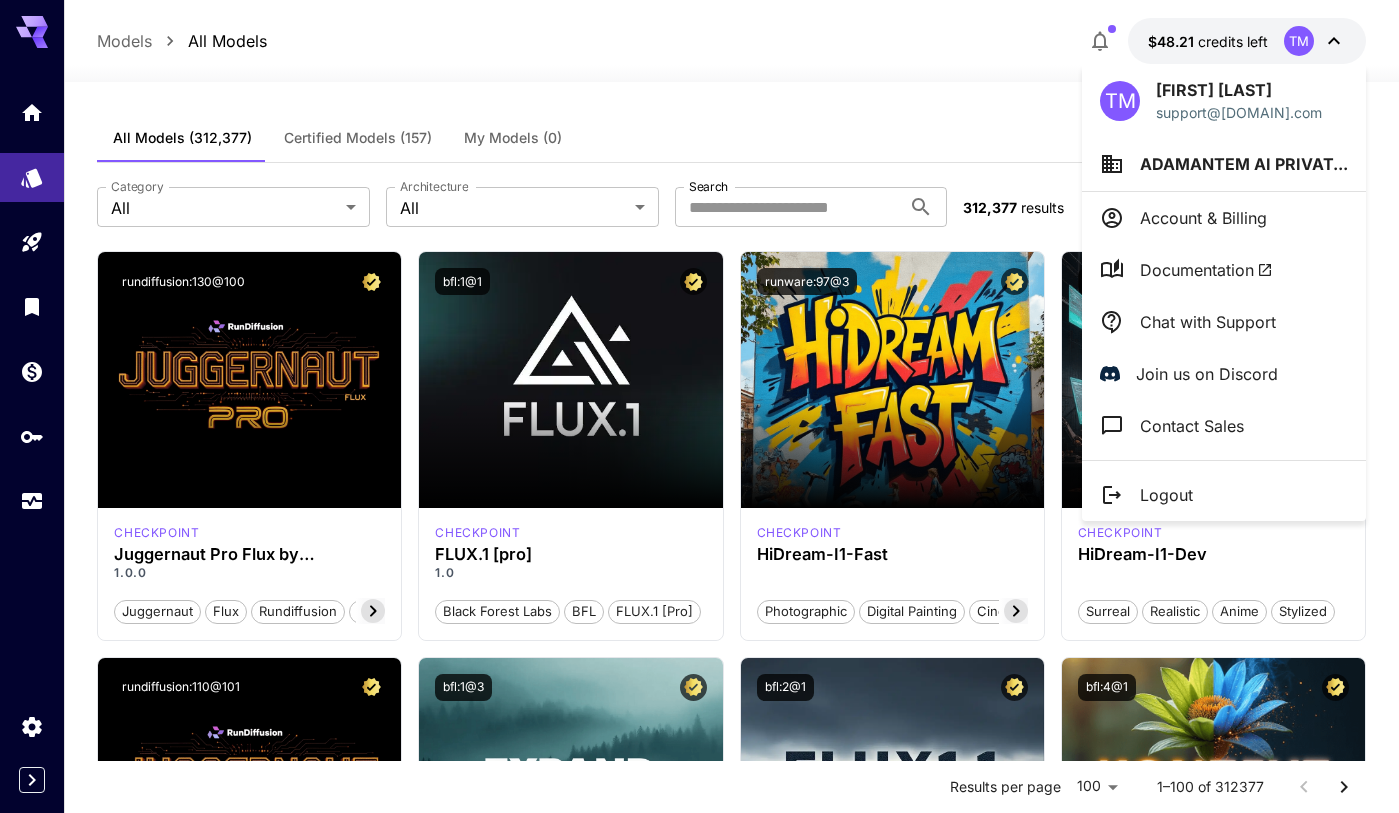 click at bounding box center [699, 406] 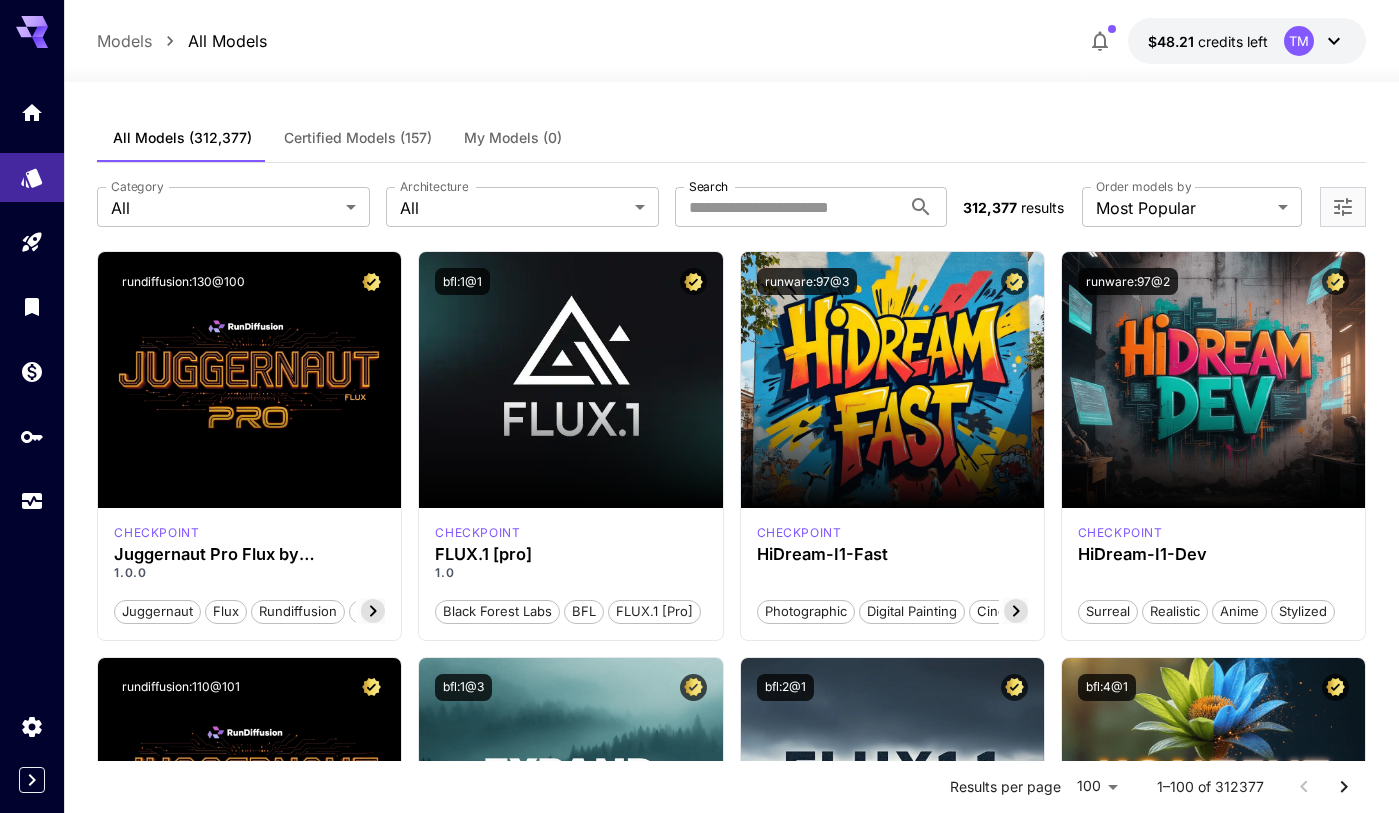 type 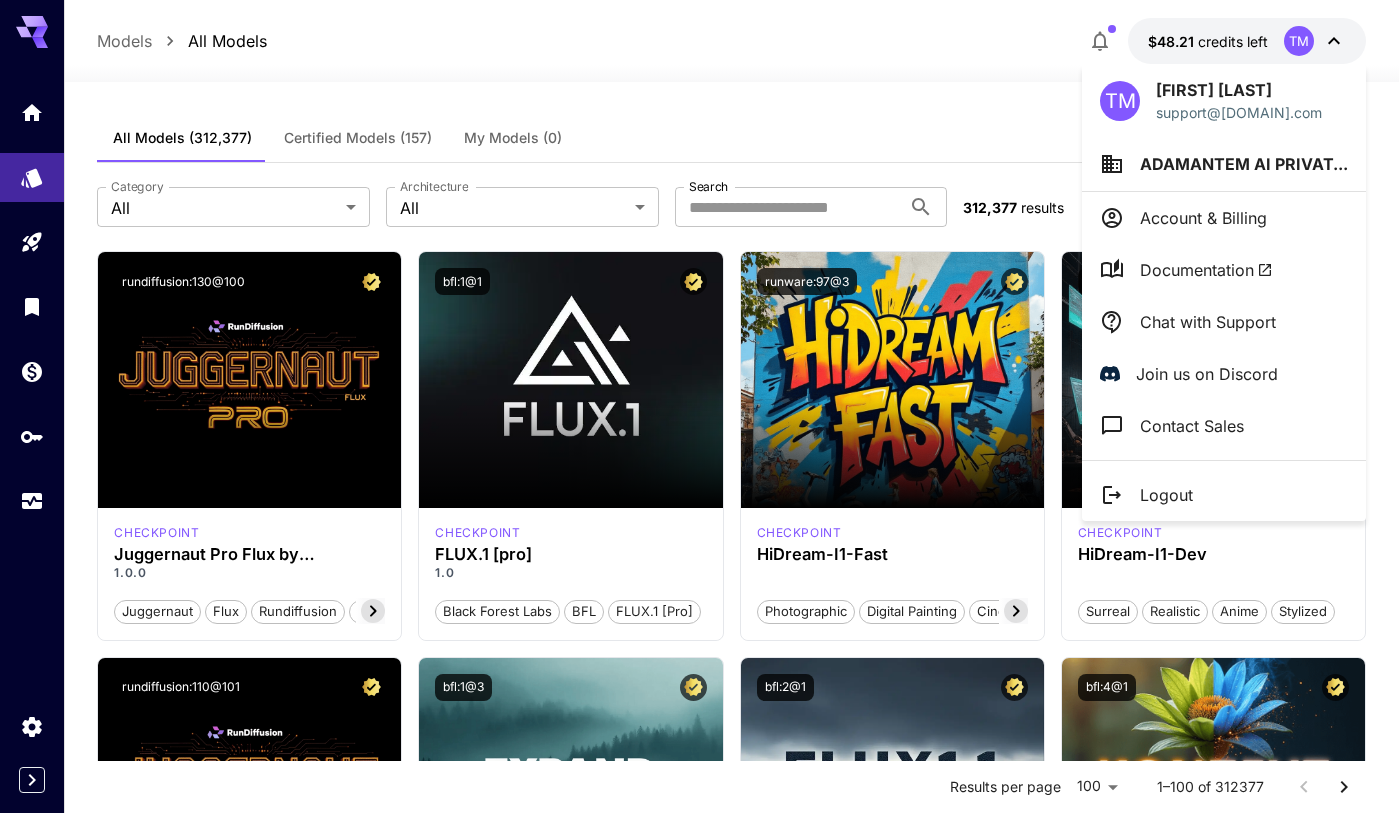 click at bounding box center (699, 406) 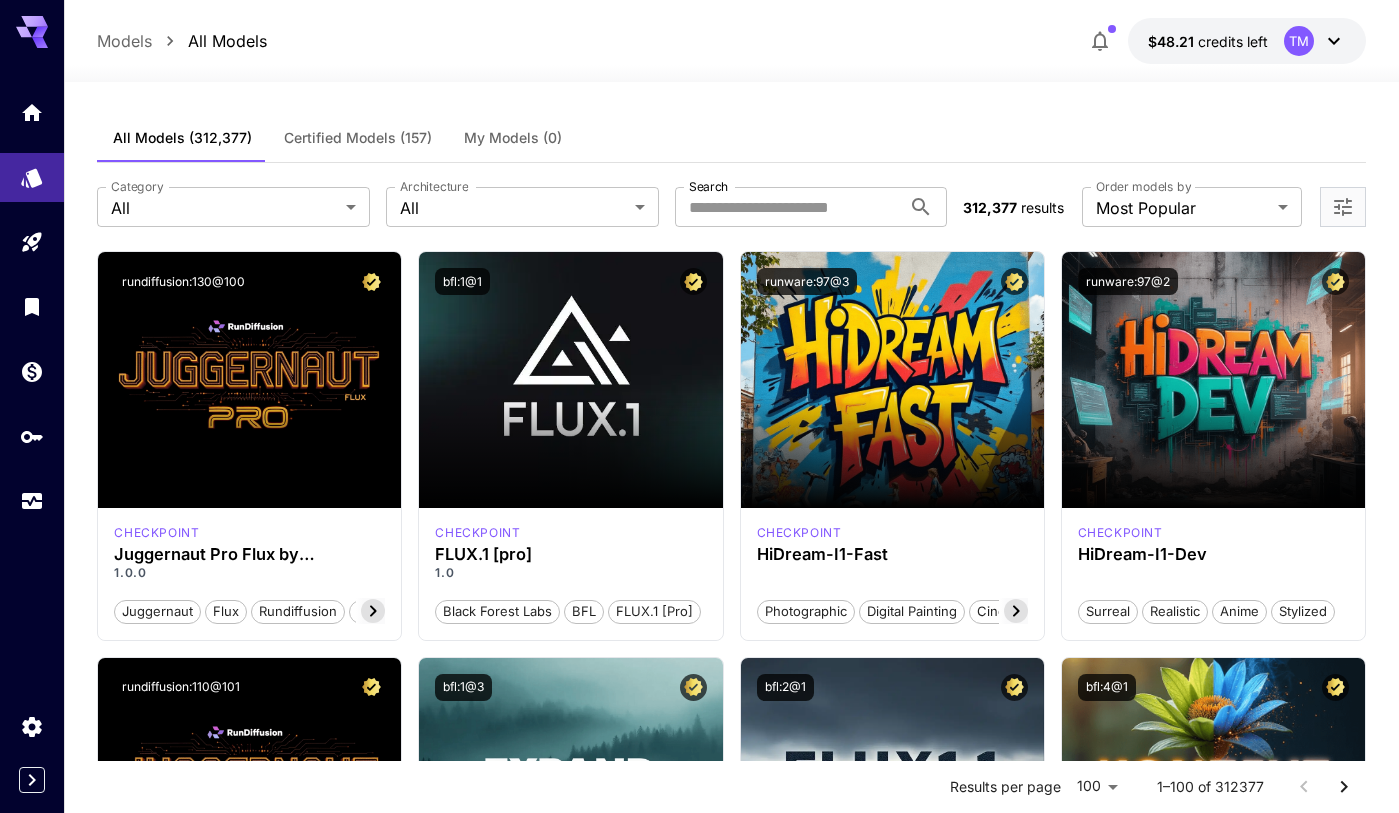 click on "**********" at bounding box center [731, 8984] 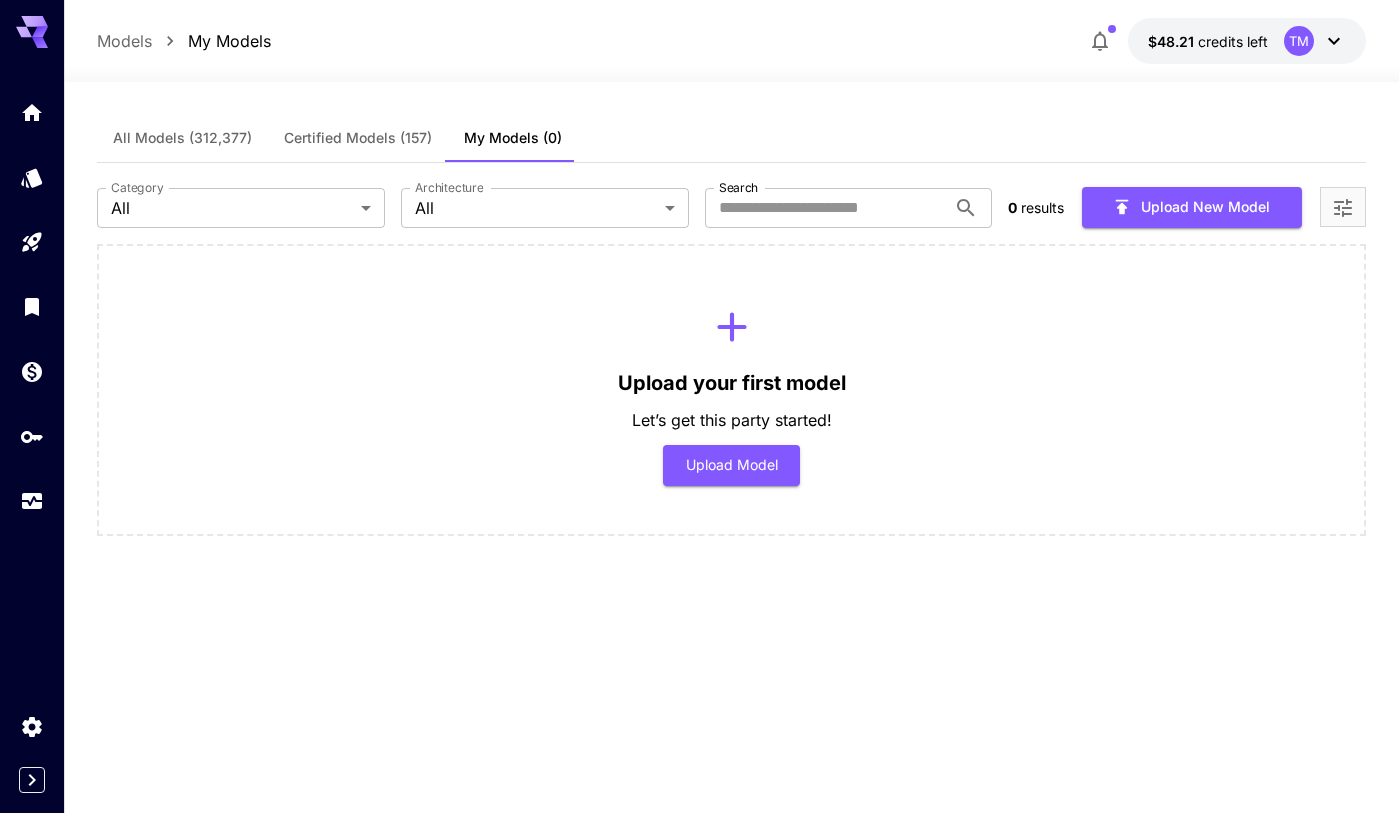 click on "Upload your first model Let’s get this party started! Upload Model" at bounding box center (731, 390) 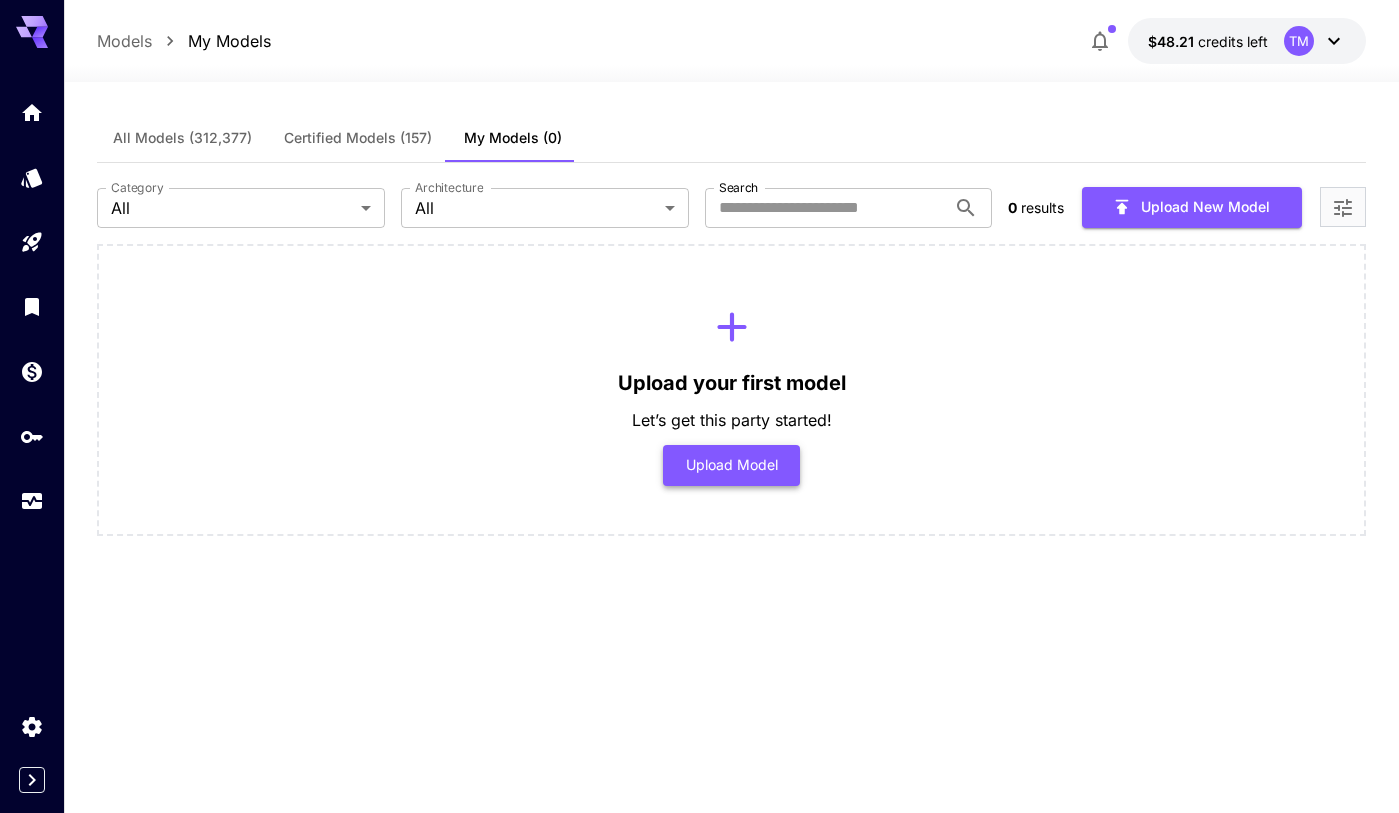click on "Upload Model" at bounding box center (731, 465) 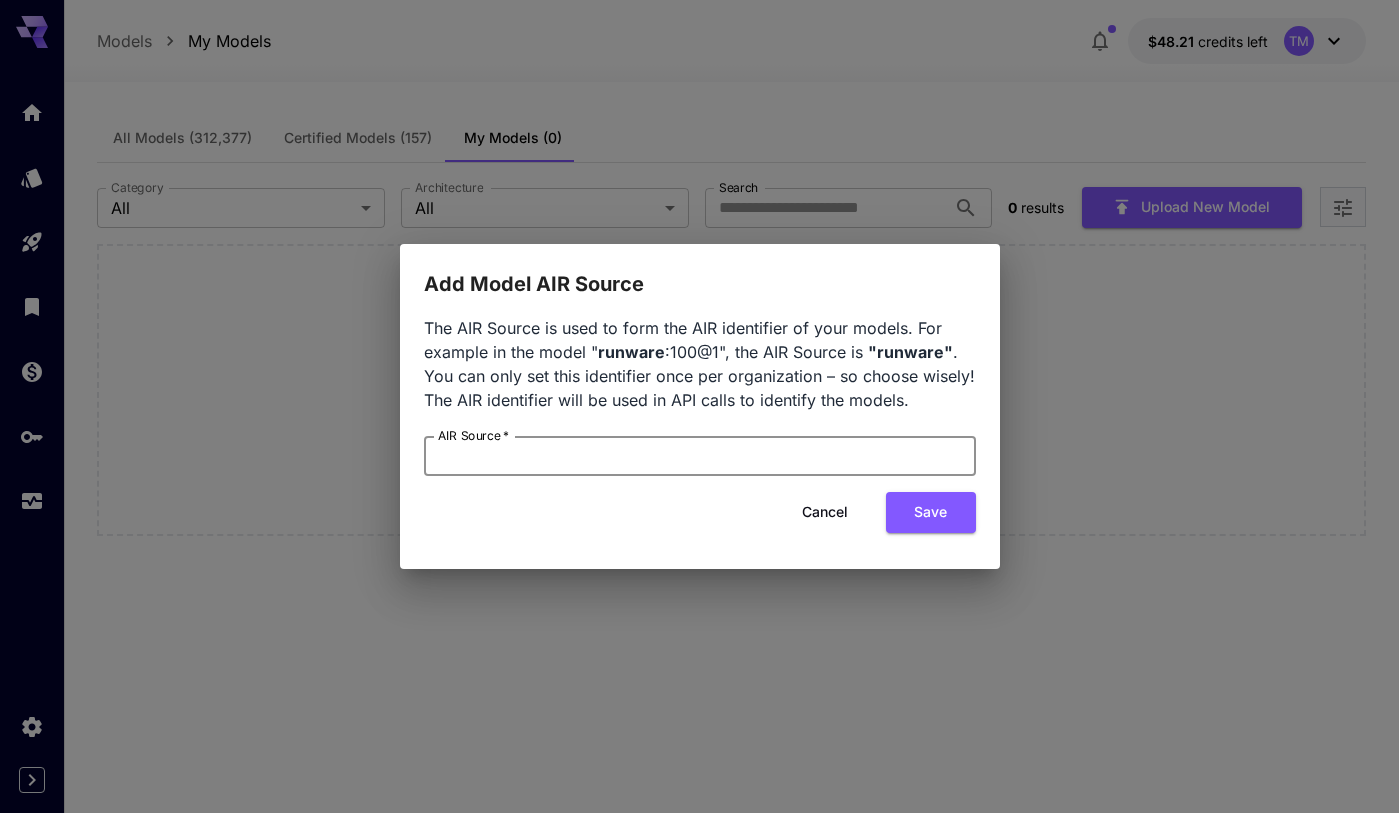 click on "AIR Source   *" at bounding box center [700, 456] 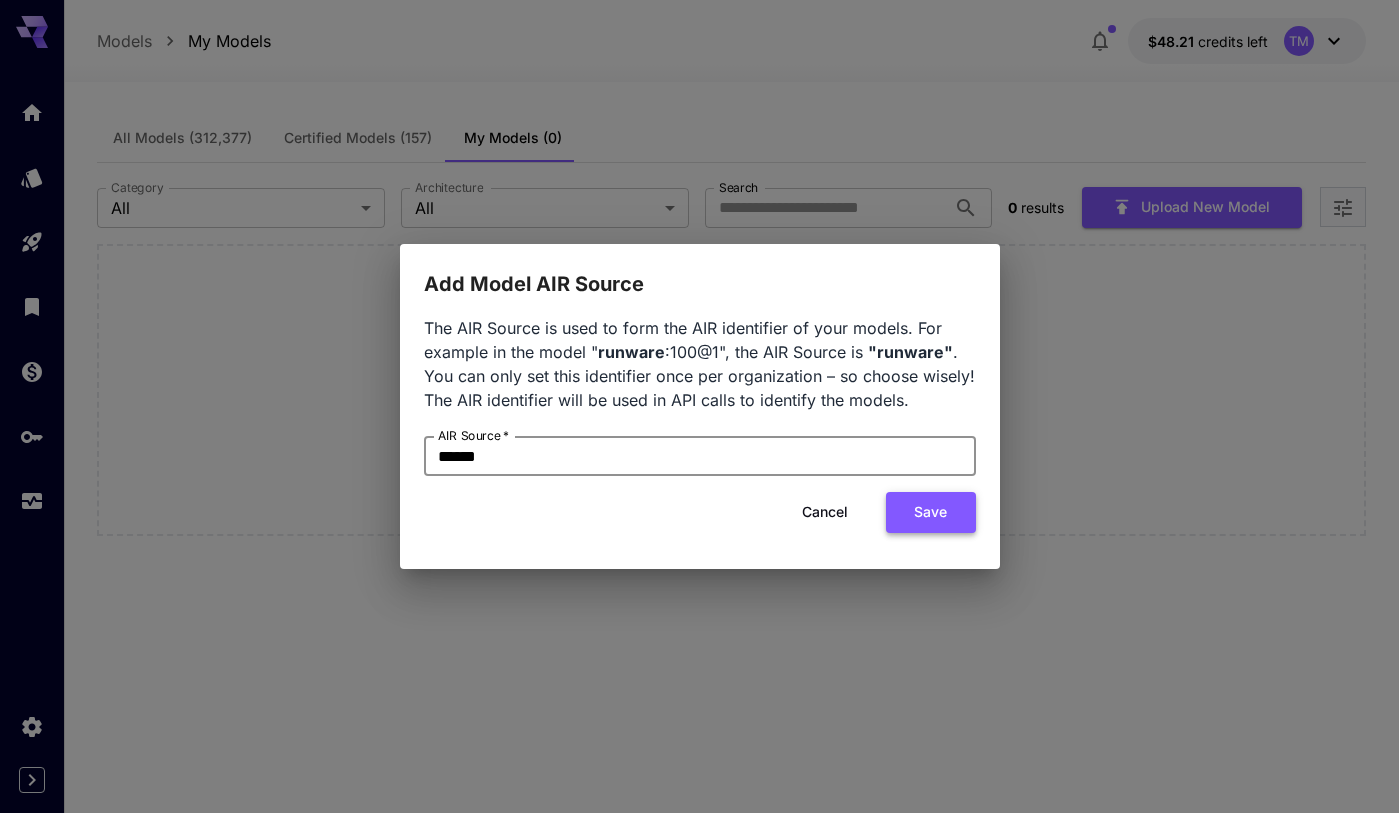 type on "******" 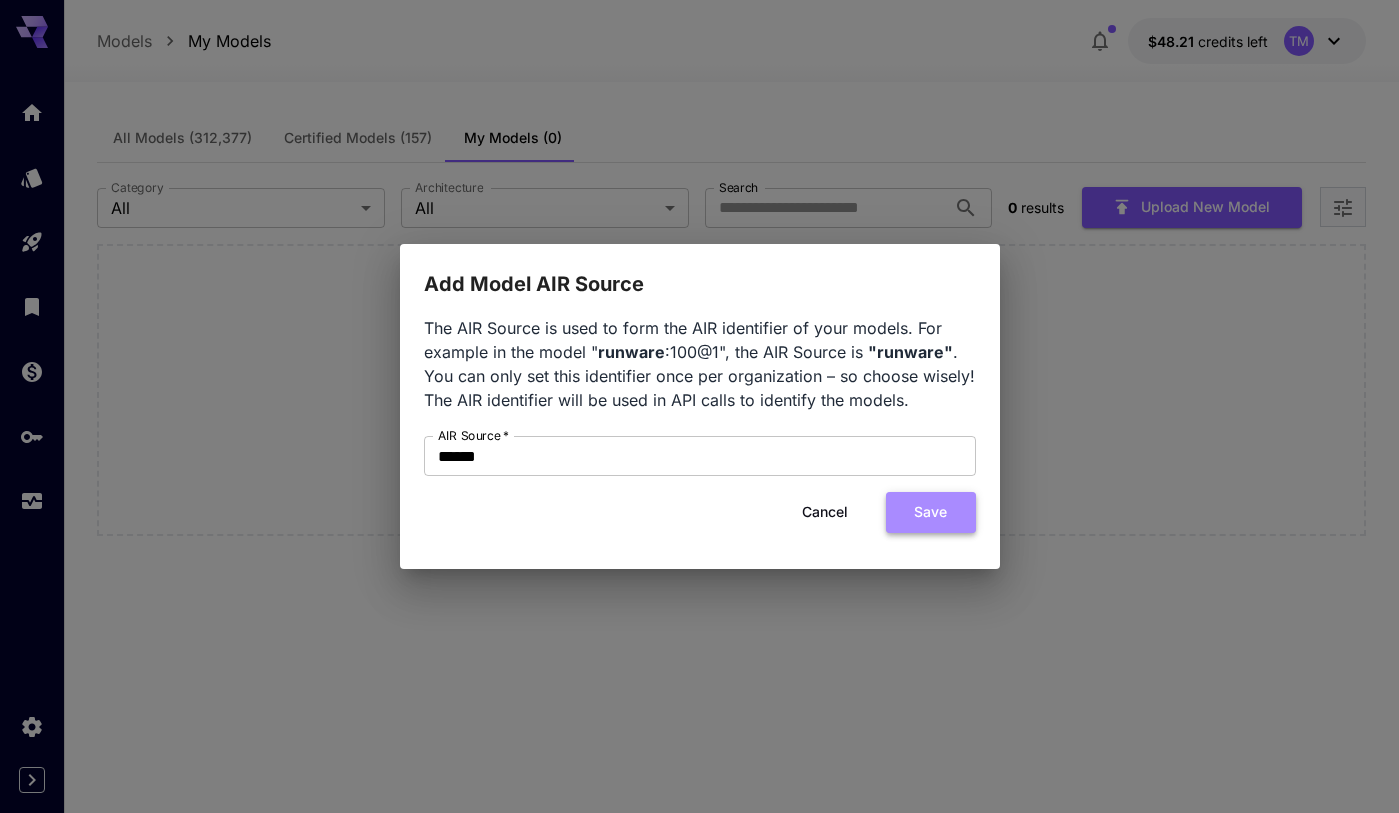 click on "Save" at bounding box center (931, 512) 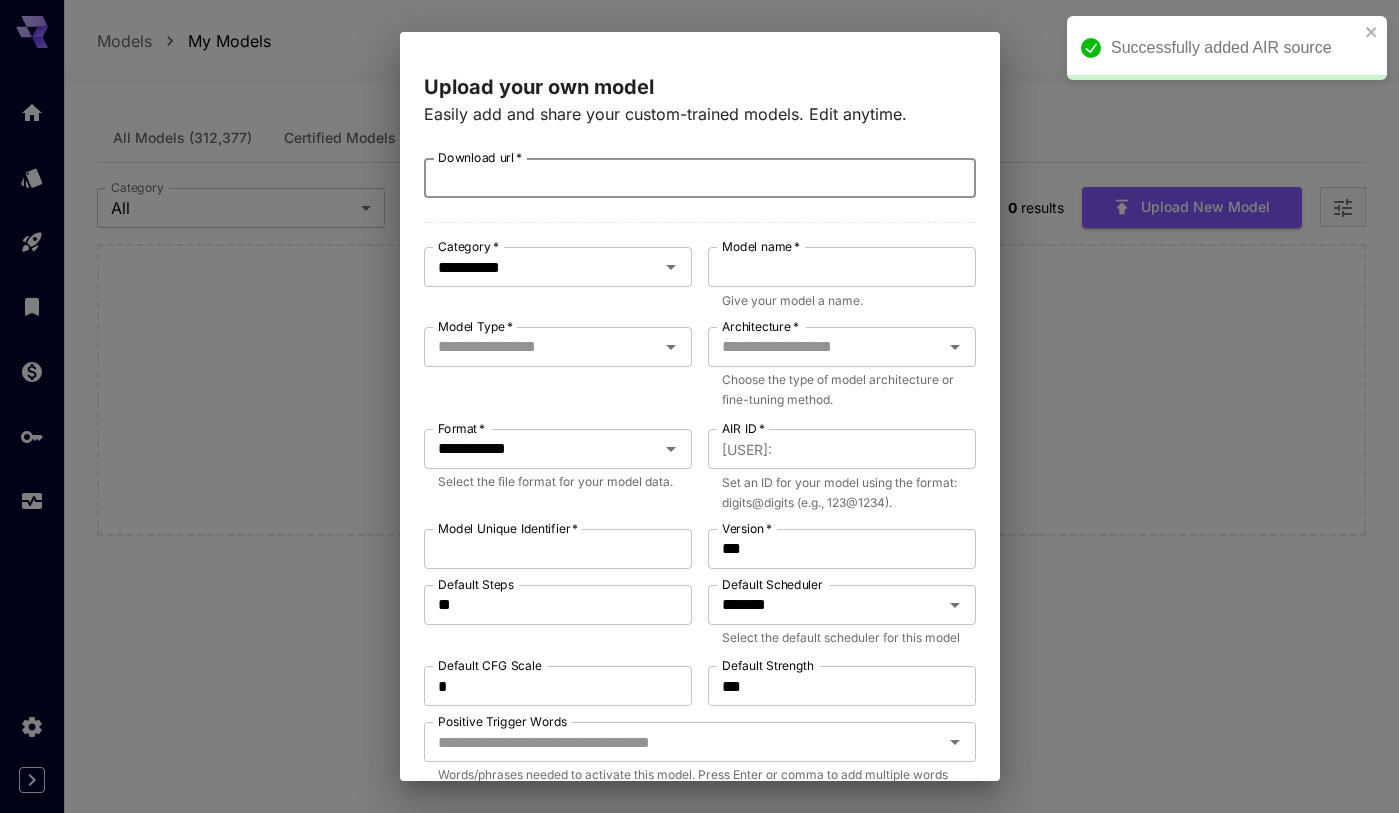 click on "Download url   *" at bounding box center [700, 178] 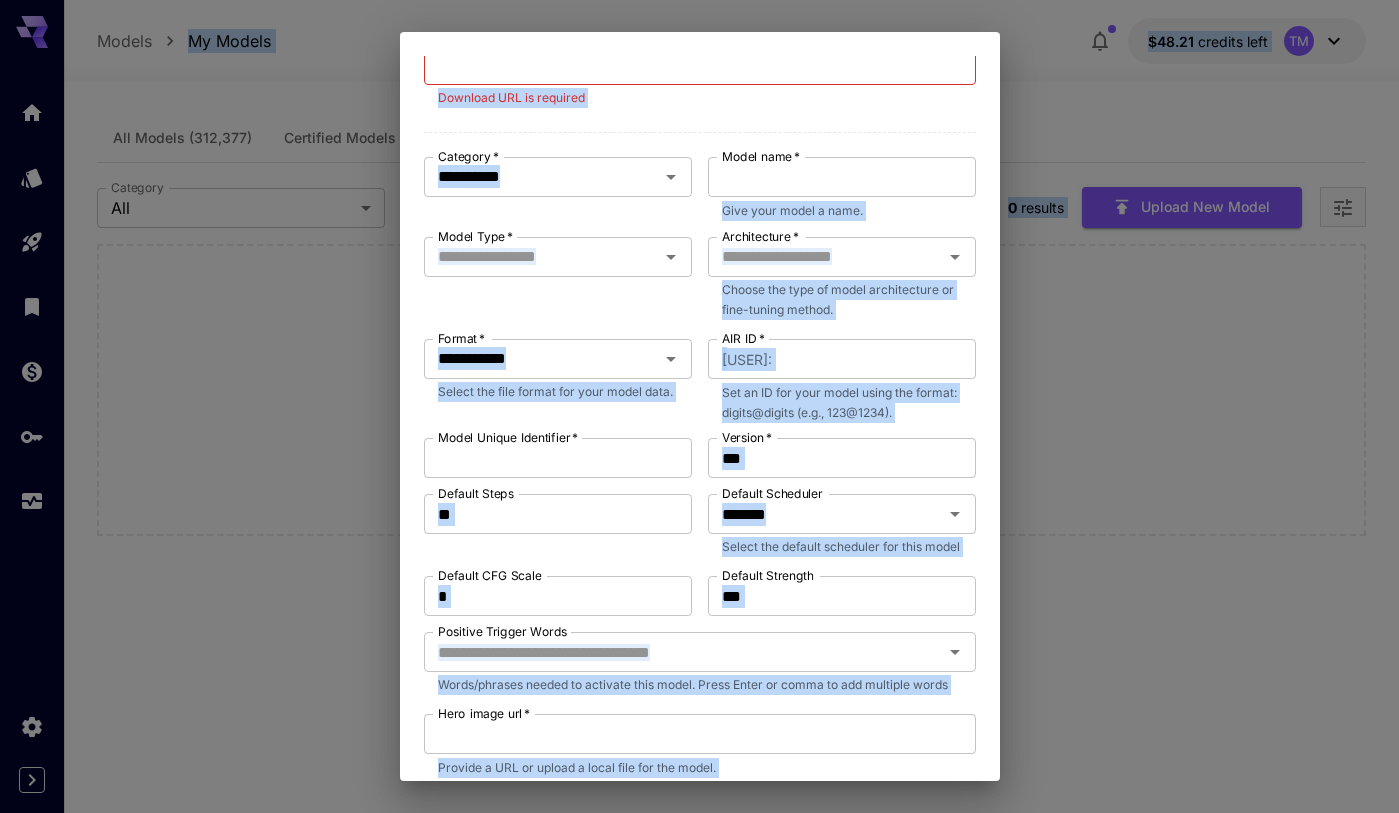 scroll, scrollTop: 0, scrollLeft: 0, axis: both 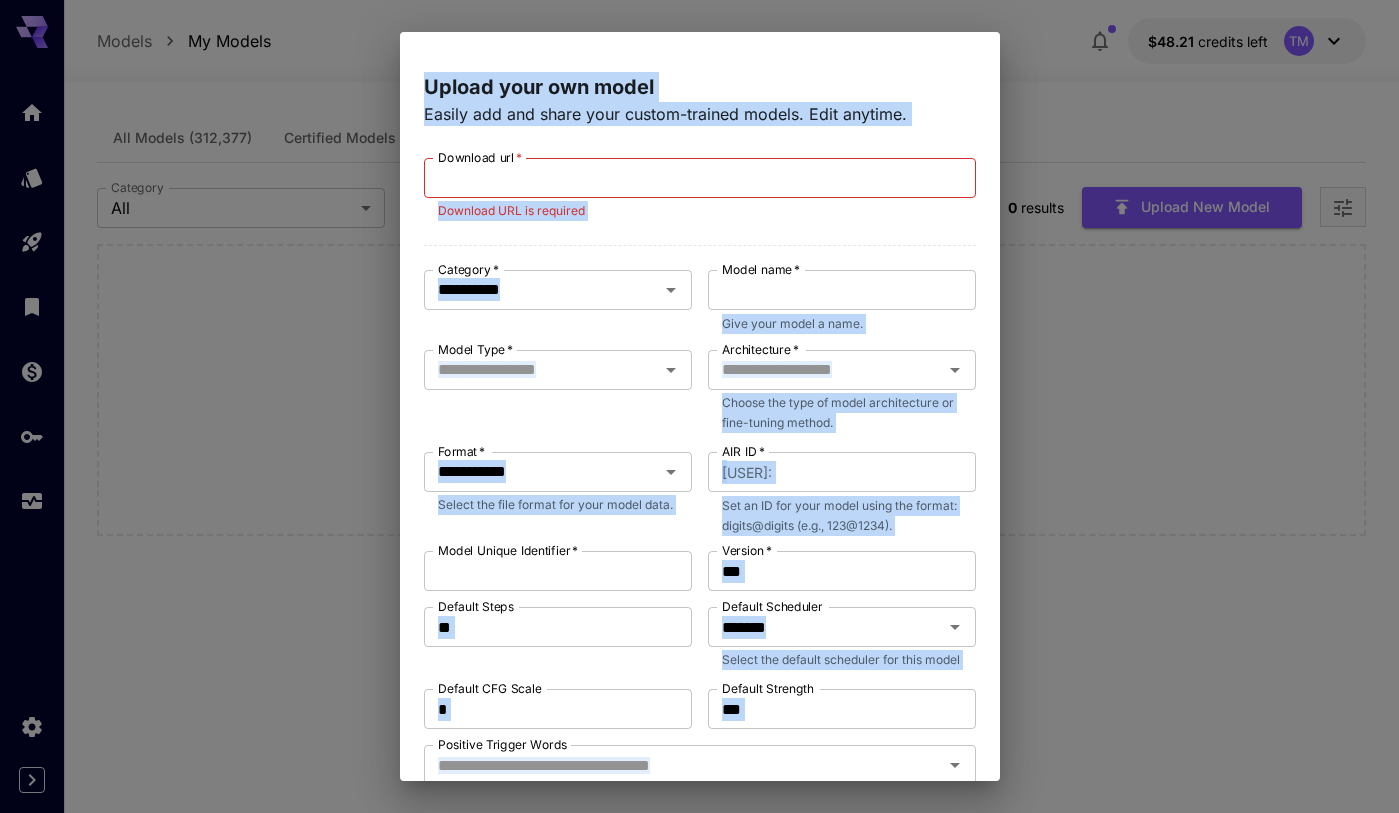 drag, startPoint x: 641, startPoint y: 691, endPoint x: 381, endPoint y: 64, distance: 678.7702 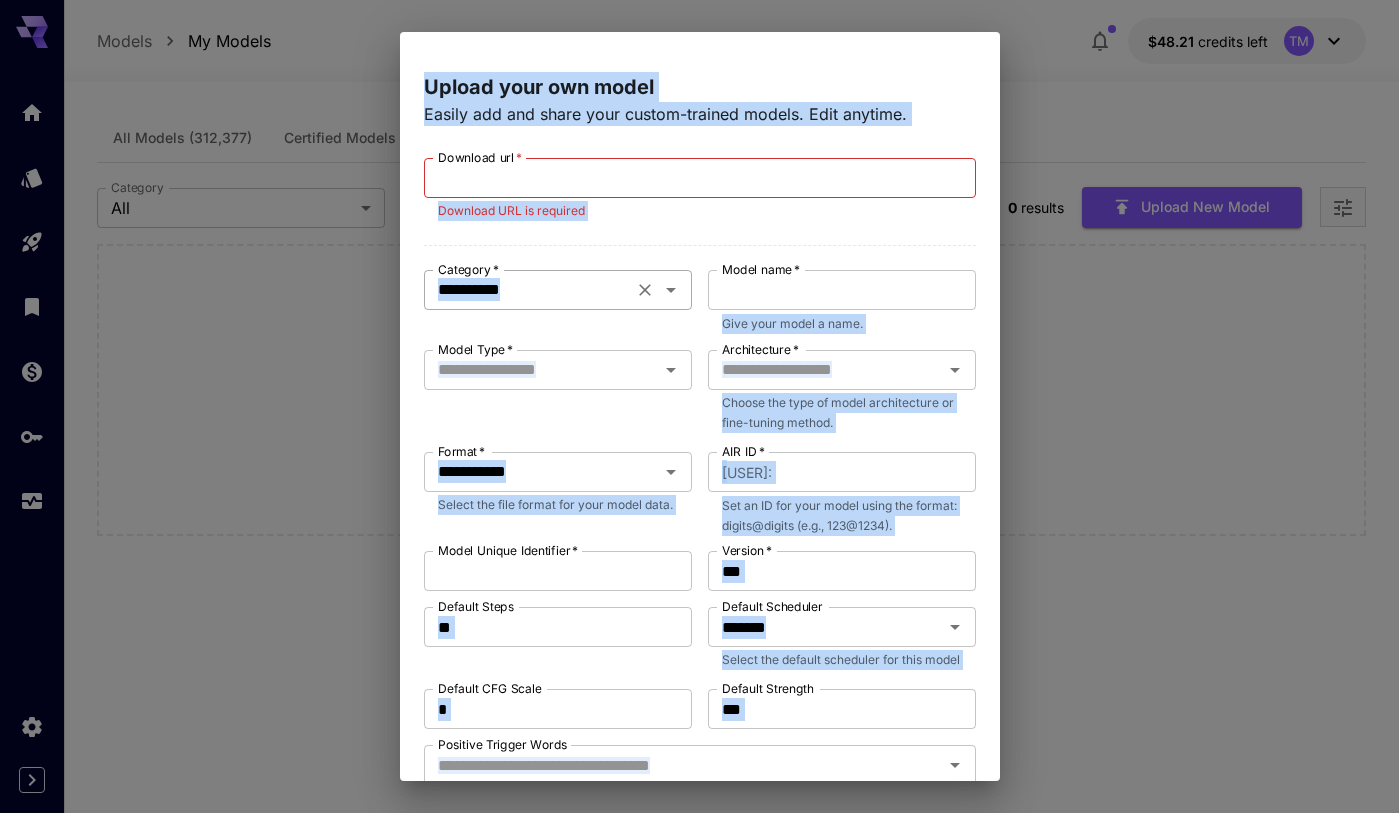 click on "**********" at bounding box center (558, 290) 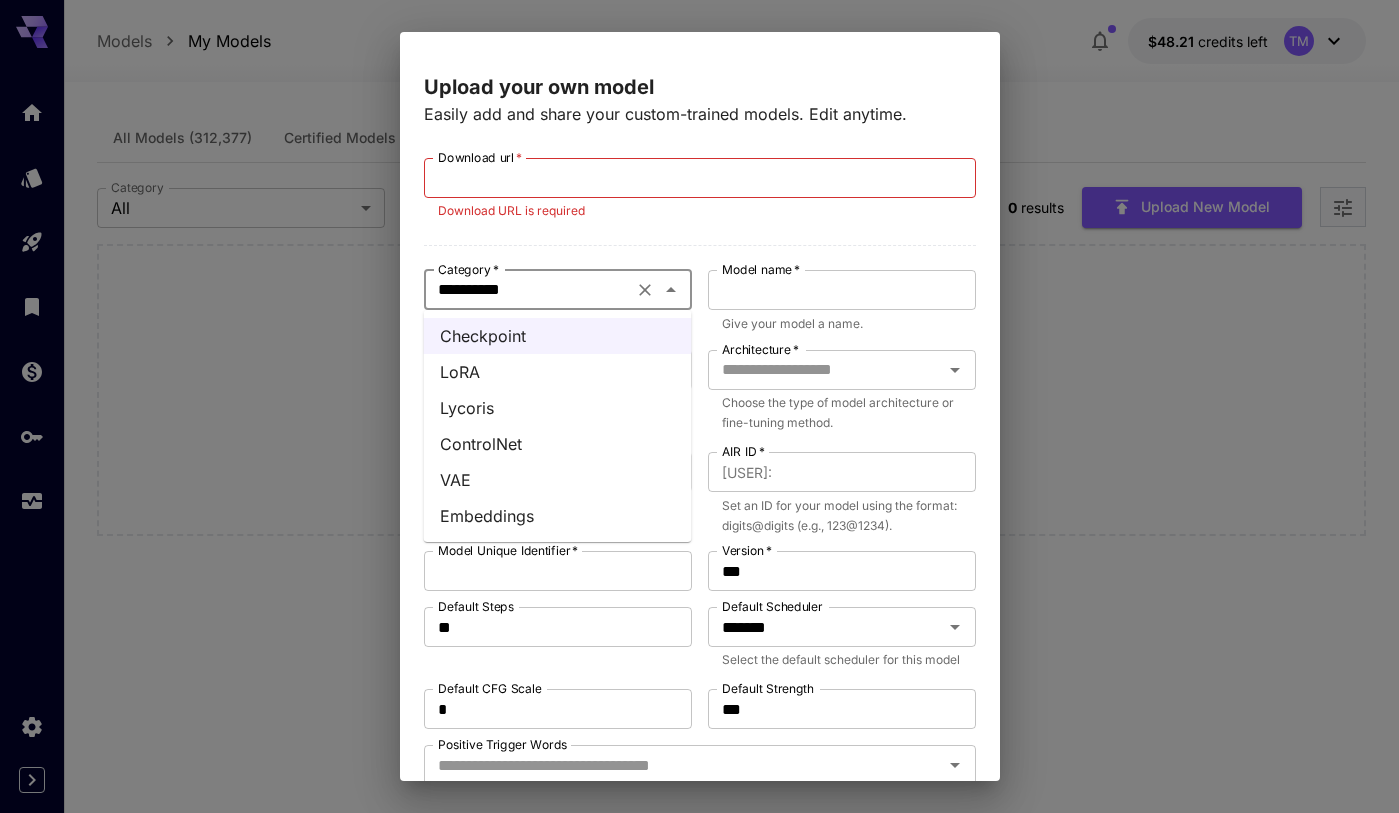 click on "LoRA" at bounding box center [558, 372] 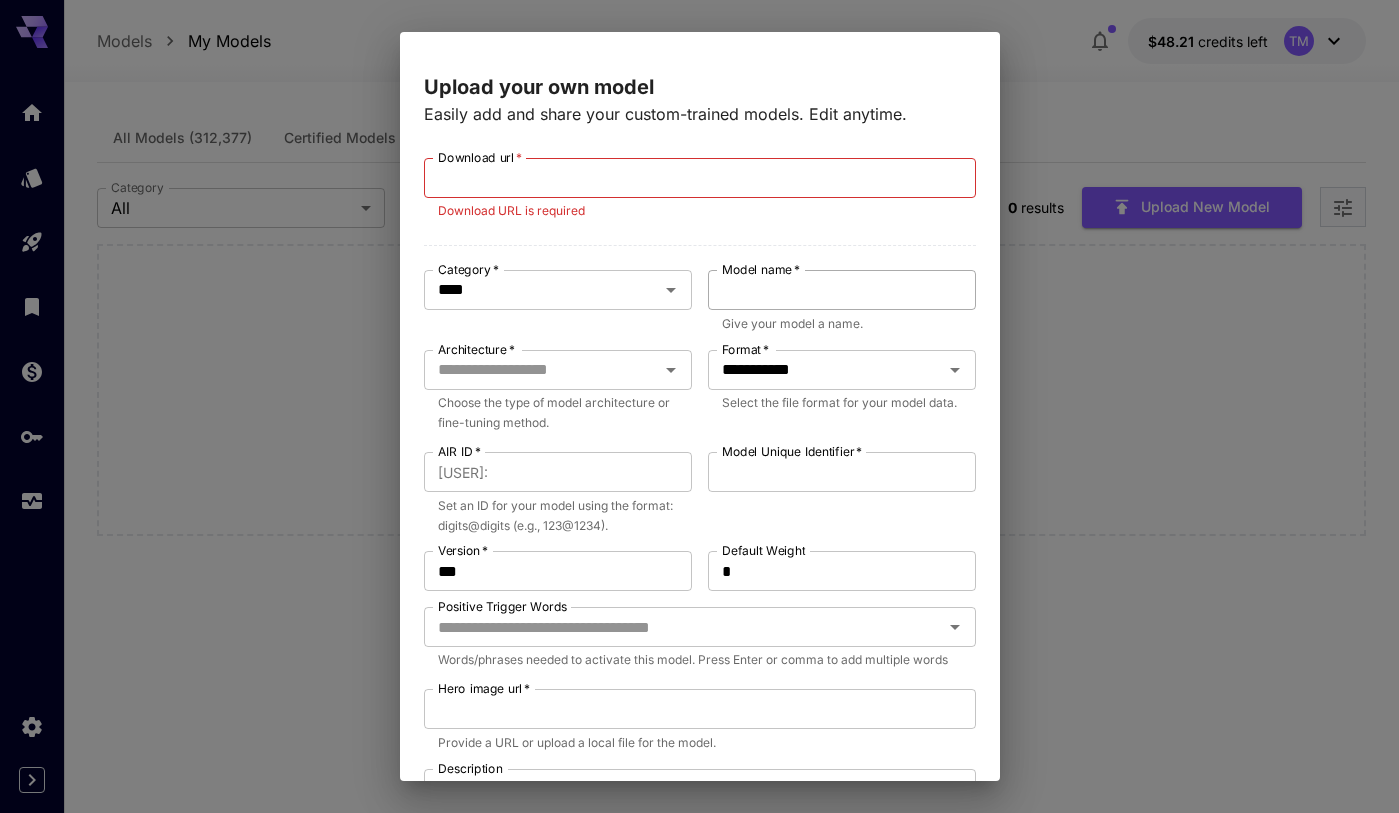 click on "Model name   *" at bounding box center [842, 290] 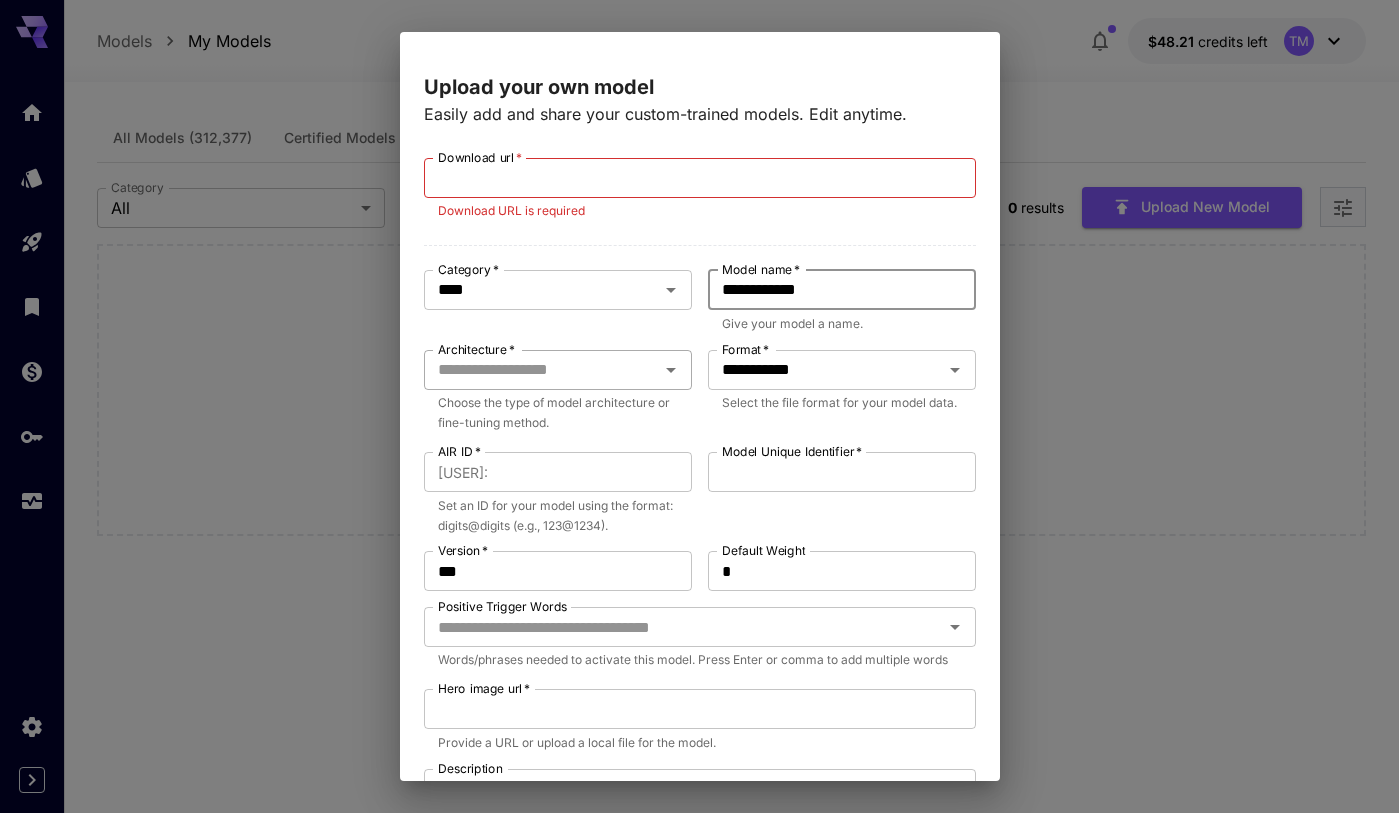 type on "**********" 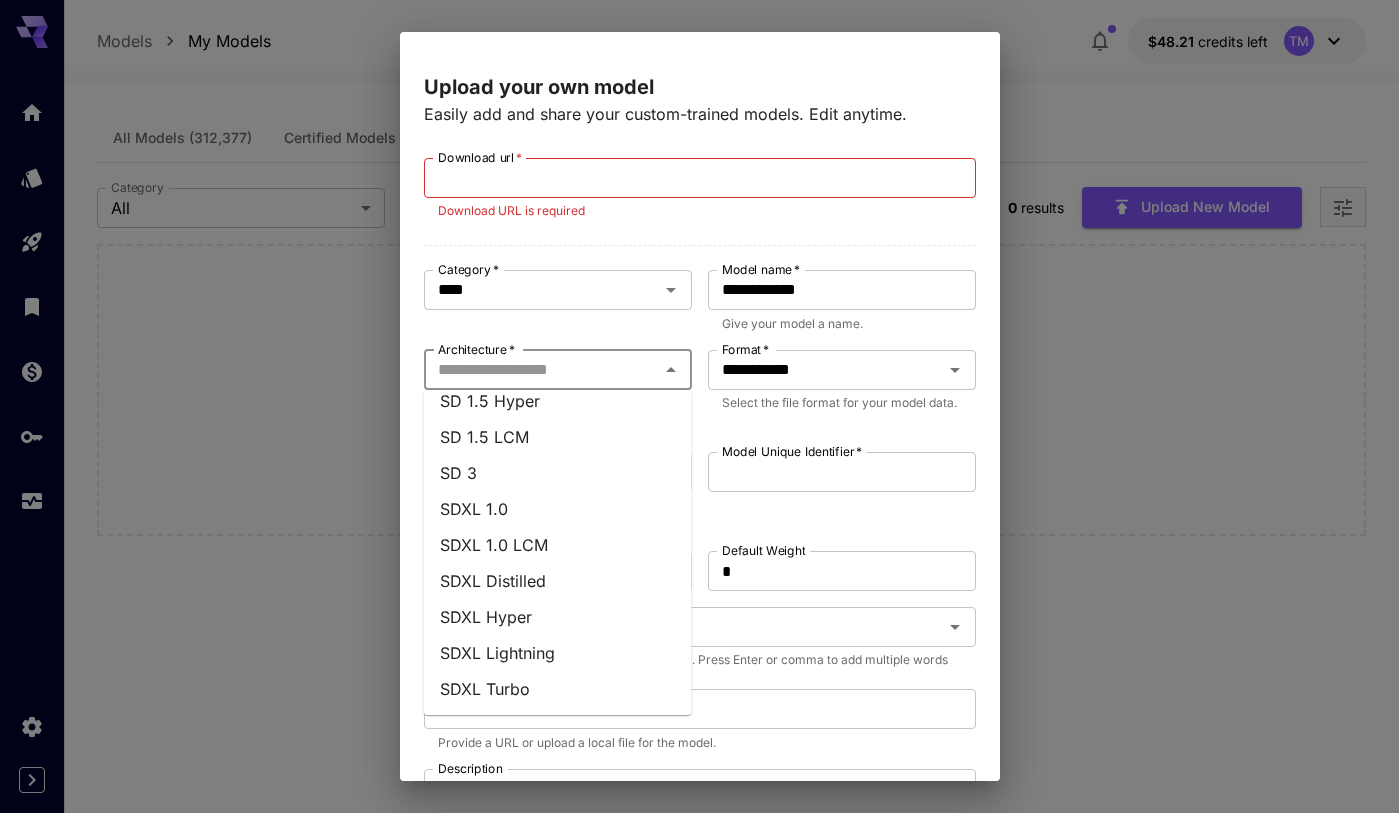 scroll, scrollTop: 0, scrollLeft: 0, axis: both 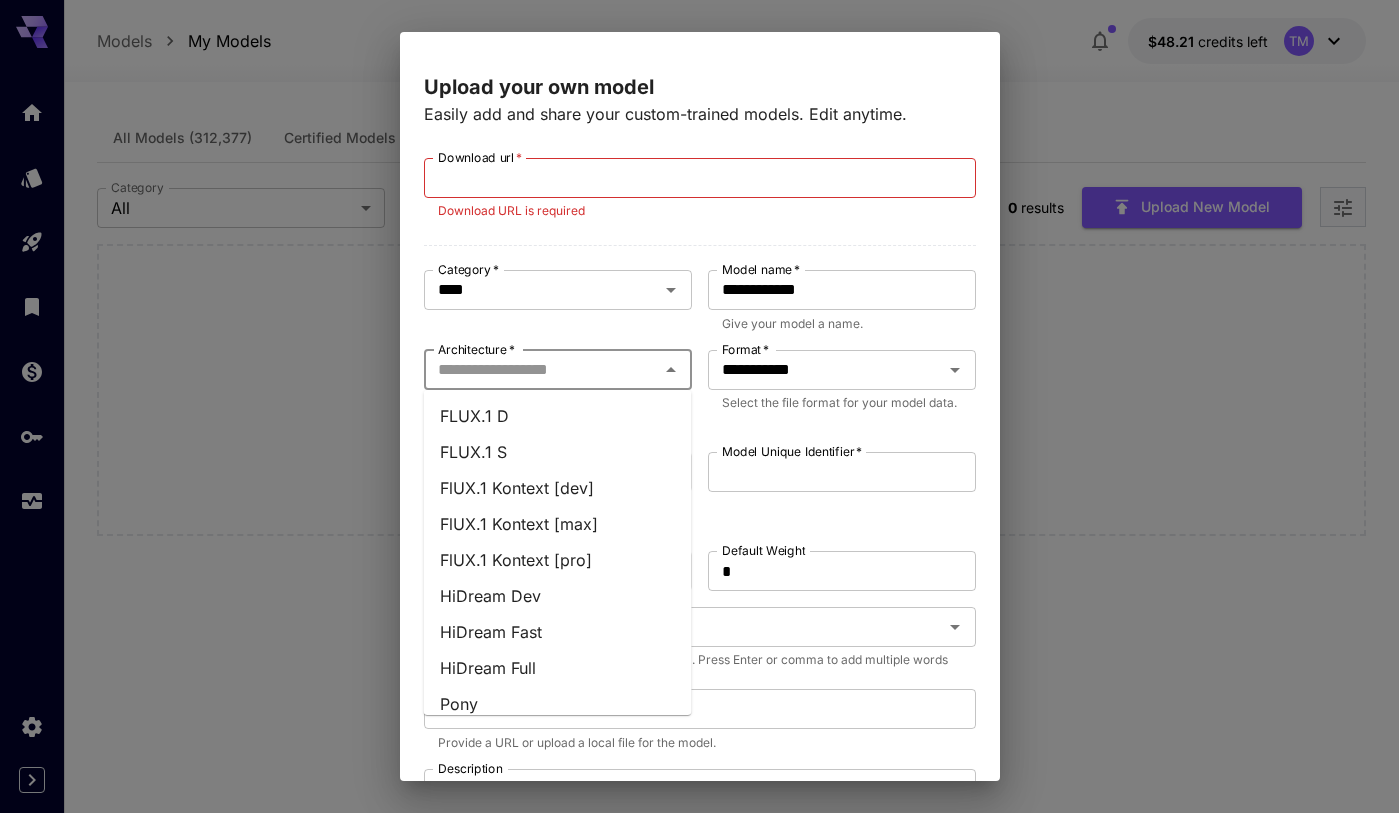 click on "FlUX.1 Kontext [dev]" at bounding box center (558, 488) 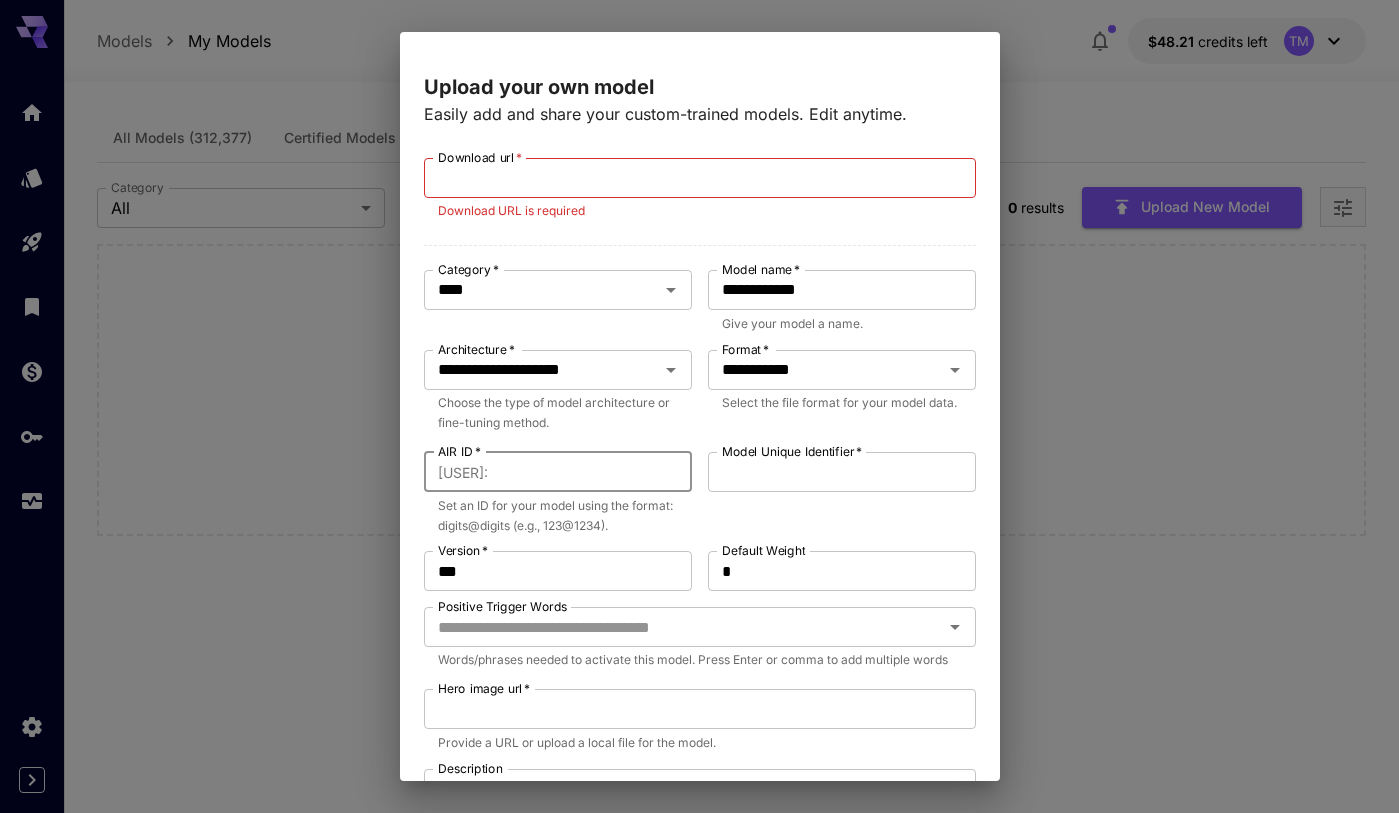 click on "AIR ID   *" at bounding box center (594, 472) 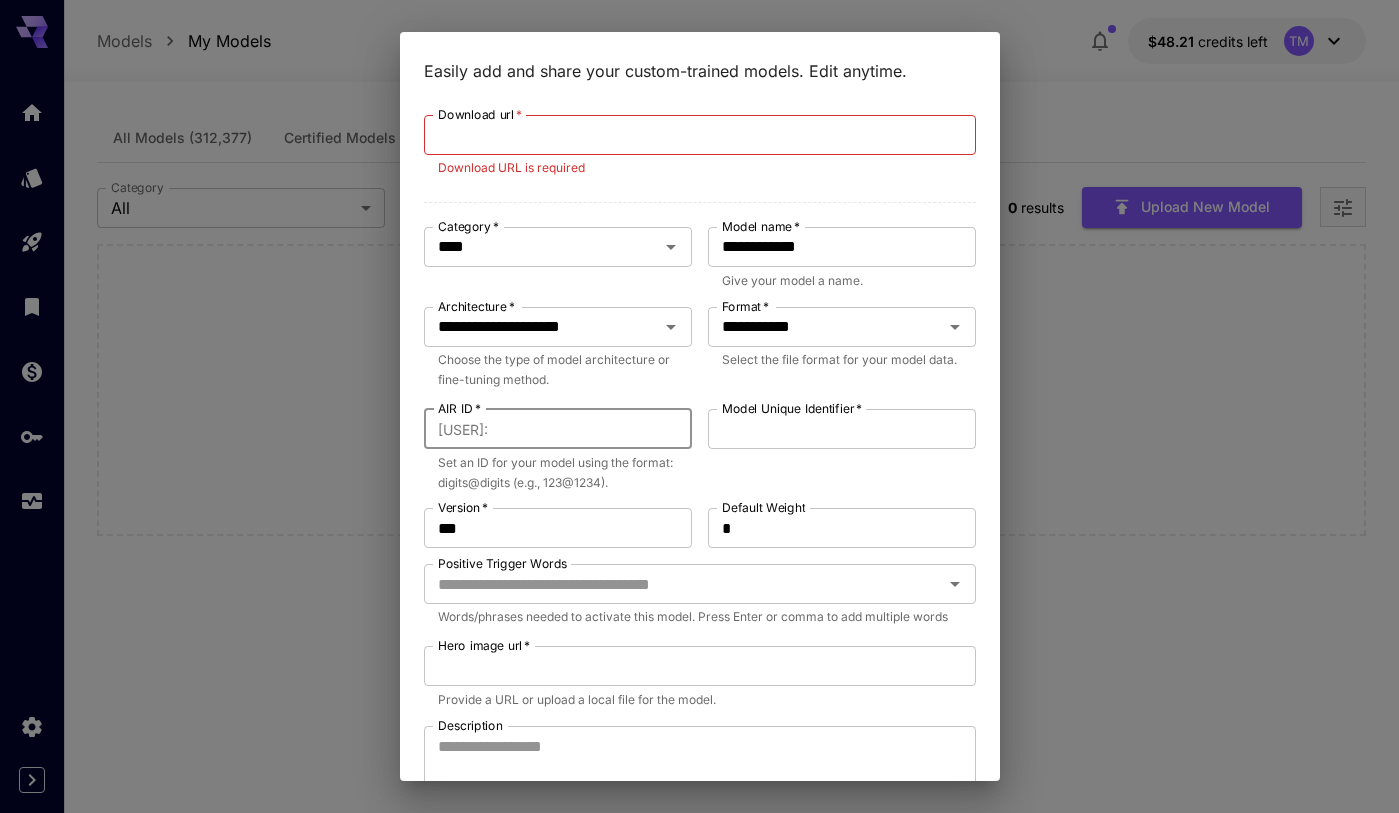 scroll, scrollTop: 44, scrollLeft: 0, axis: vertical 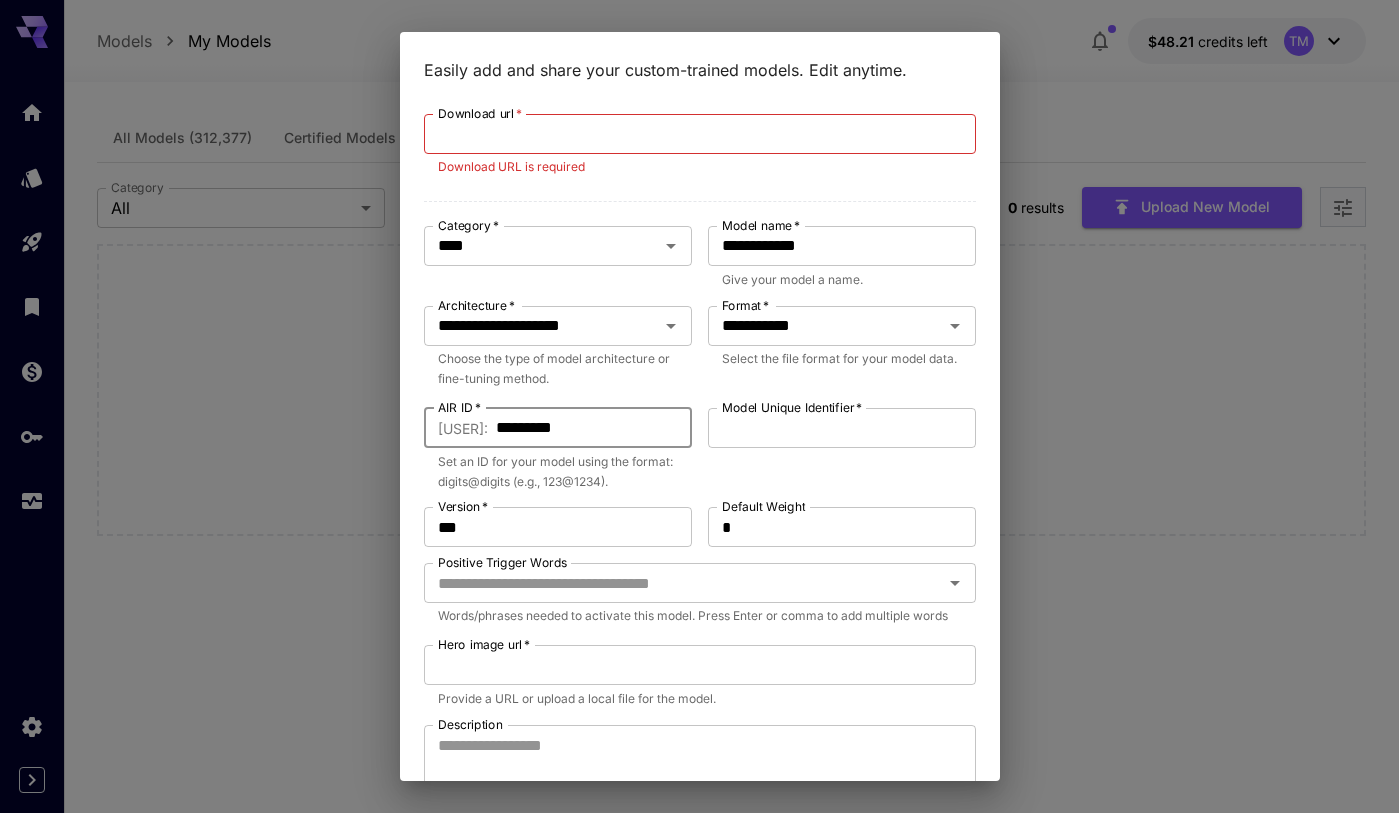 type on "**********" 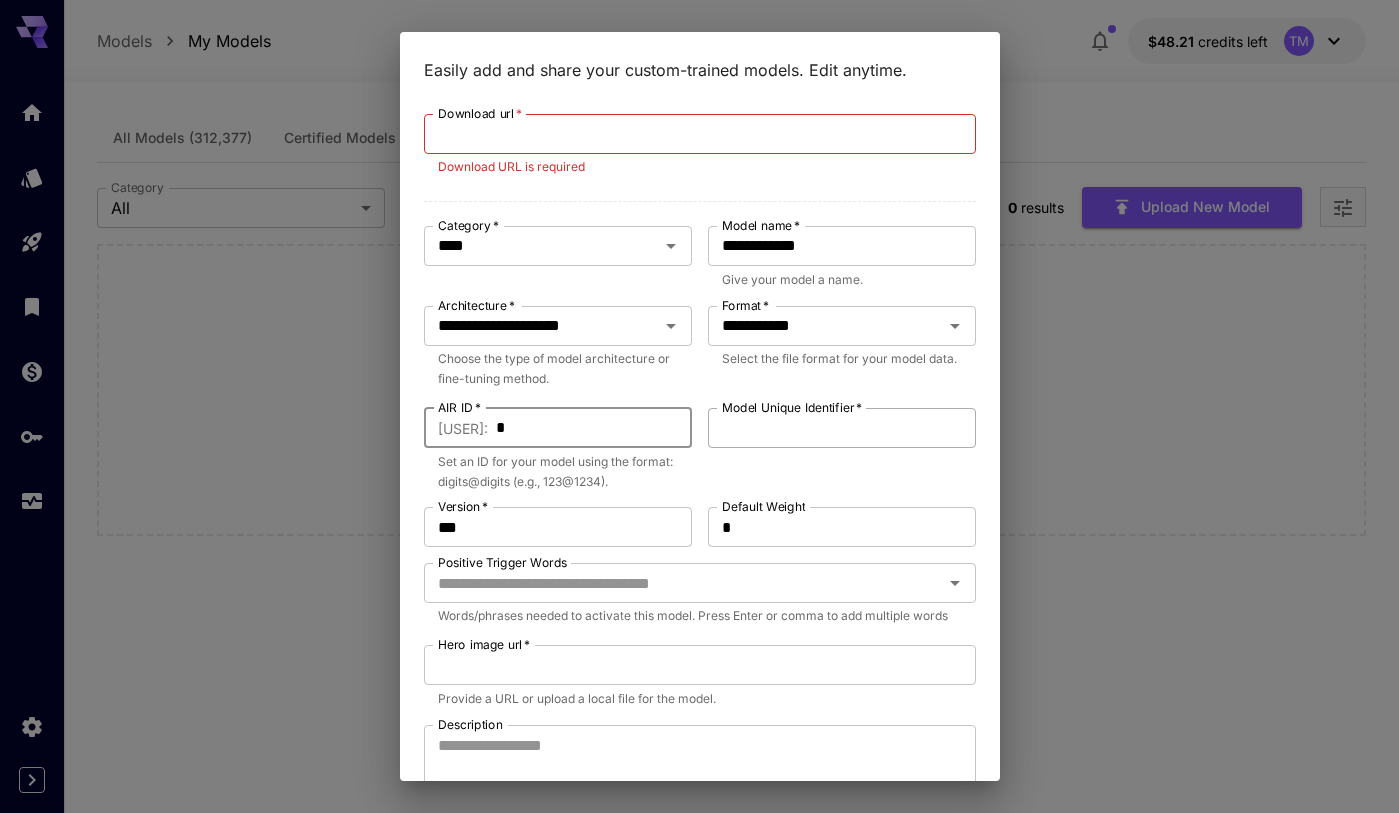 type on "*" 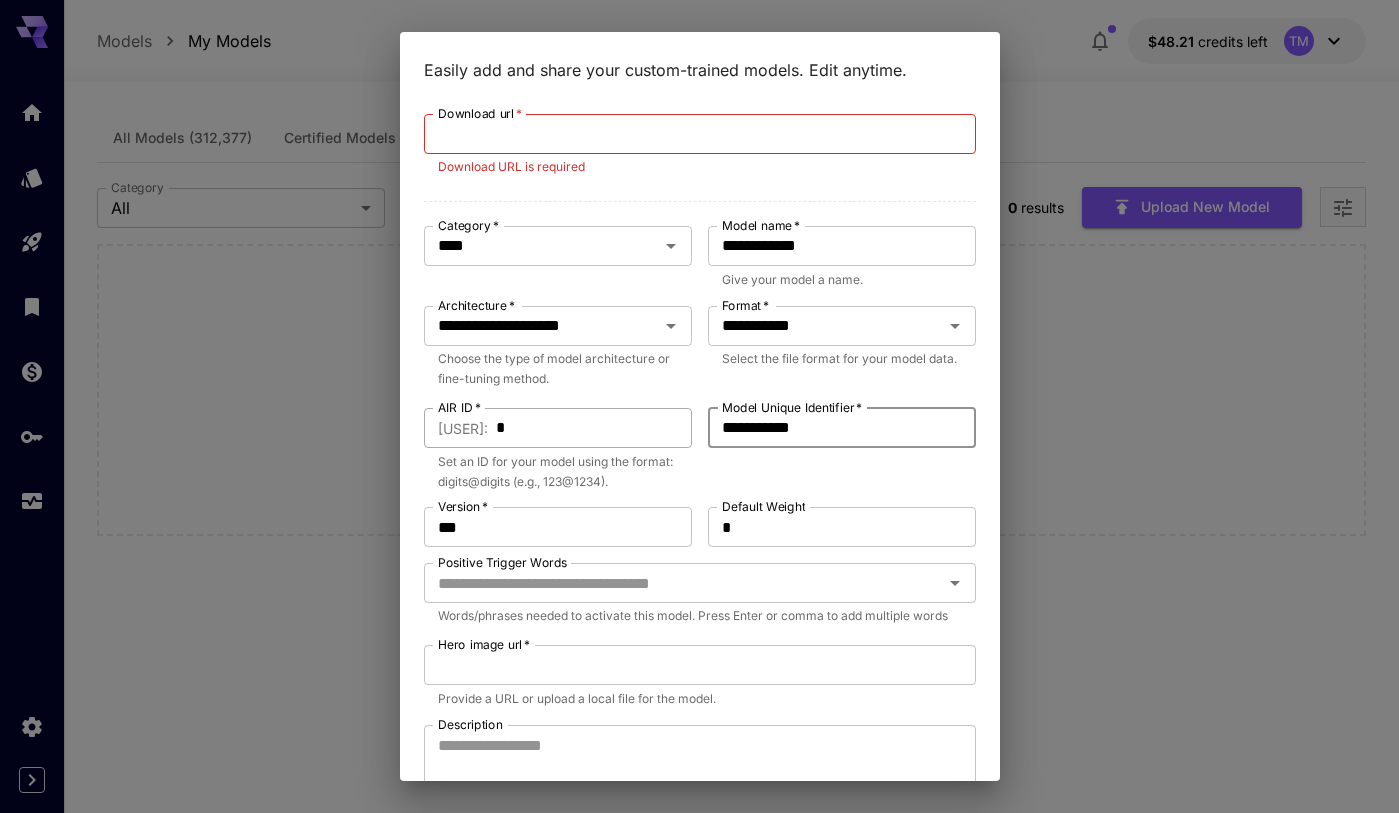 type on "**********" 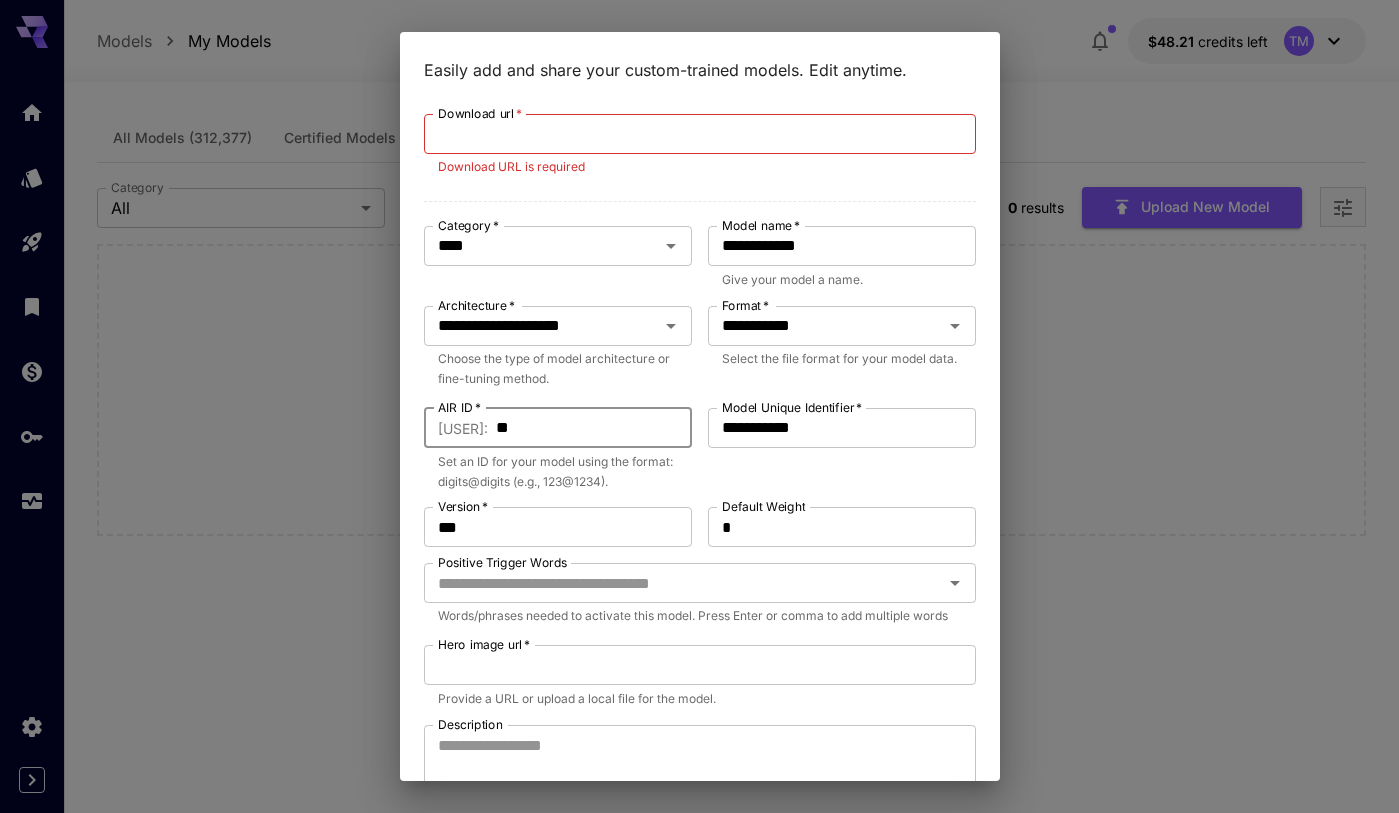 type on "*" 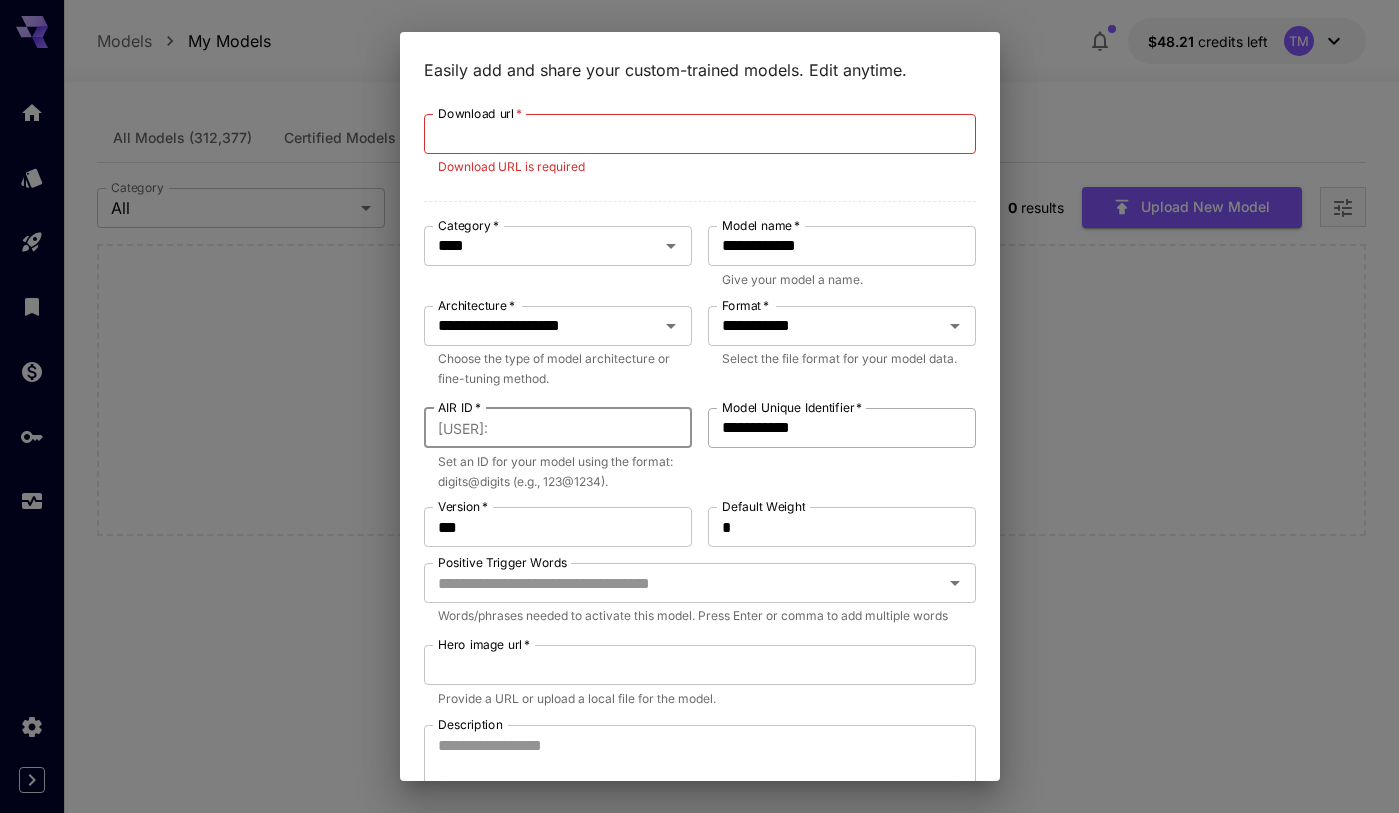 type 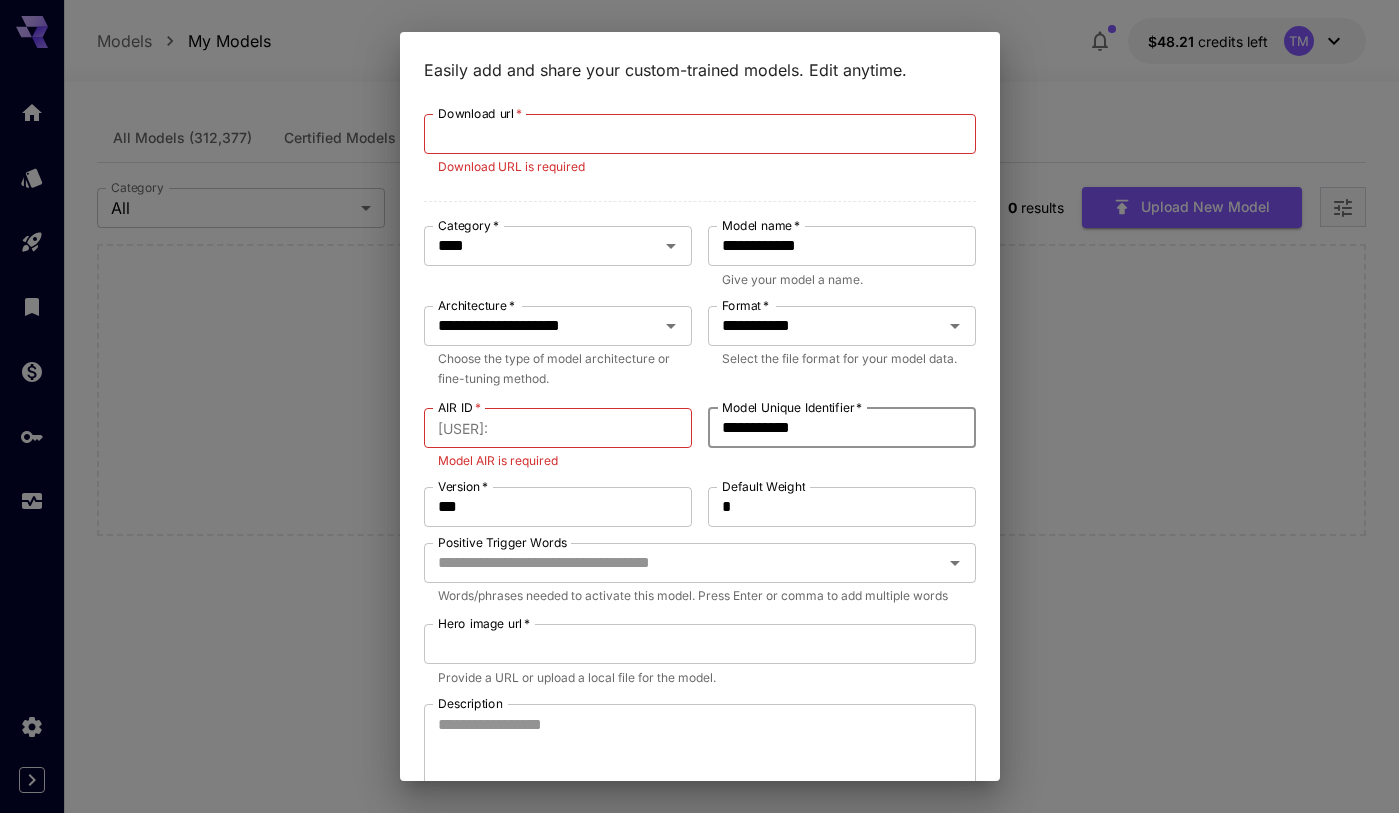 click on "**********" at bounding box center (842, 428) 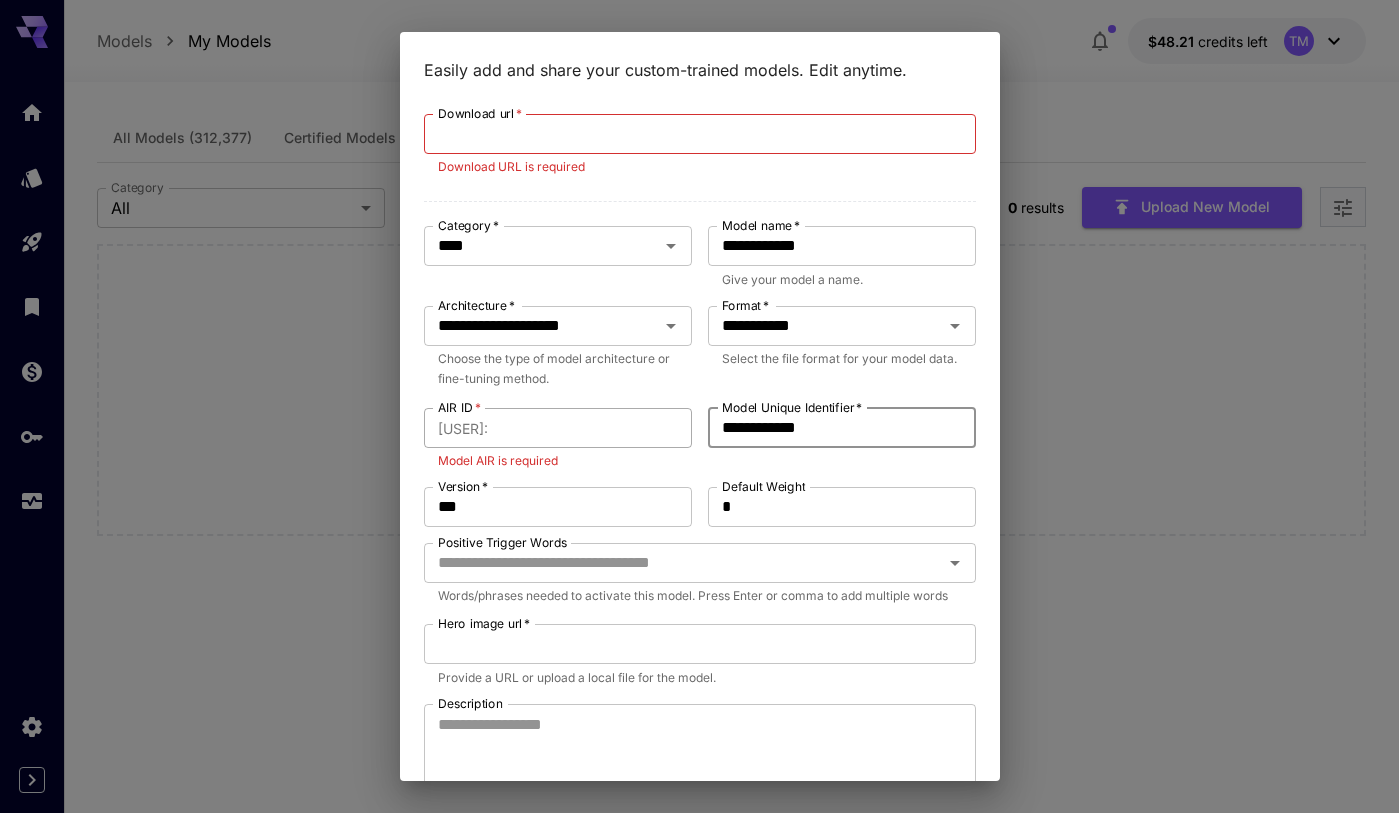 type on "**********" 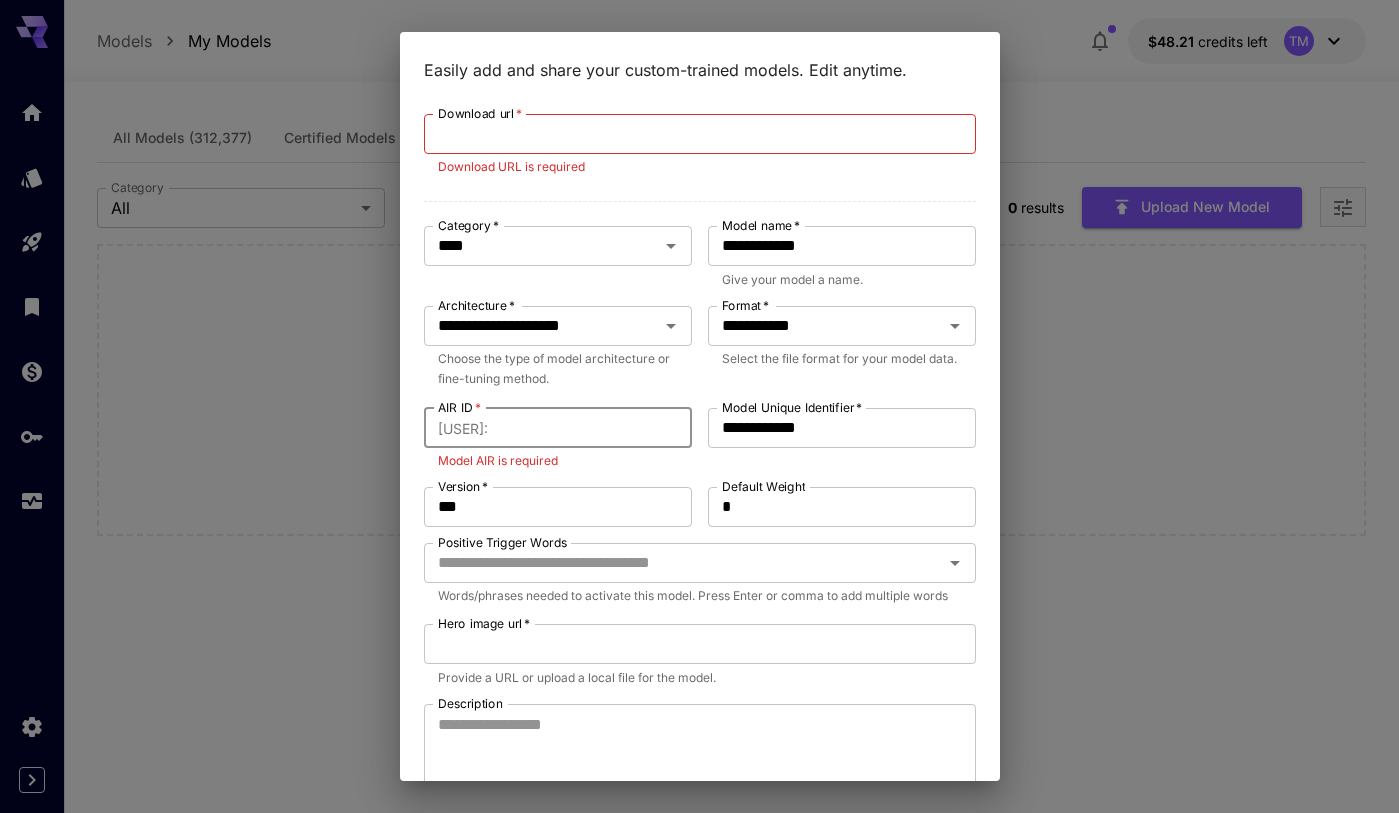 click on "AIR ID   *" at bounding box center [594, 428] 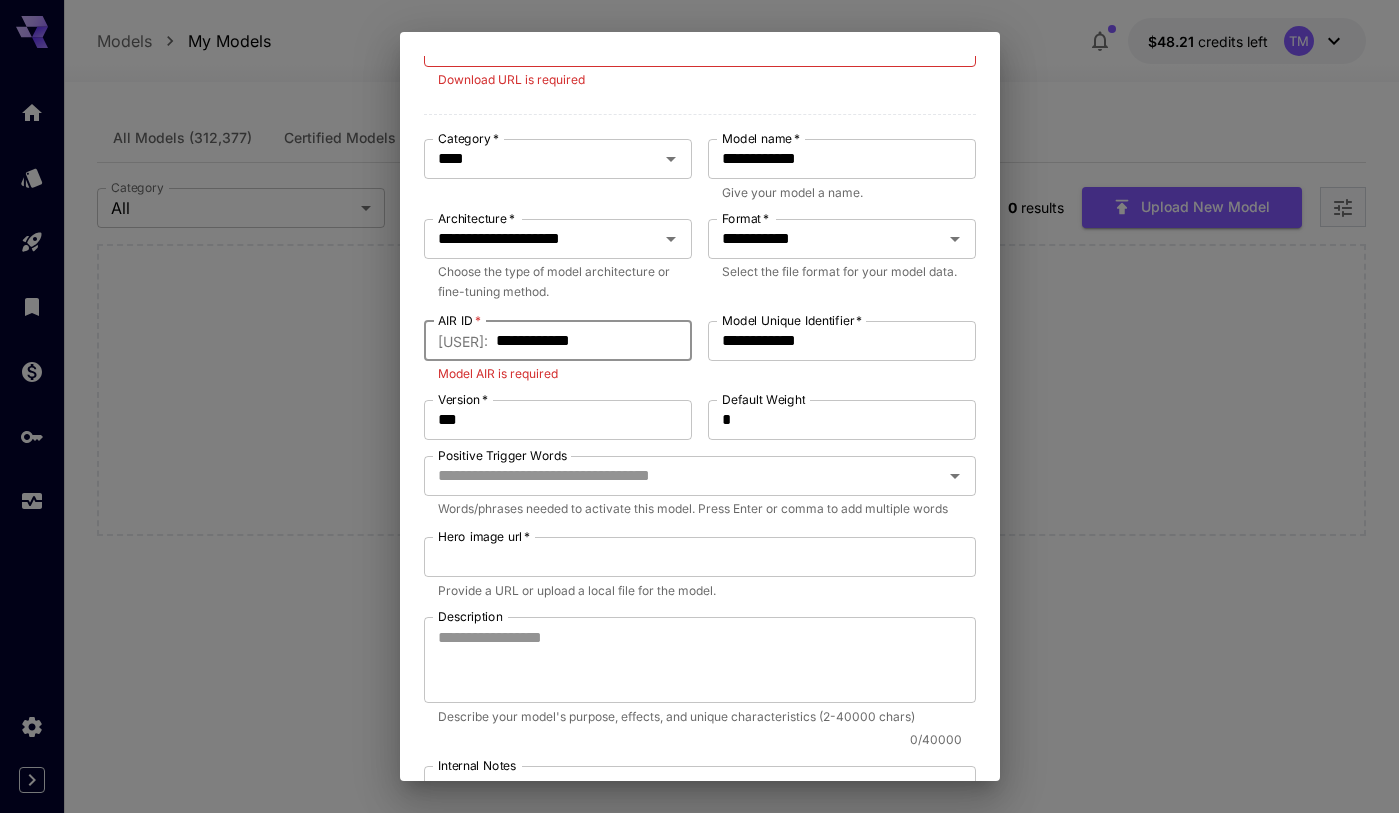 scroll, scrollTop: 132, scrollLeft: 0, axis: vertical 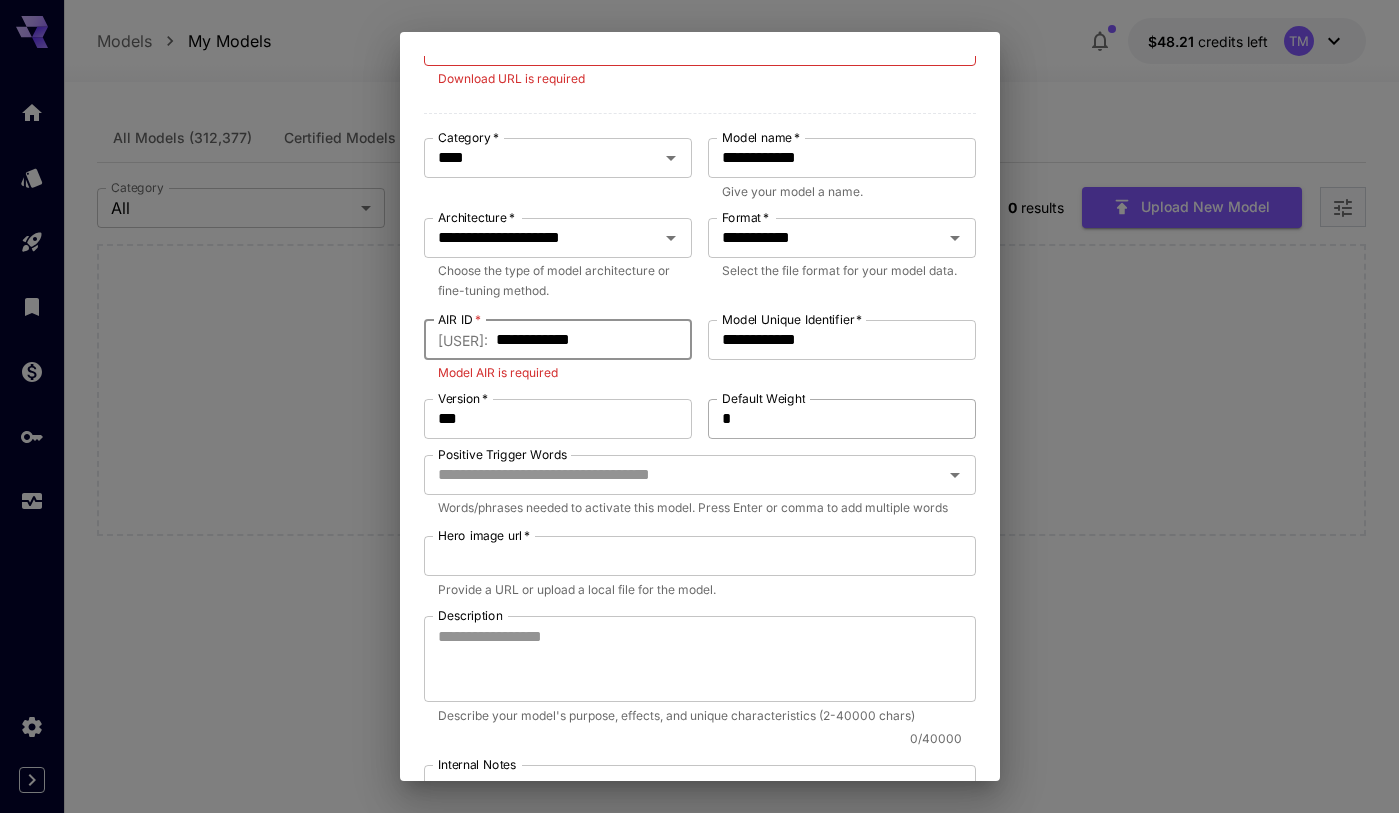 type on "**********" 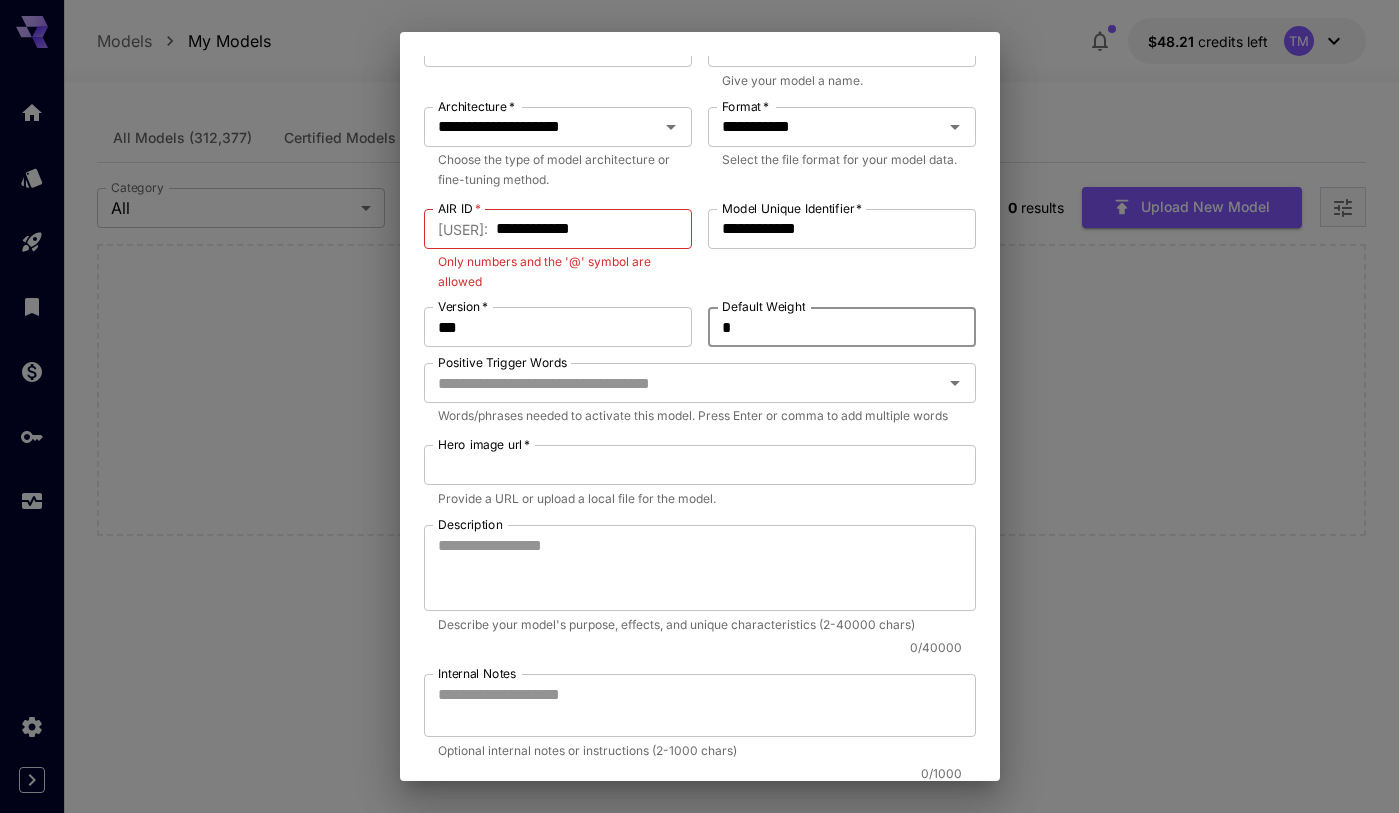 scroll, scrollTop: 269, scrollLeft: 0, axis: vertical 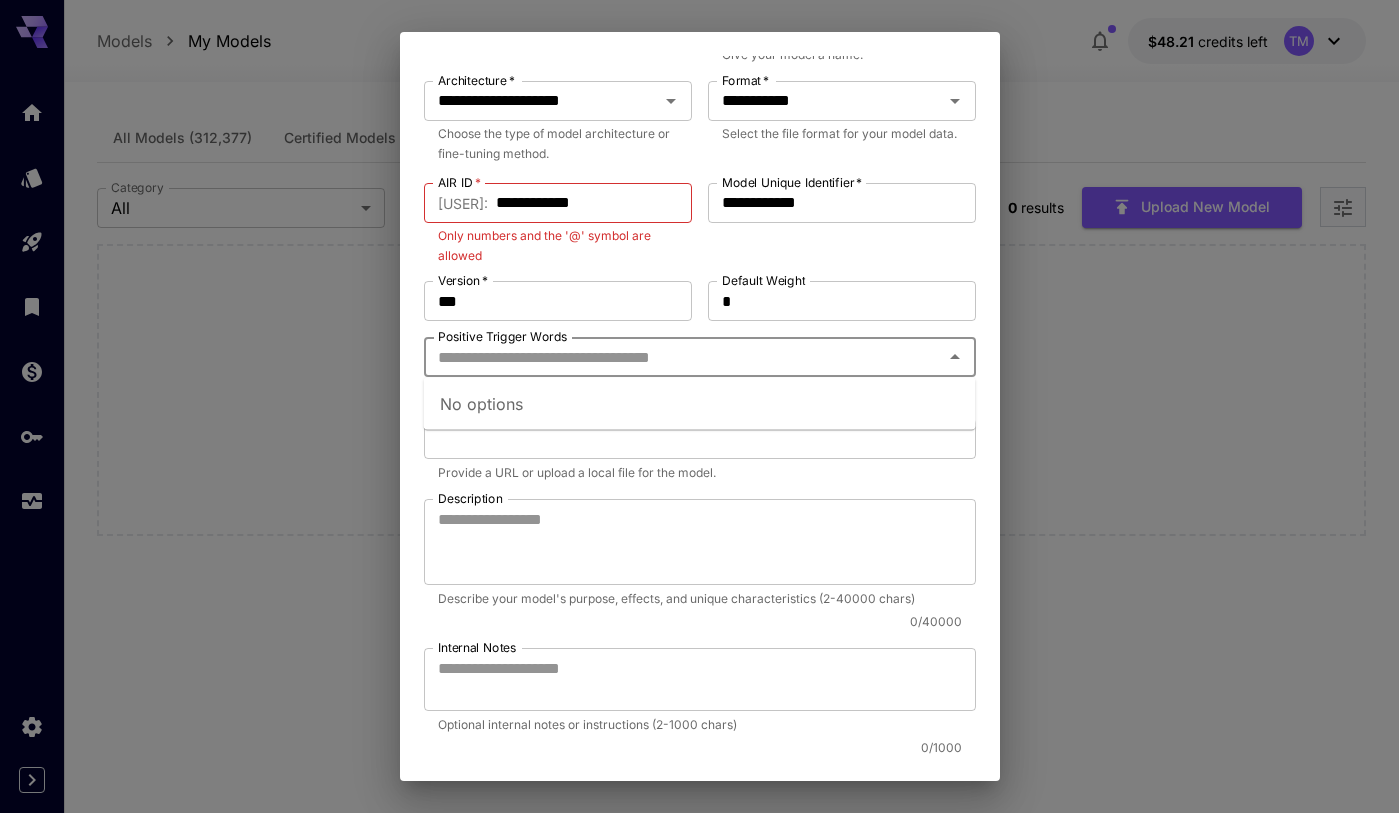 click on "Positive Trigger Words" at bounding box center [683, 357] 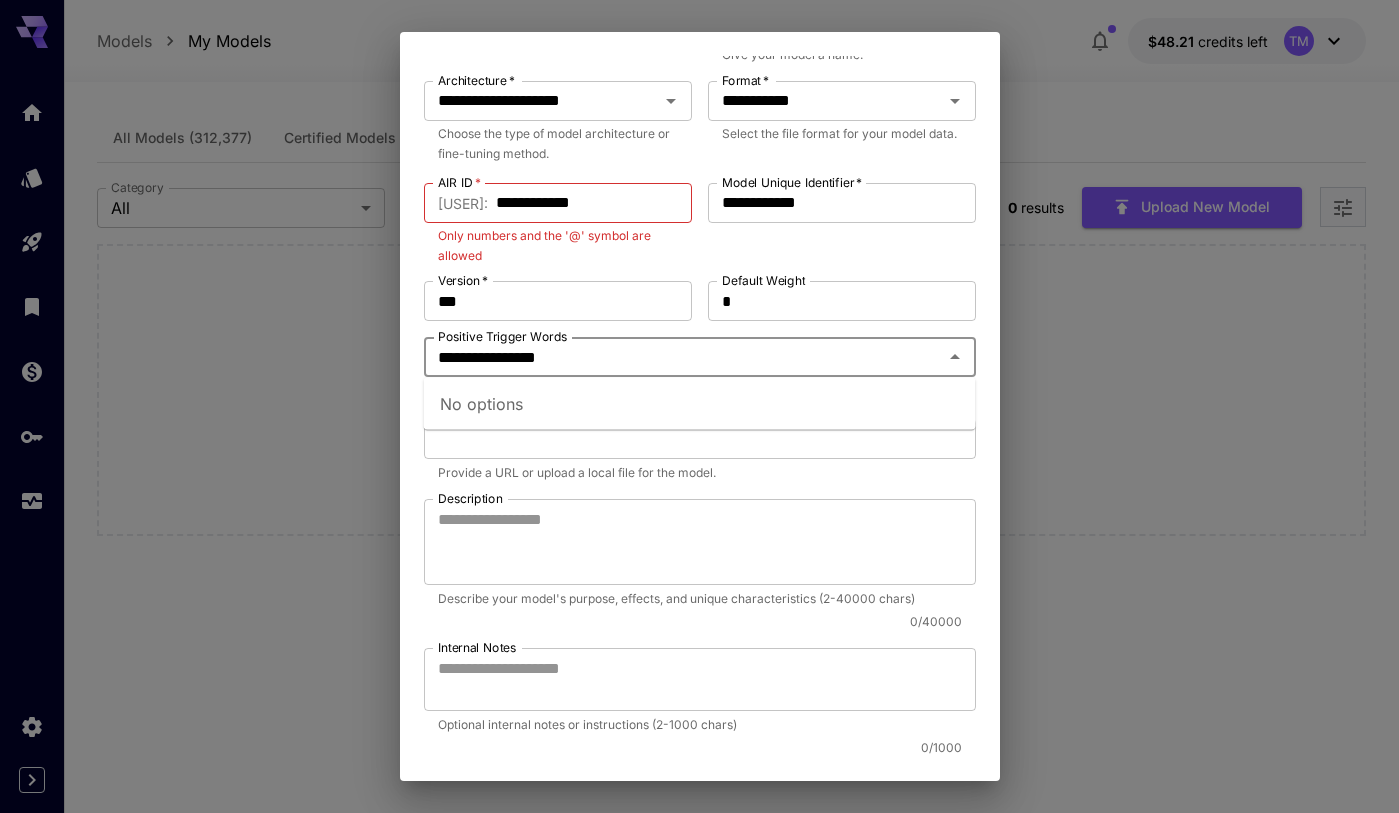 type on "**********" 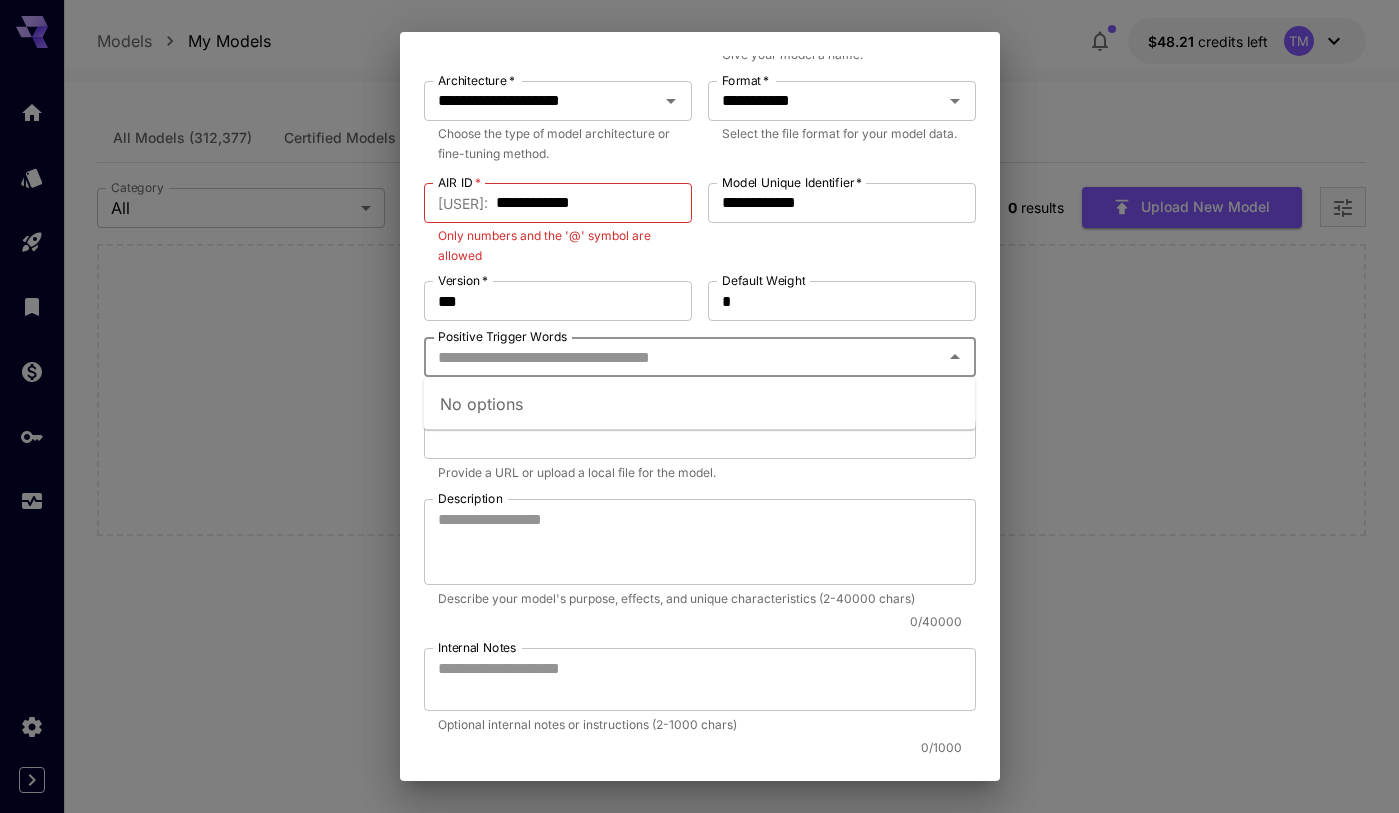 click on "Provide a URL or upload a local file for the model." at bounding box center (700, 473) 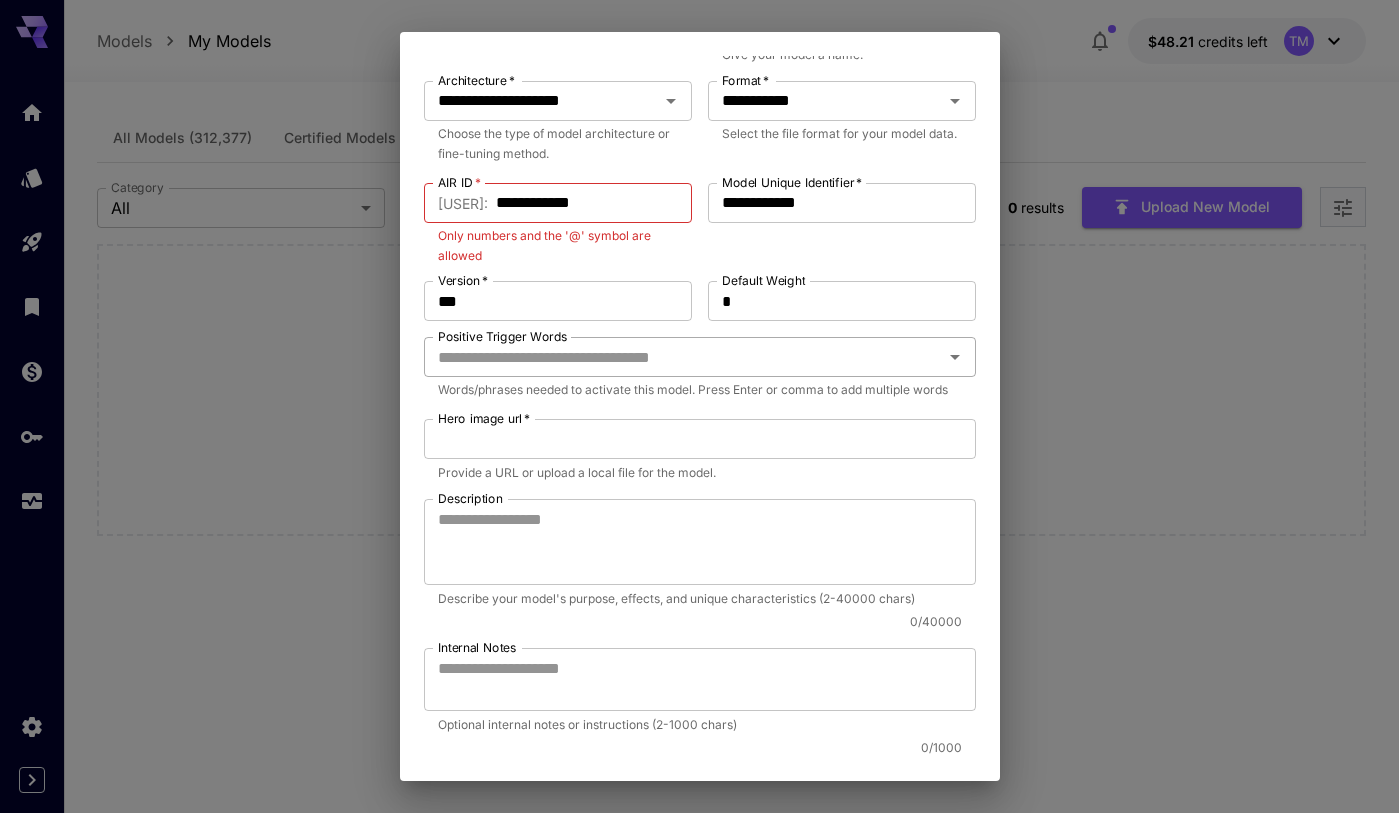 click on "Positive Trigger Words" at bounding box center [700, 357] 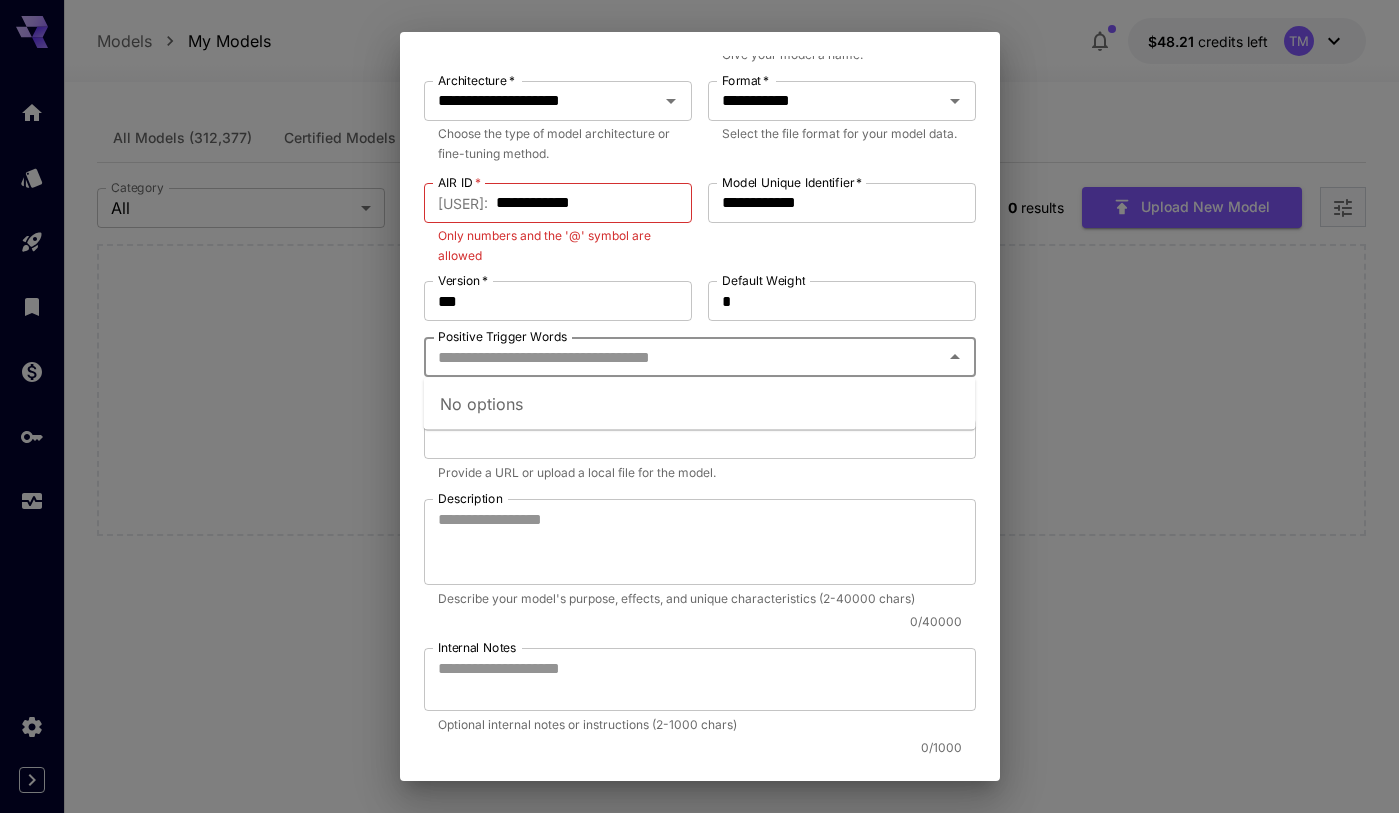 click on "No options" at bounding box center [700, 404] 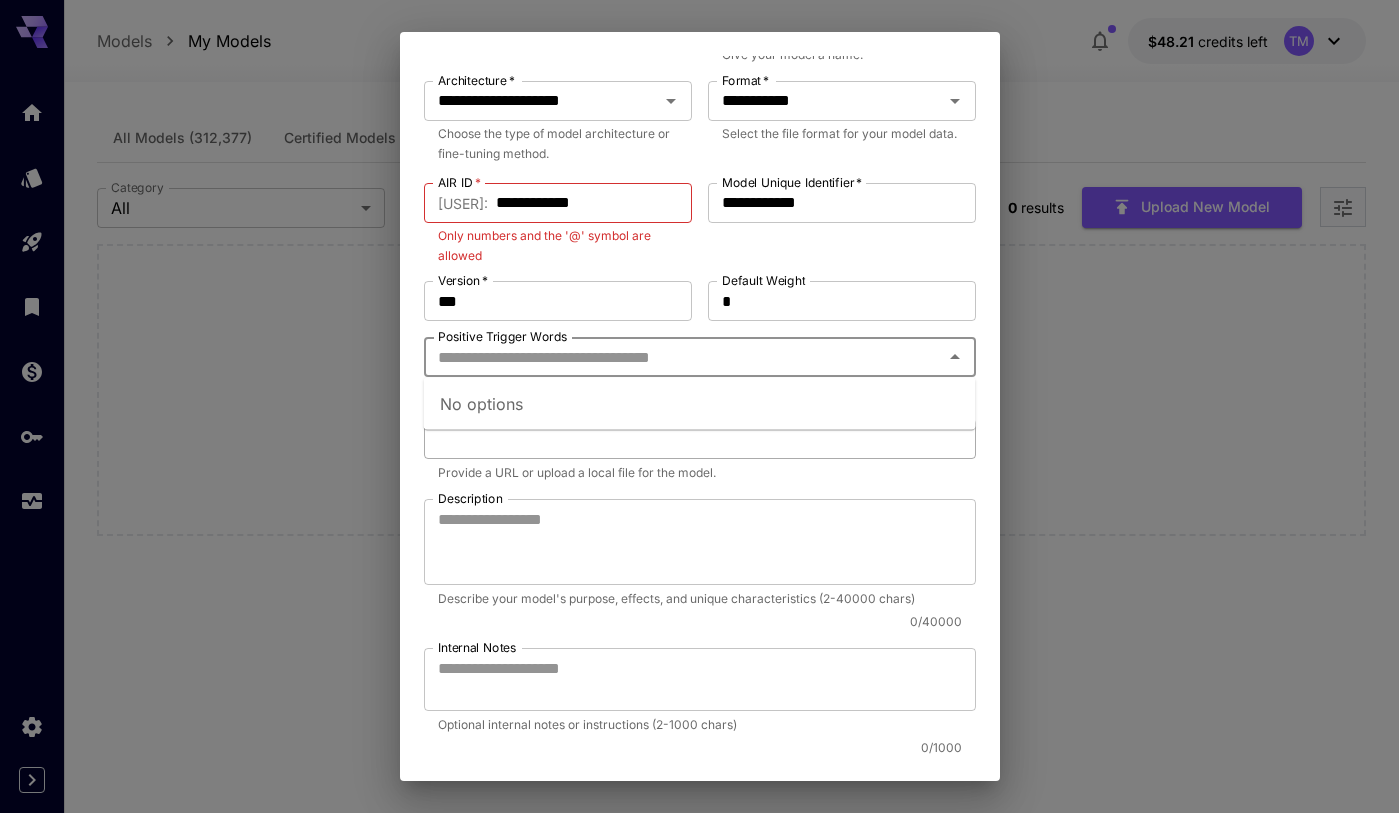 click on "Hero image url   *" at bounding box center (700, 439) 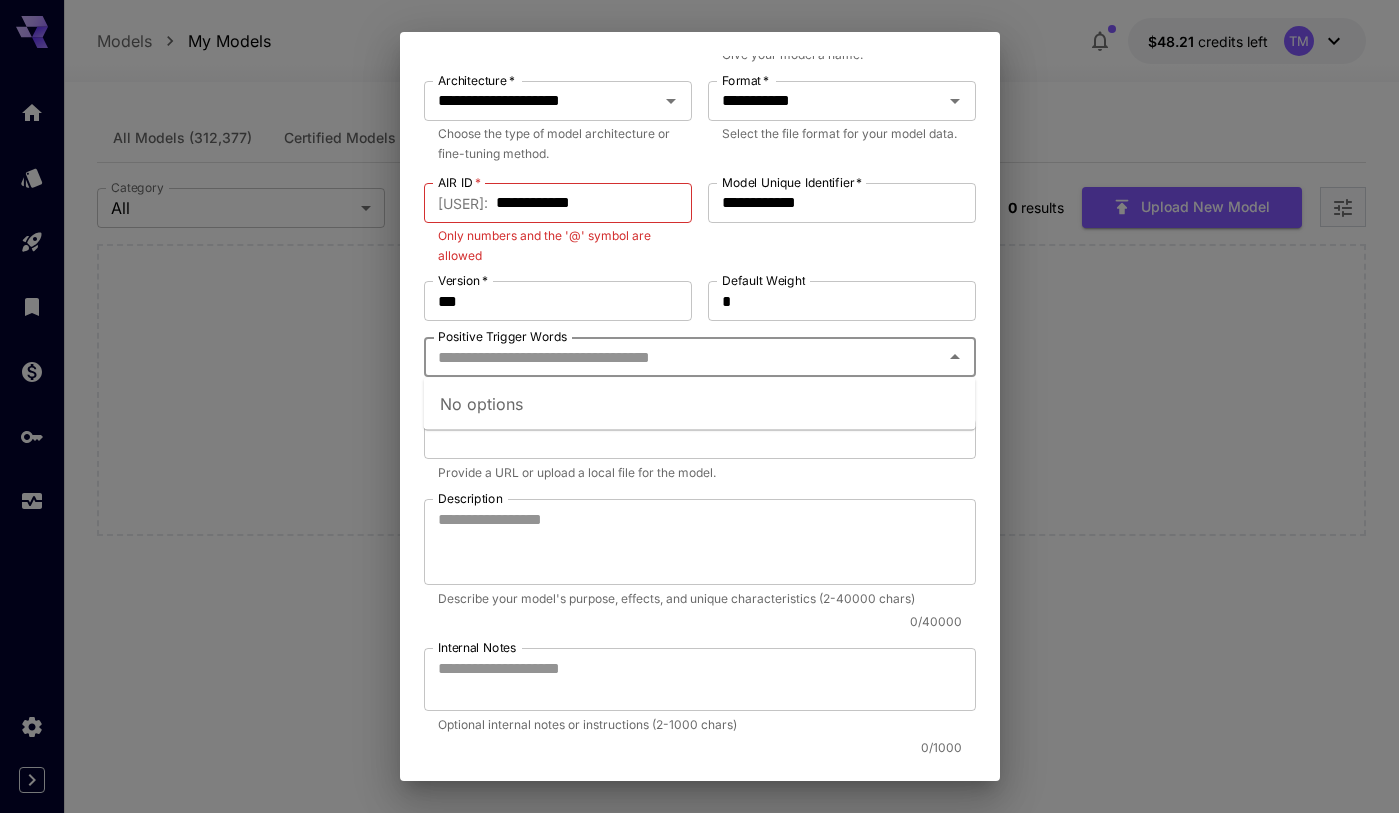 click on "Positive Trigger Words" at bounding box center (683, 357) 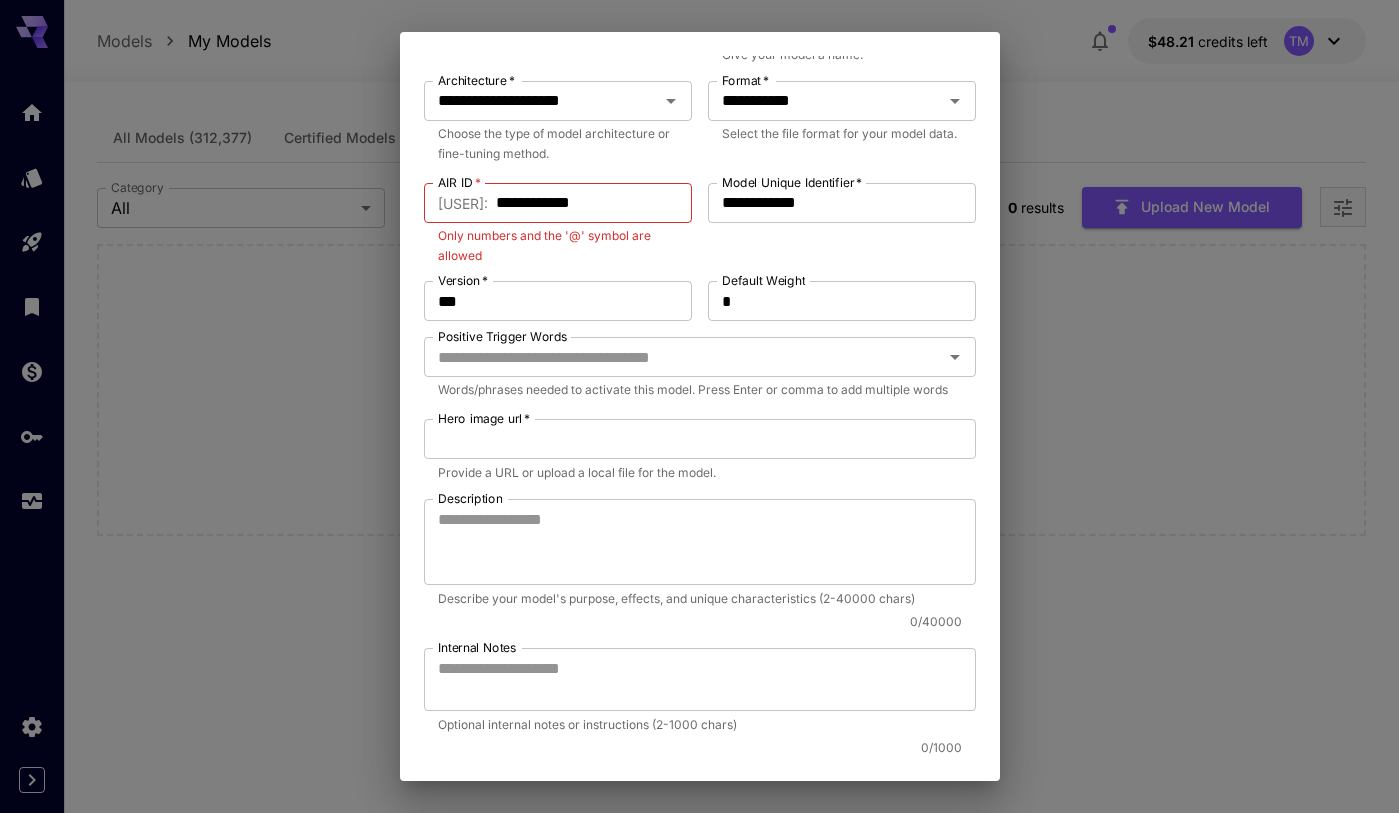 click on "Provide a URL or upload a local file for the model." at bounding box center (700, 473) 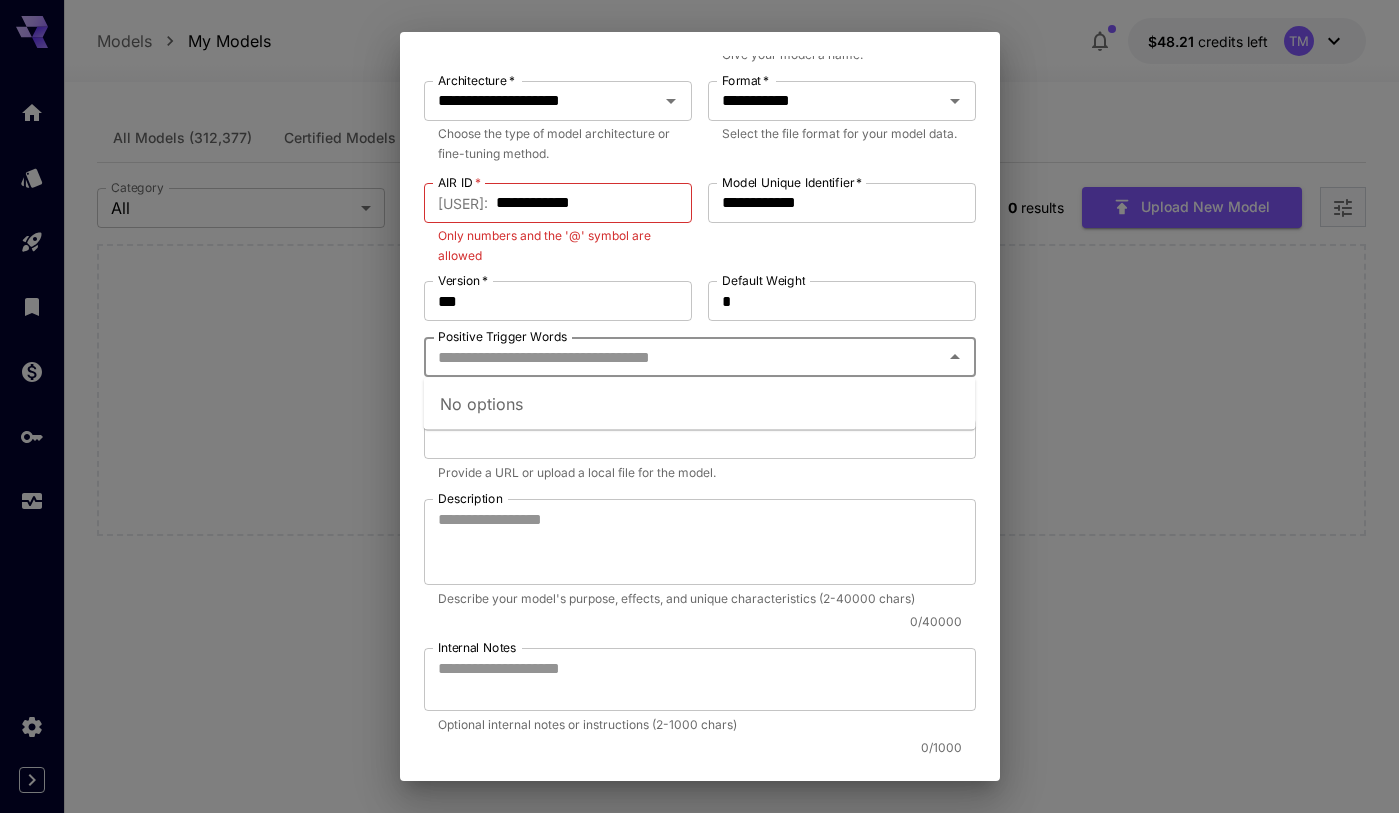 click on "Positive Trigger Words" at bounding box center [683, 357] 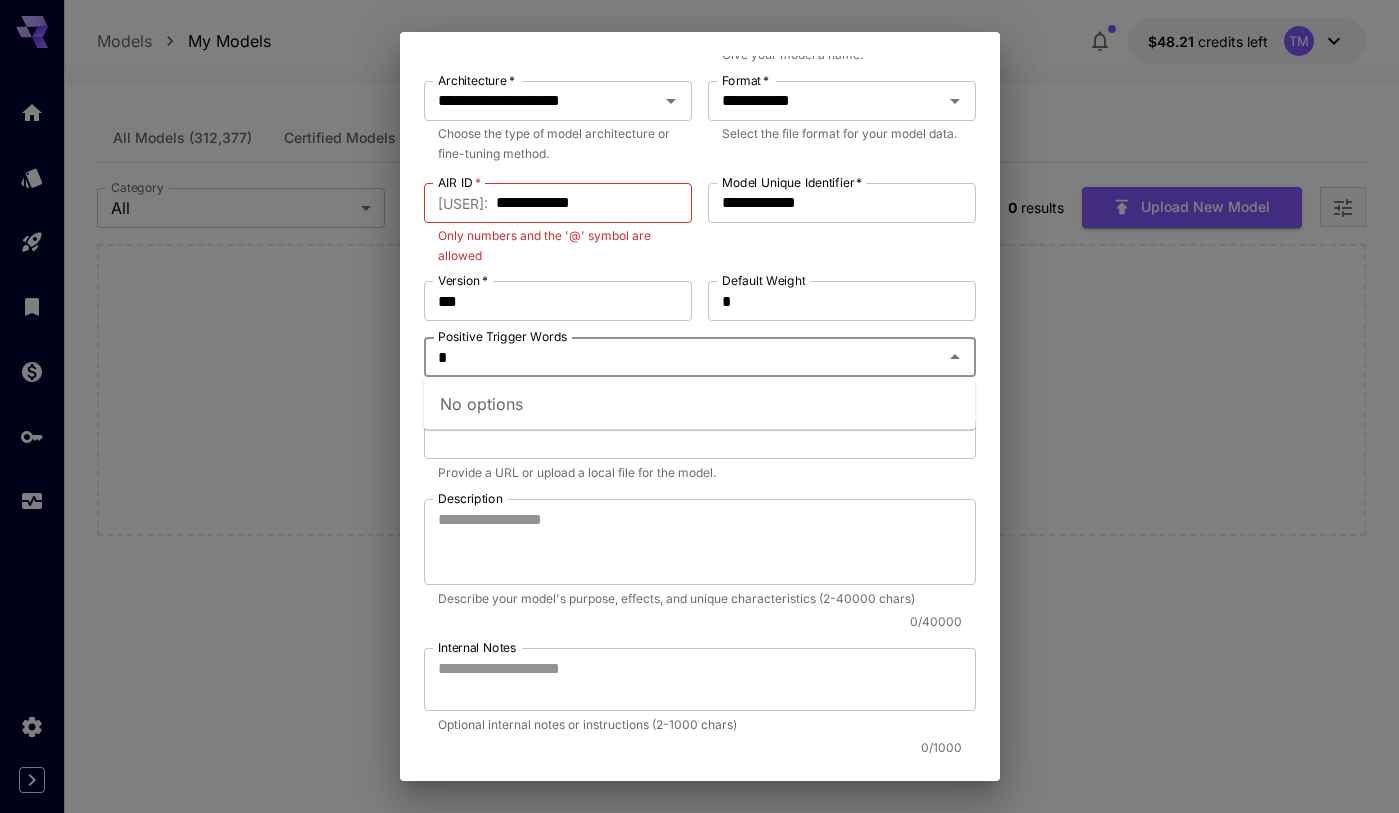 type 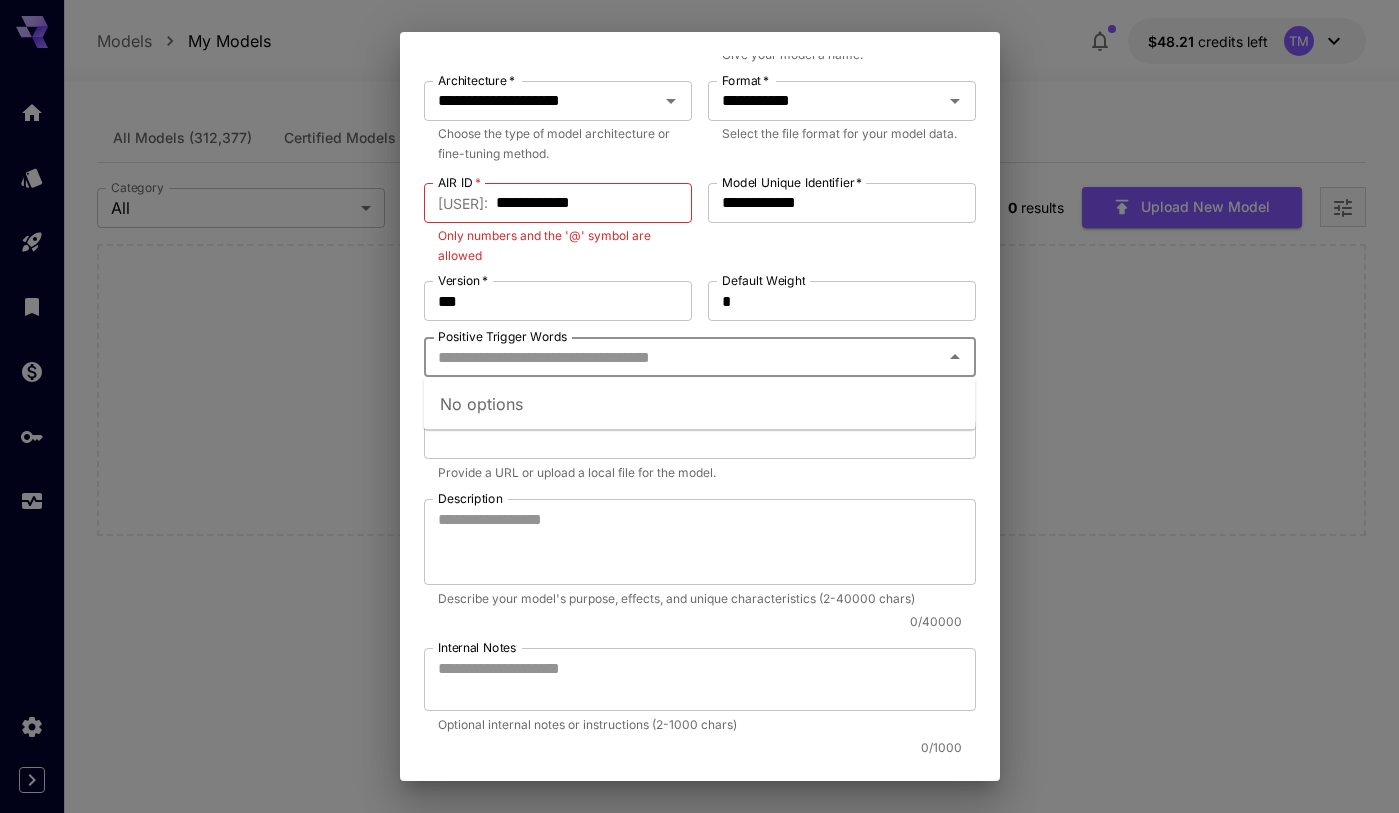 click on "Upload" at bounding box center [930, 869] 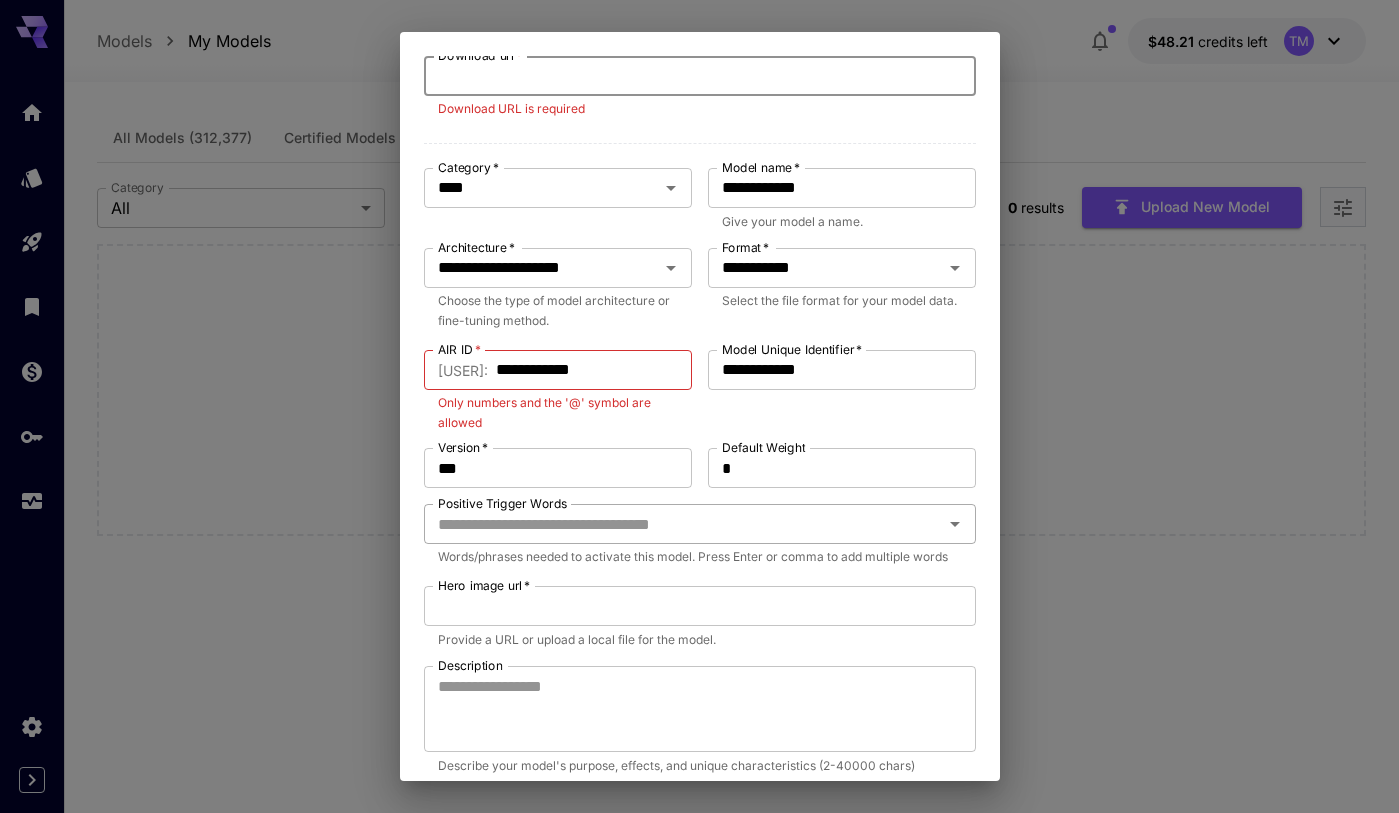 scroll, scrollTop: 0, scrollLeft: 0, axis: both 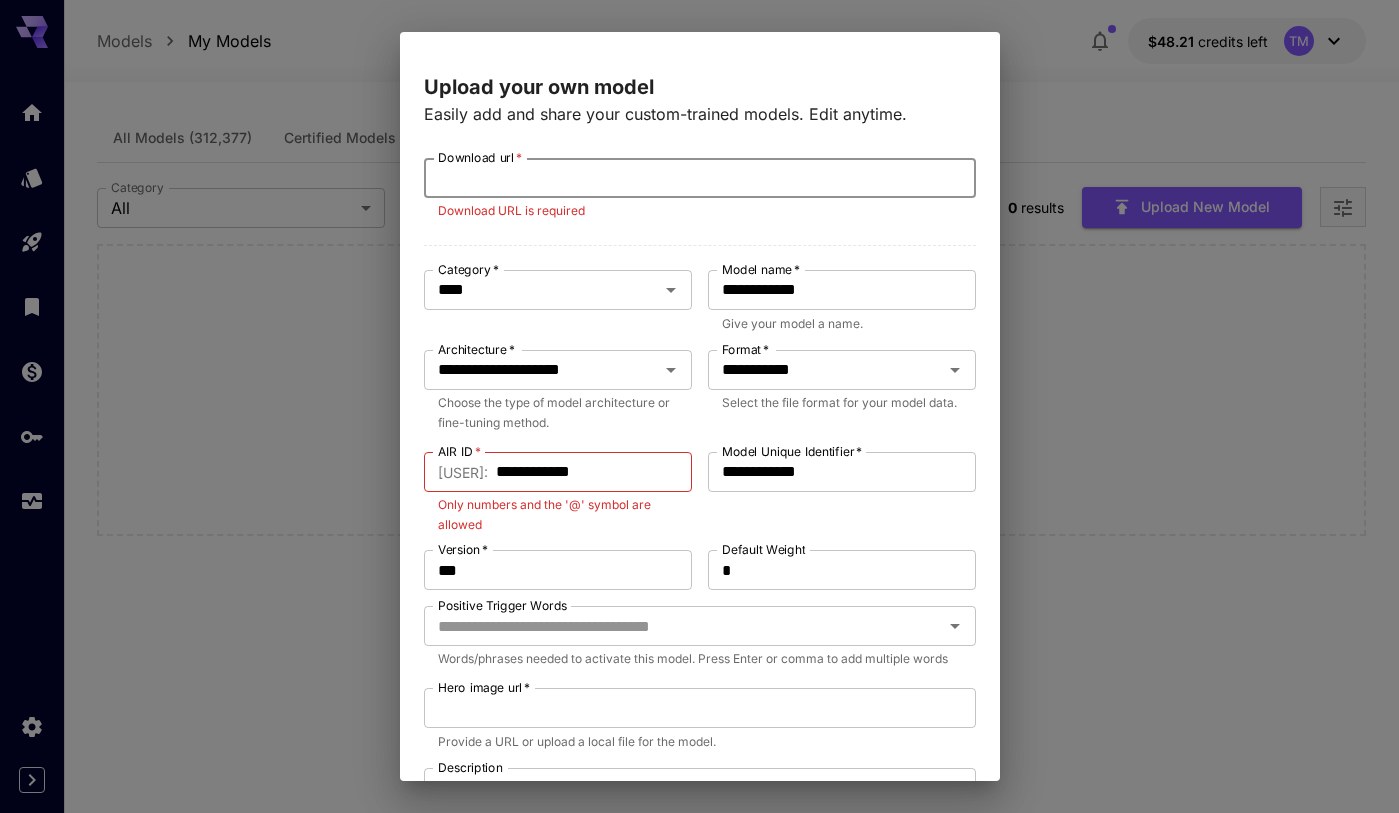 click on "Download url   *" at bounding box center (700, 178) 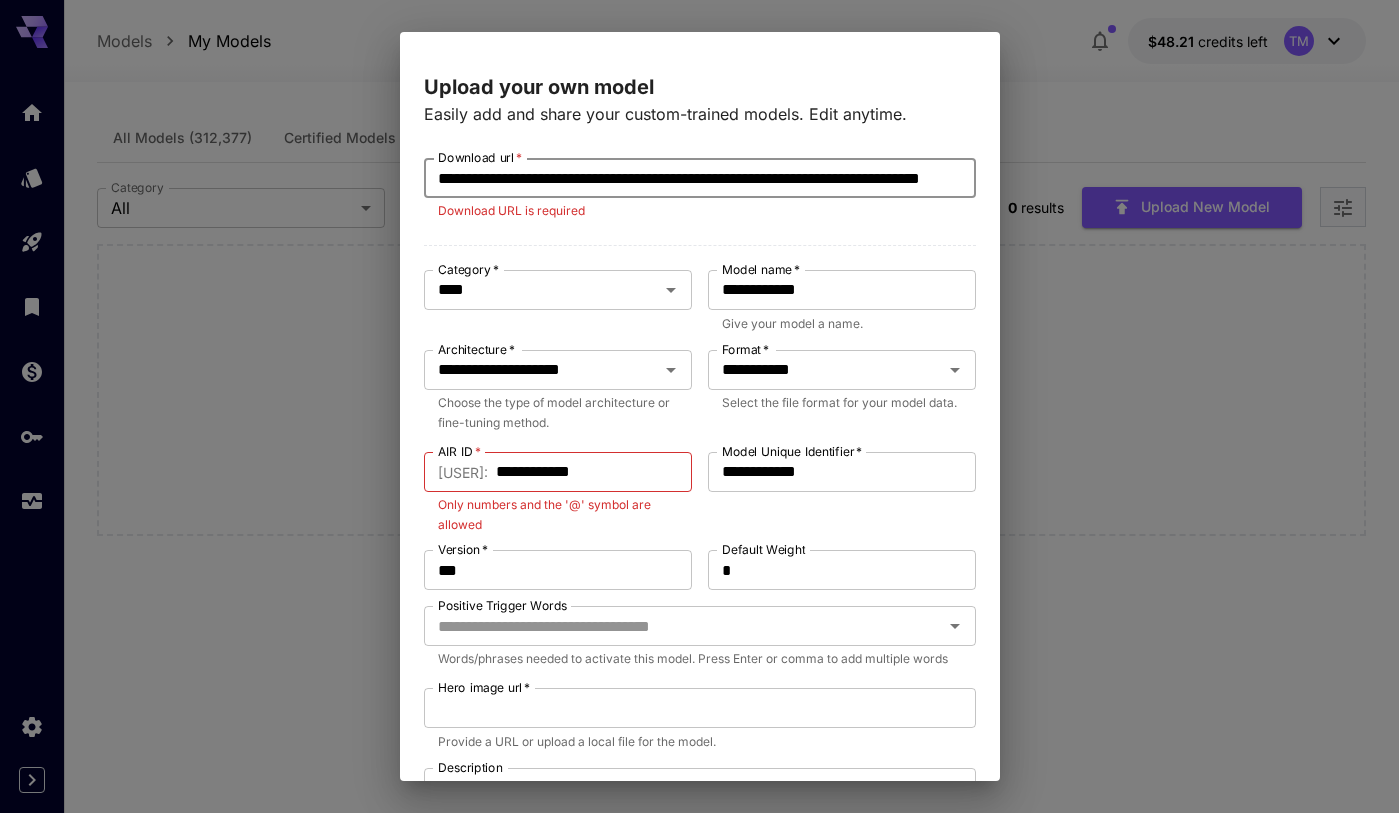 scroll, scrollTop: 0, scrollLeft: 117, axis: horizontal 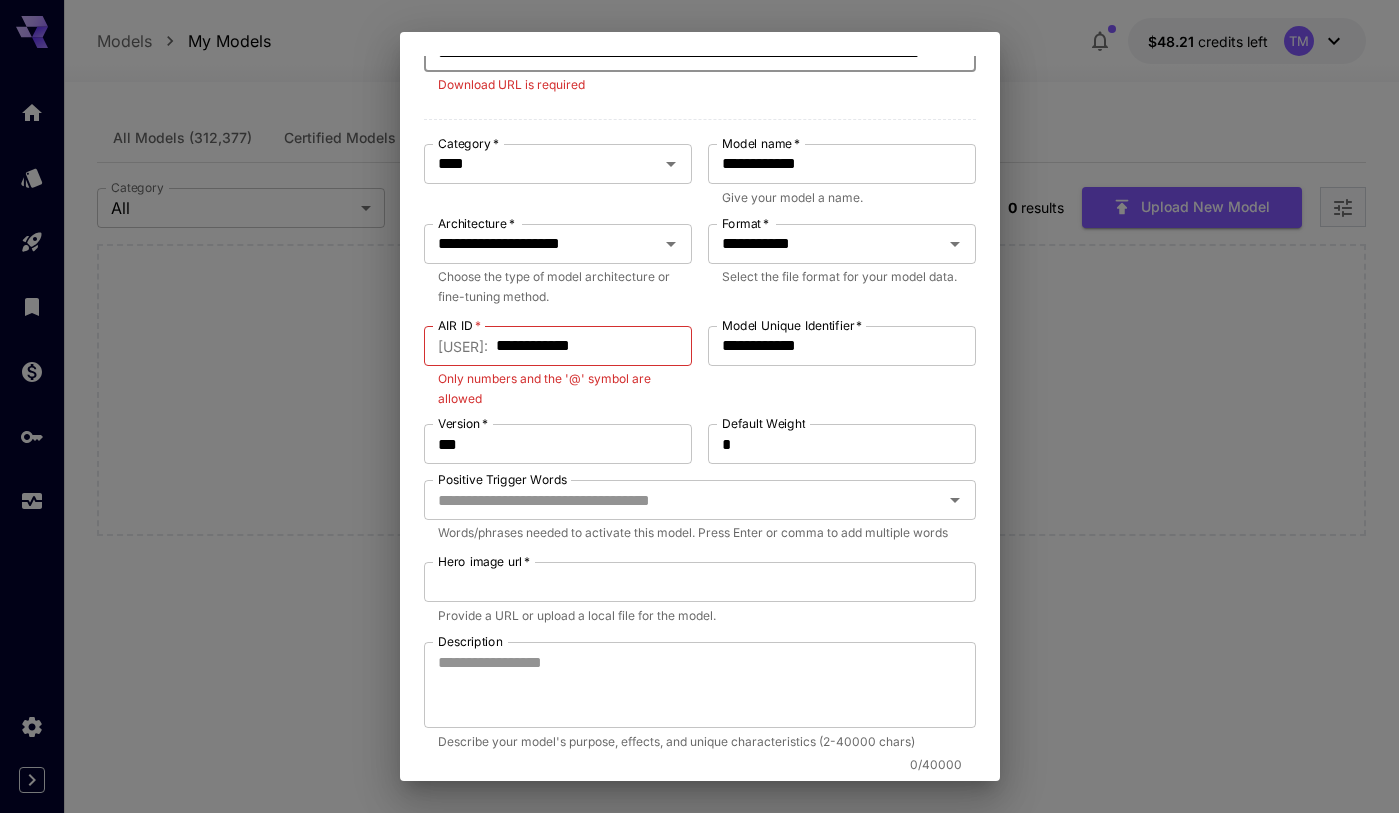 type on "**********" 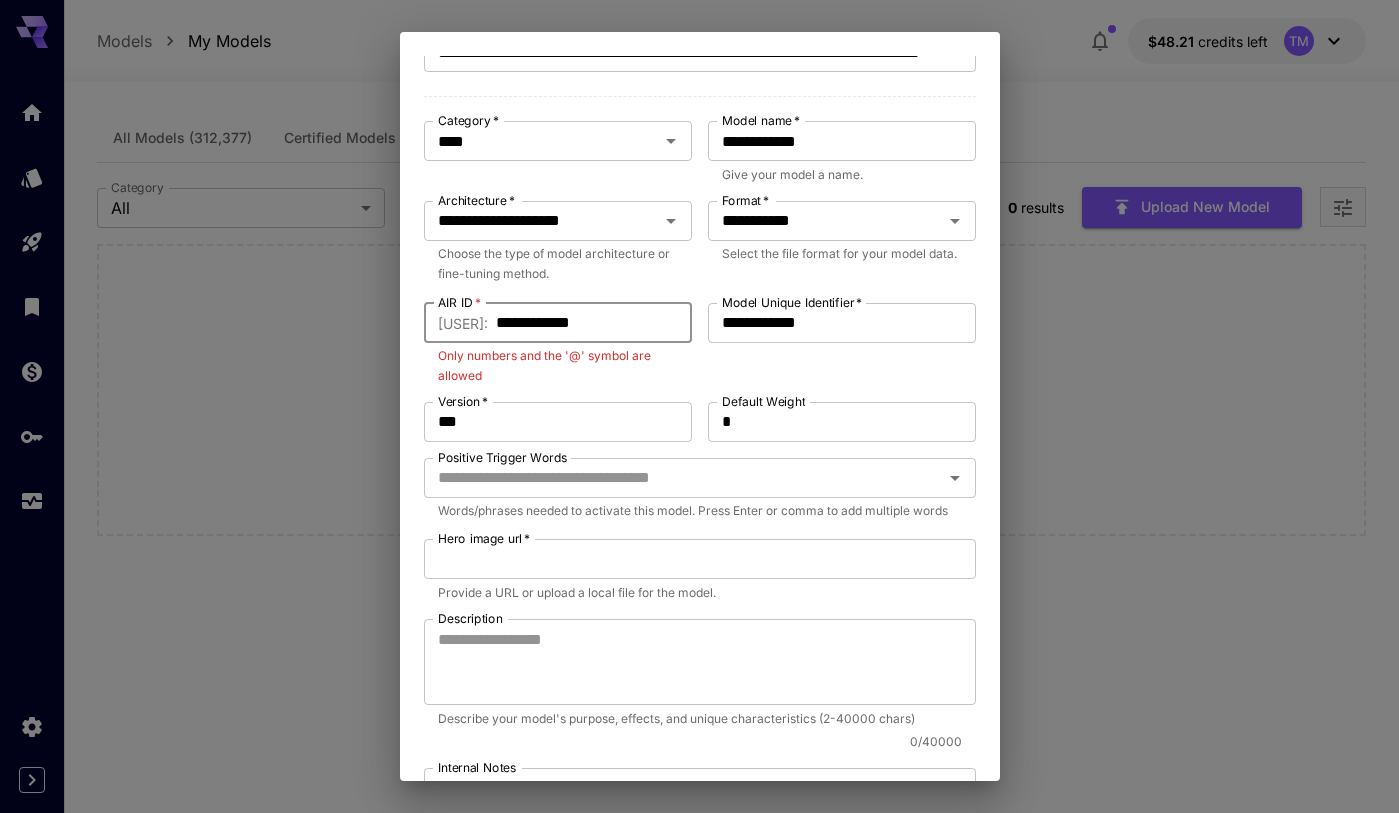 click on "**********" at bounding box center [594, 323] 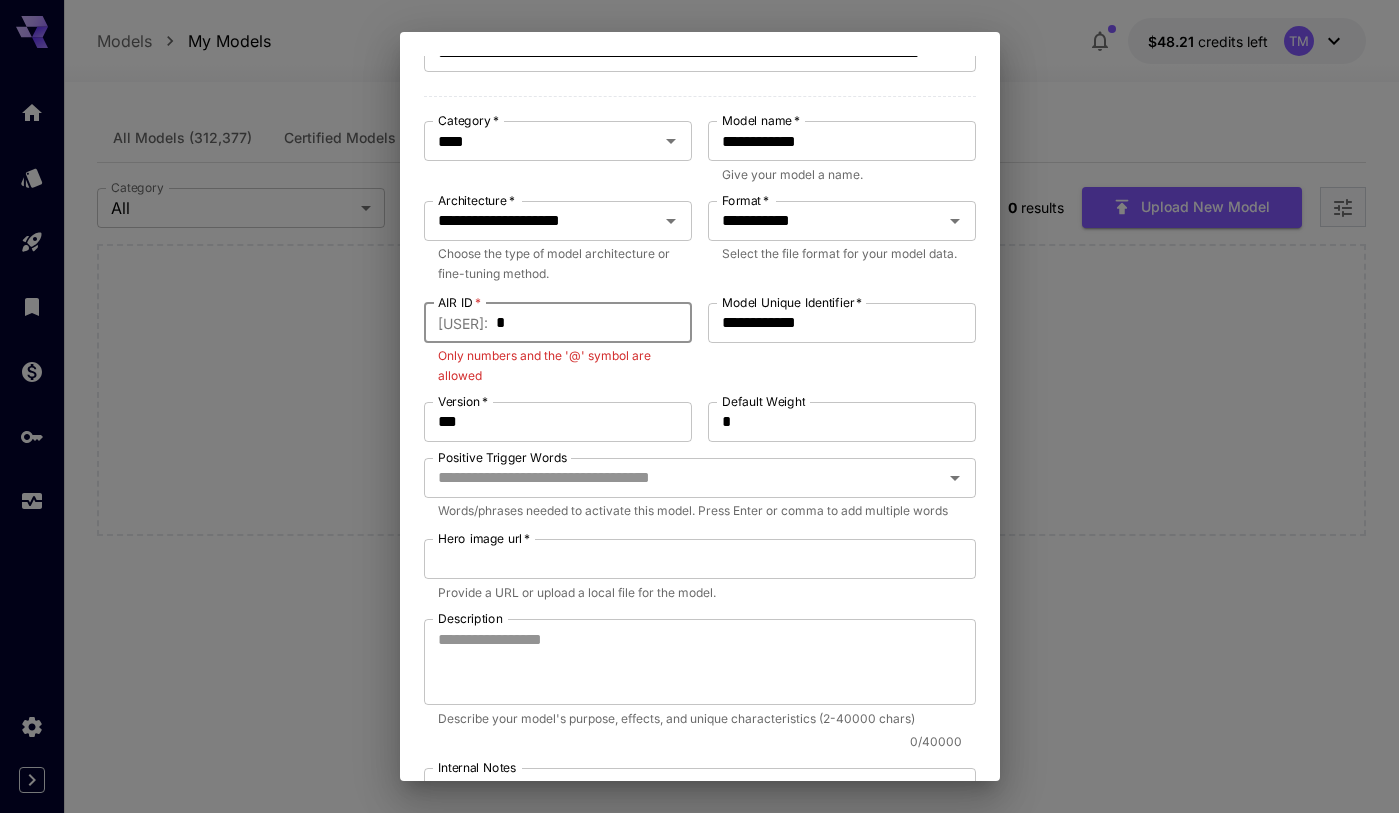 type on "*" 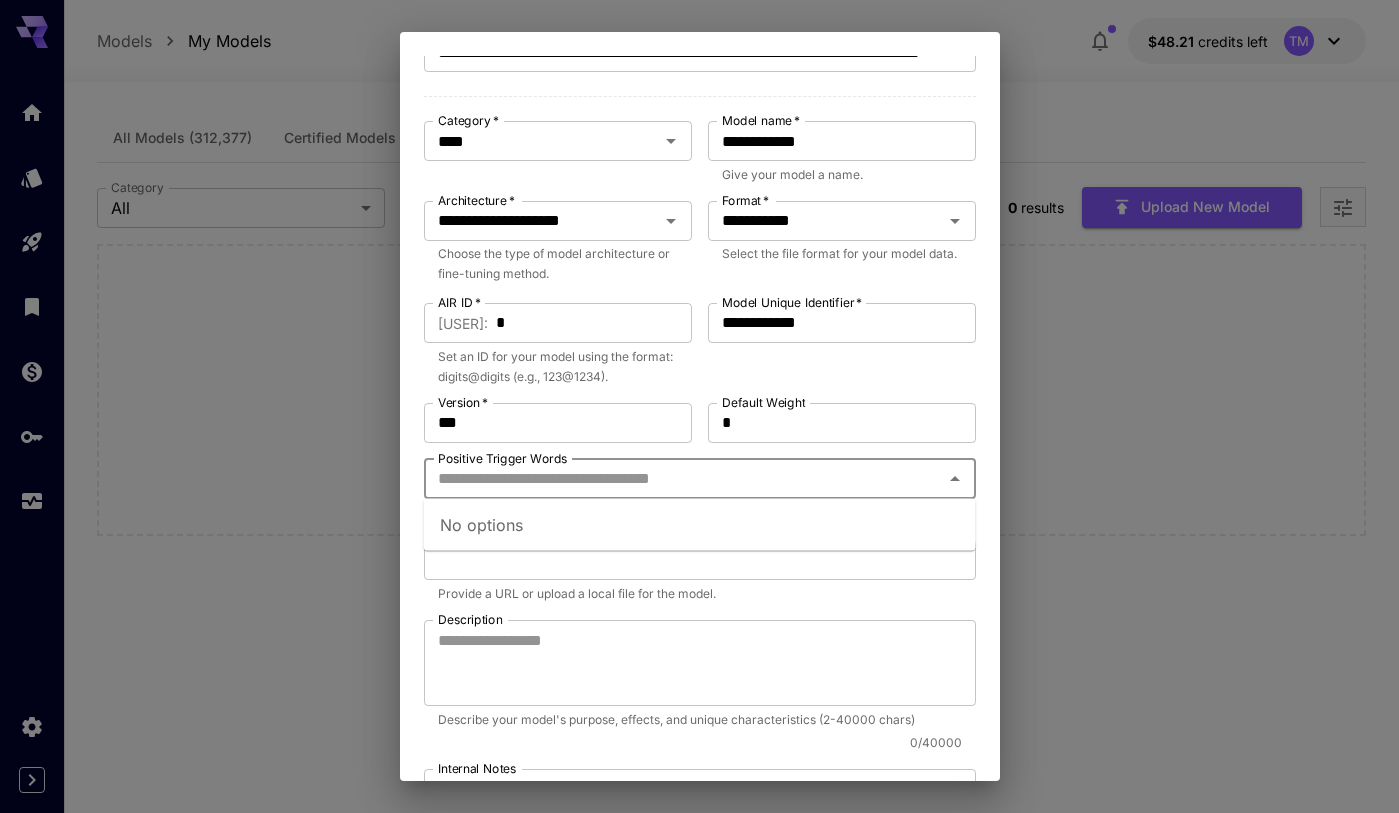 click on "Positive Trigger Words" at bounding box center (683, 479) 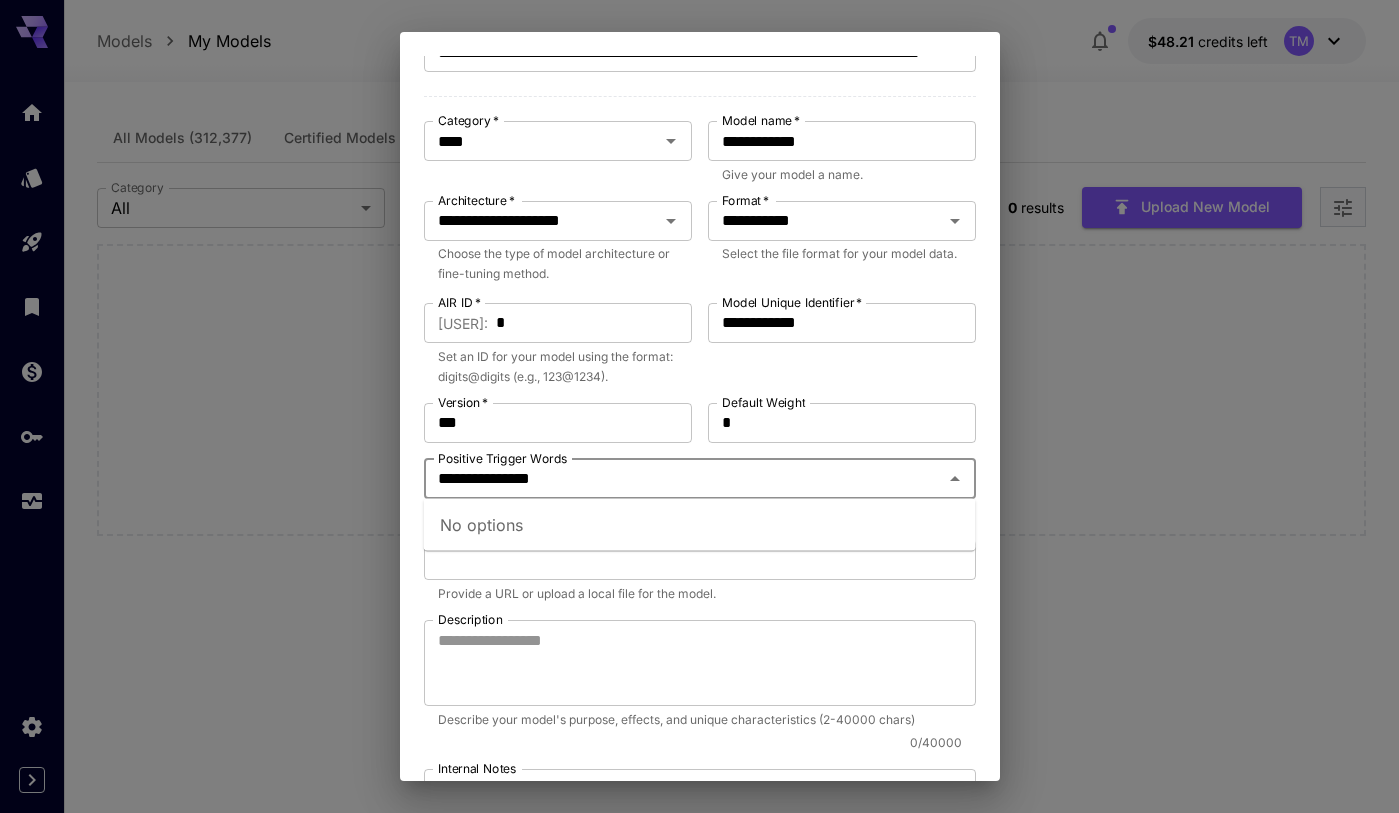 type on "**********" 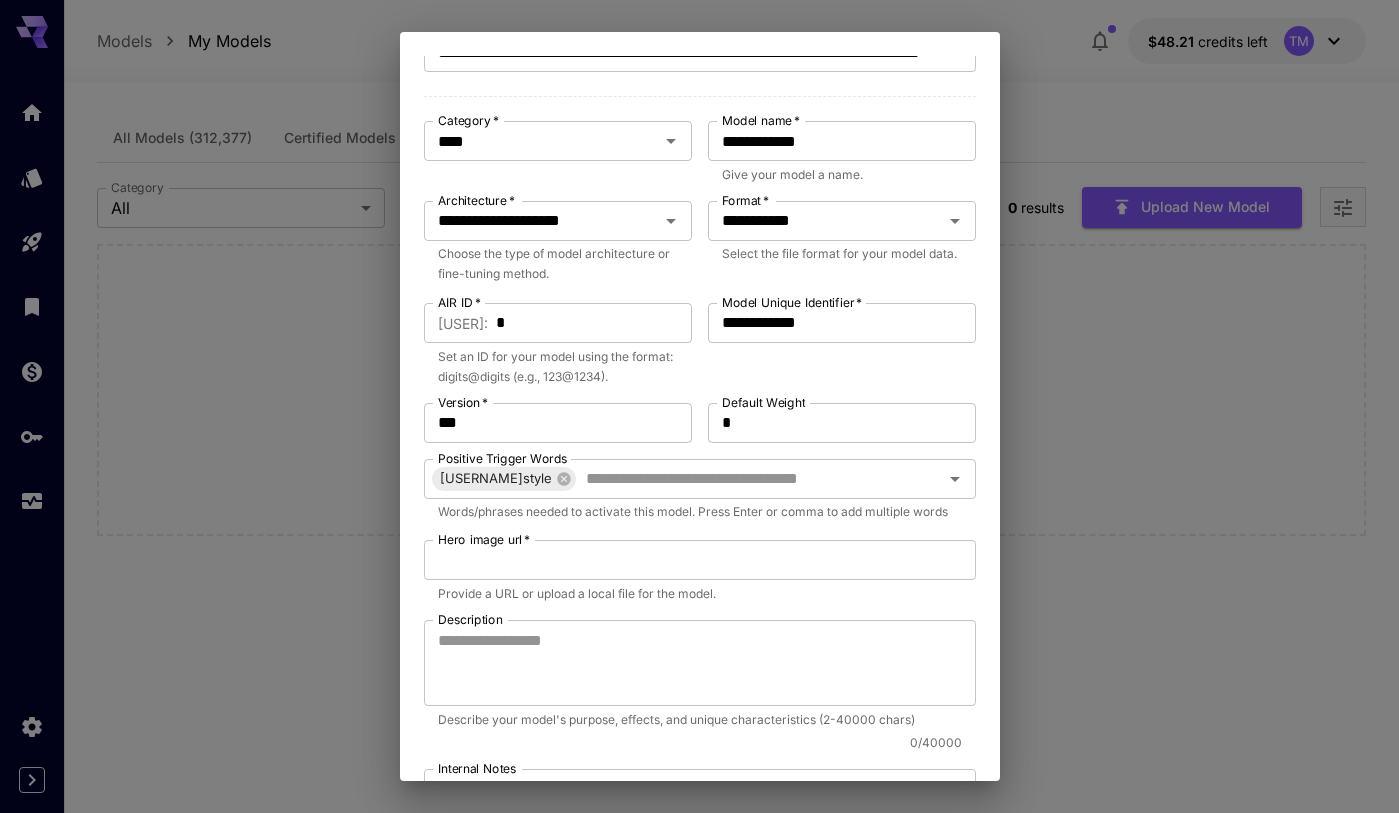 scroll, scrollTop: 200, scrollLeft: 0, axis: vertical 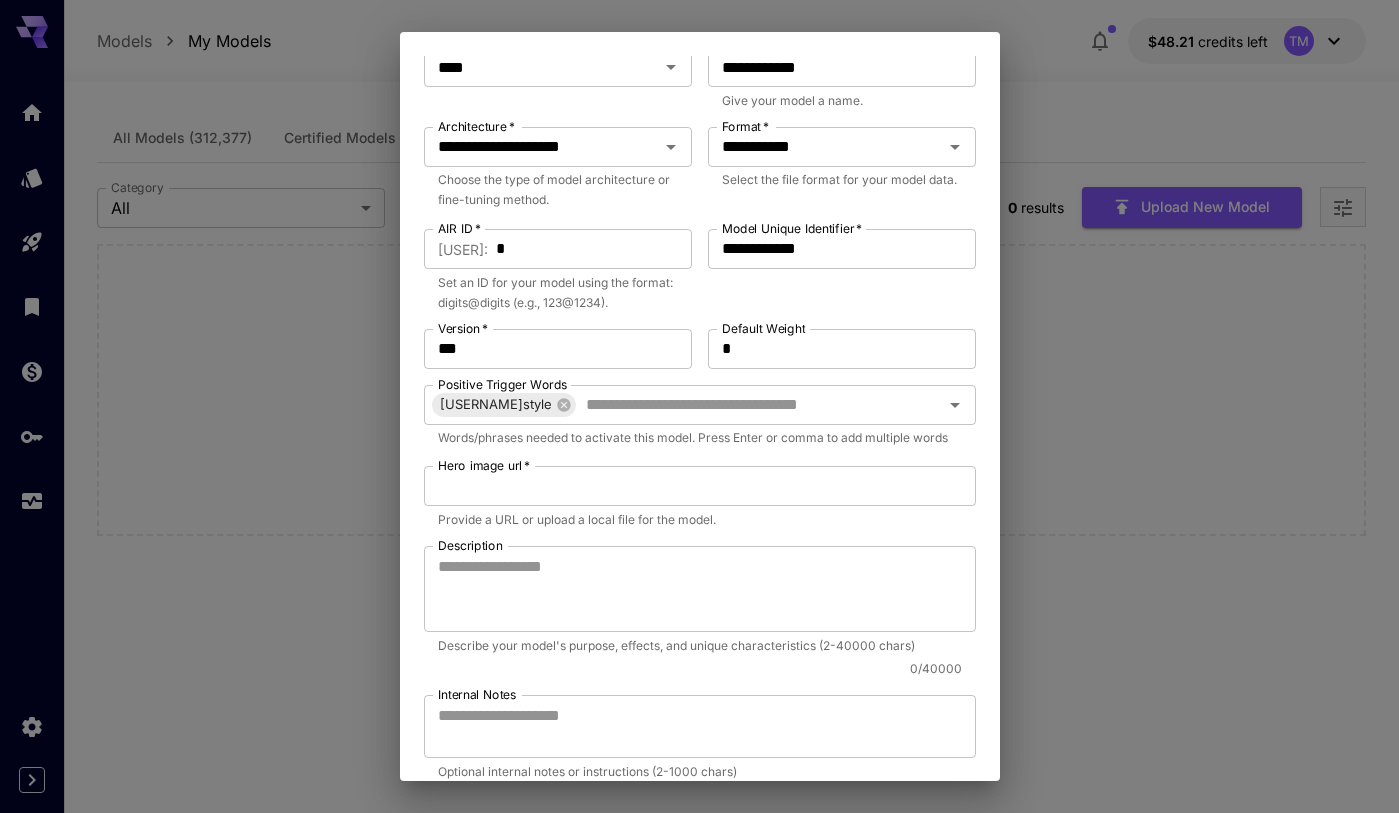 click on "Hero image url   * Hero image url   * Provide a URL or upload a local file for the model." at bounding box center (700, 498) 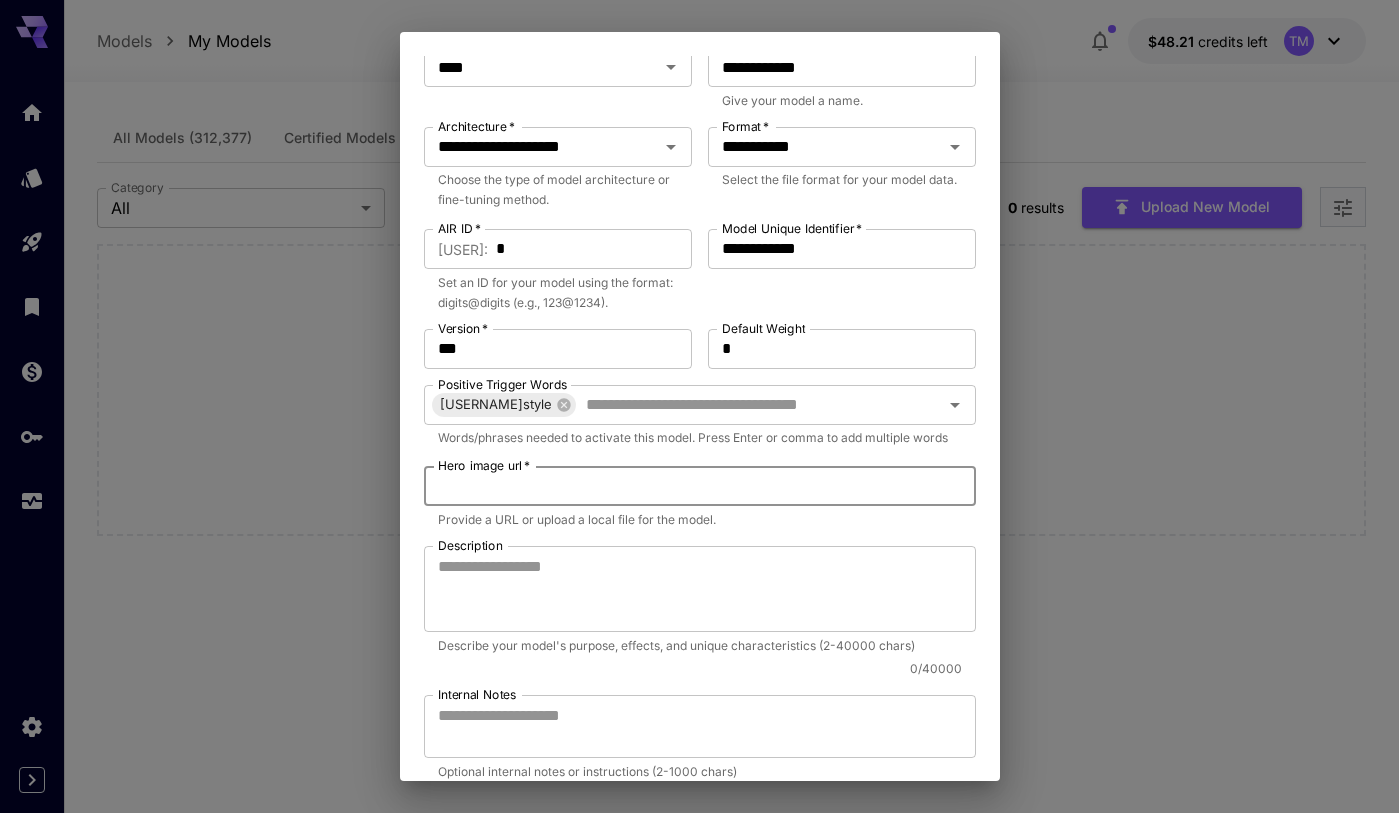 click on "Hero image url   *" at bounding box center (700, 486) 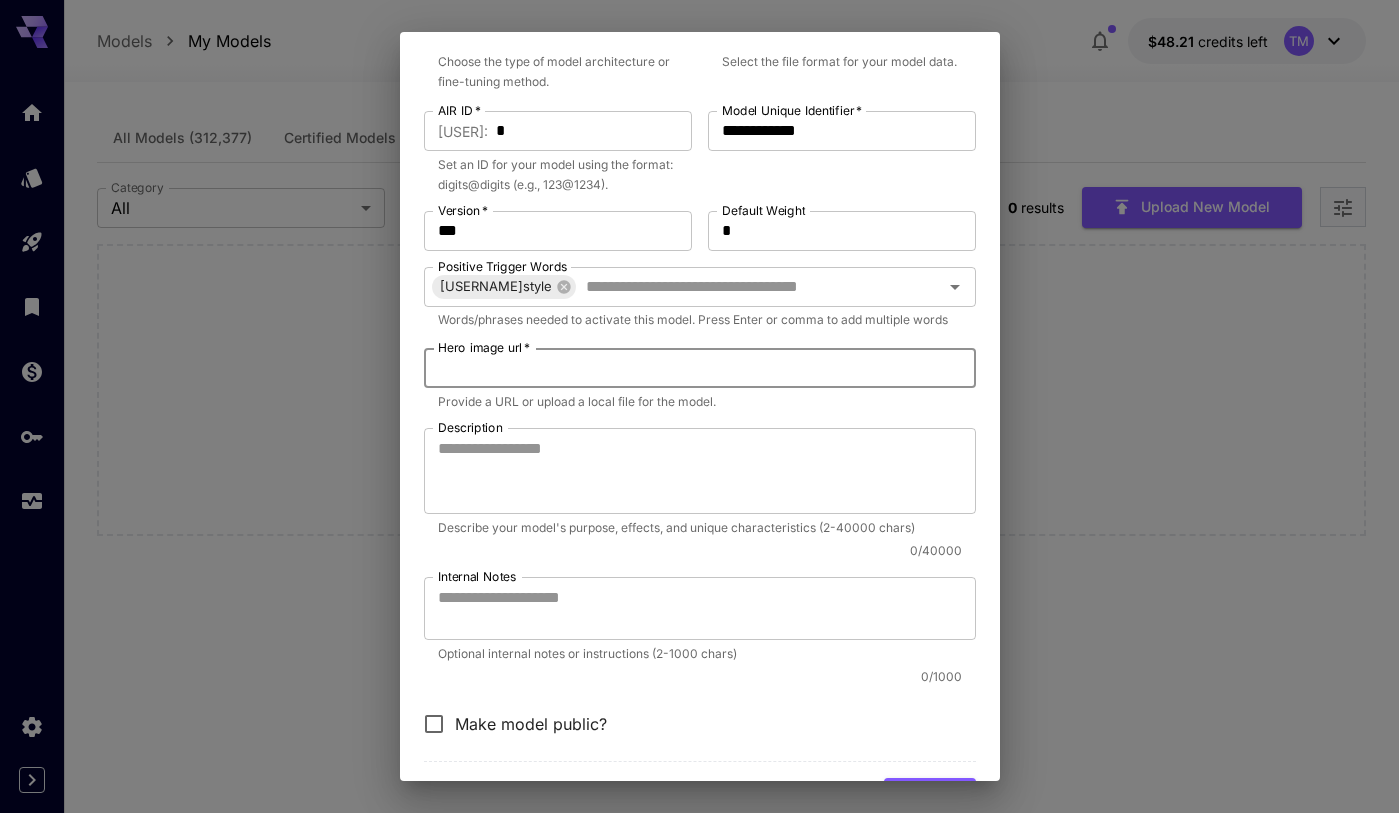 scroll, scrollTop: 349, scrollLeft: 0, axis: vertical 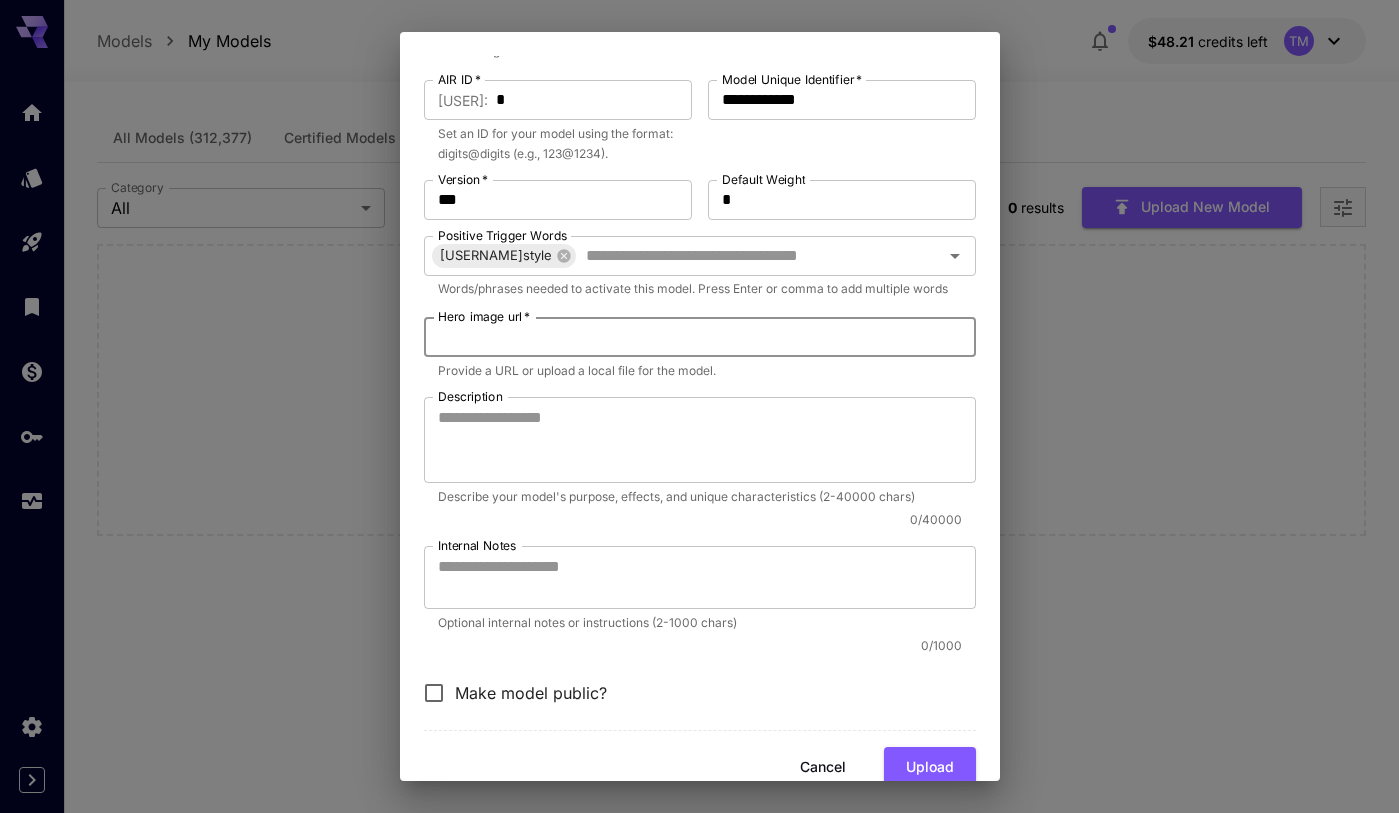 click on "Hero image url   *" at bounding box center [700, 337] 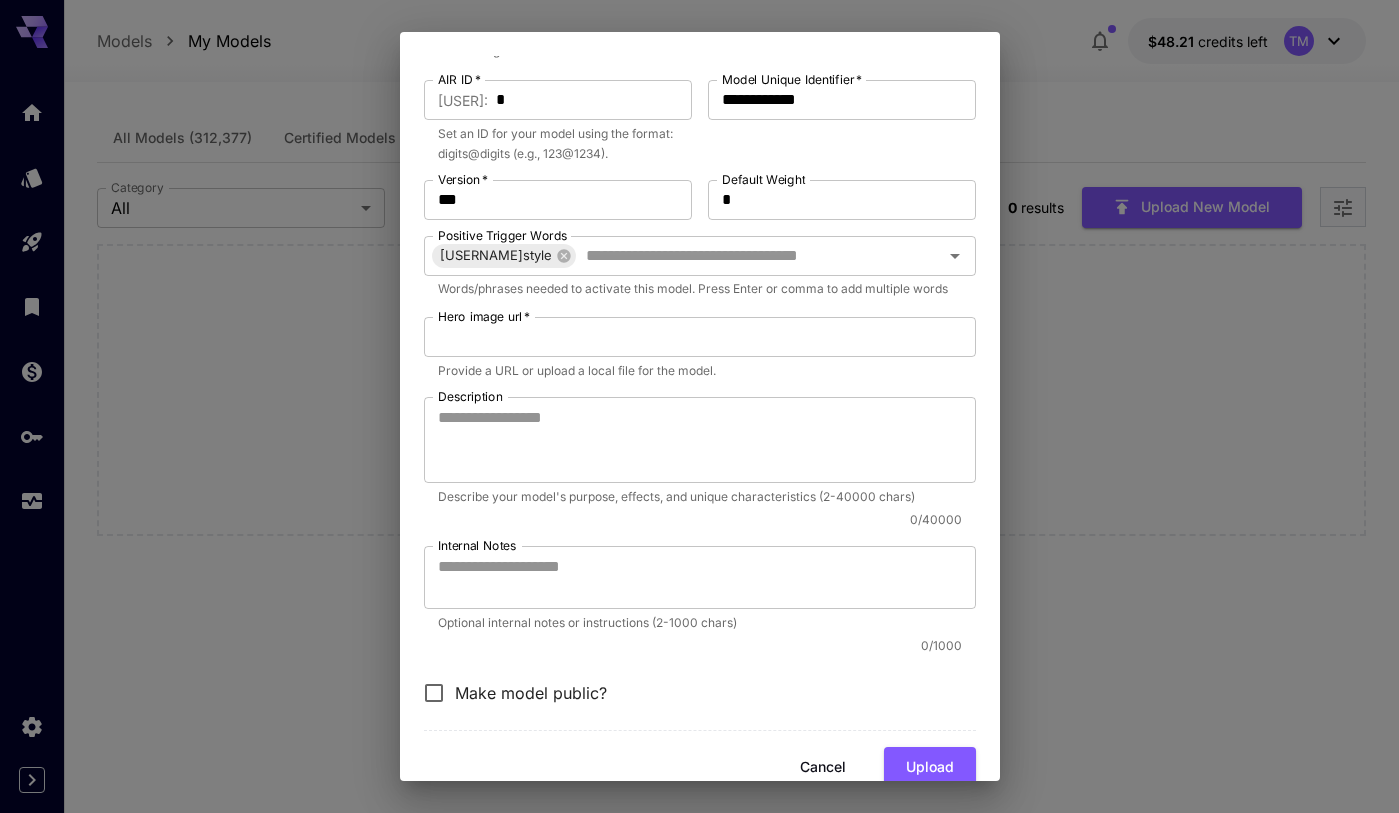click on "Provide a URL or upload a local file for the model." at bounding box center [700, 371] 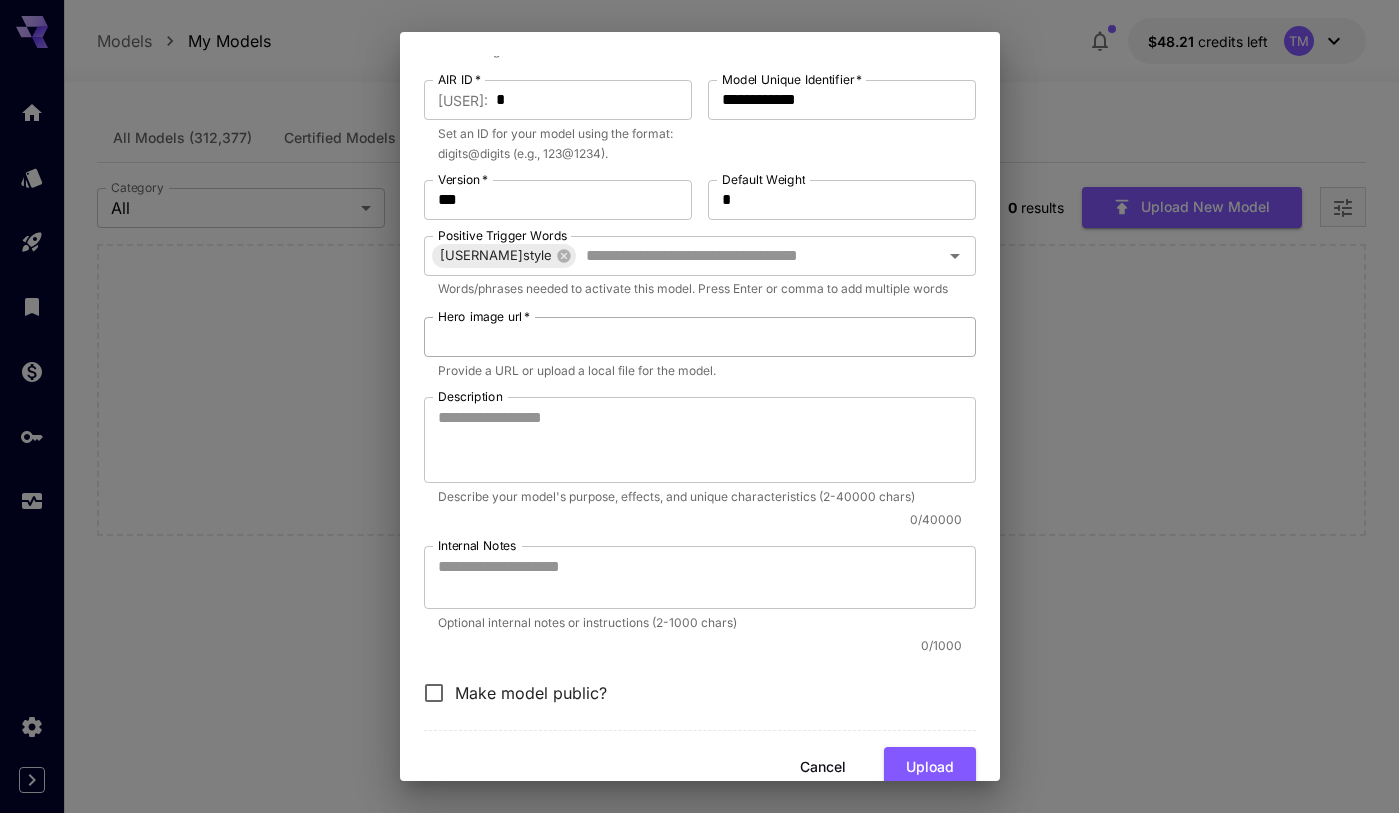click on "Hero image url   *" at bounding box center [700, 337] 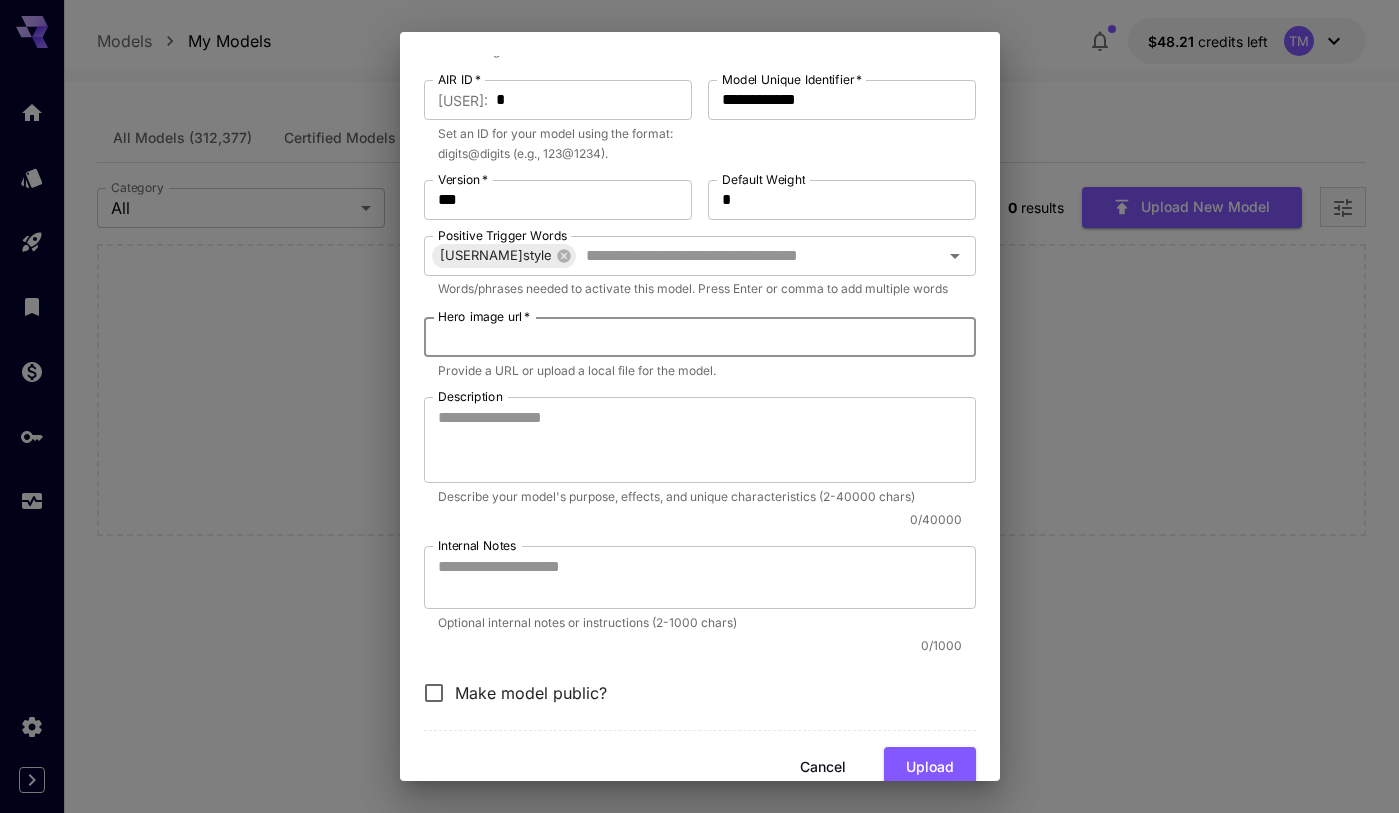 paste on "**********" 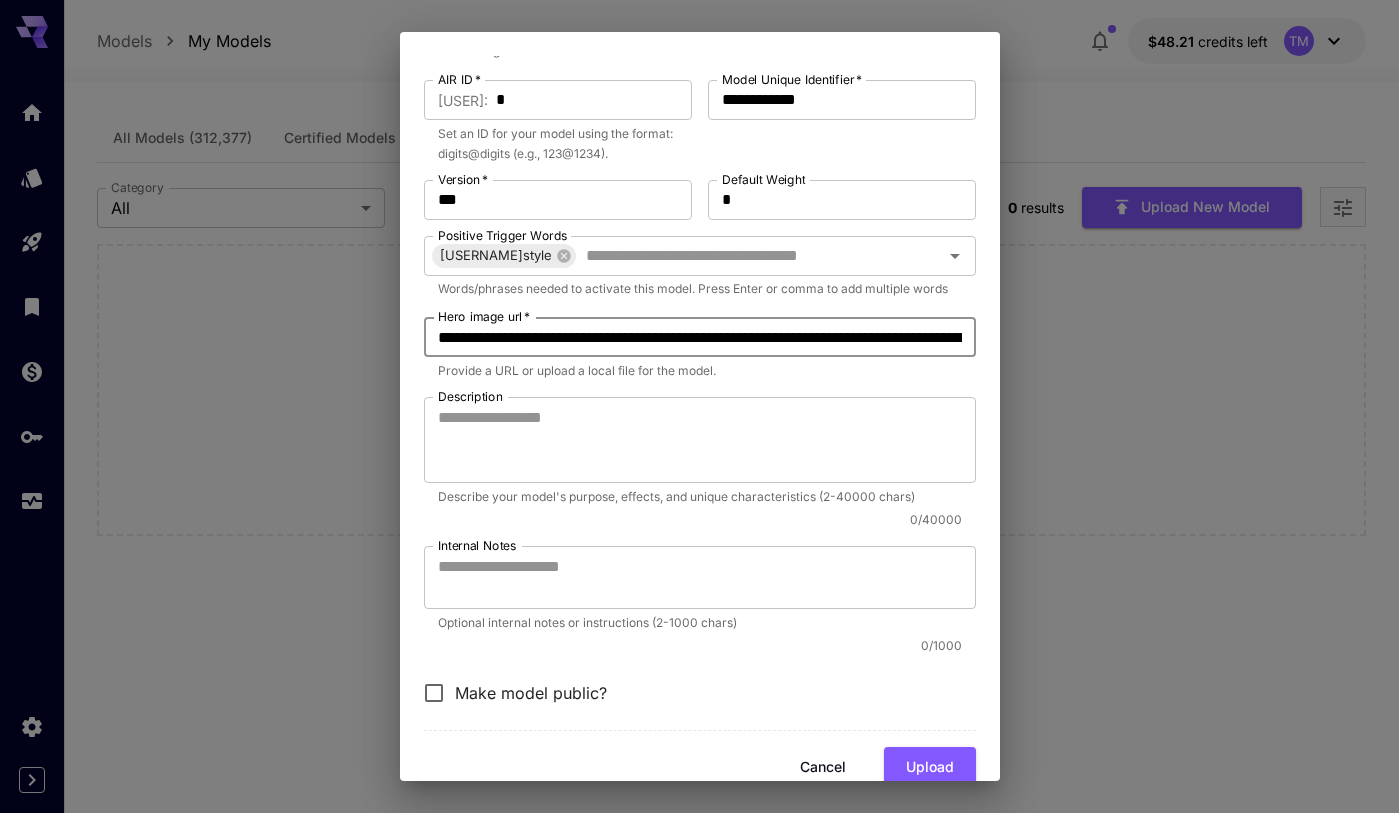 scroll, scrollTop: 0, scrollLeft: 726, axis: horizontal 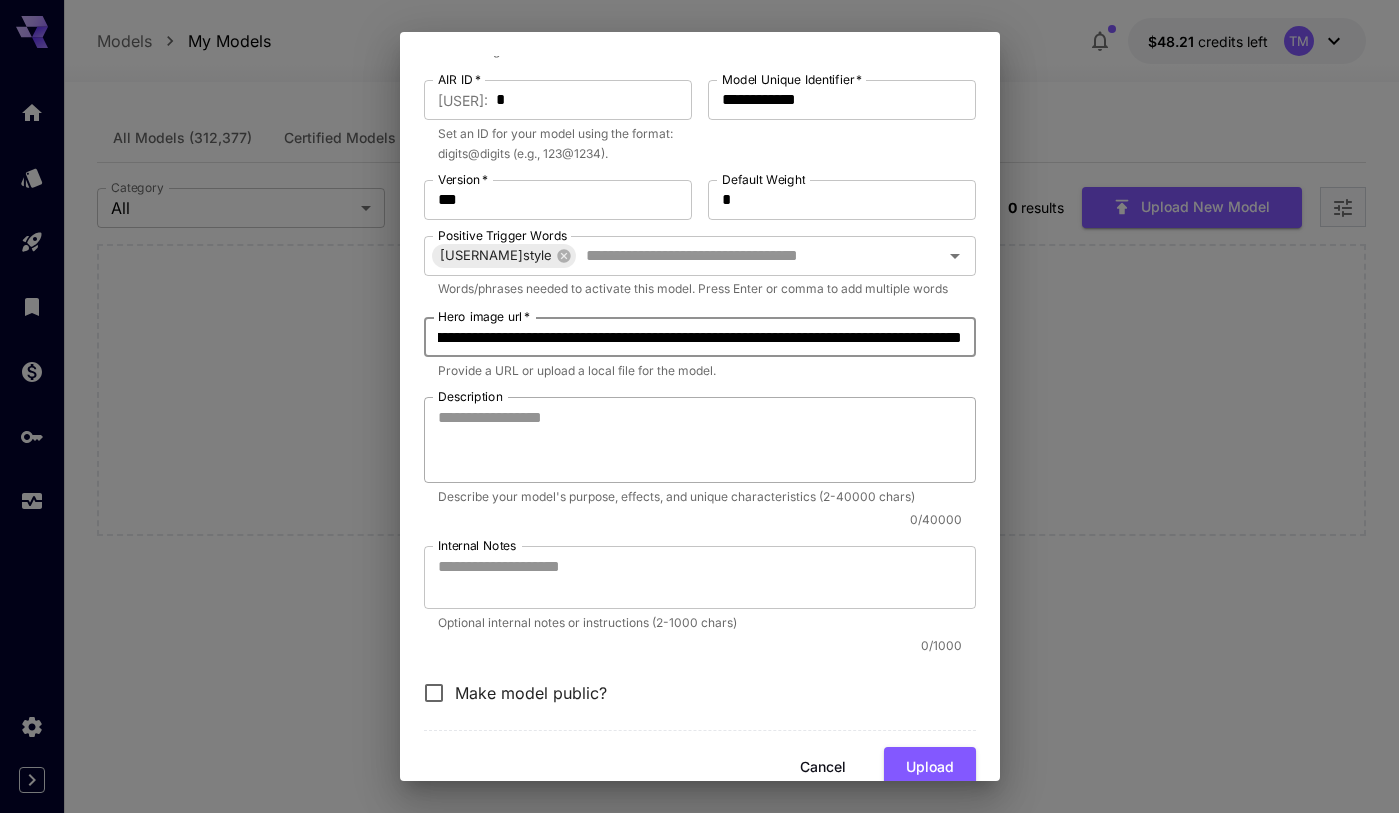 type on "**********" 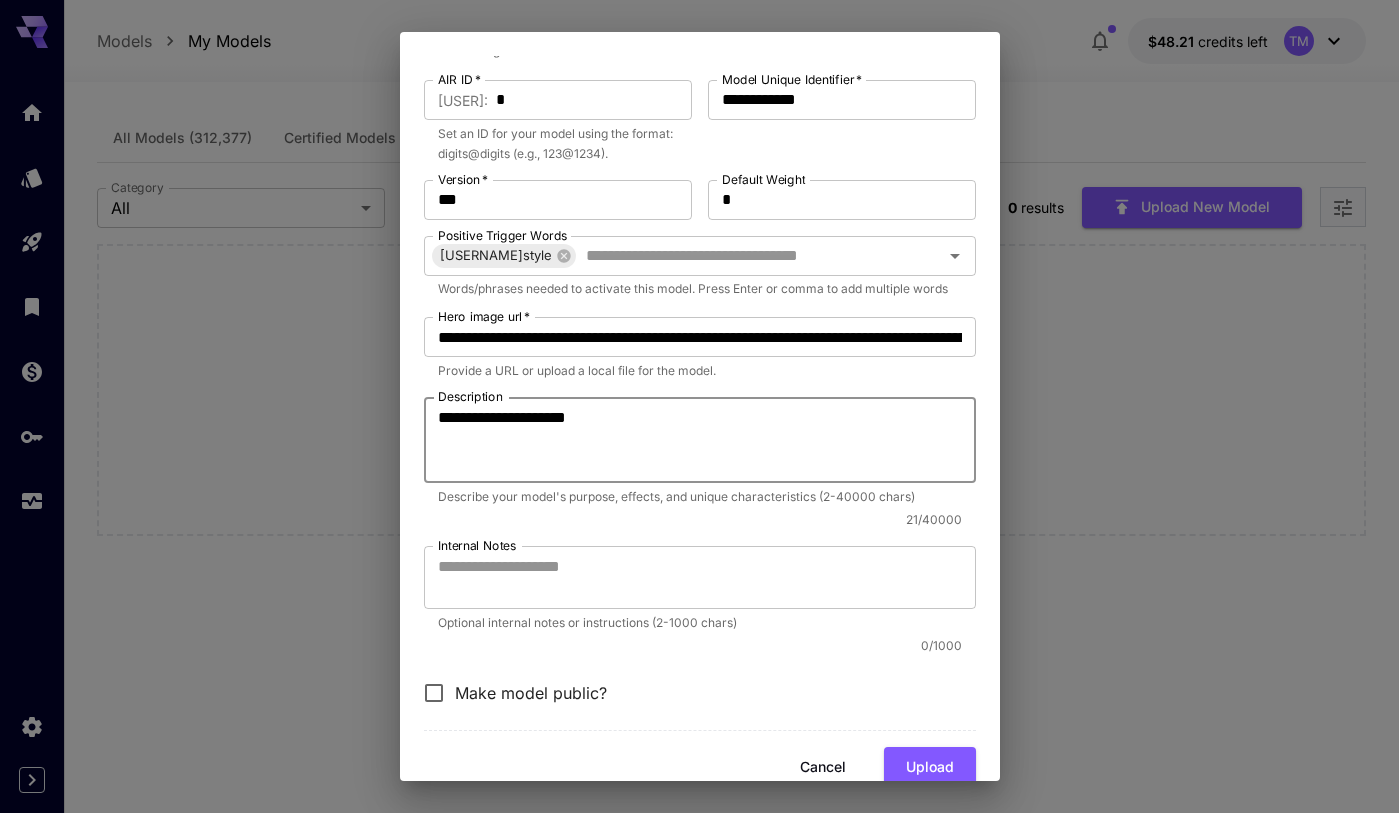 scroll, scrollTop: 391, scrollLeft: 0, axis: vertical 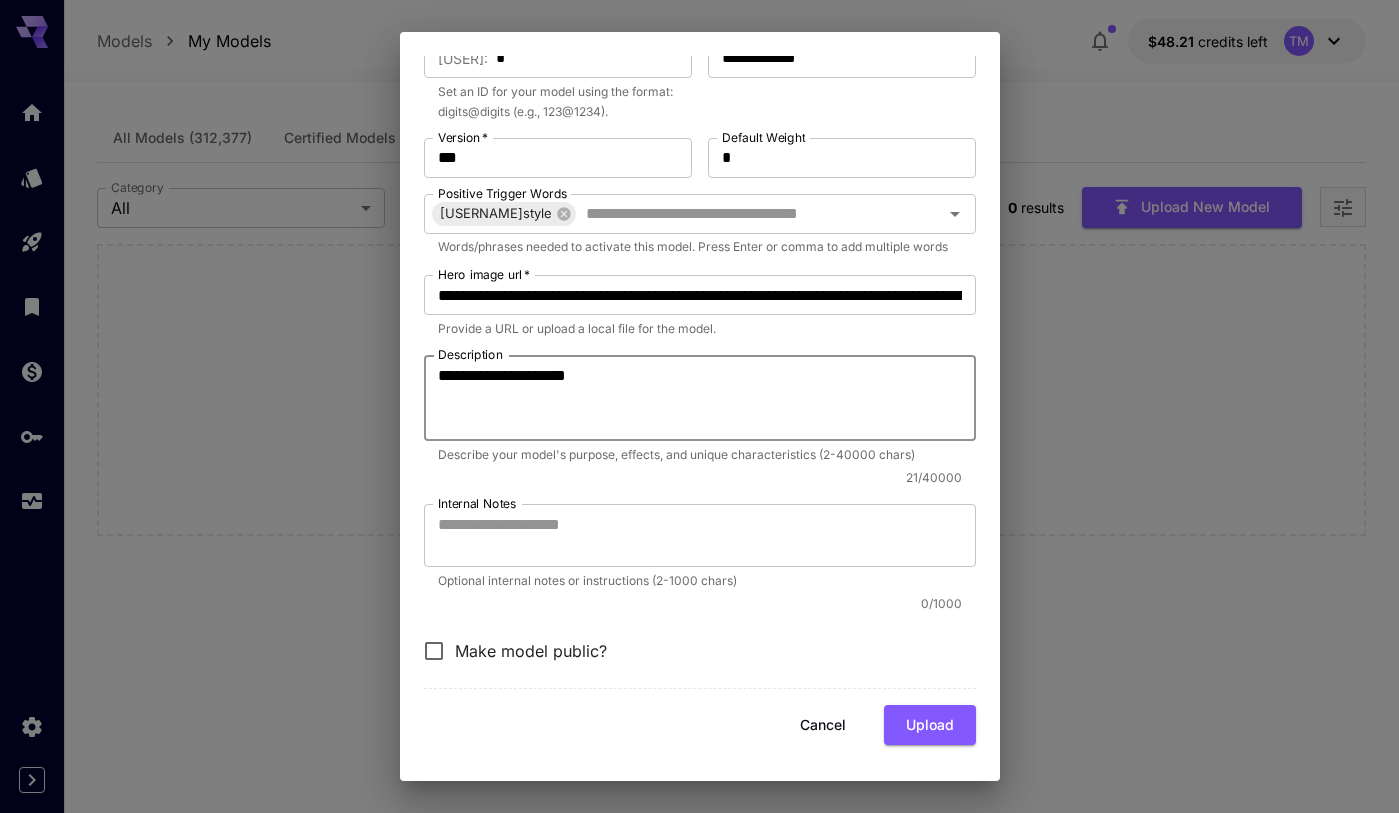 click on "Optional internal notes or instructions (2-1000 chars)" at bounding box center [700, 581] 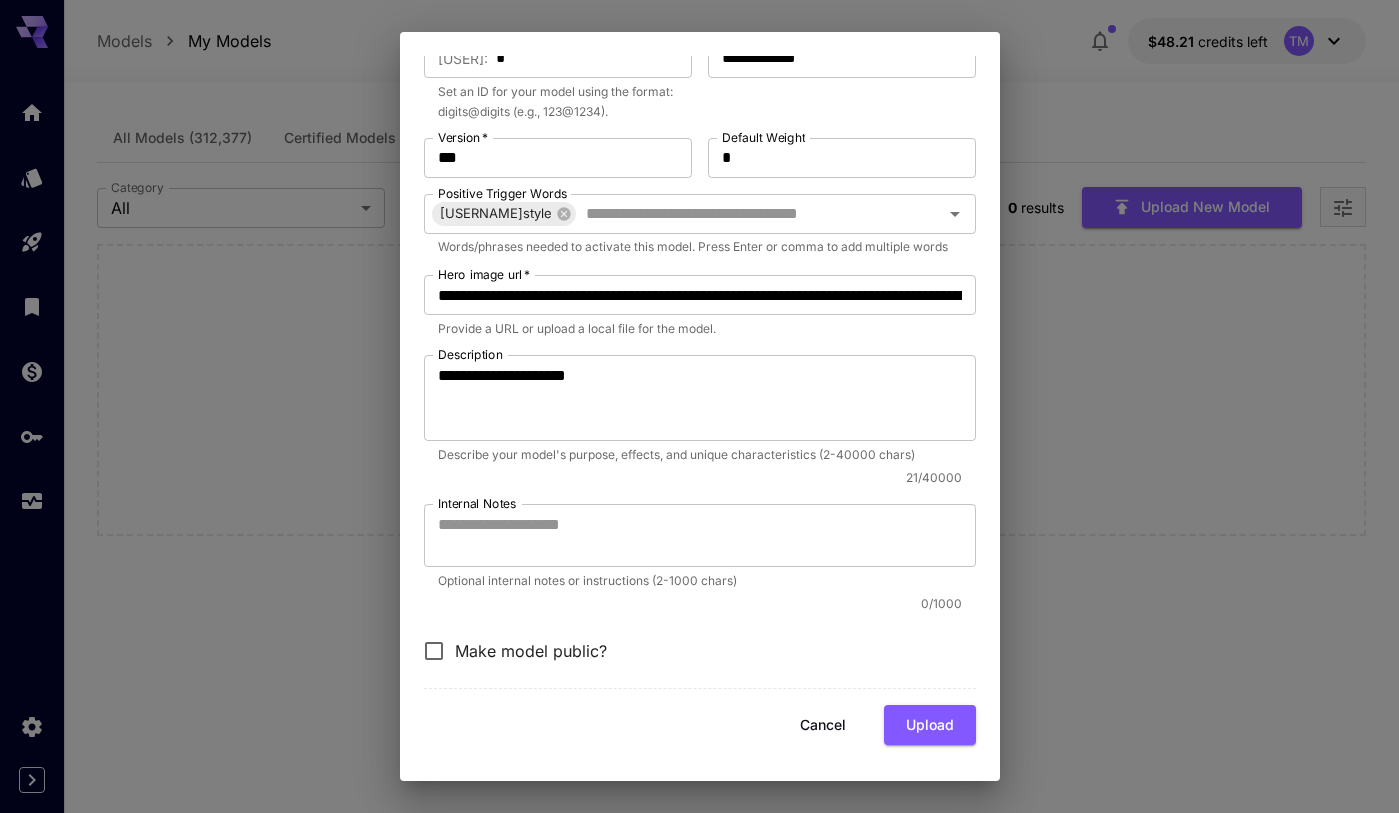 click on "Make model public?" at bounding box center (700, 651) 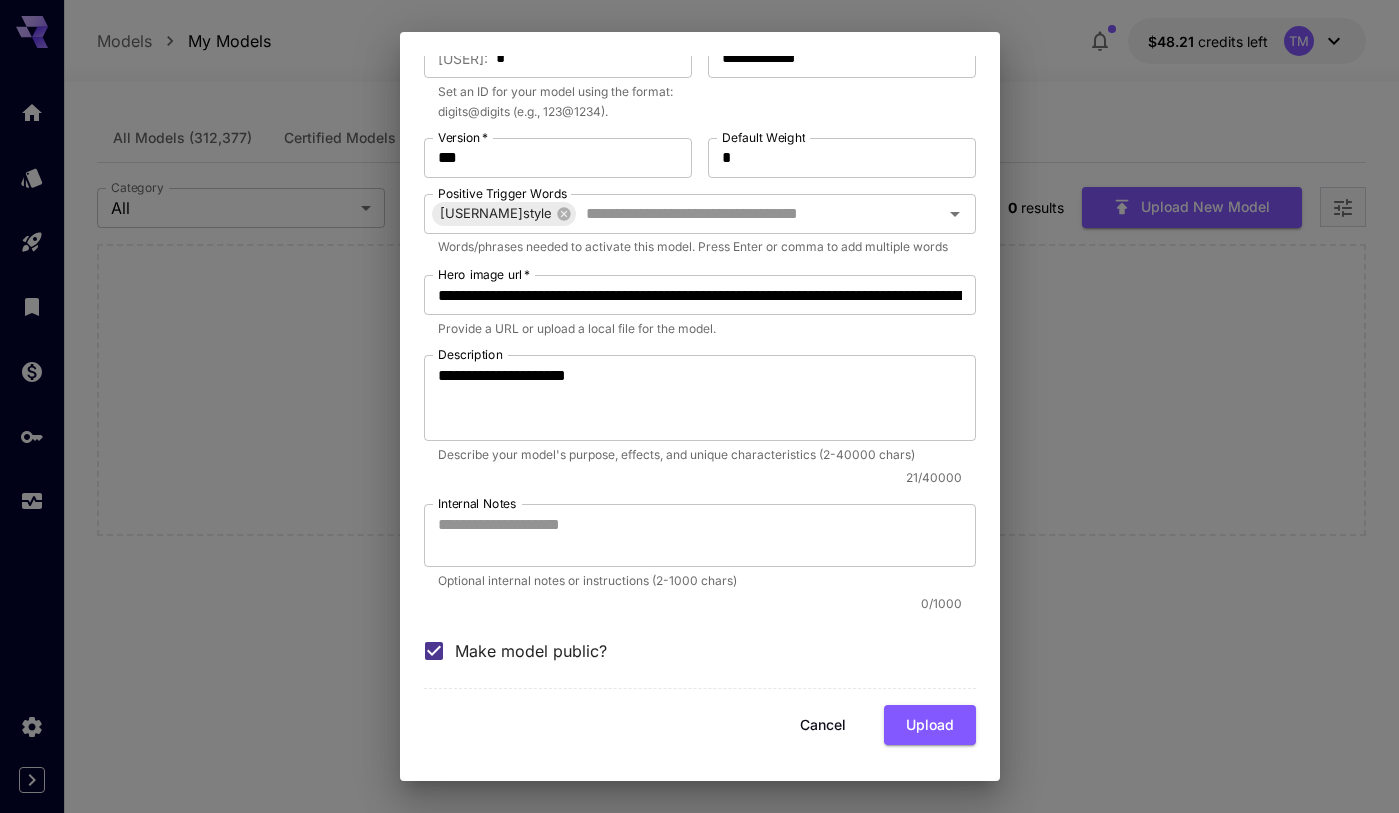 click on "Make model public?" at bounding box center (531, 651) 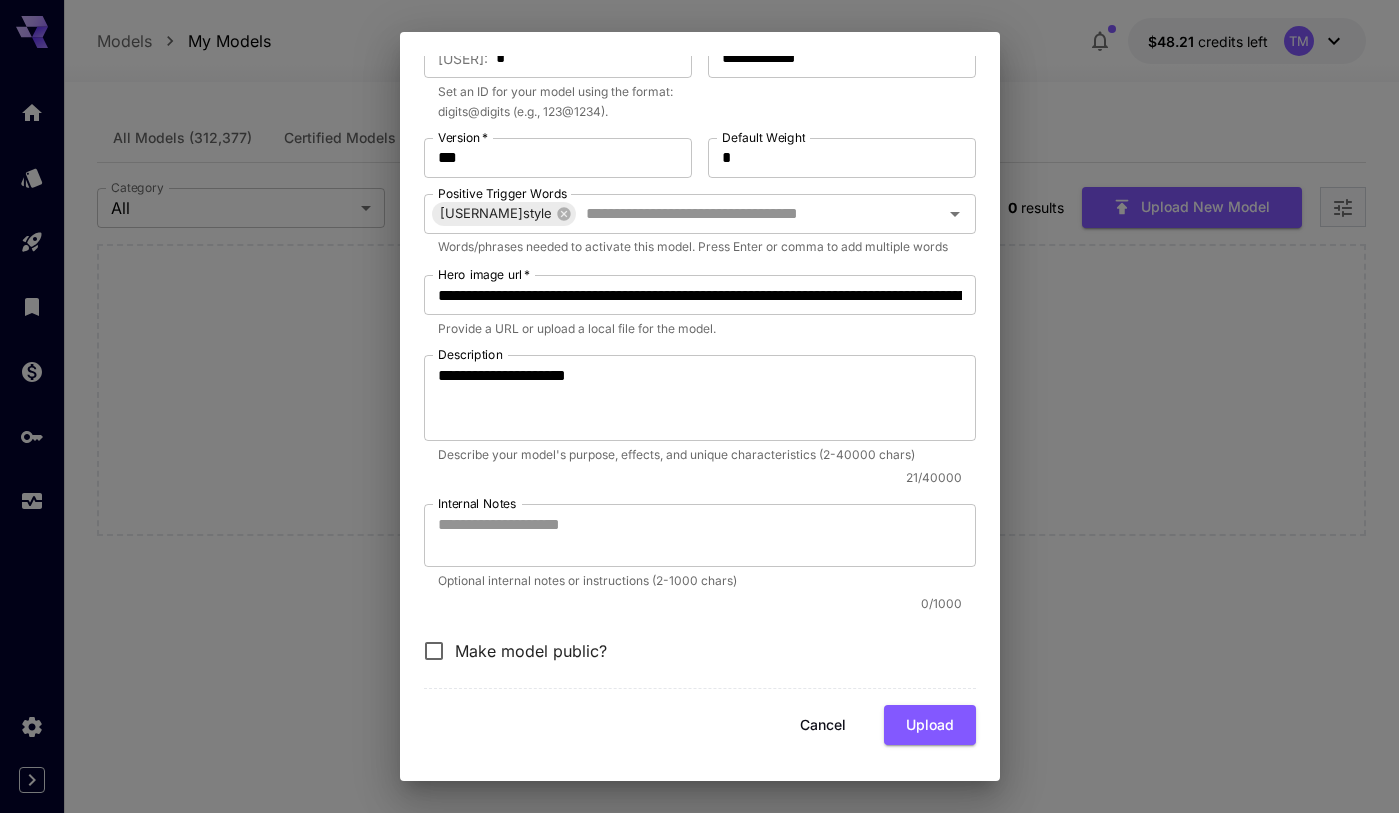 scroll, scrollTop: 0, scrollLeft: 0, axis: both 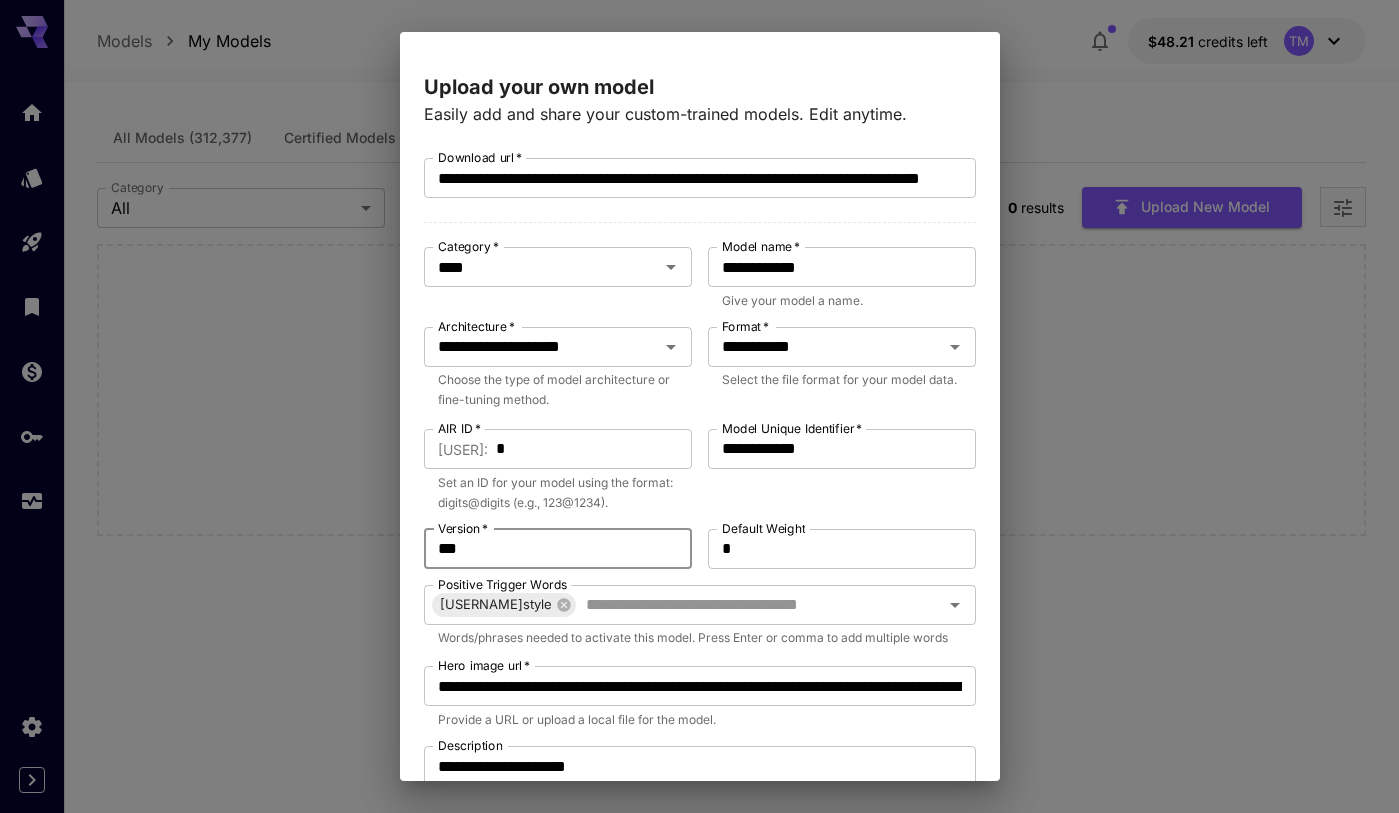 drag, startPoint x: 494, startPoint y: 62, endPoint x: 678, endPoint y: 798, distance: 758.6514 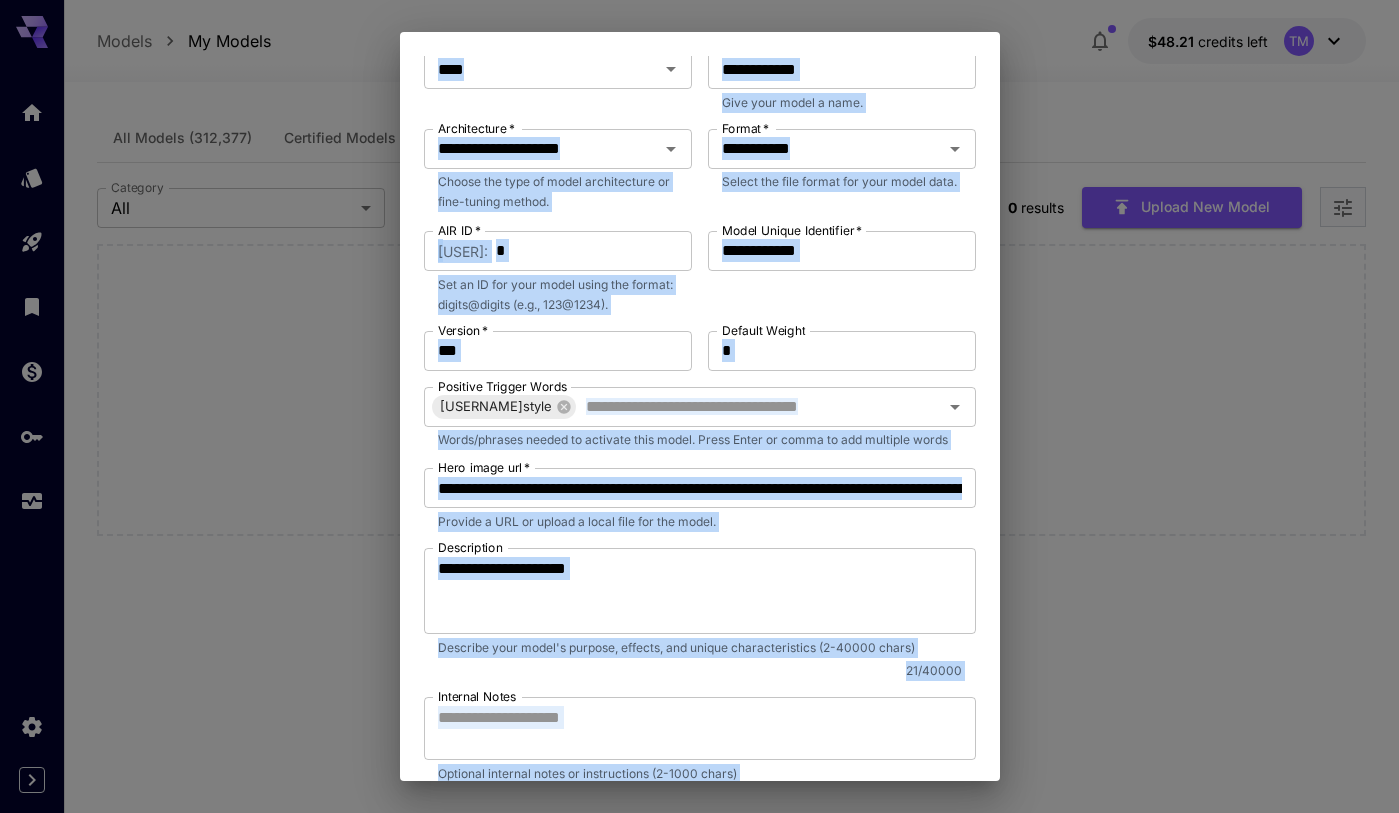 scroll, scrollTop: 0, scrollLeft: 0, axis: both 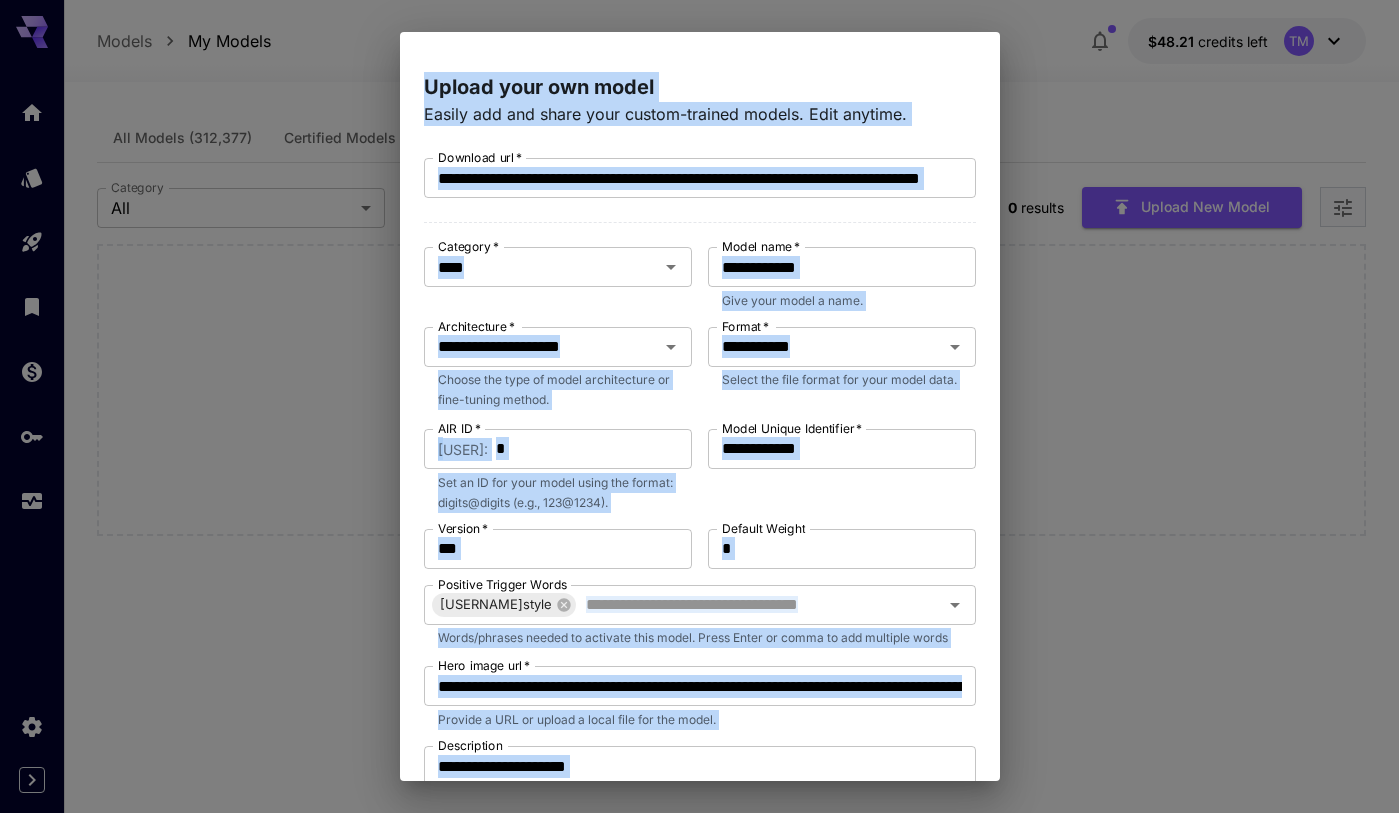 copy on "Upload your own model Easily add and share your custom-trained models. Edit anytime. Download url   * Download url   * Category   * Category   * Model name   * Model name   * Give your model a name. Architecture   * Architecture   * Choose the type of model architecture or fine-tuning method. Format   * Format   * Select the file format for your model data. AIR ID   * ​ beuken : AIR ID   * Set an ID for your model using the format: digits@digits (e.g., 123@1234). Model Unique Identifier   * Model Unique Identifier   * Version   * Version   * Default Weight Default Weight Positive Trigger Words silvercharmstyle Positive Trigger Words Words/phrases needed to activate this model. Press Enter or comma to add multiple words Hero image url   * Hero image url   * Provide a URL or upload a local file for the model. Description Description Describe your model's purpose, effects, and unique characteristics (2-40000 chars) 21 / 40000 Internal Notes Internal Notes Optional internal notes or instructions (2-1000 chars)..." 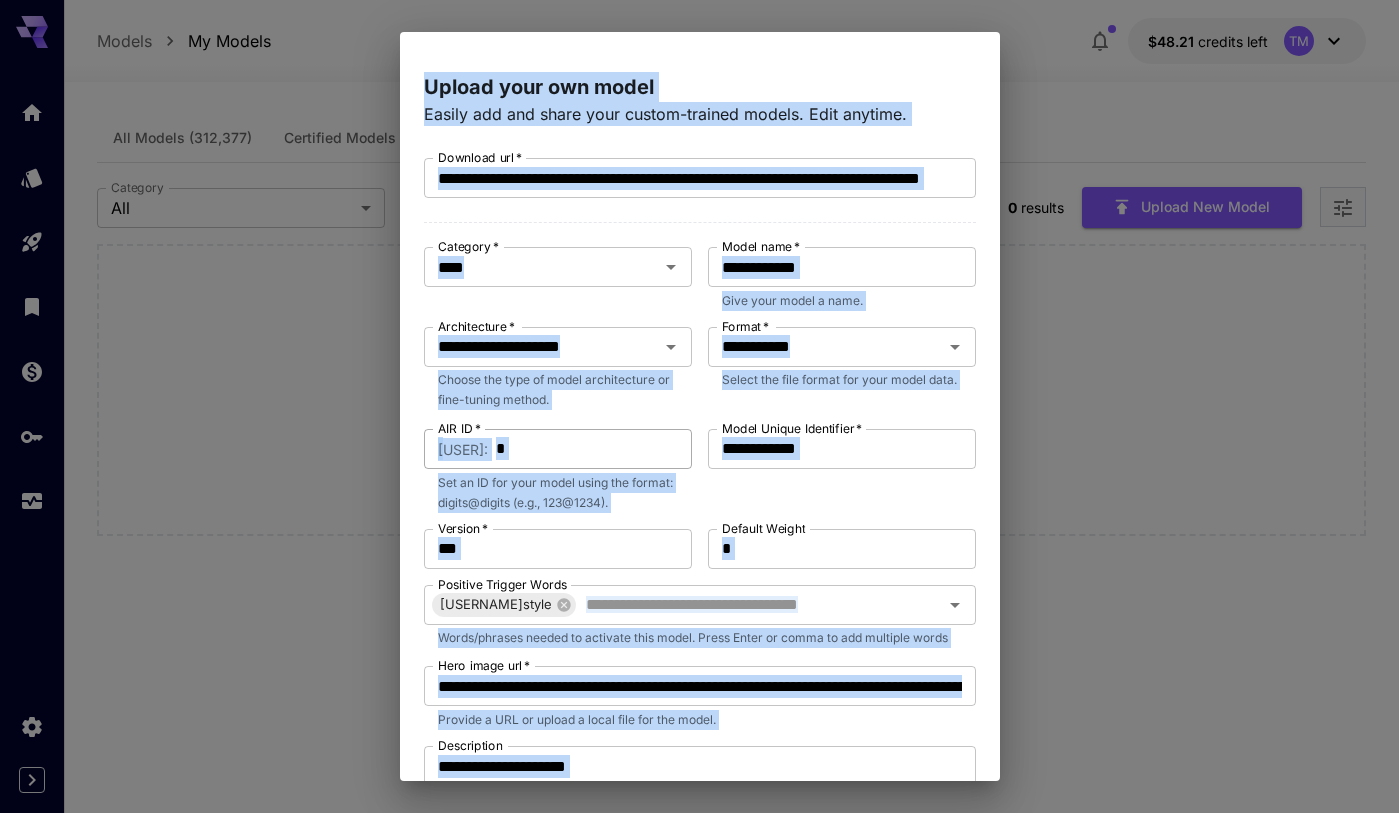scroll, scrollTop: 223, scrollLeft: 0, axis: vertical 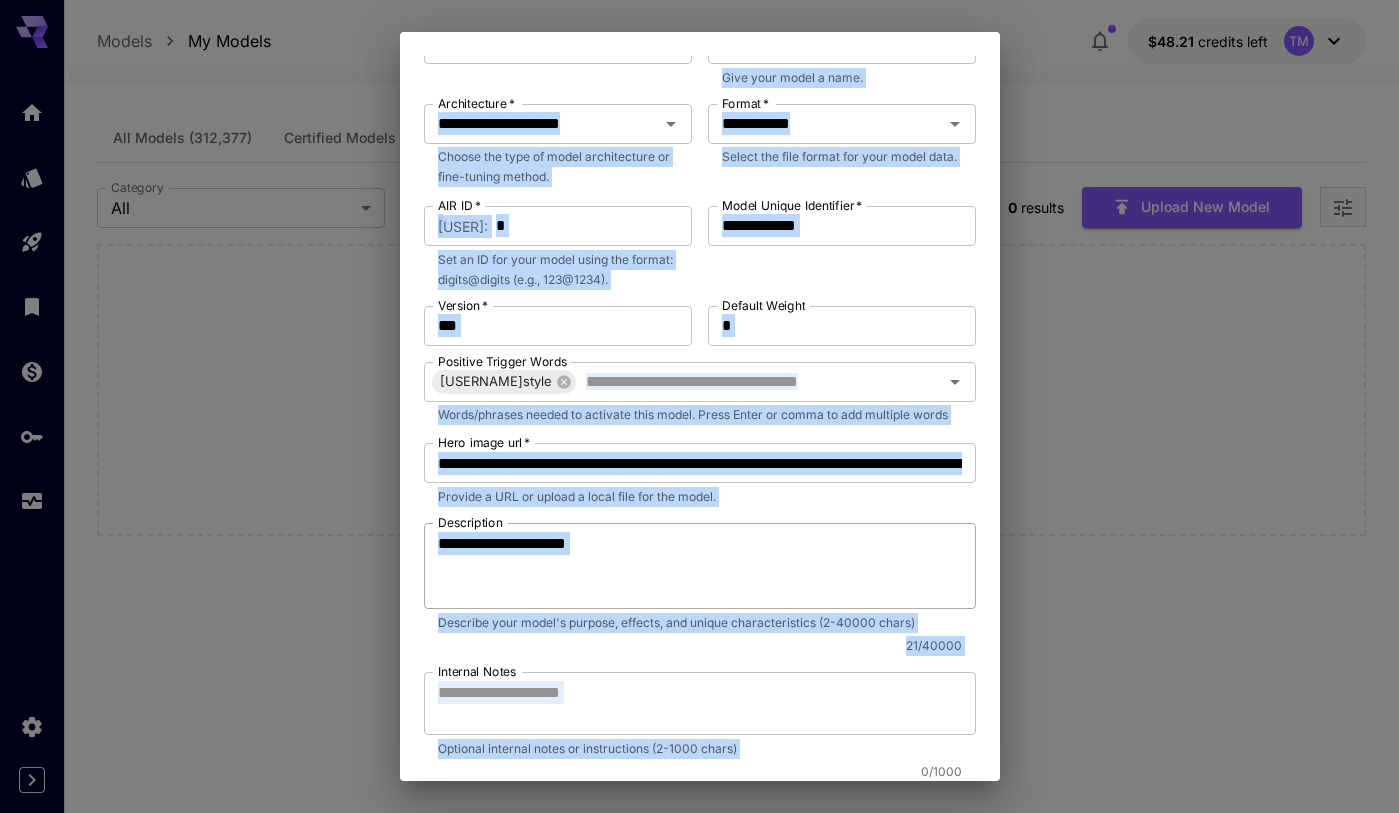 click on "**********" at bounding box center [700, 566] 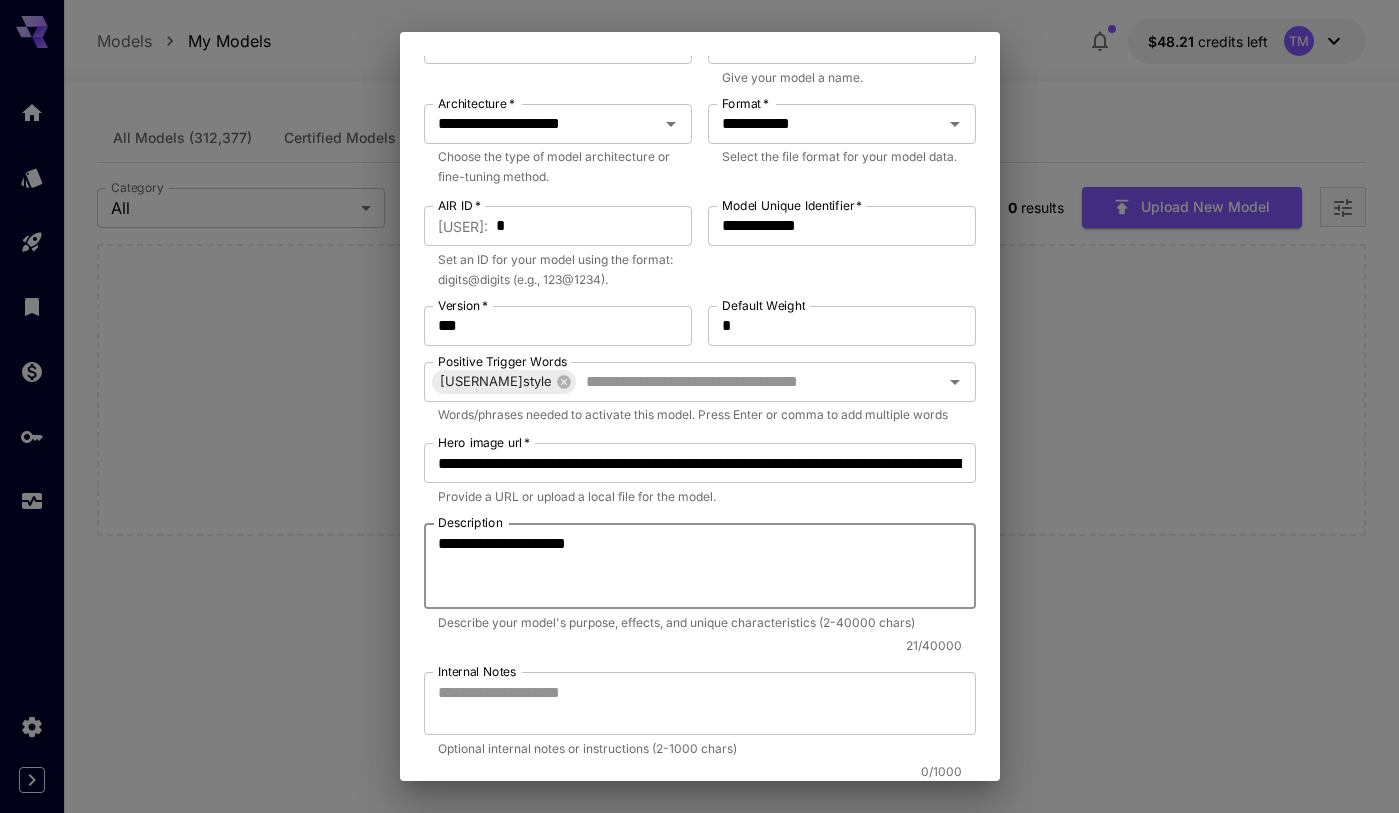click on "**********" at bounding box center [700, 566] 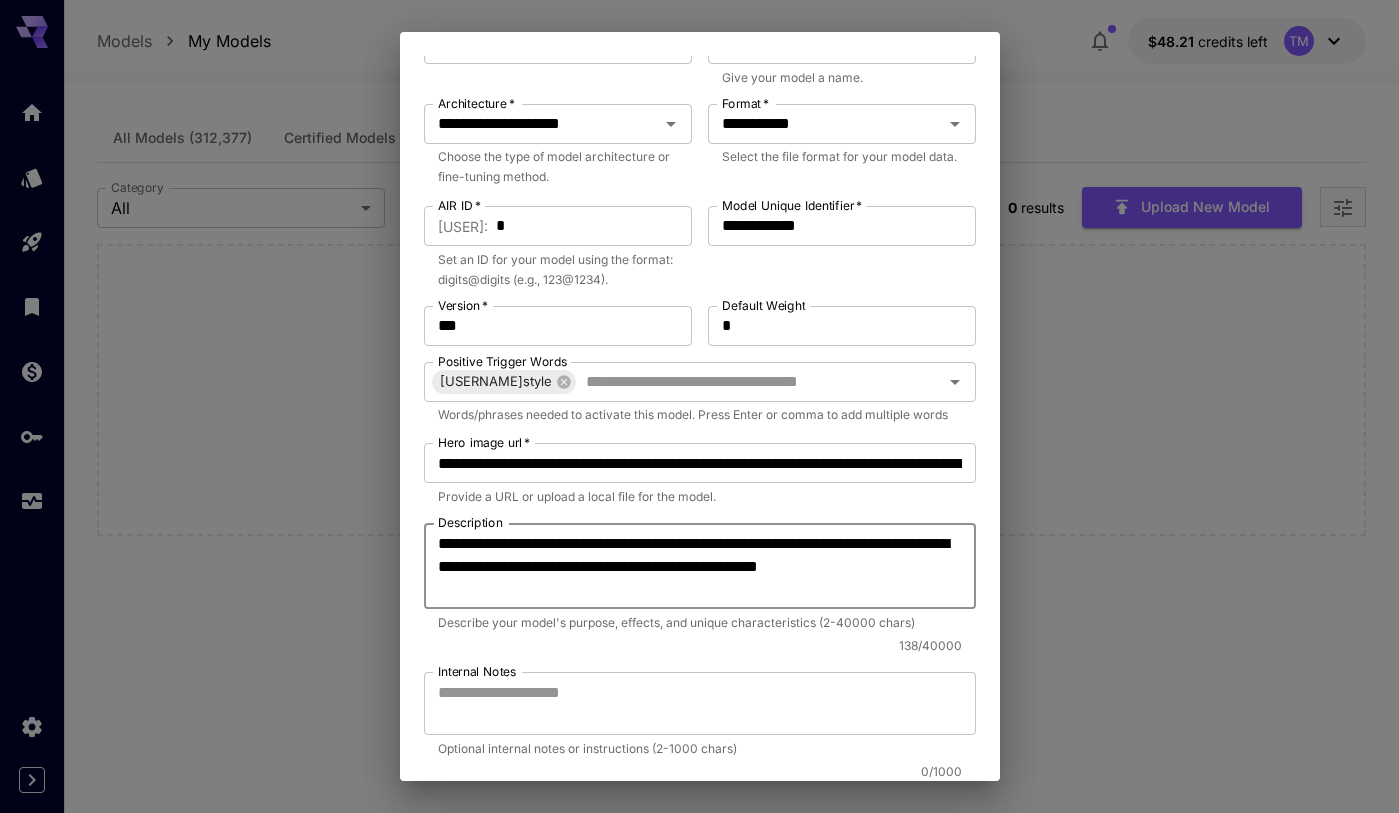 click on "**********" at bounding box center (700, 566) 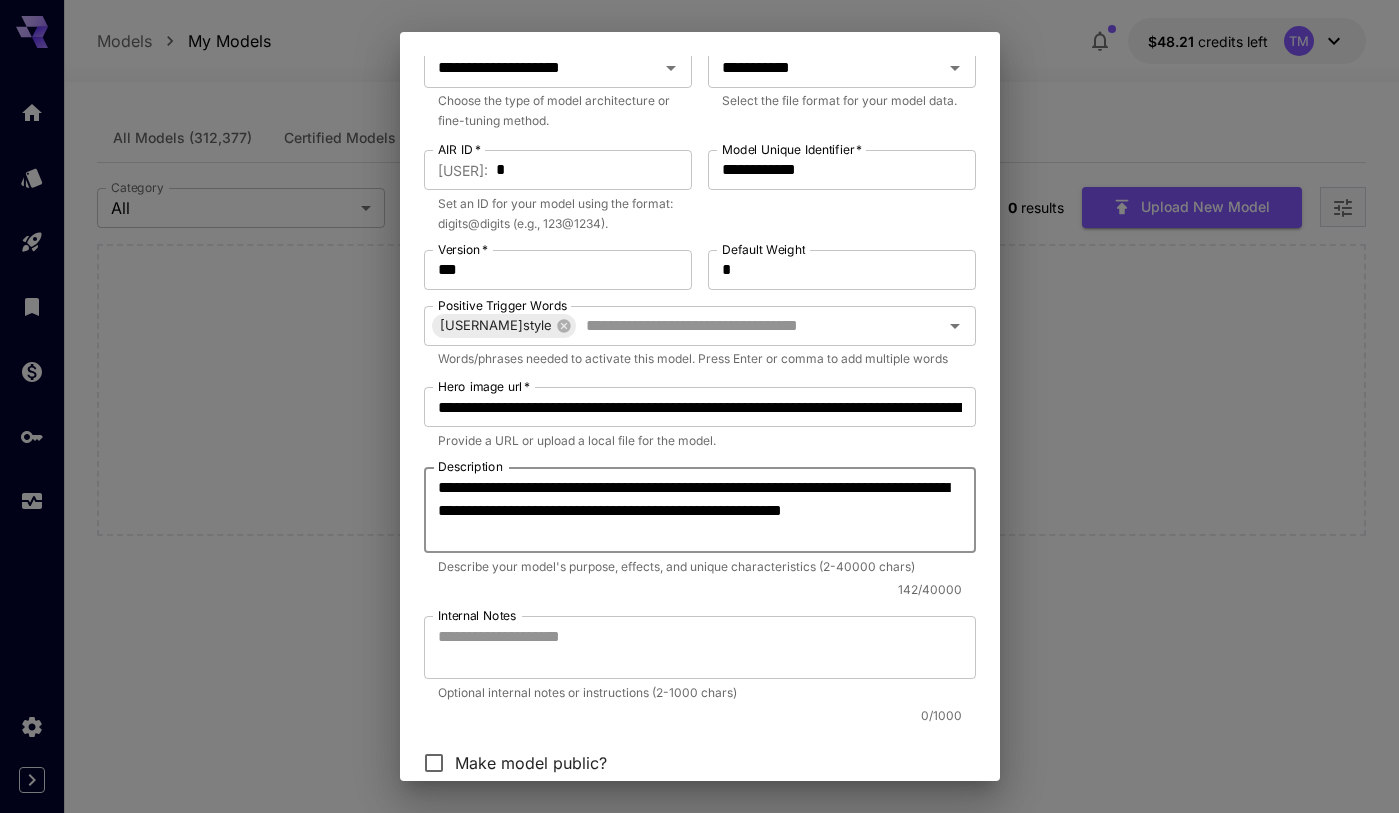 scroll, scrollTop: 230, scrollLeft: 0, axis: vertical 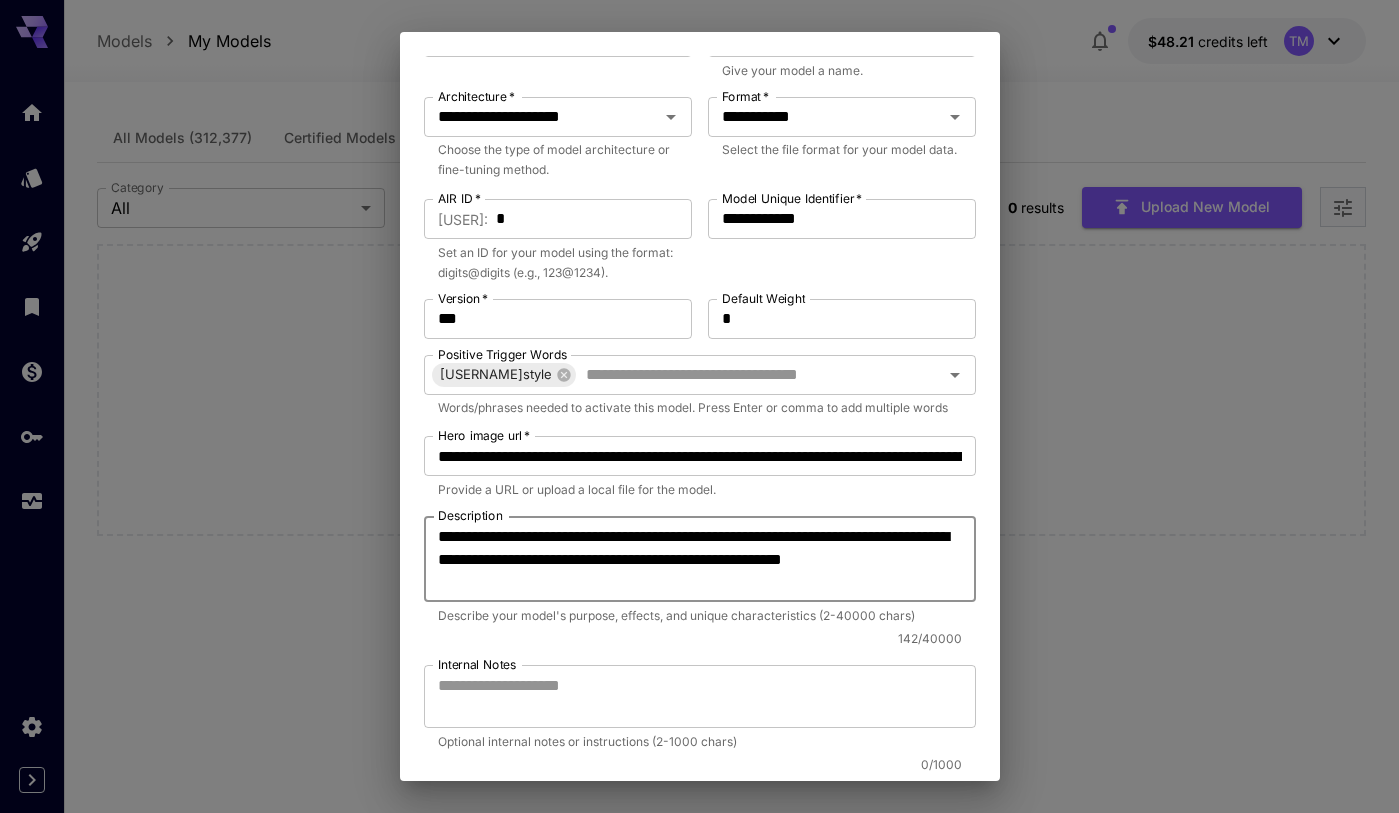 type on "**********" 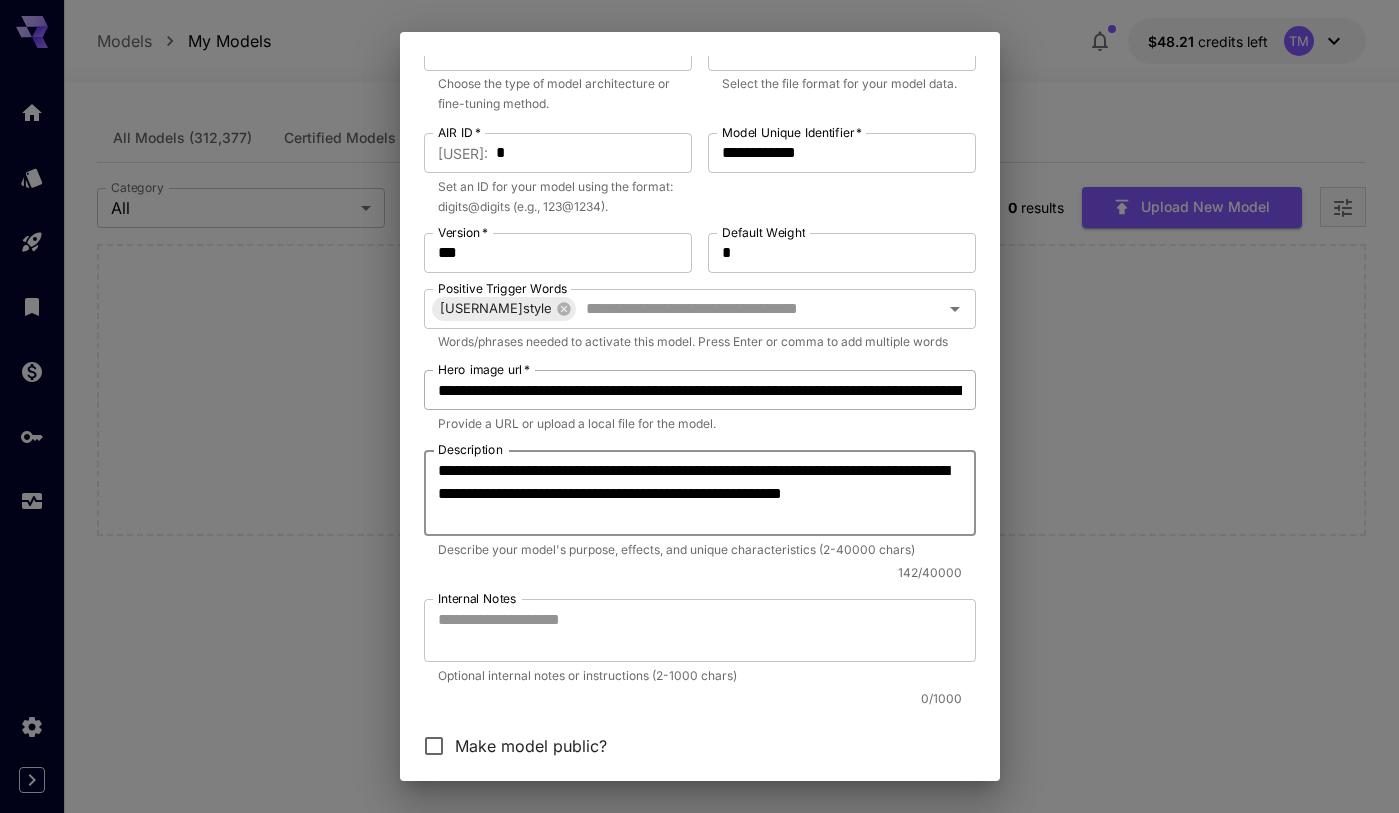 scroll, scrollTop: 357, scrollLeft: 0, axis: vertical 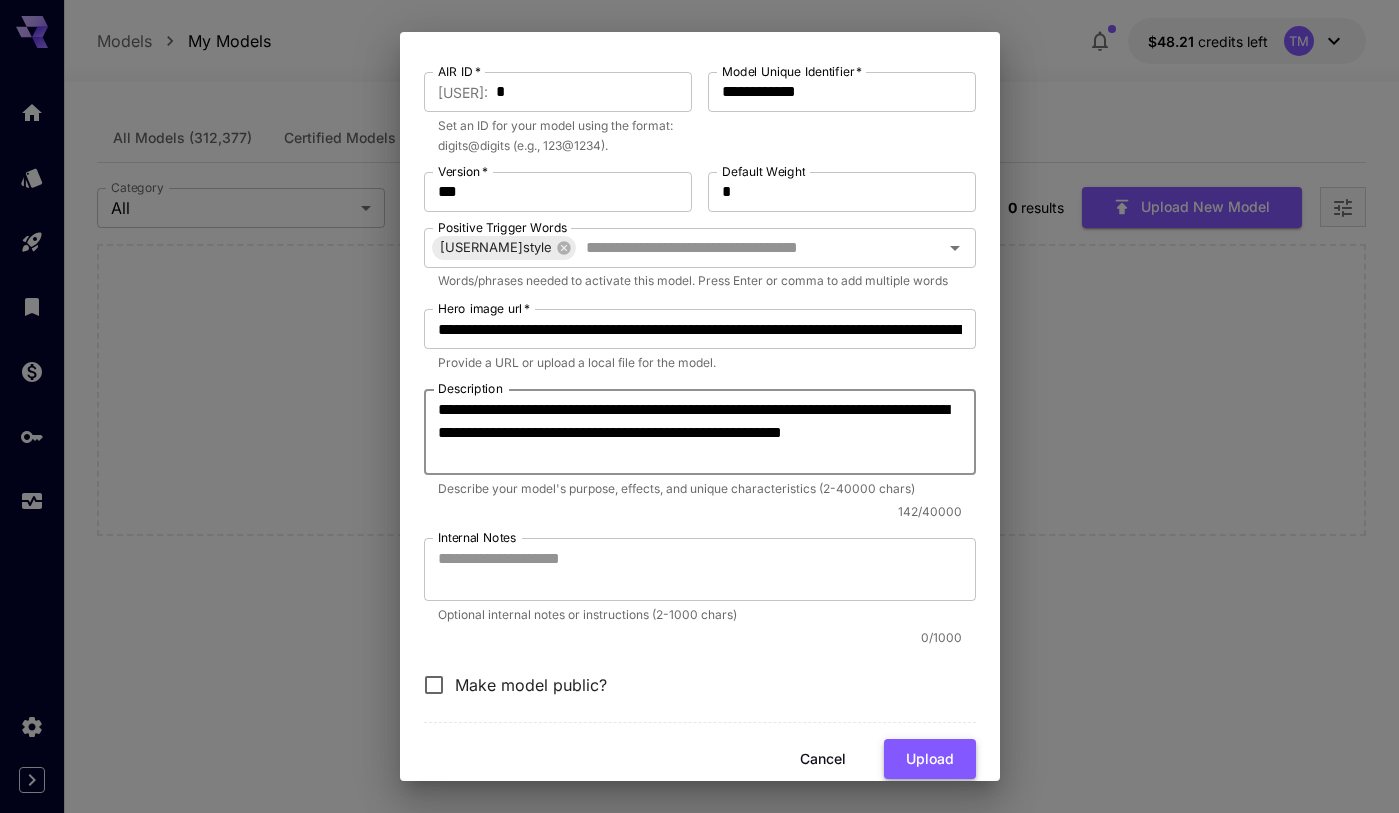 click on "Upload" at bounding box center [930, 759] 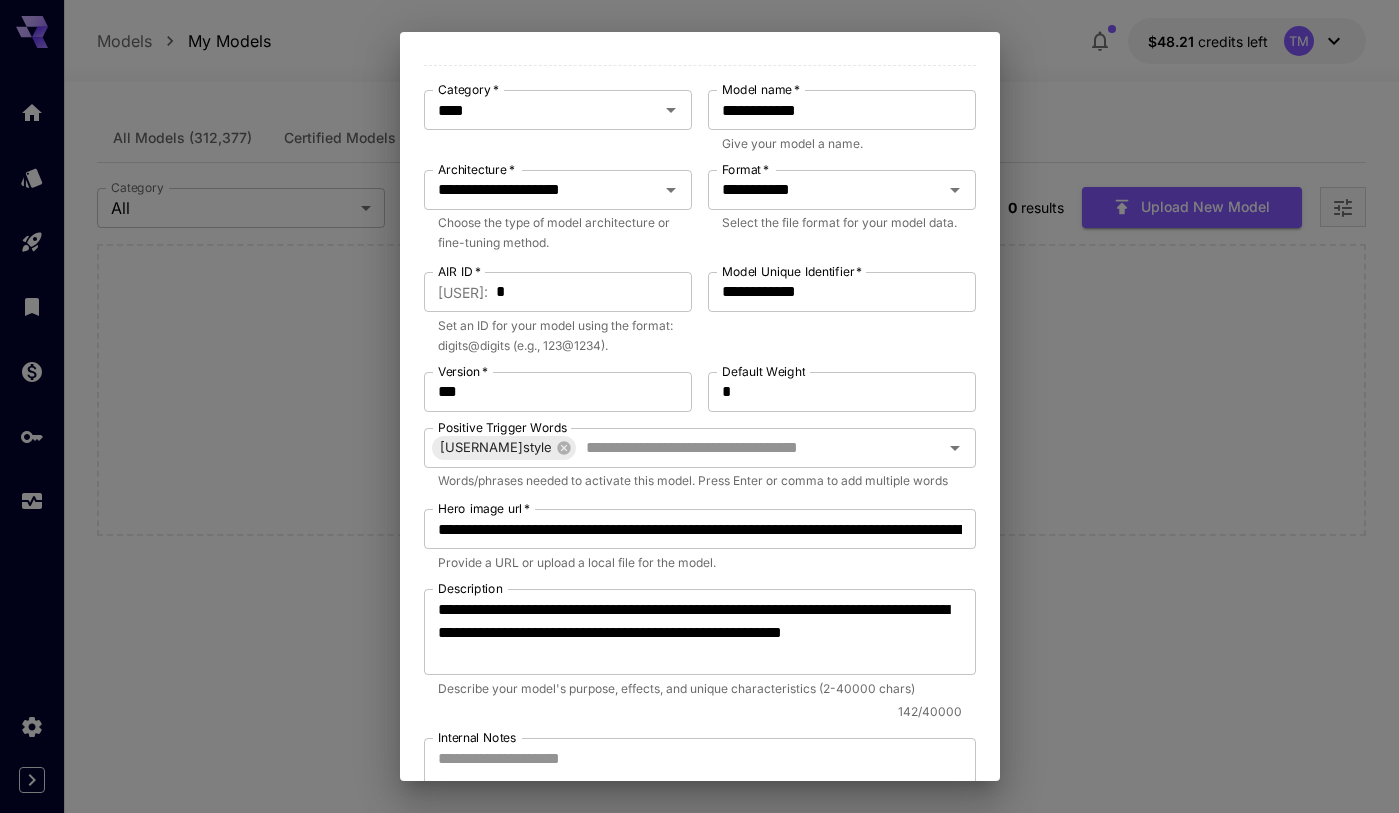 scroll, scrollTop: 0, scrollLeft: 0, axis: both 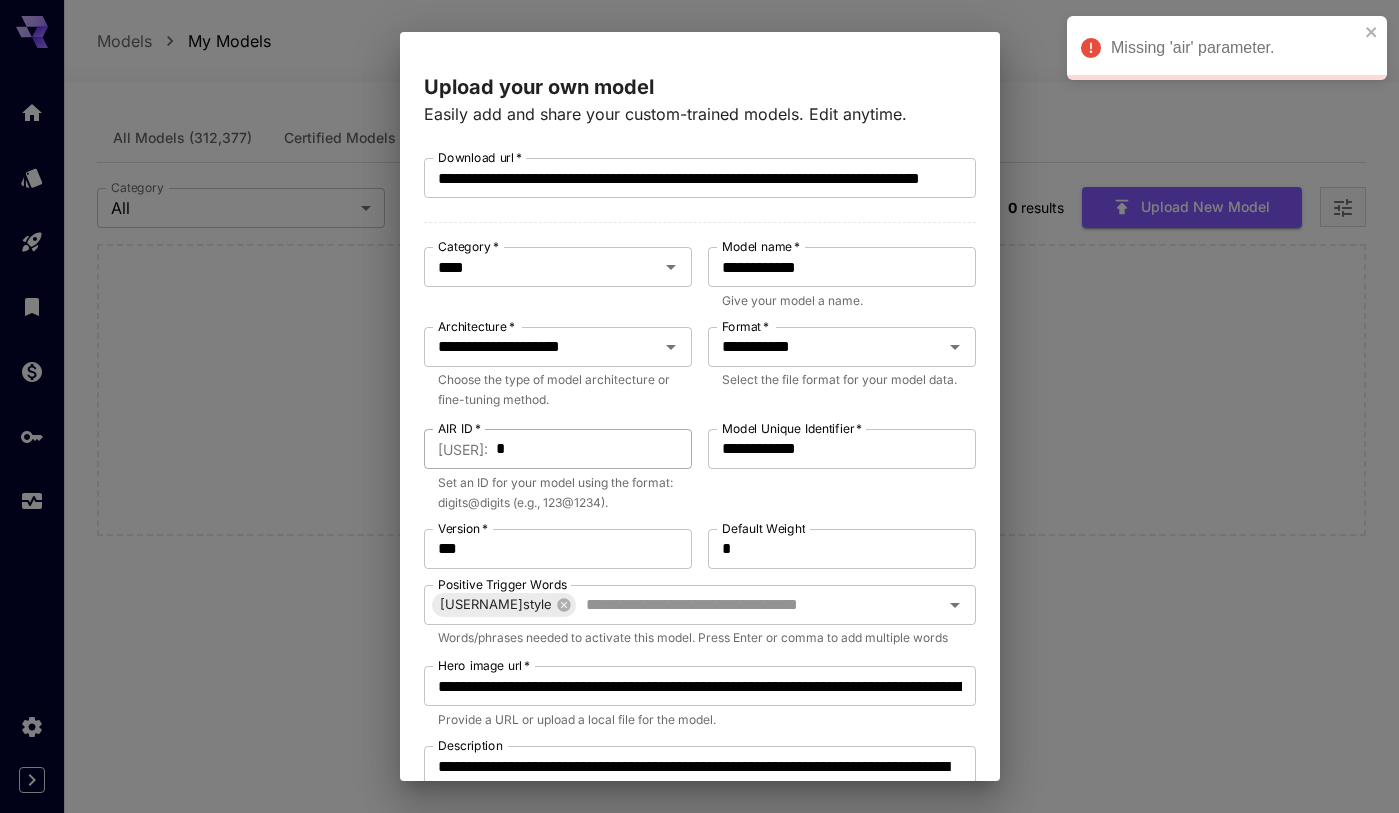 click on "*" at bounding box center (594, 449) 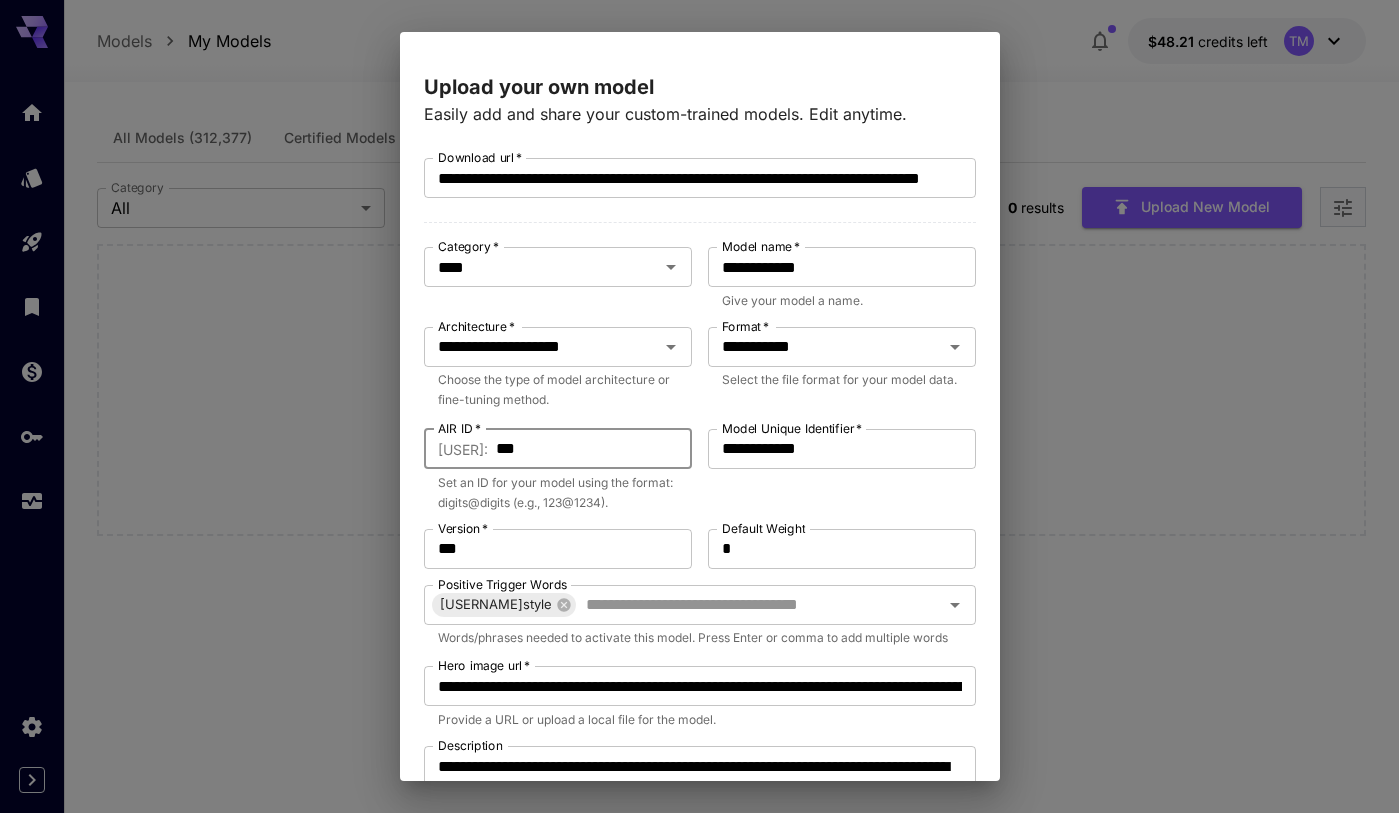 scroll, scrollTop: 391, scrollLeft: 0, axis: vertical 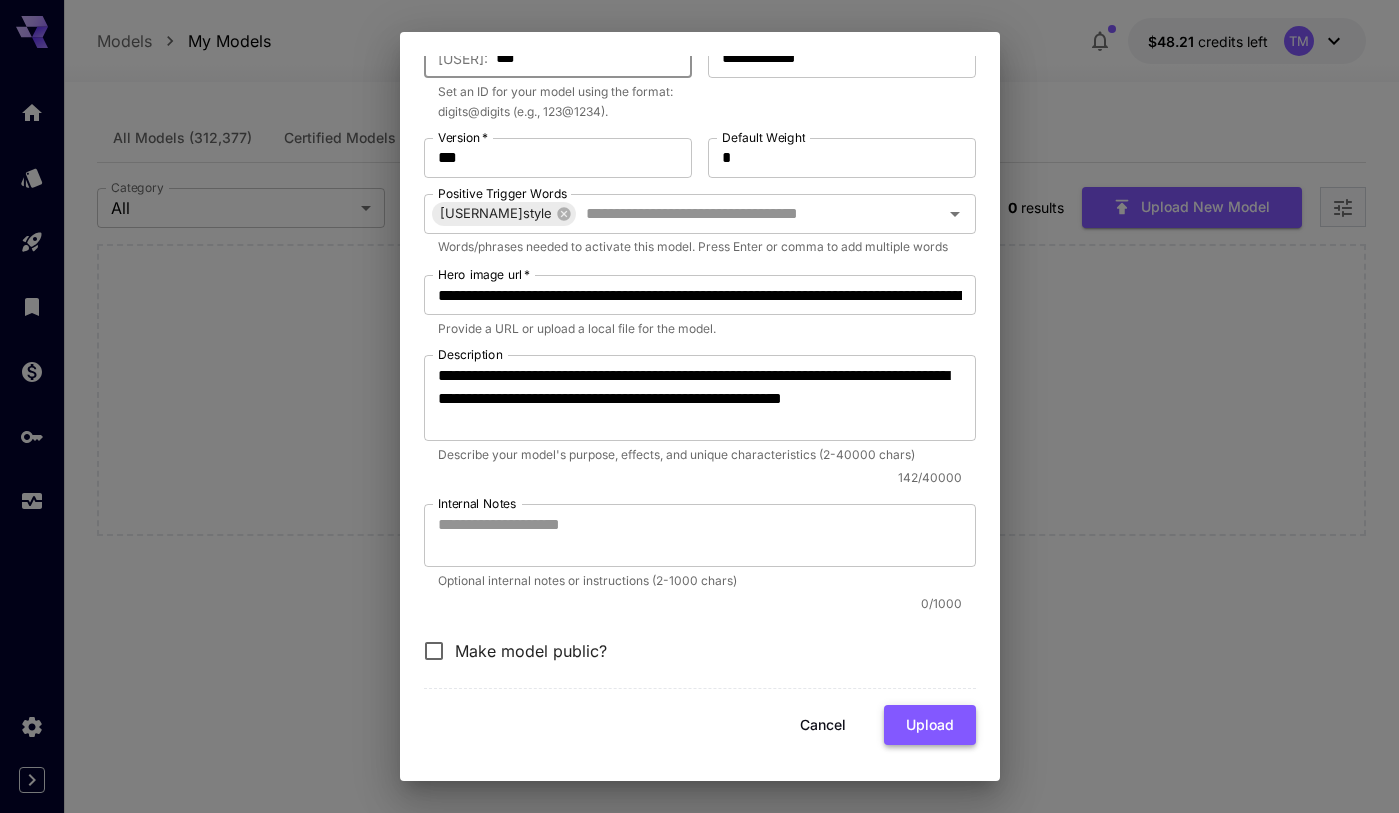 type on "***" 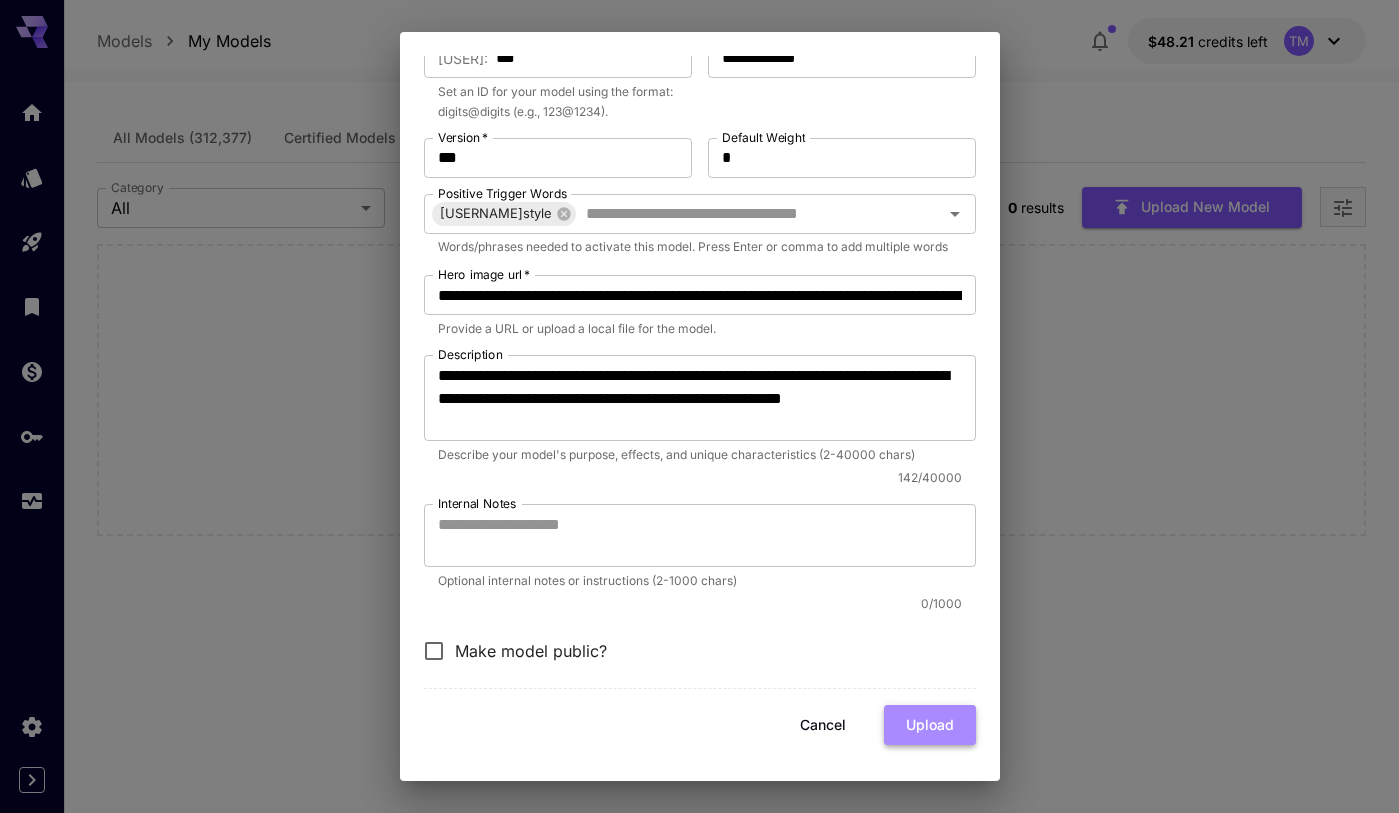 click on "Upload" at bounding box center (930, 725) 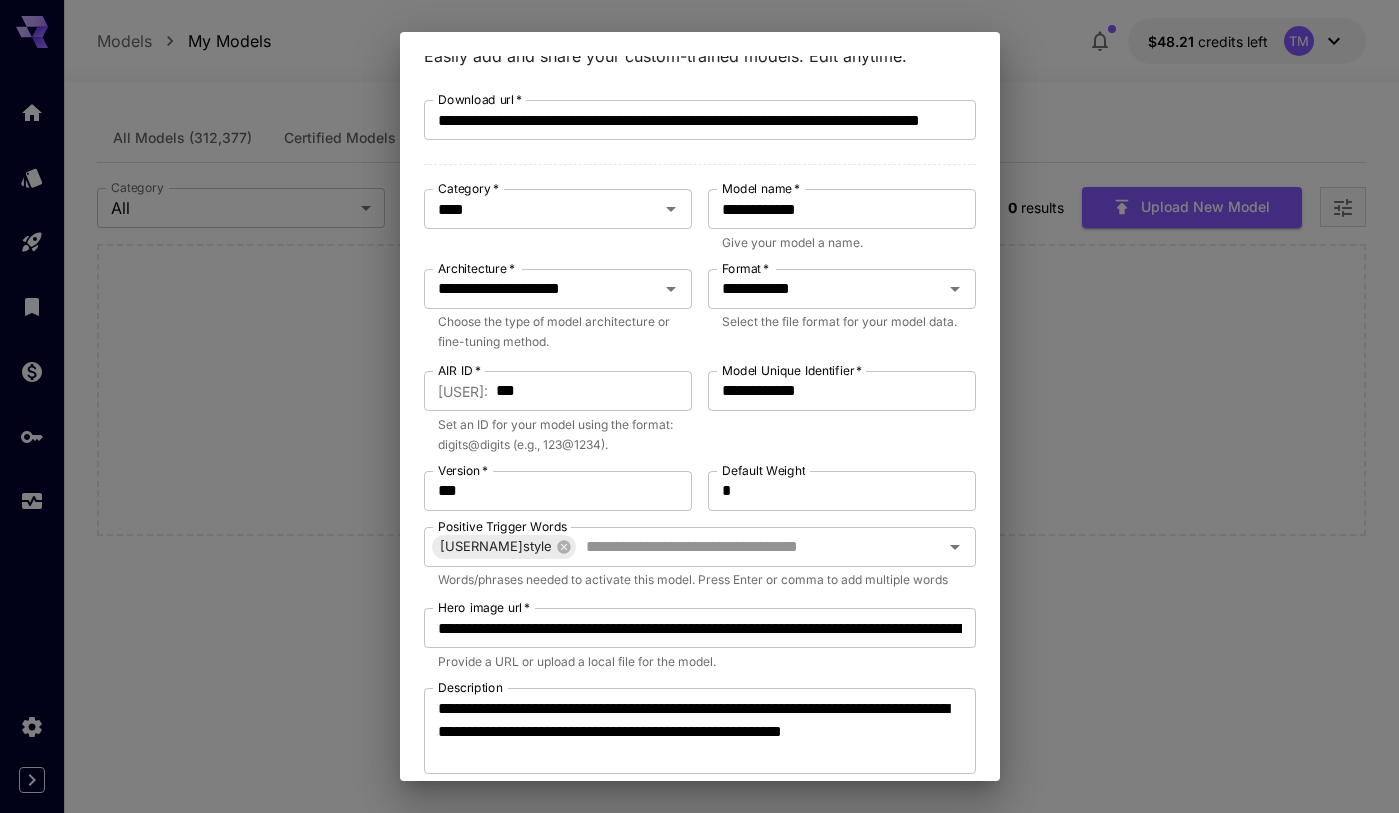 scroll, scrollTop: 0, scrollLeft: 0, axis: both 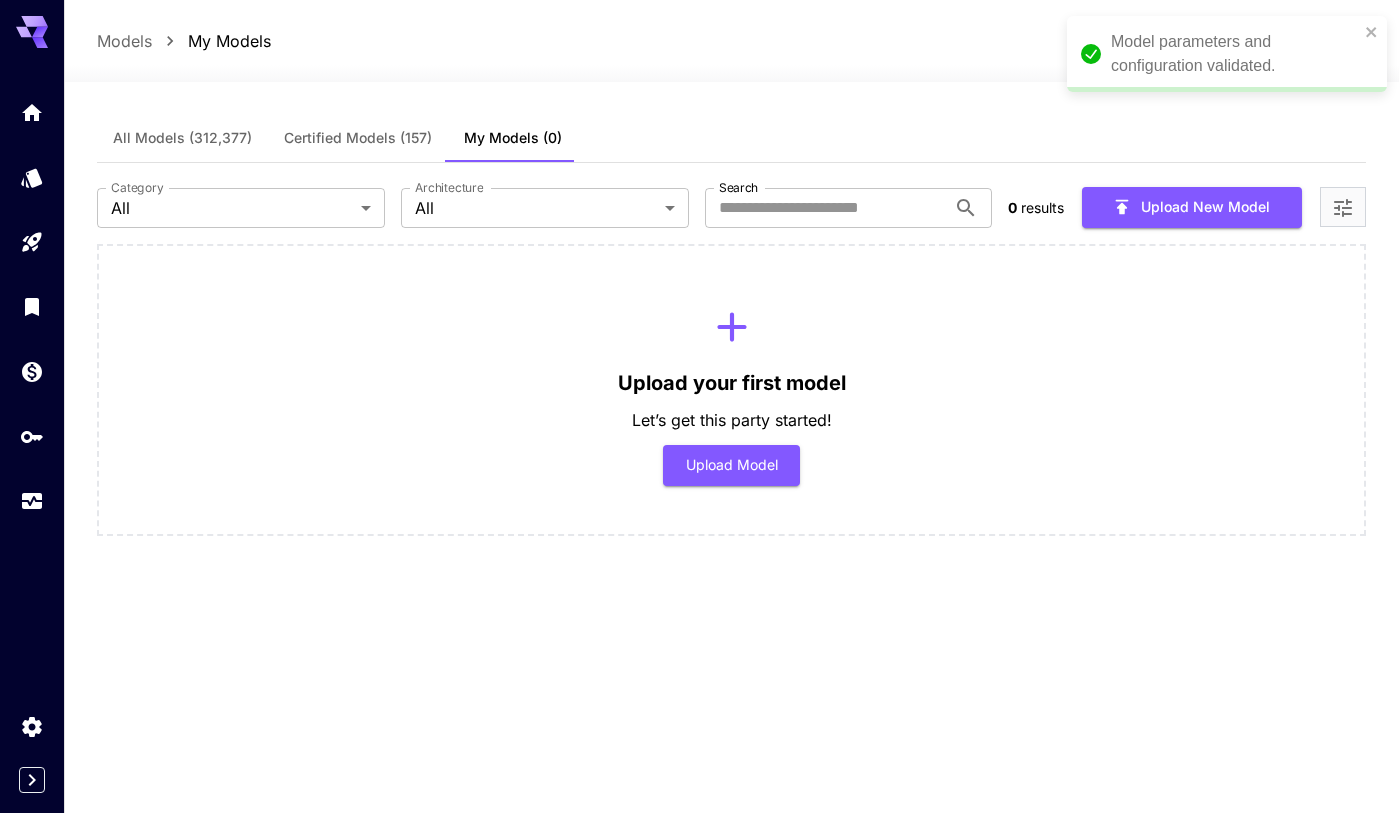 click on "Model parameters and configuration validated." at bounding box center [1235, 54] 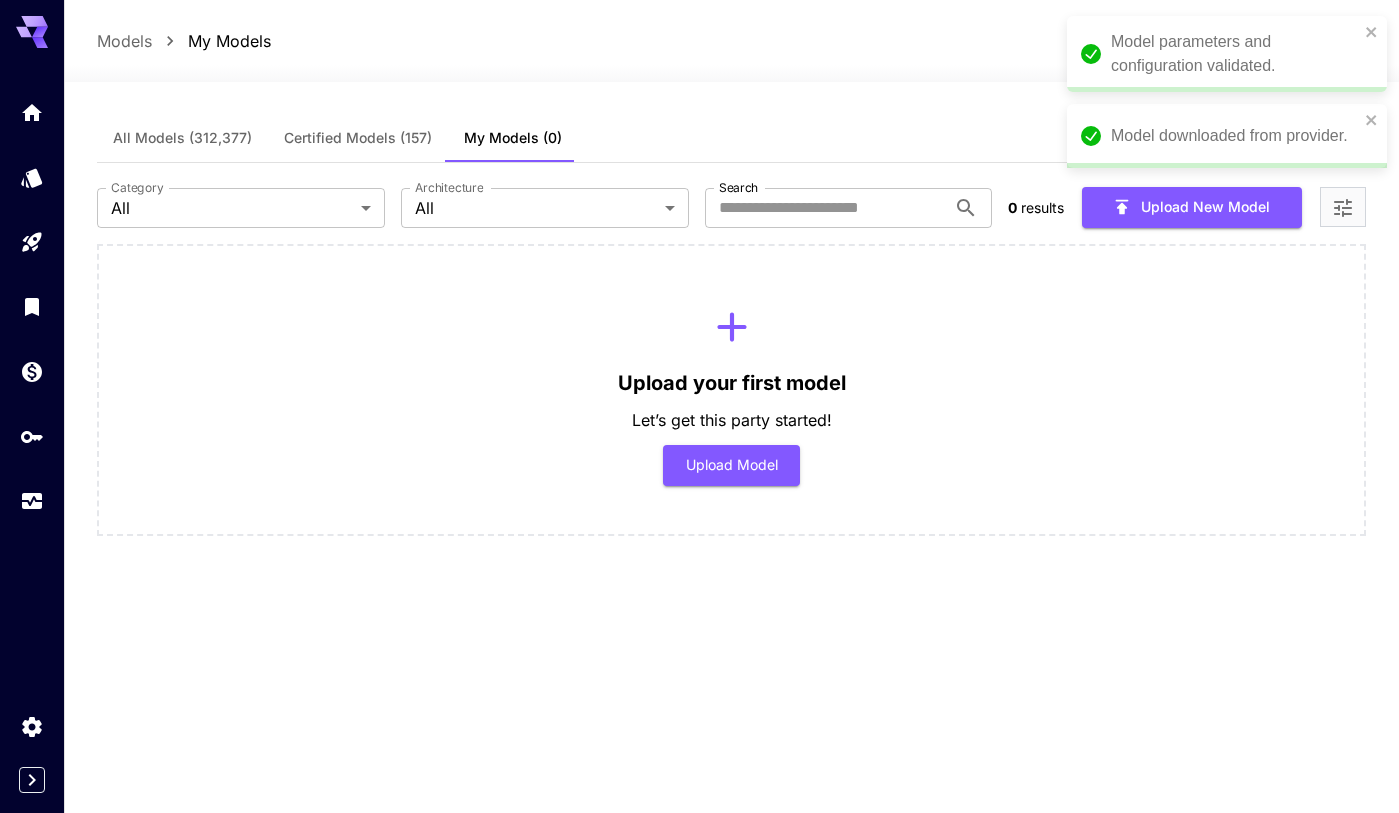 click on "Model parameters and configuration validated." at bounding box center [1235, 54] 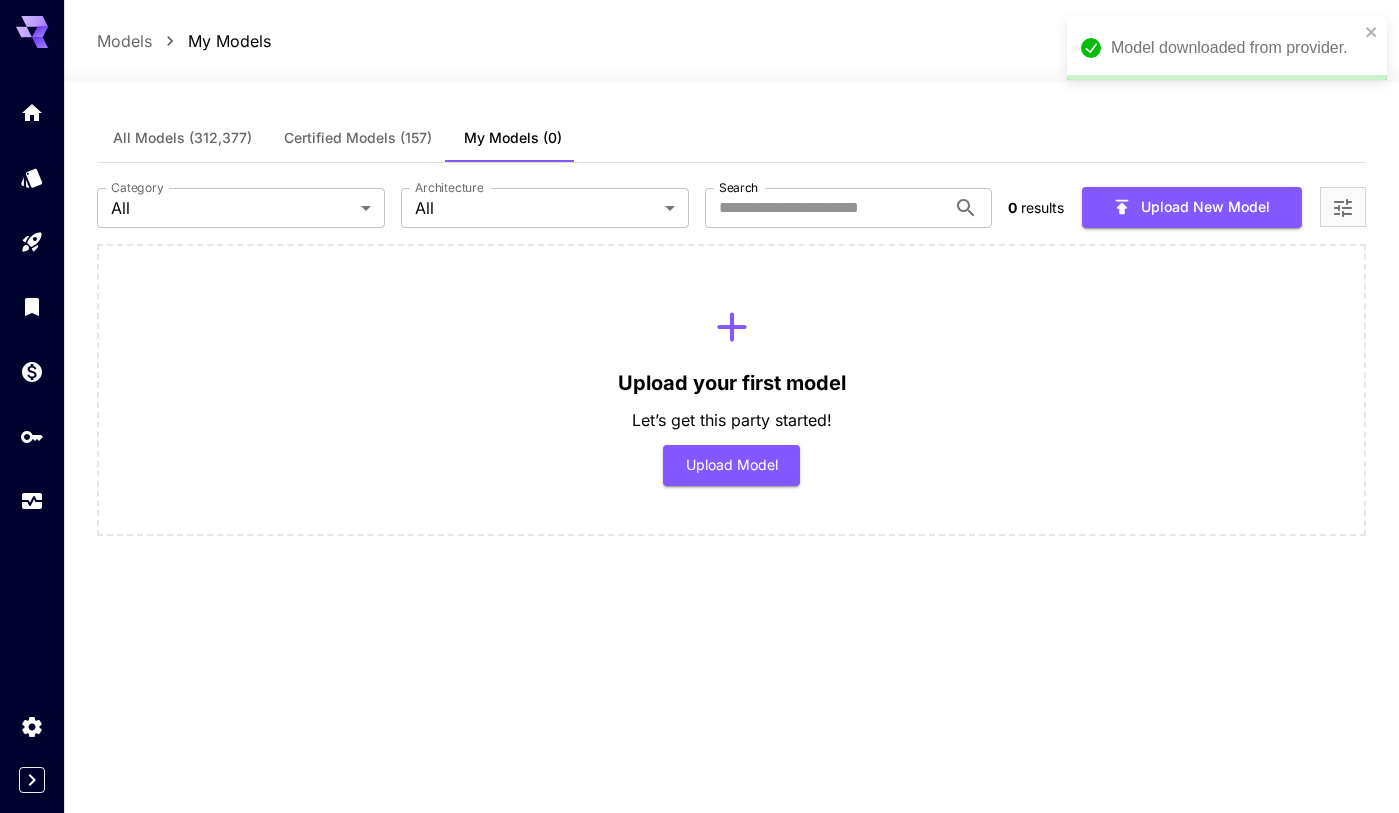 click on "Model downloaded from provider." at bounding box center [1227, 48] 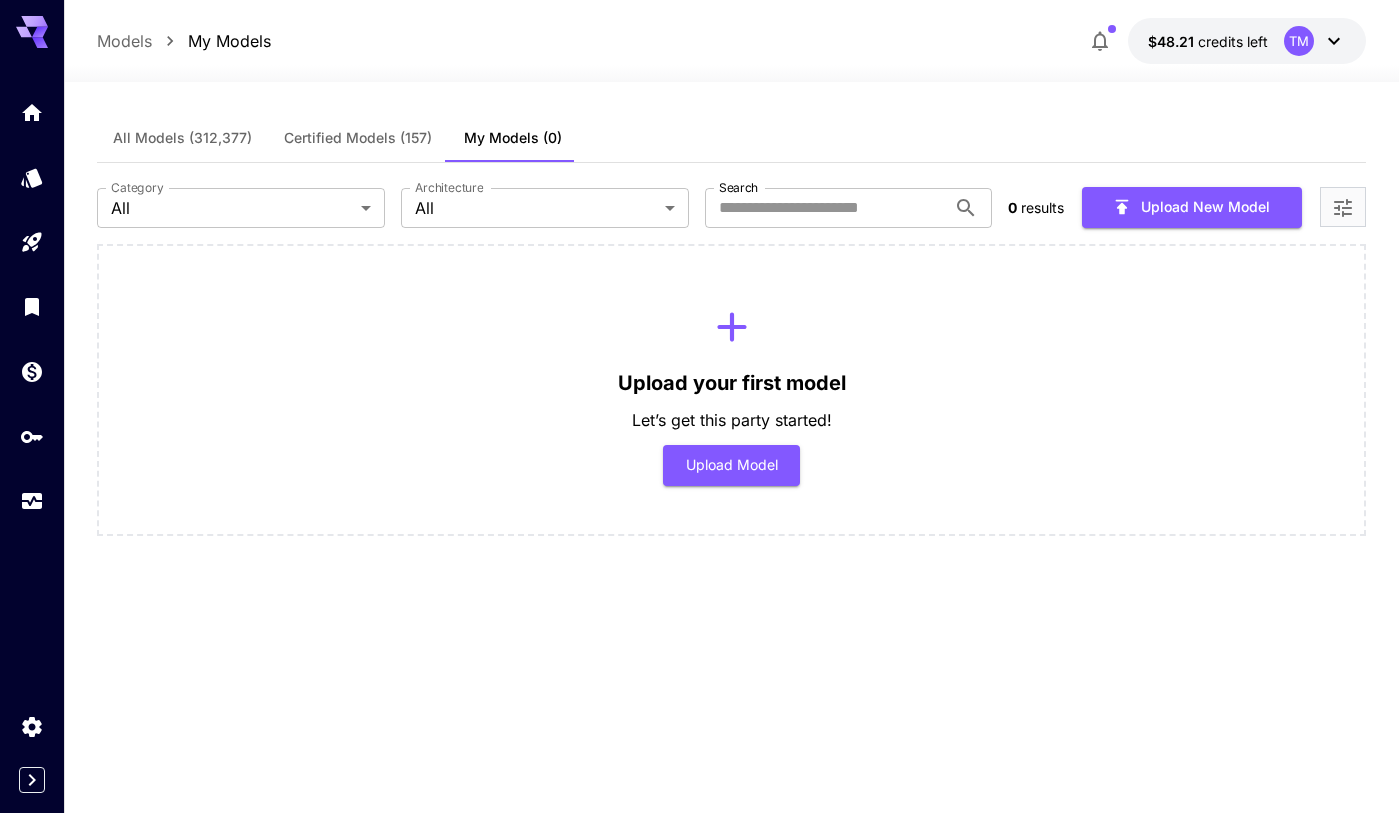 type 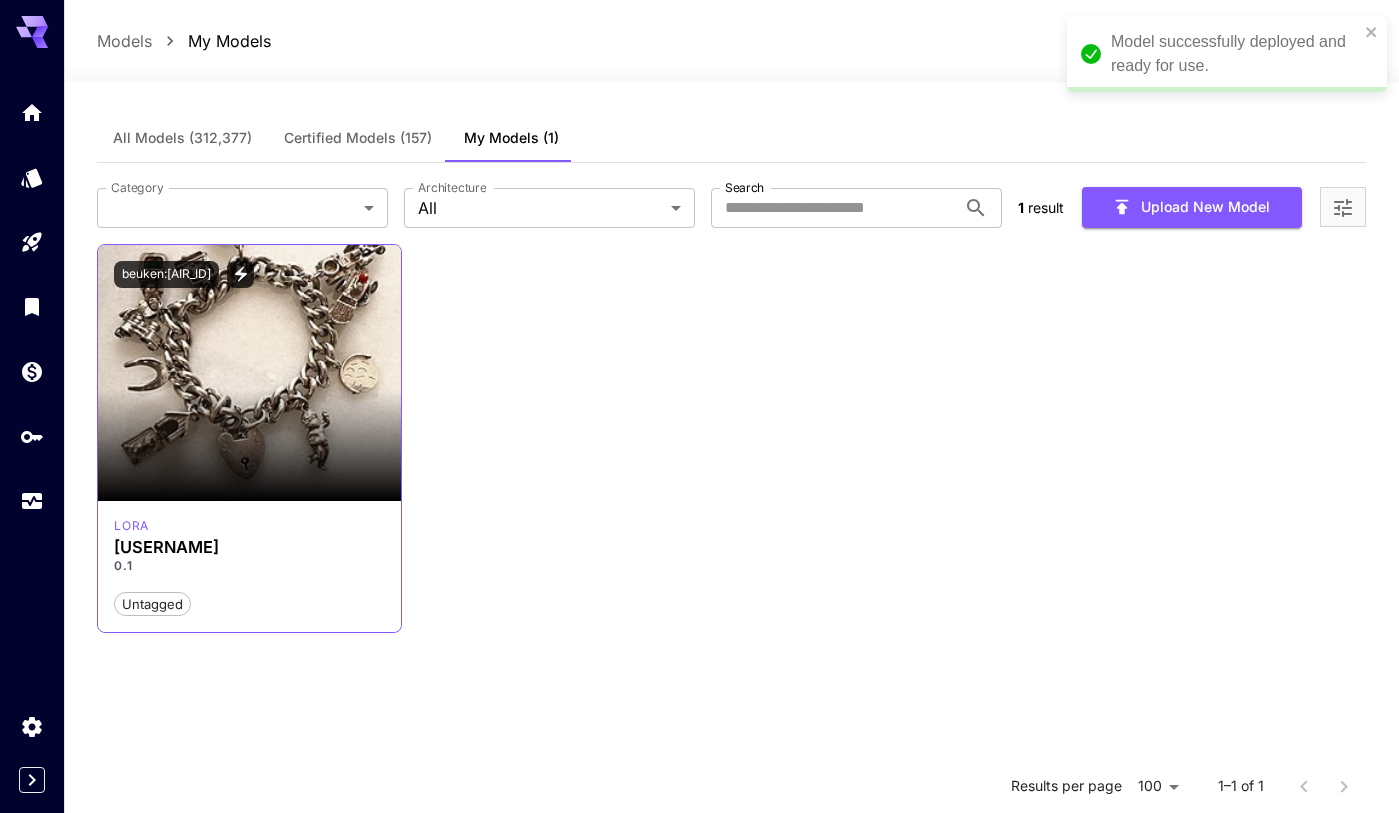 click at bounding box center [249, 373] 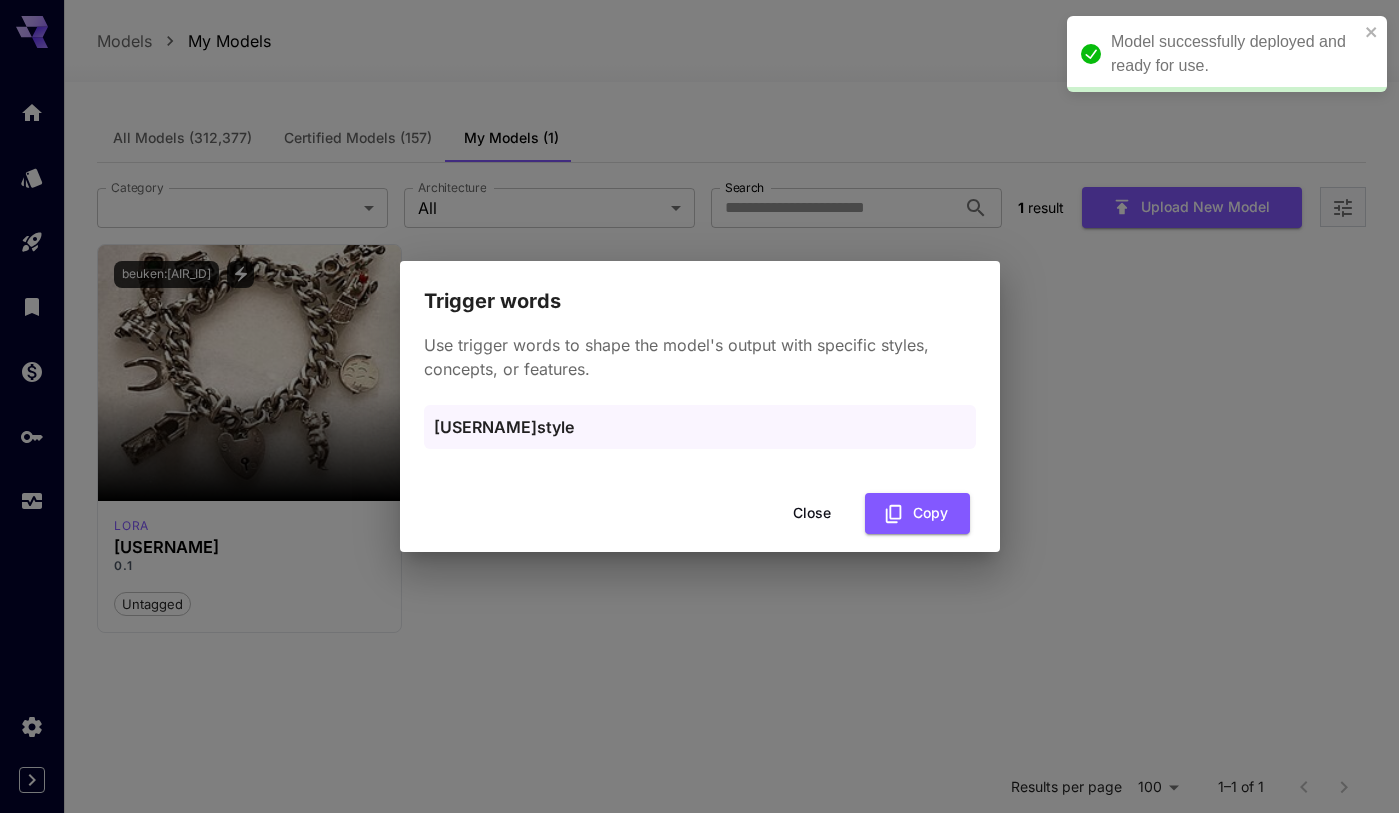 click on "Close" at bounding box center [812, 513] 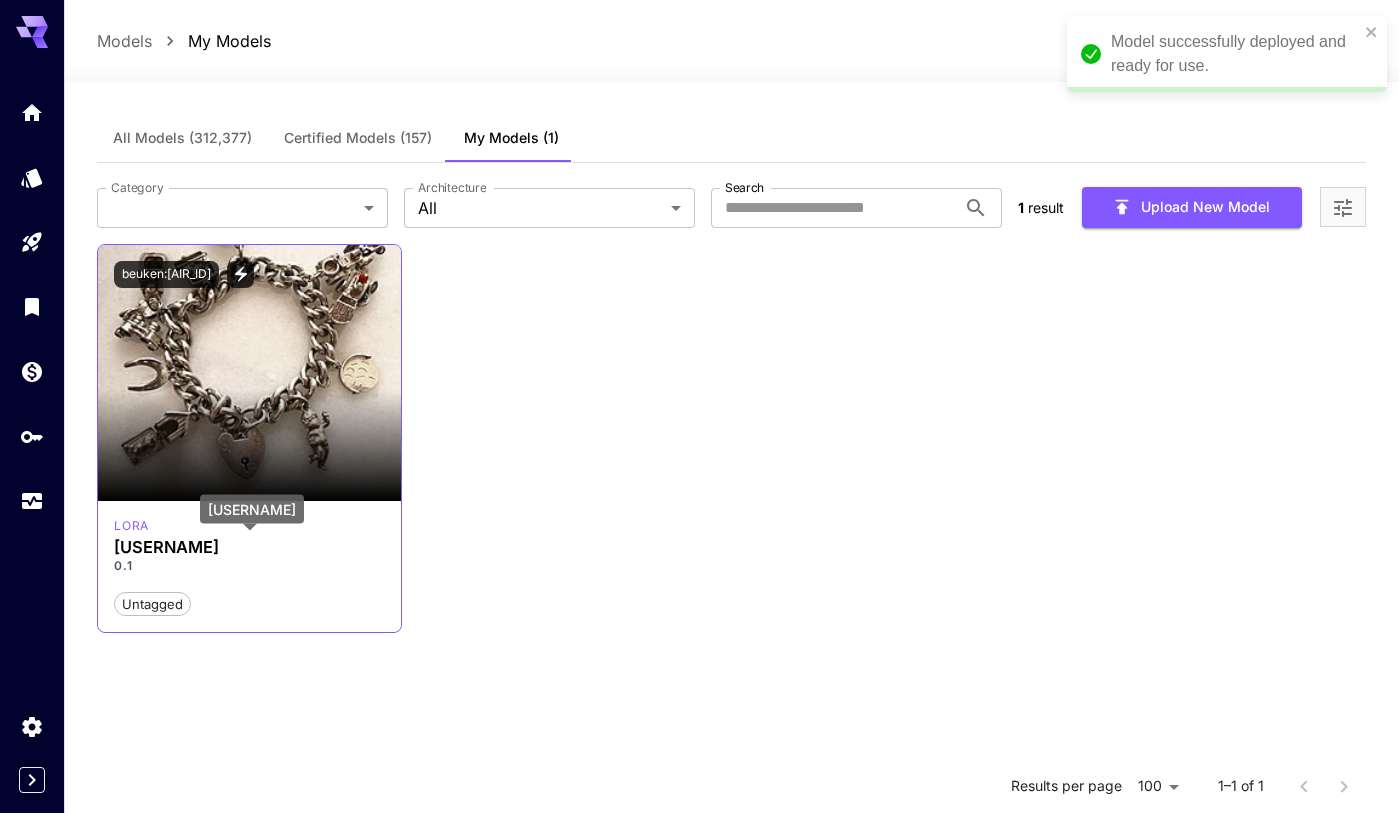 click on "silvercharm1" at bounding box center [249, 547] 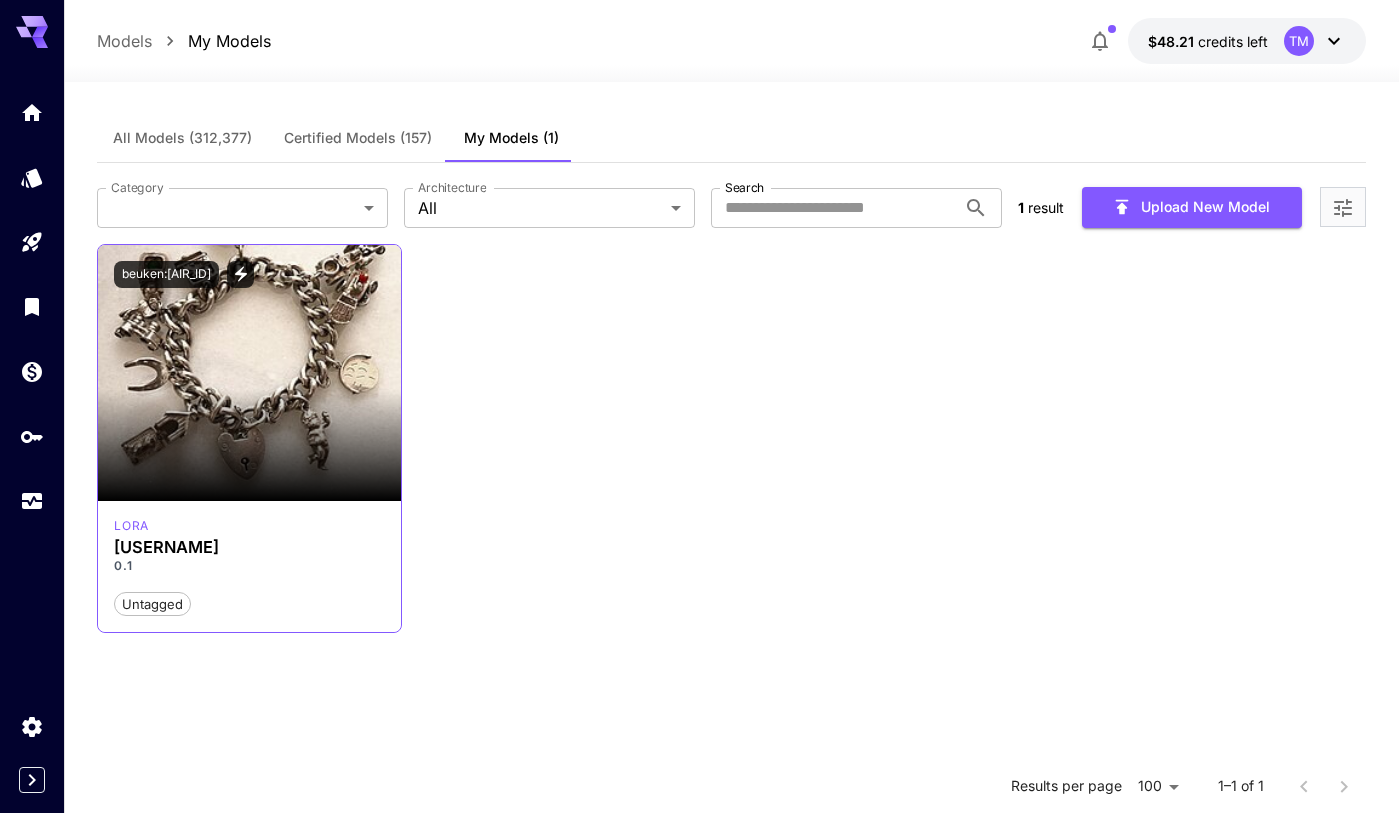 click on "silvercharm1" at bounding box center (249, 547) 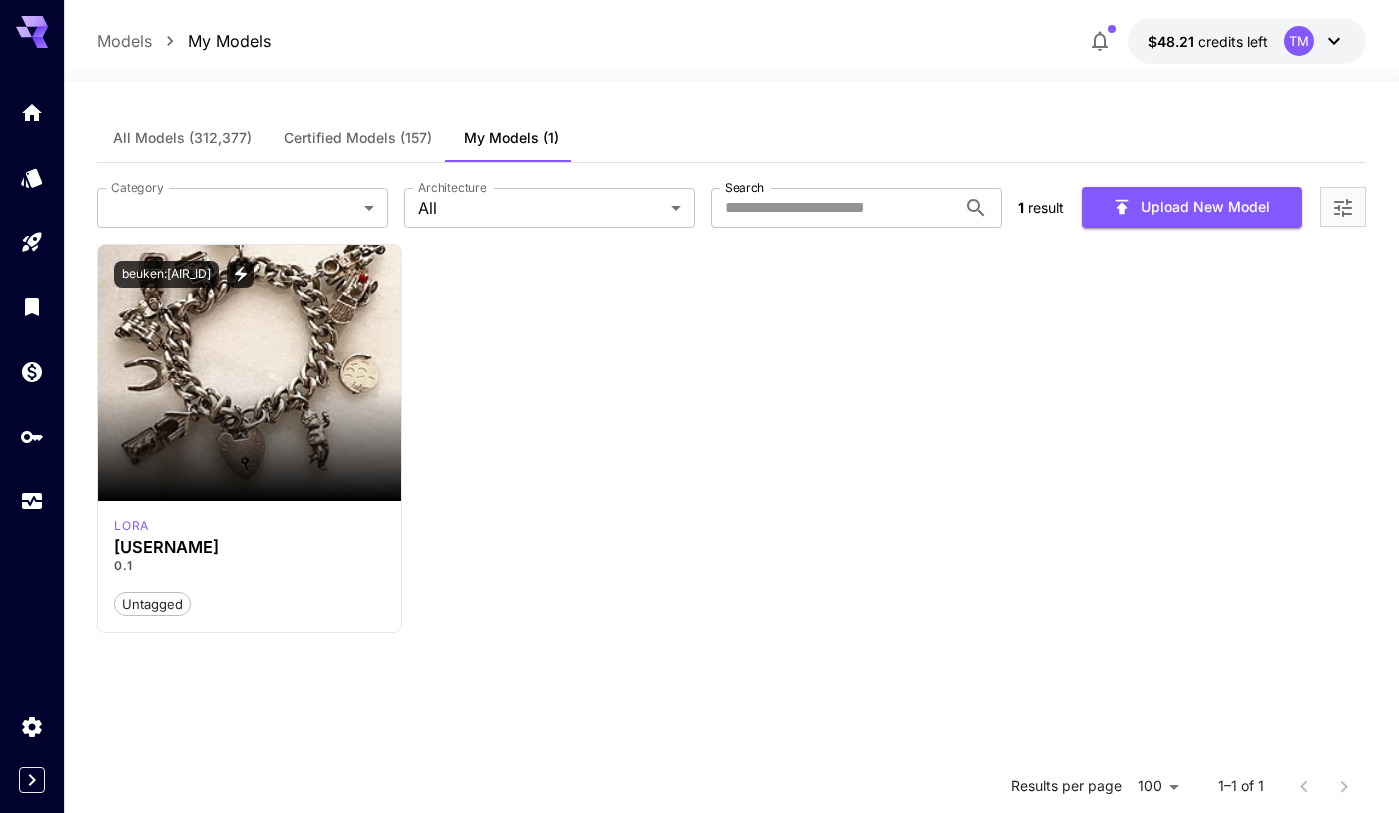 click on "Certified Models (157)" at bounding box center (358, 138) 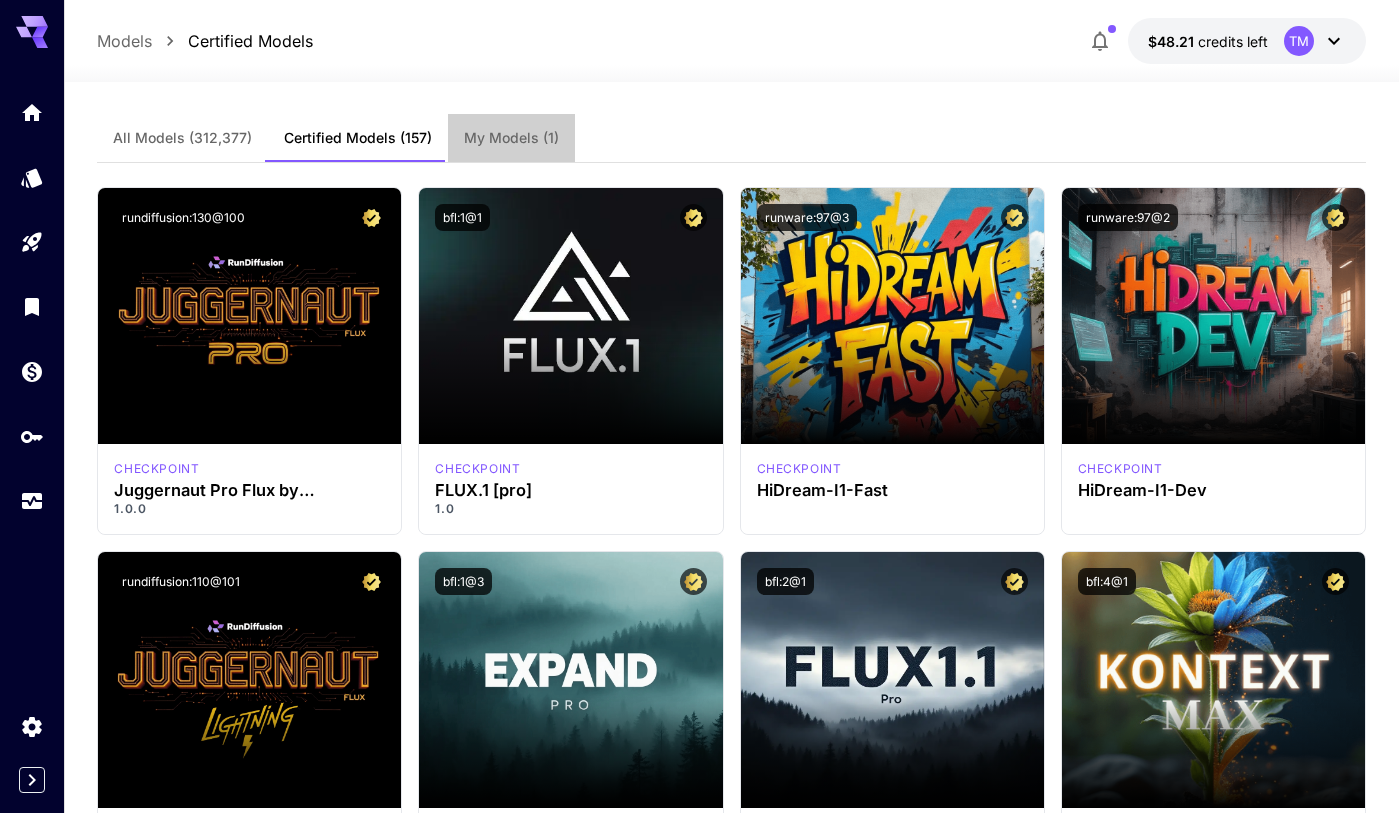 click on "My Models (1)" at bounding box center [511, 138] 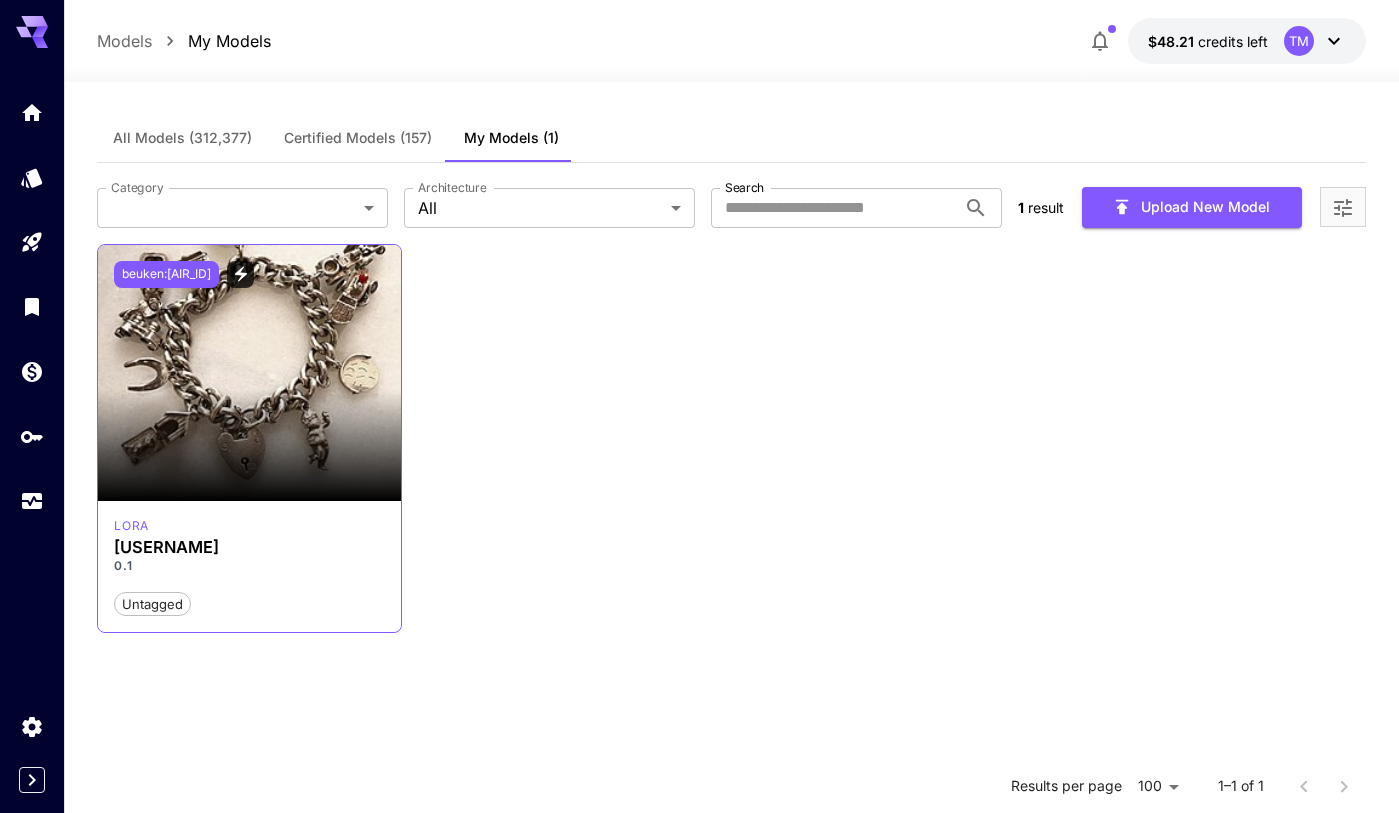 click on "beuken:1@1" at bounding box center [166, 274] 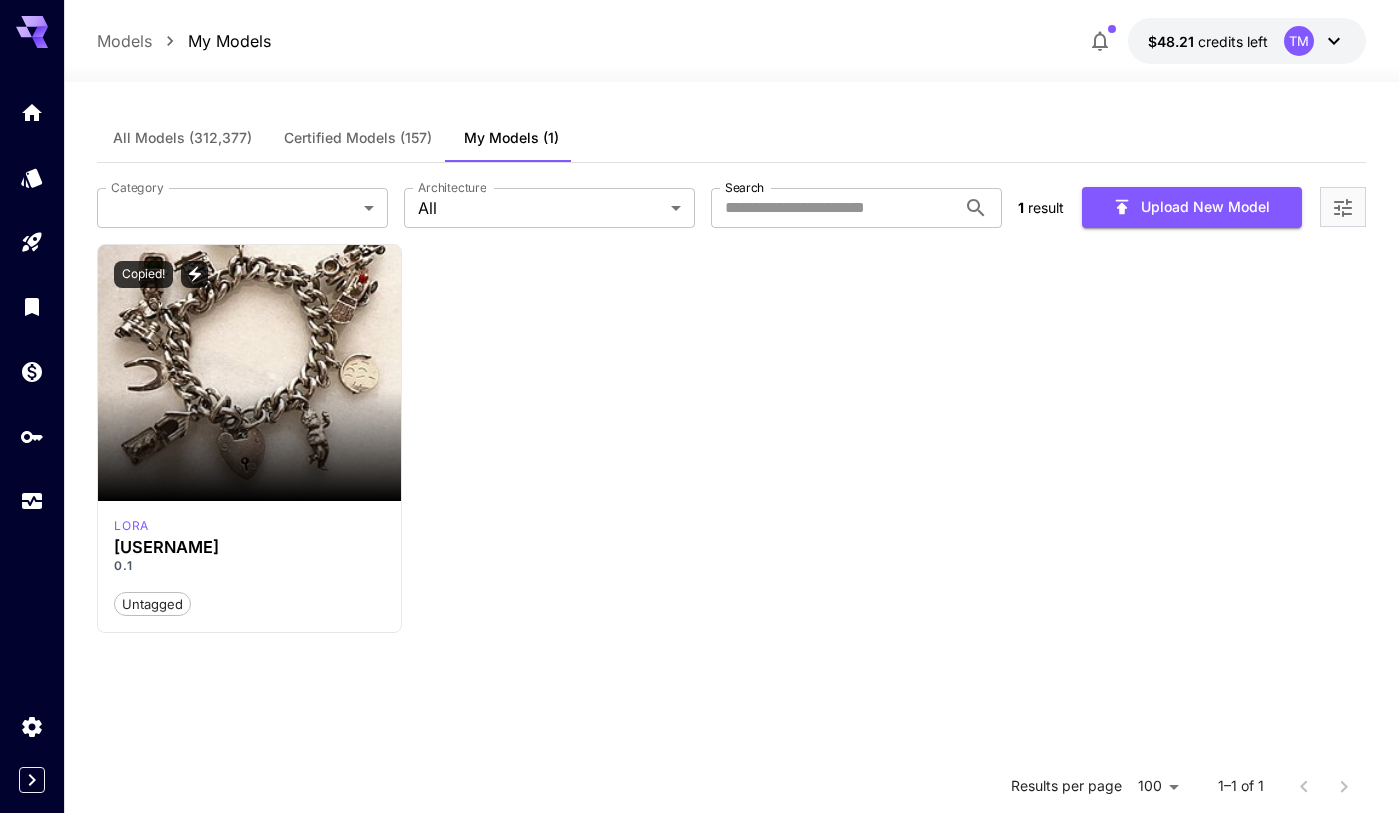 click on "Certified Models (157)" at bounding box center [358, 138] 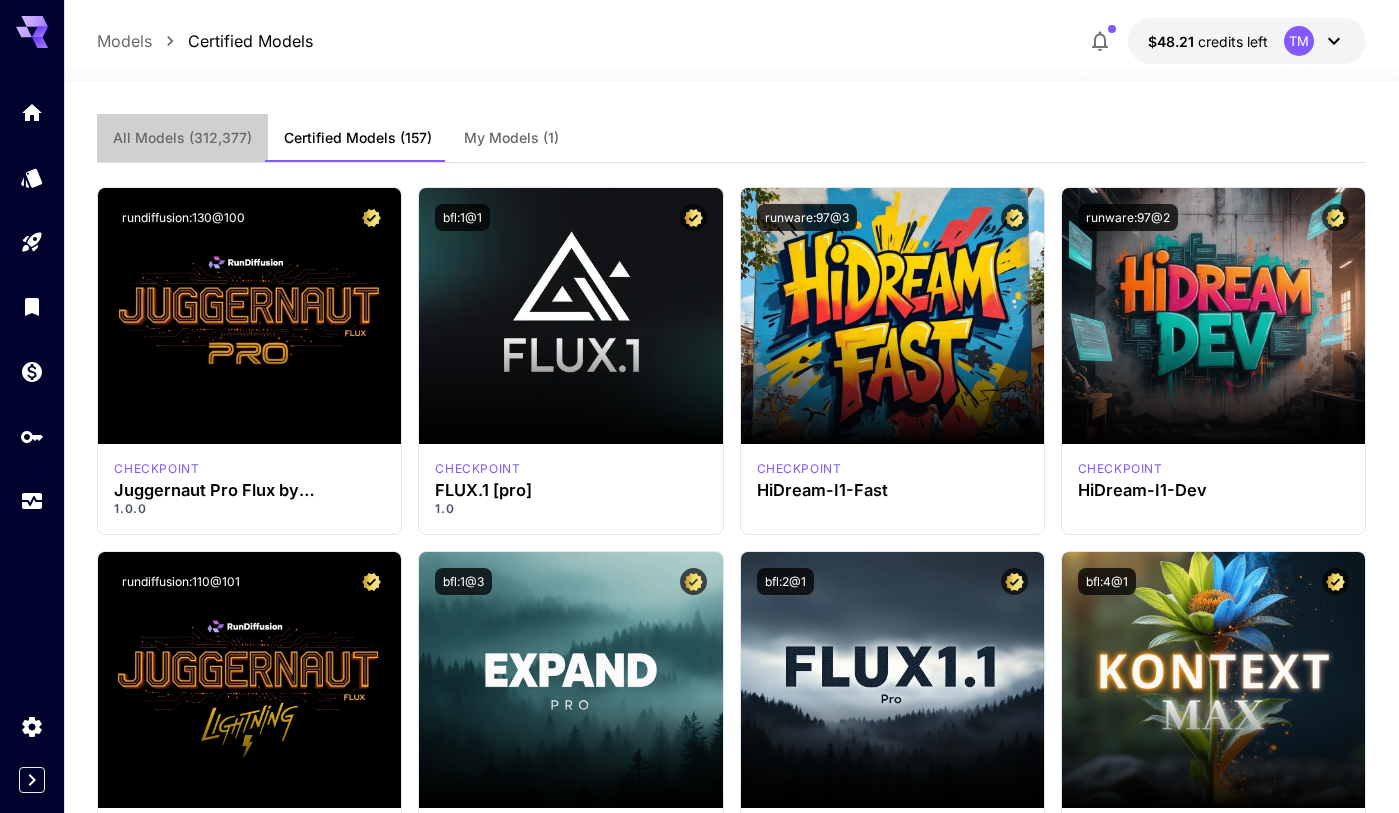 click on "All Models (312,377)" at bounding box center [182, 138] 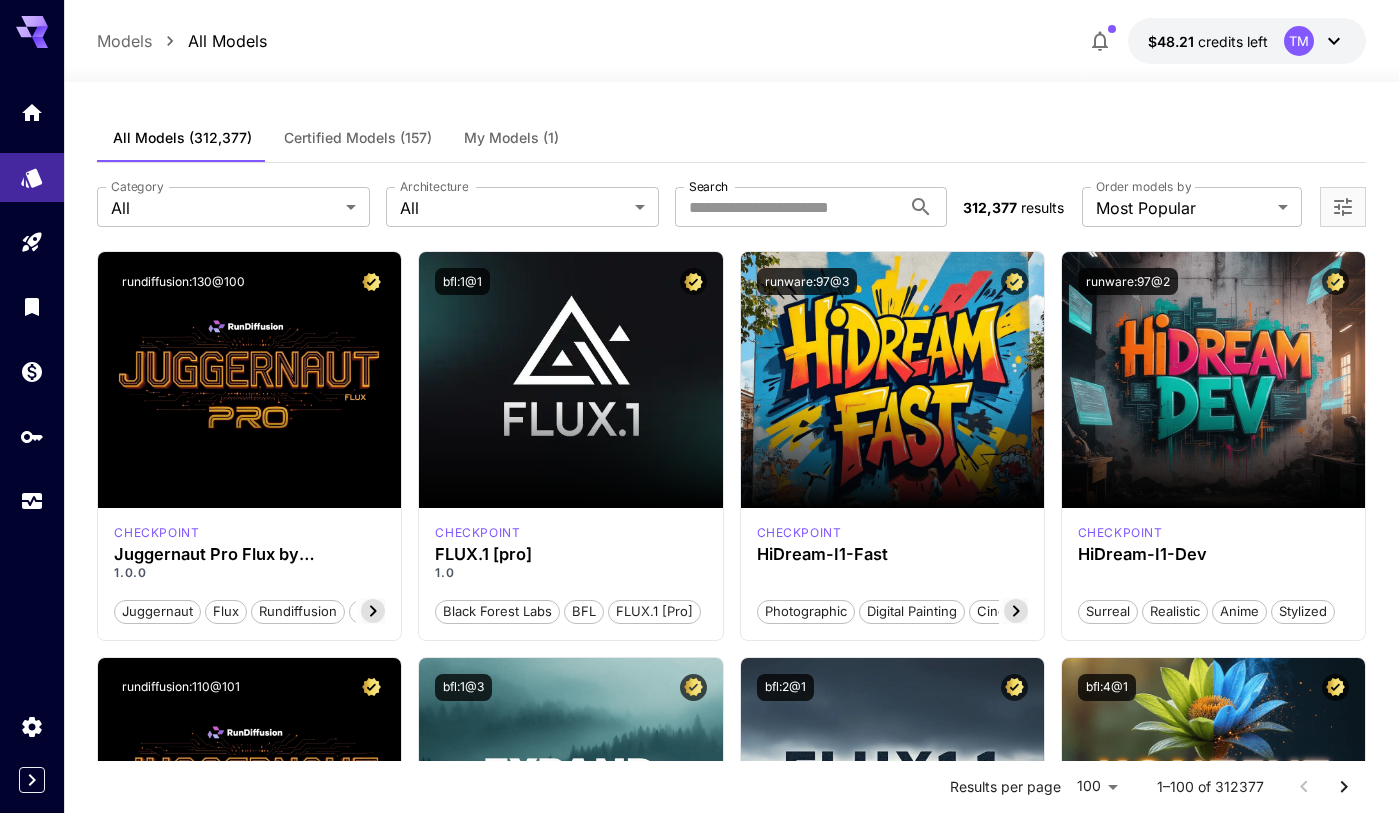 click on "My Models (1)" at bounding box center (511, 138) 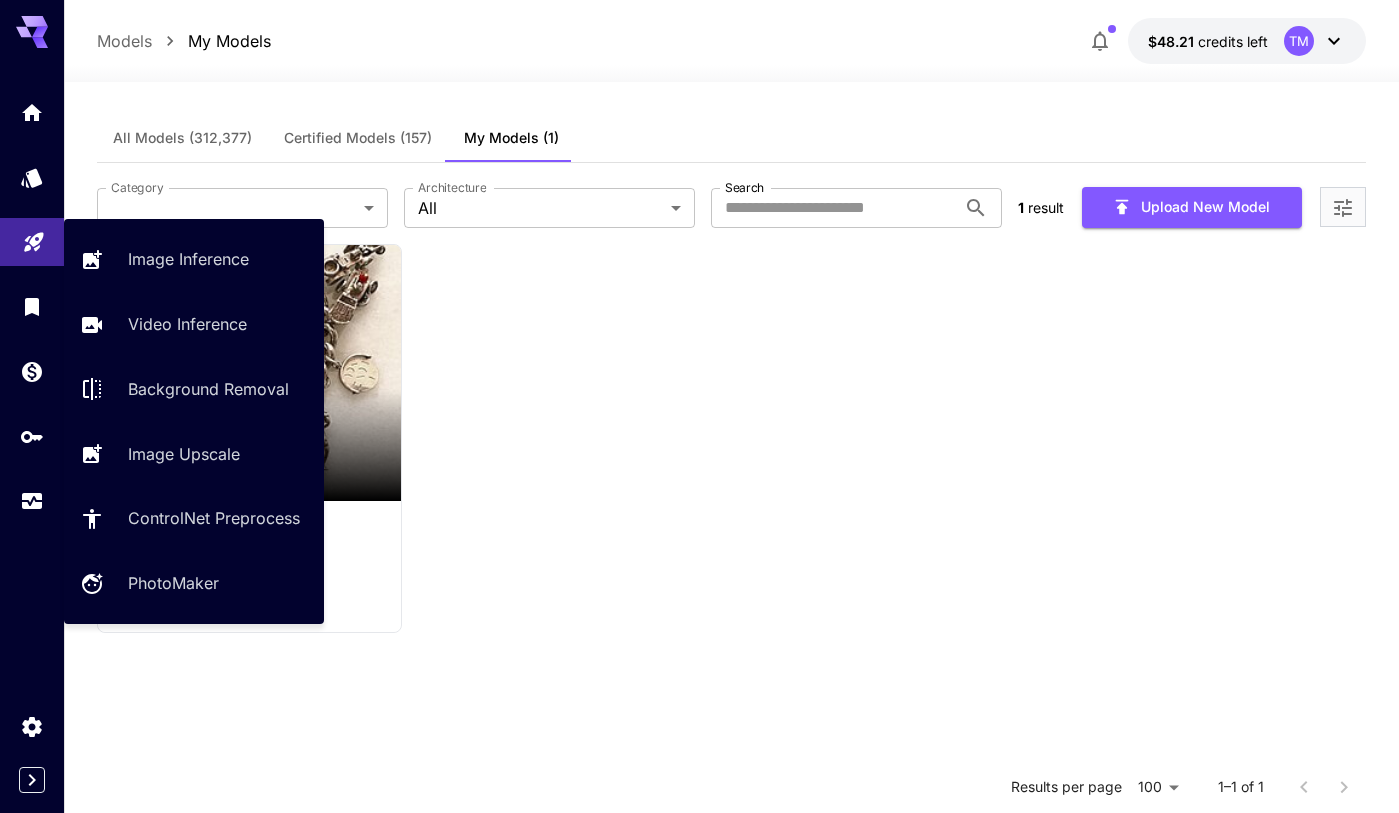 click at bounding box center [32, 242] 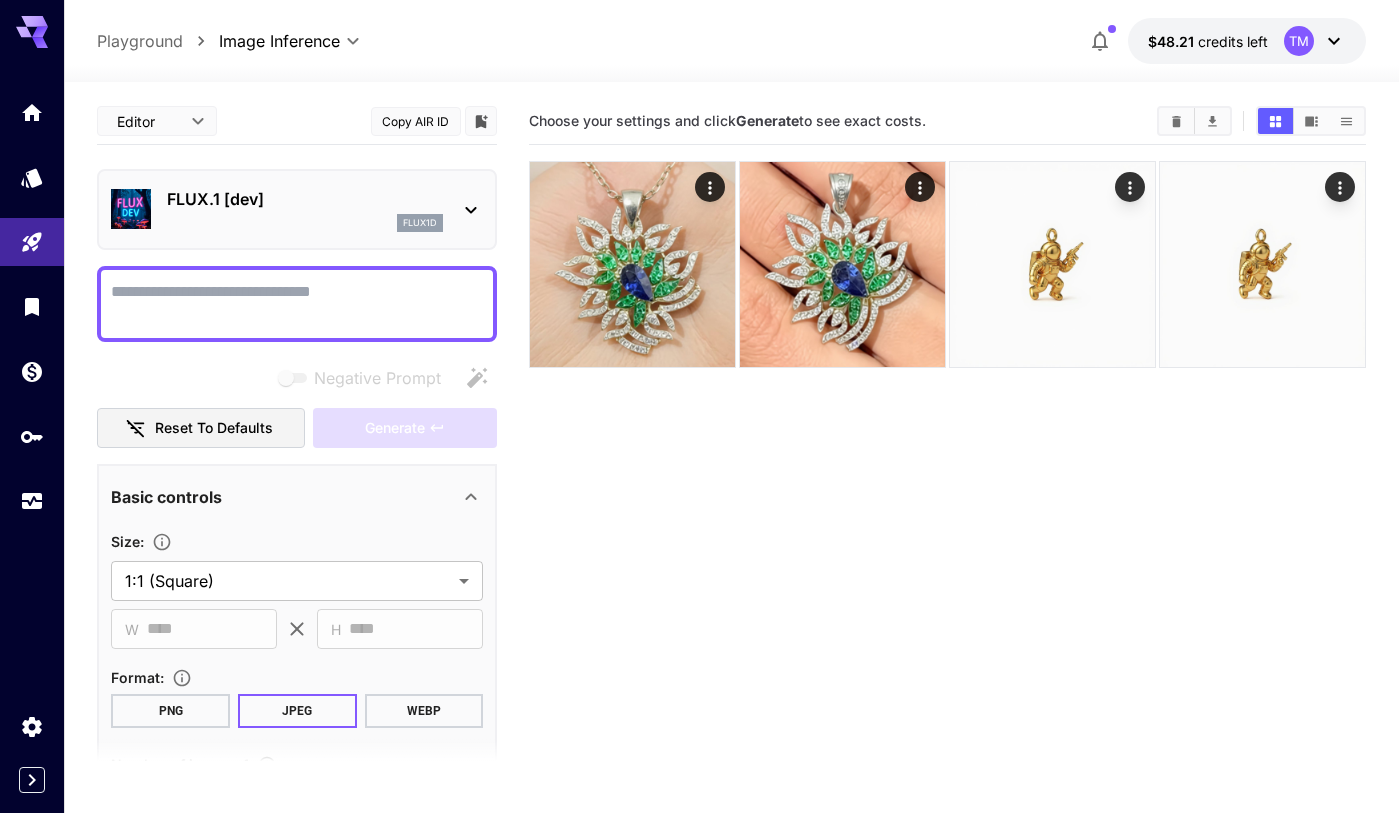 click on "FLUX.1 [dev] flux1d" at bounding box center (297, 209) 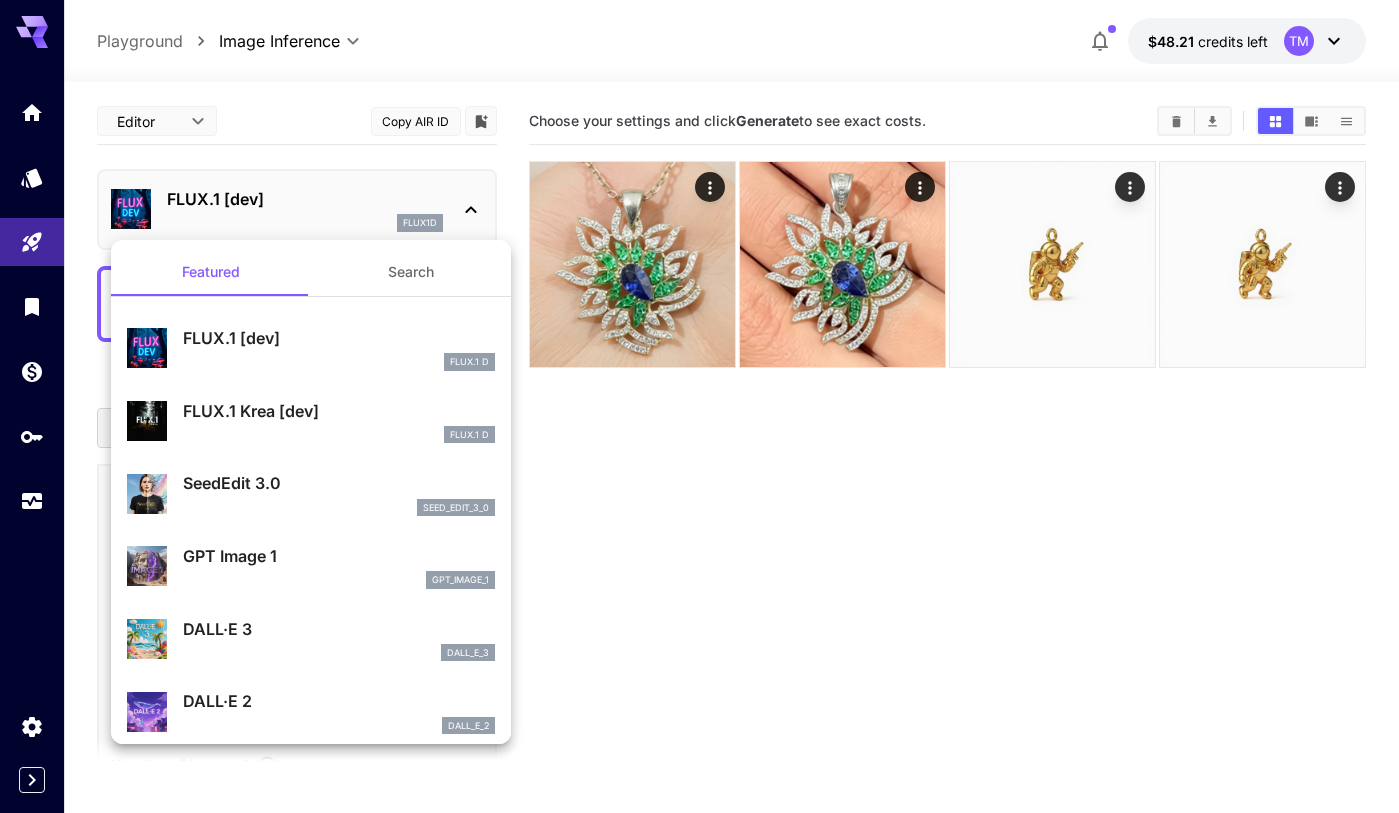 click on "Search" at bounding box center [411, 272] 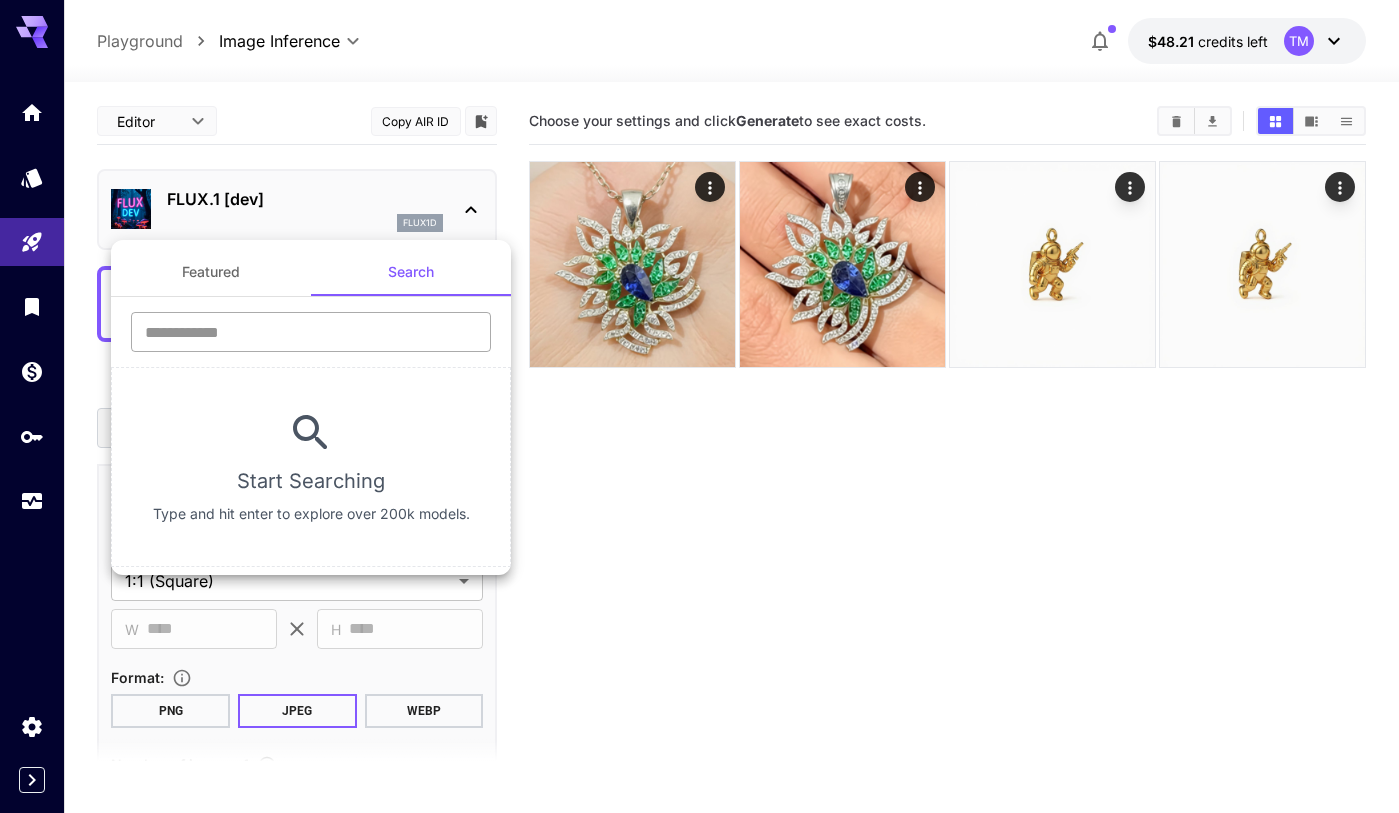 type 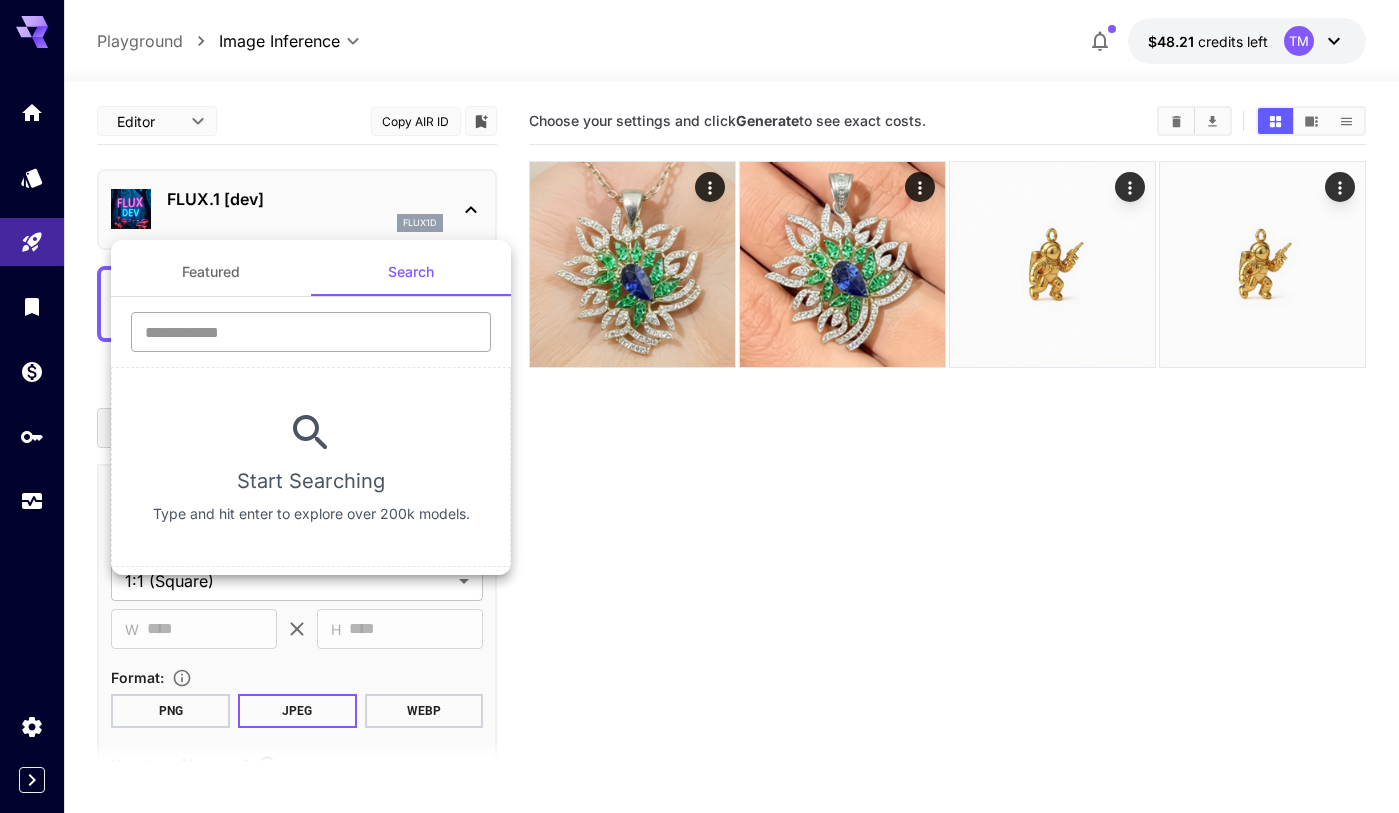 click at bounding box center (311, 332) 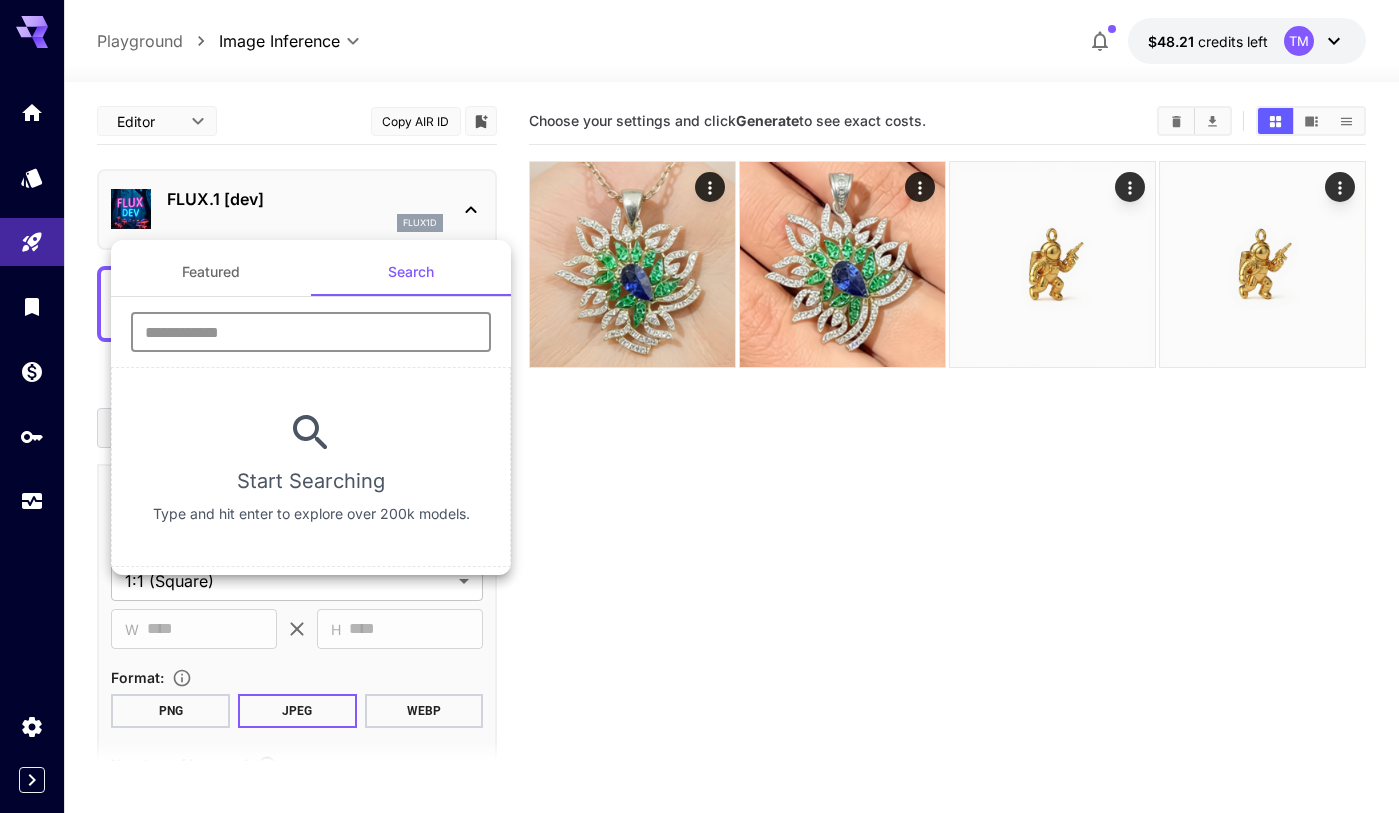 paste on "**********" 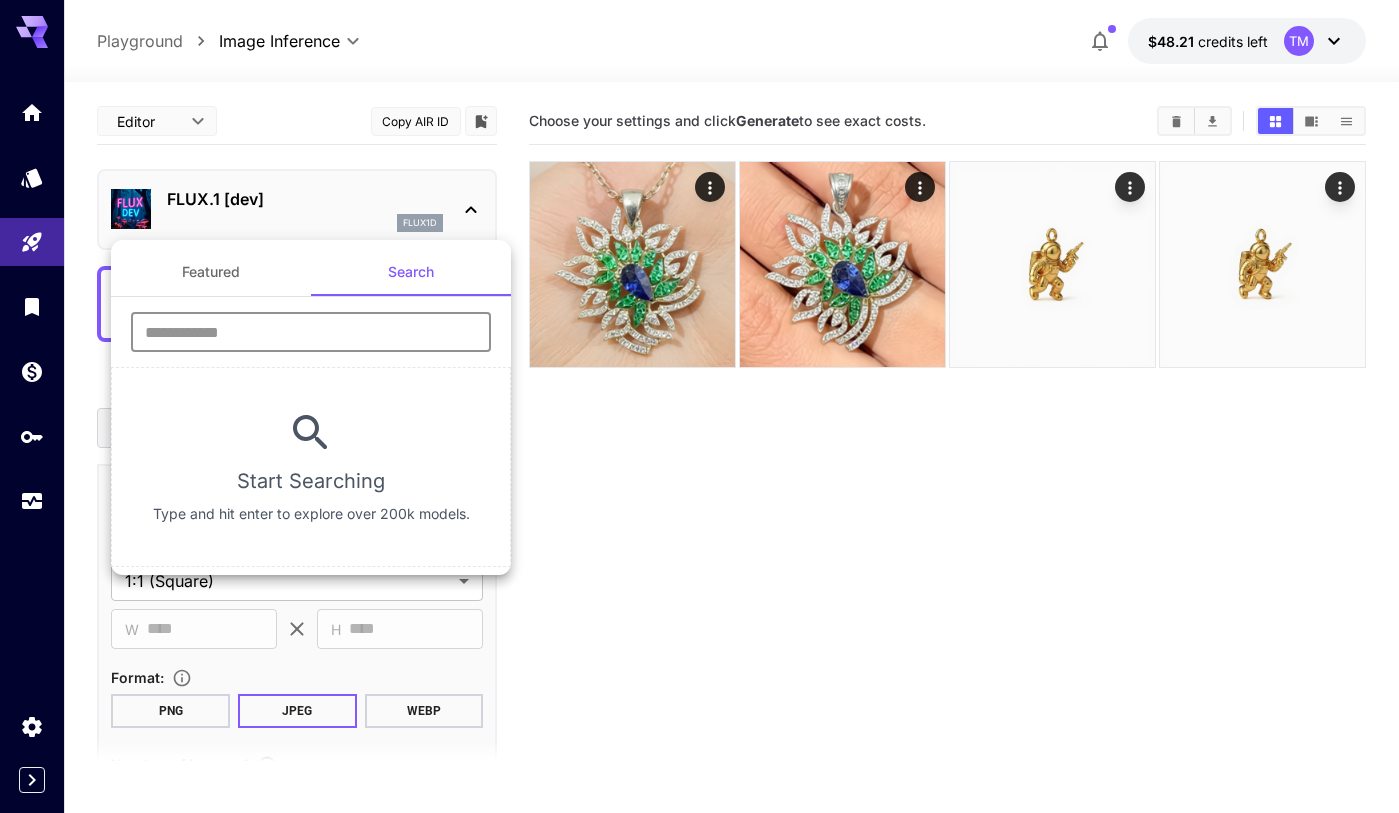 type on "**********" 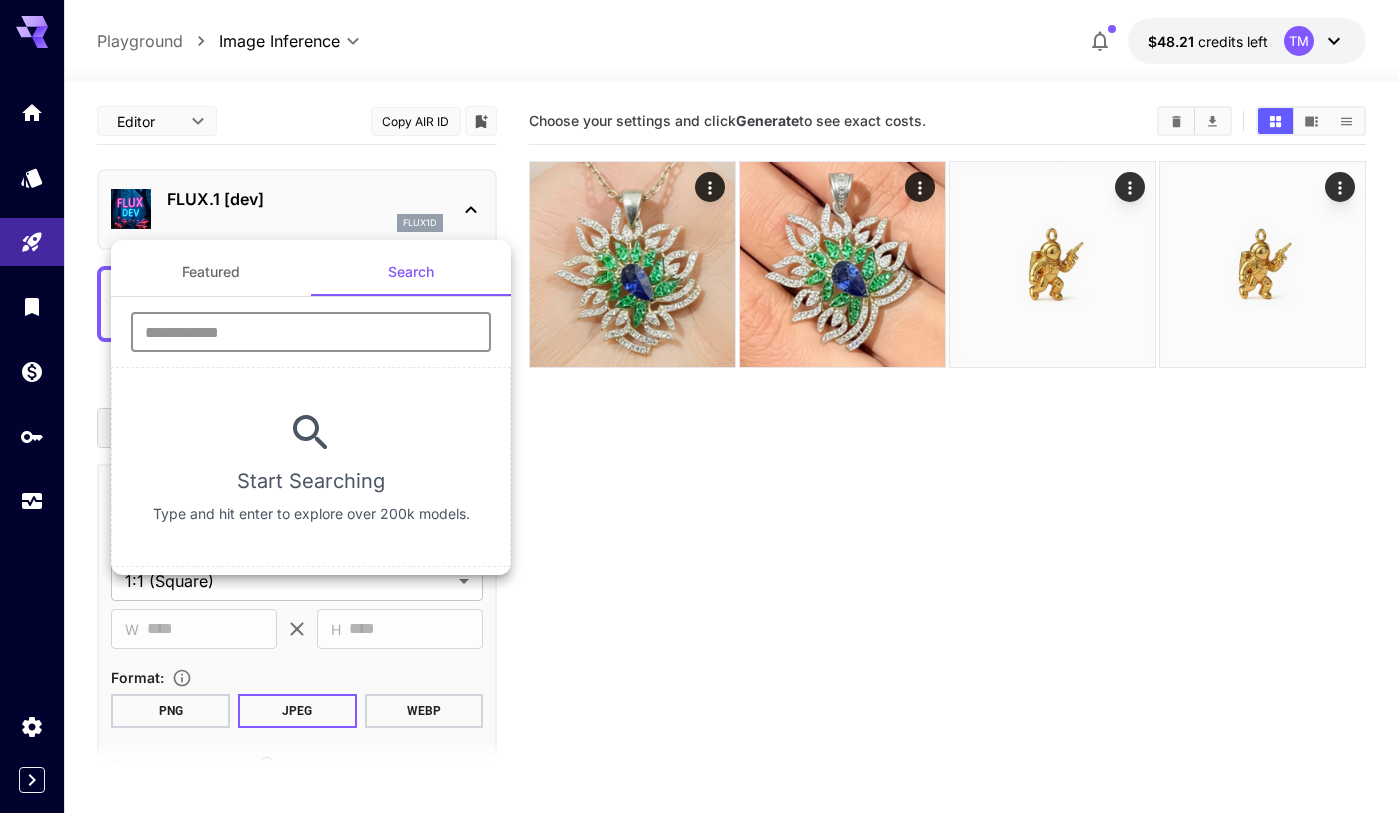 paste on "**********" 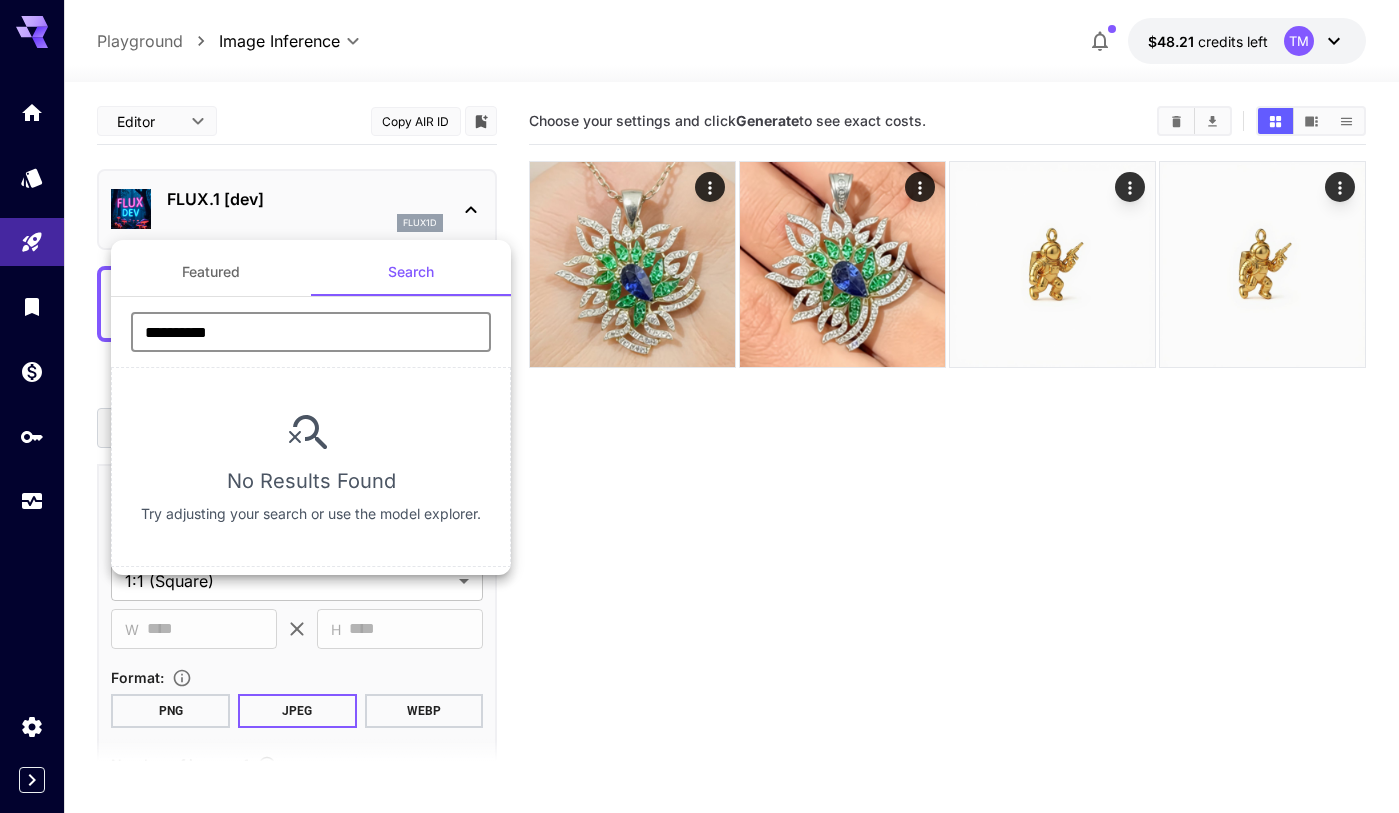 type on "**********" 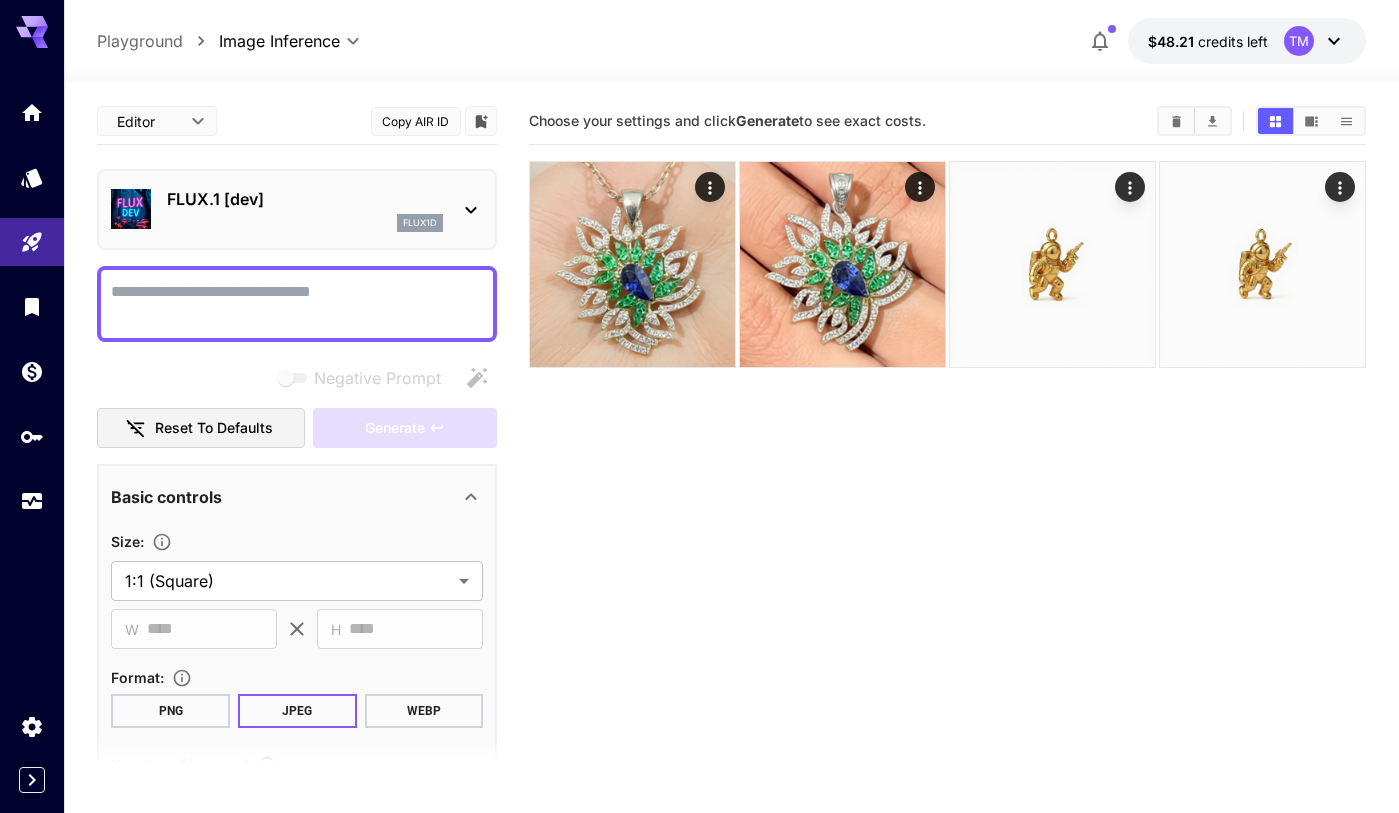 click on "Copy AIR ID" at bounding box center [416, 121] 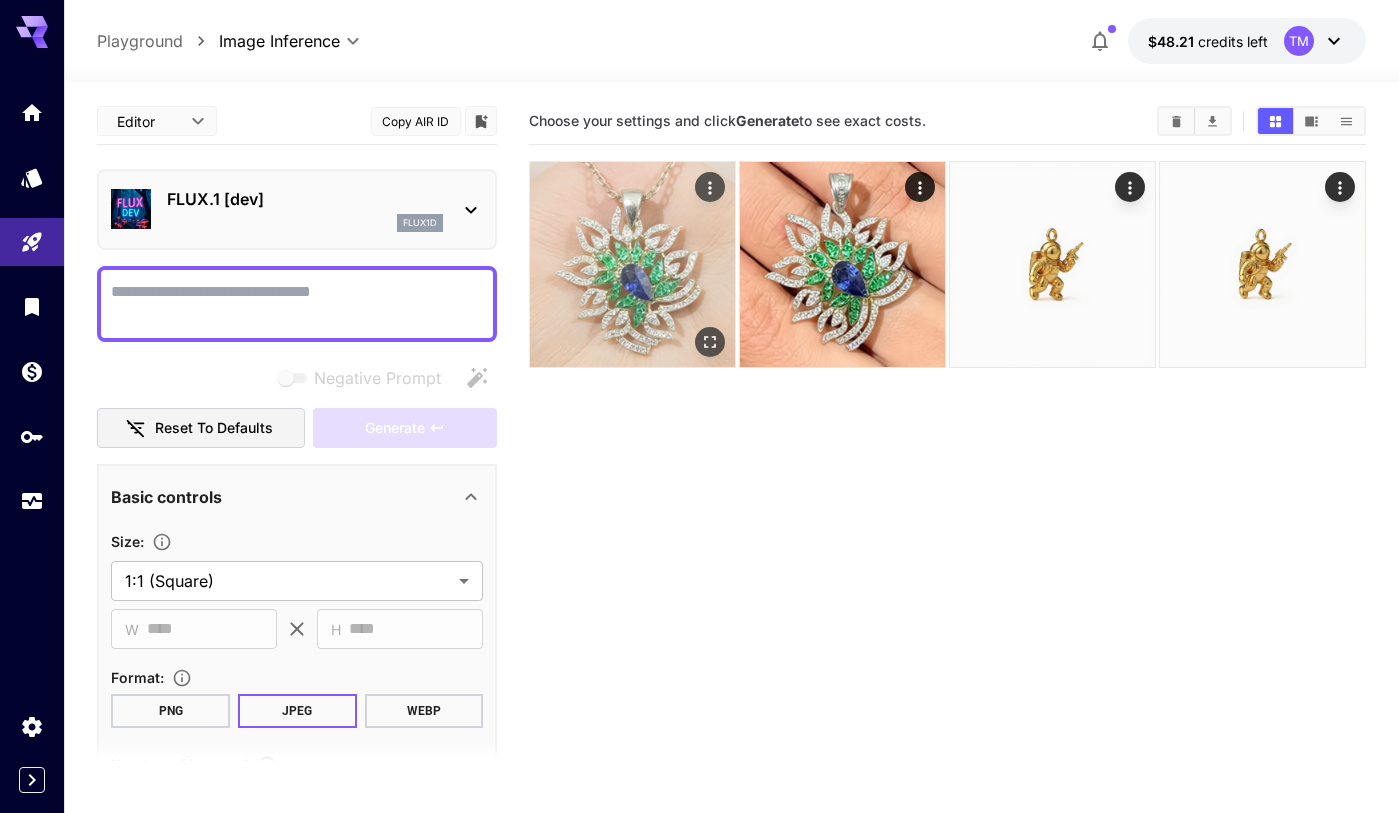 type 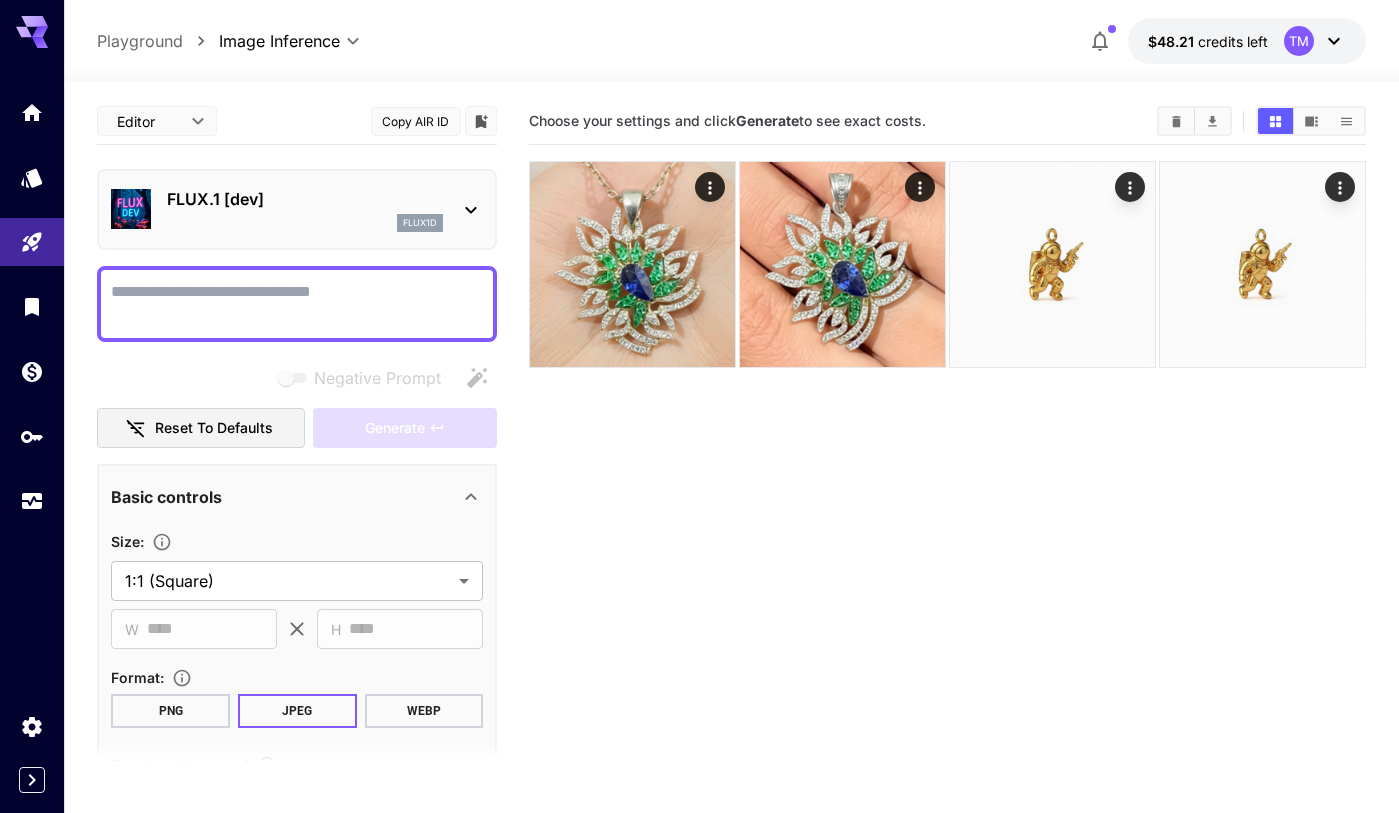 click on "FLUX.1 [dev]" at bounding box center (305, 199) 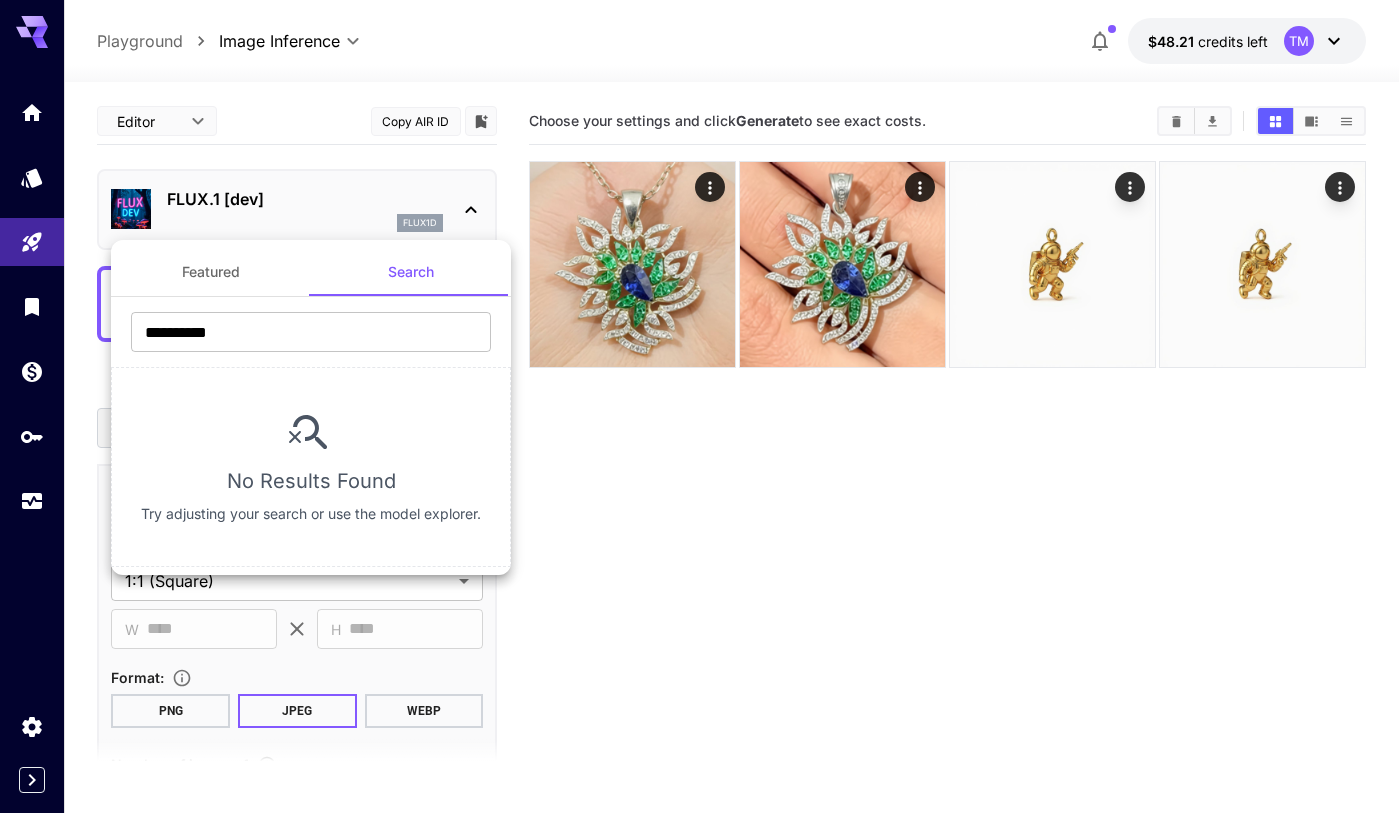 click on "**********" at bounding box center (311, 407) 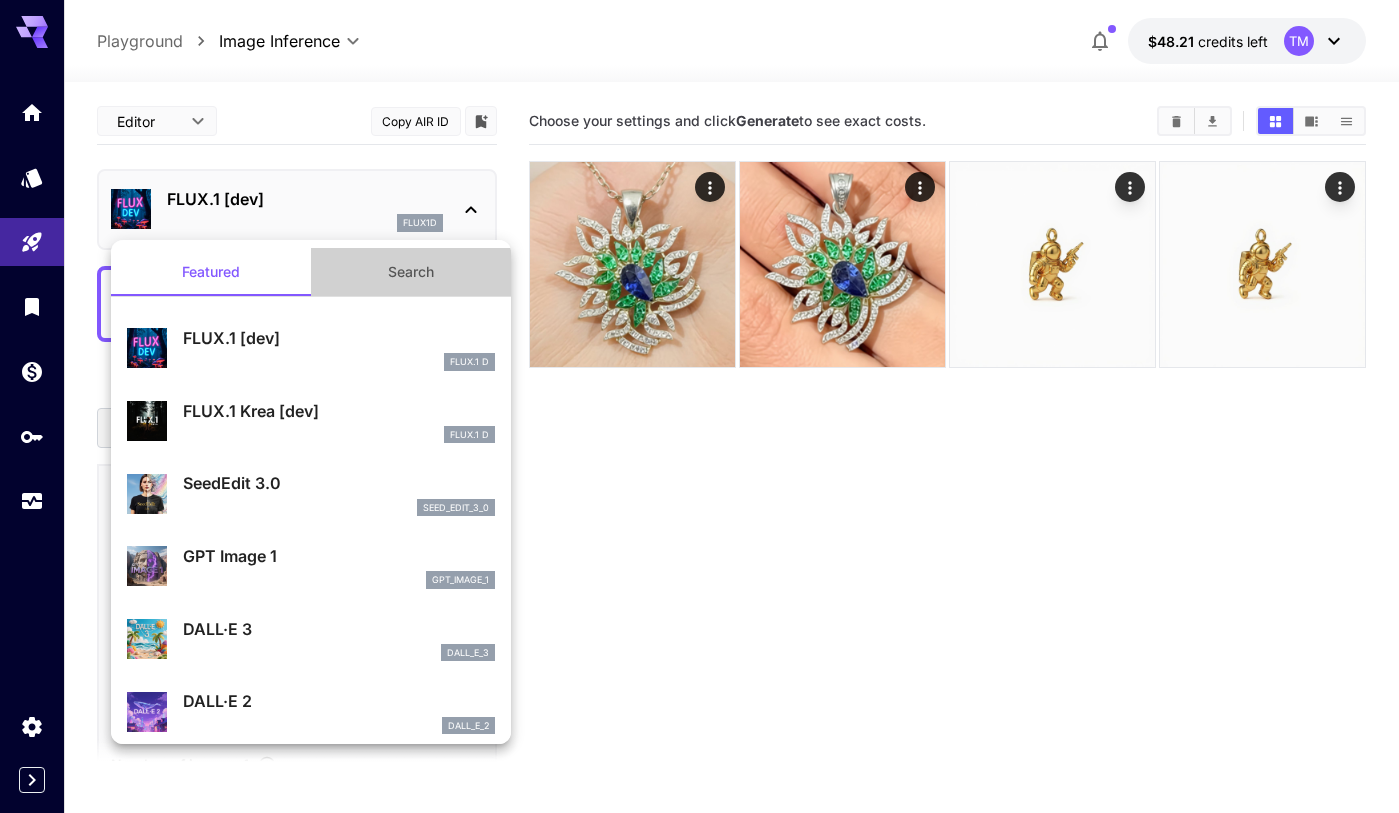 click on "Search" at bounding box center [411, 272] 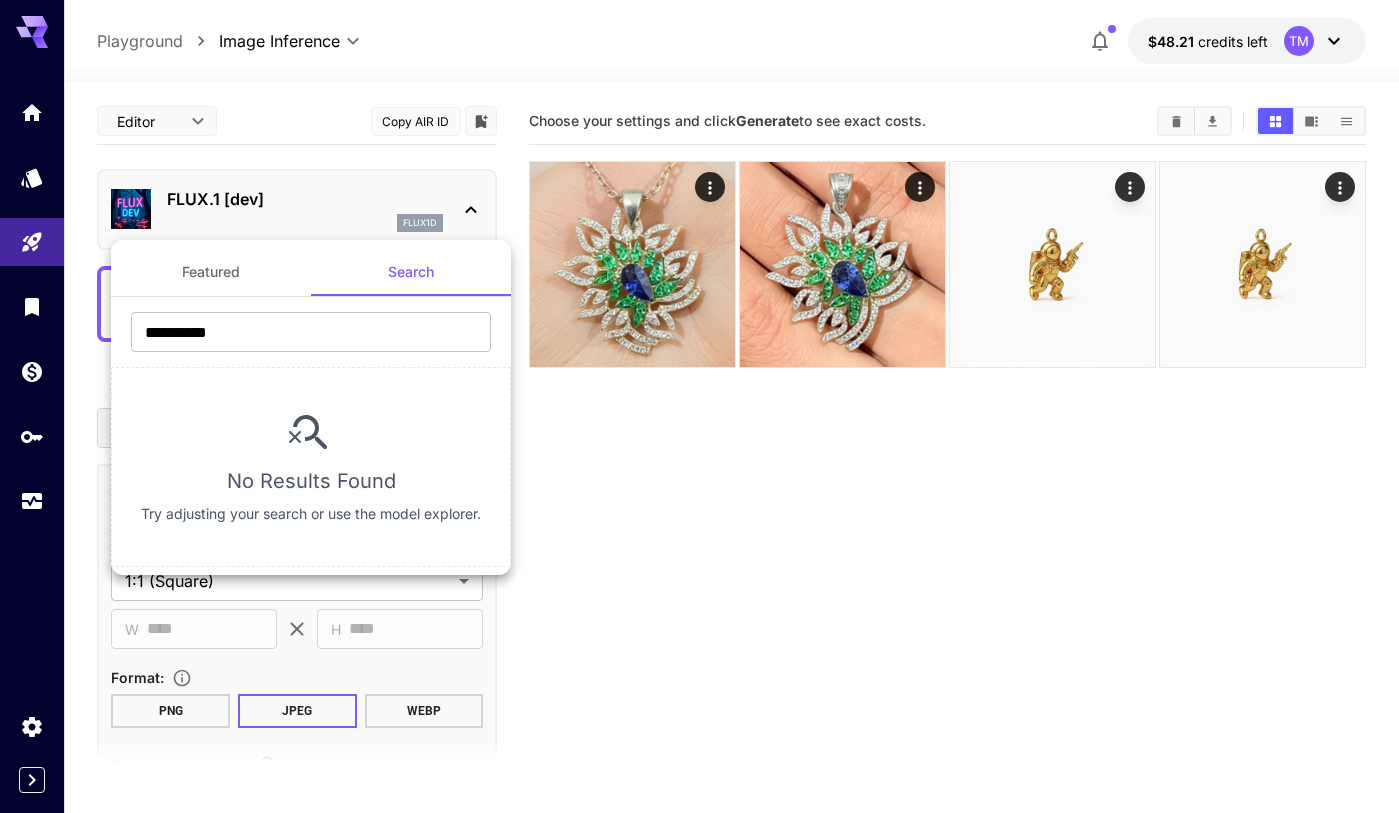 type 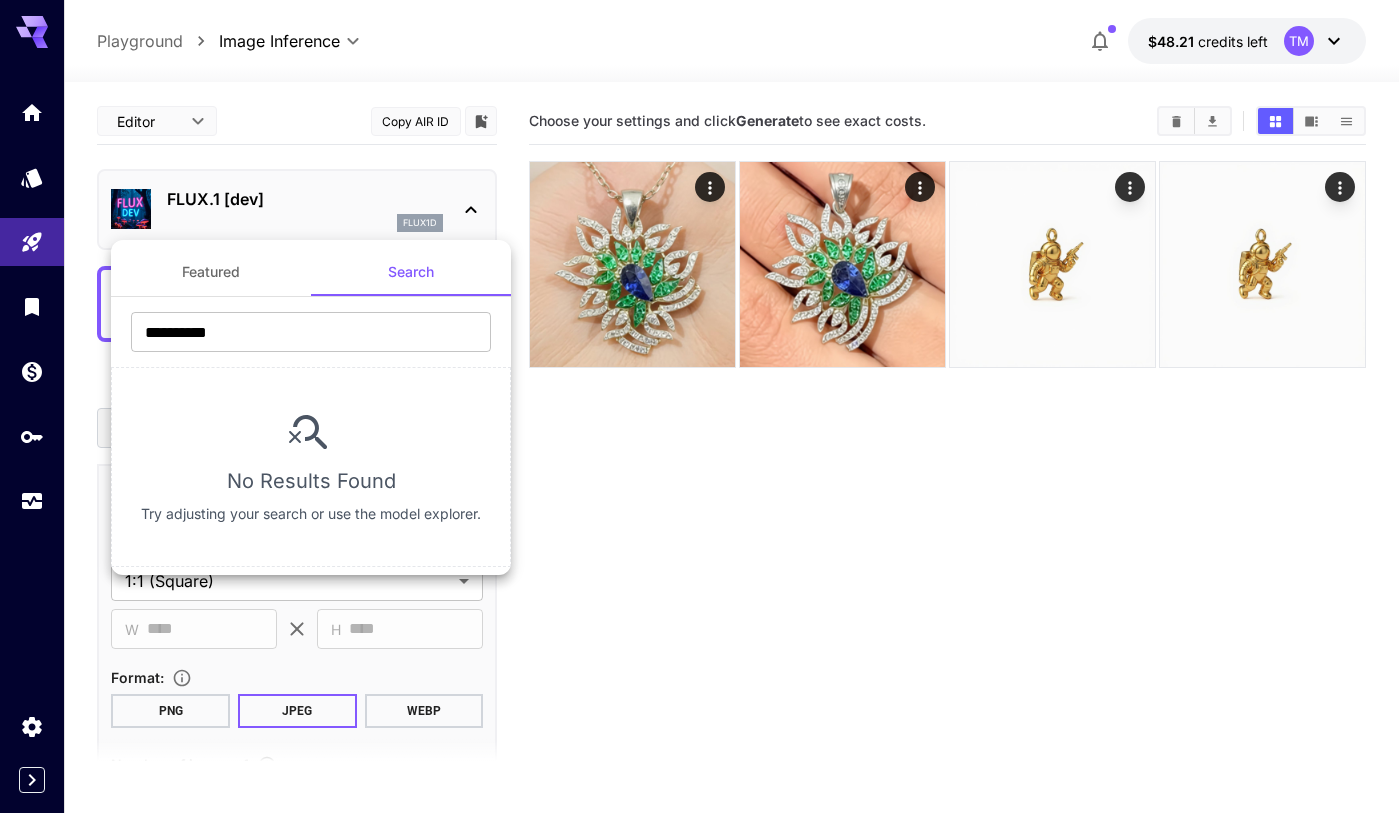 click on "No Results Found Try adjusting your search or use the model explorer." at bounding box center (311, 467) 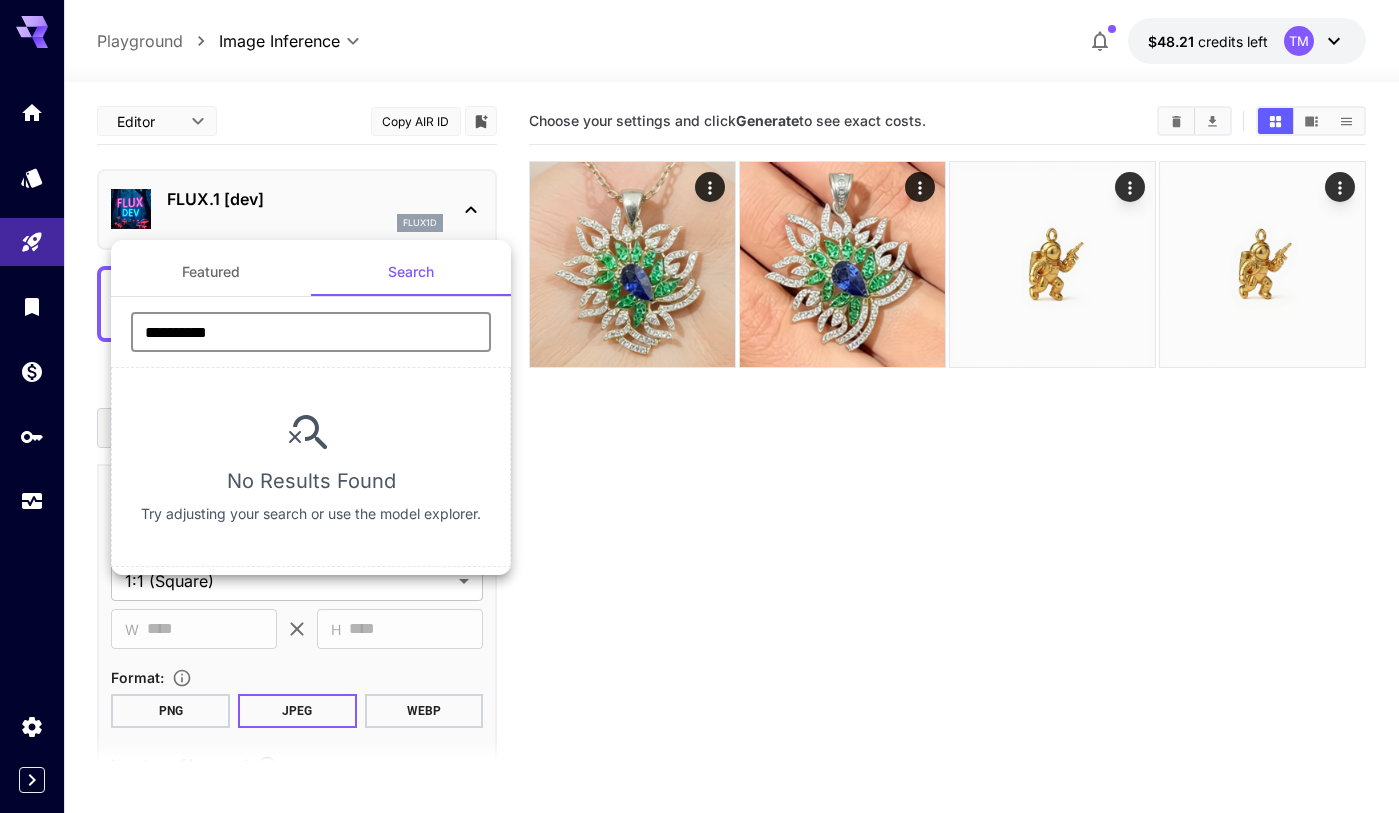 click on "**********" at bounding box center [311, 332] 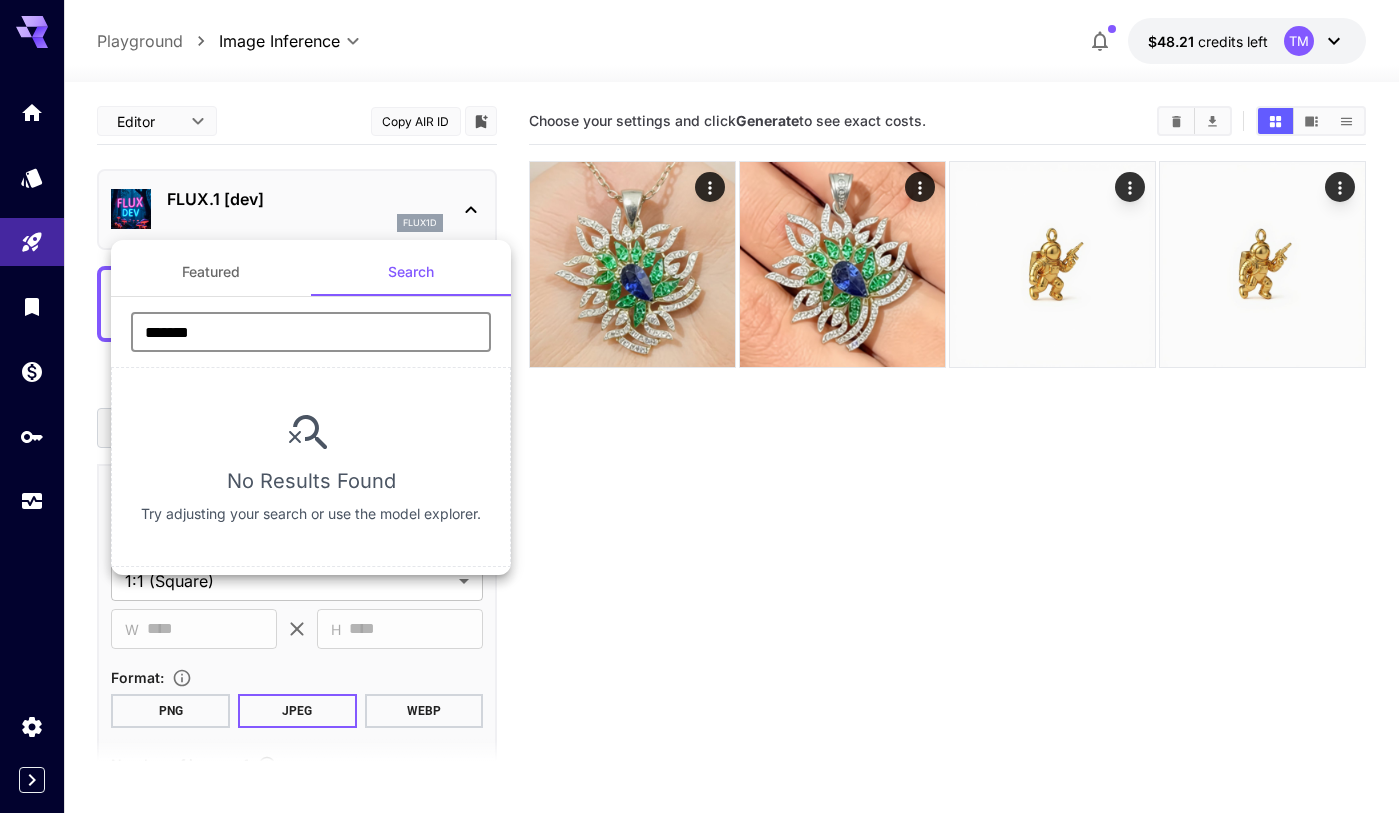 type on "*******" 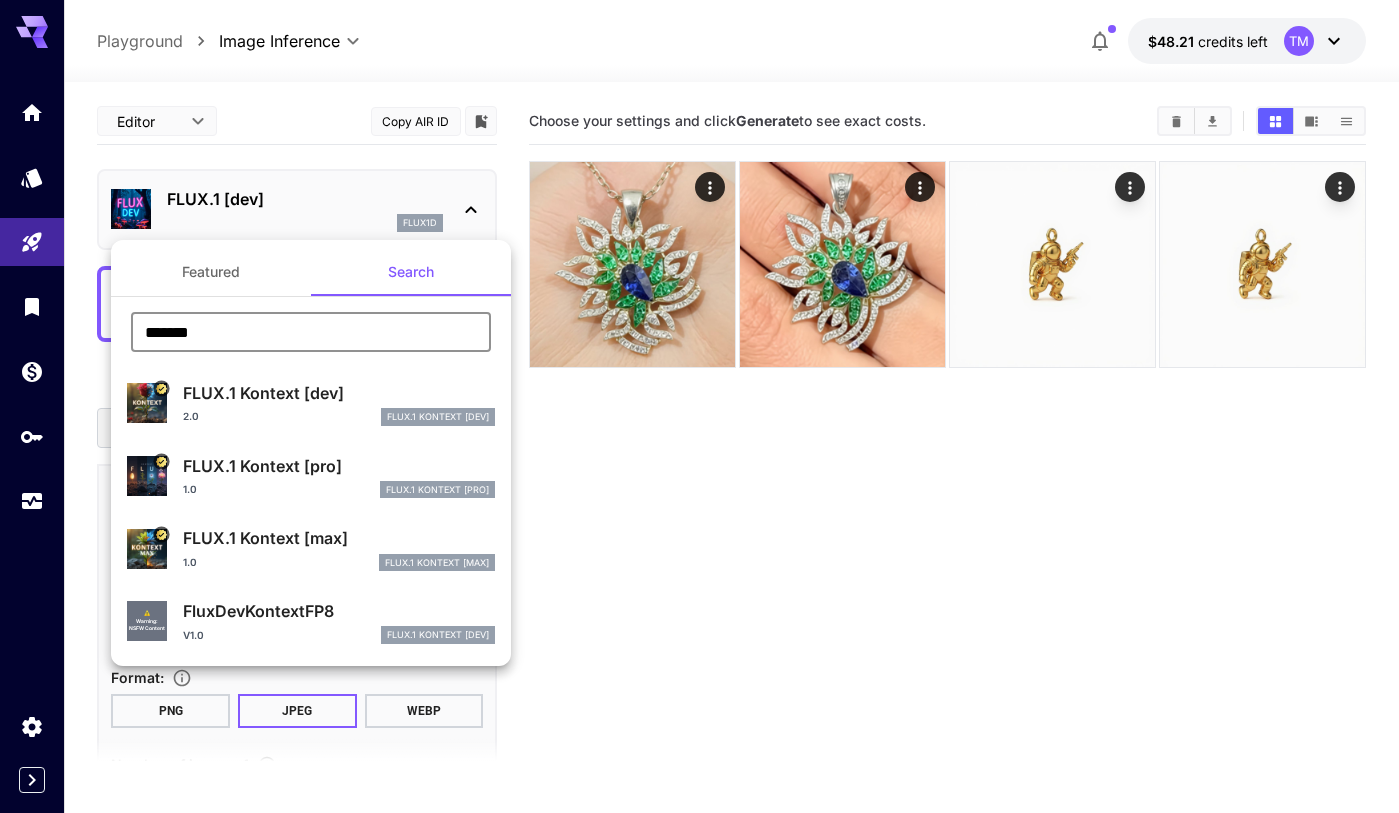 click on "FLUX.1 Kontext [dev]" at bounding box center (339, 393) 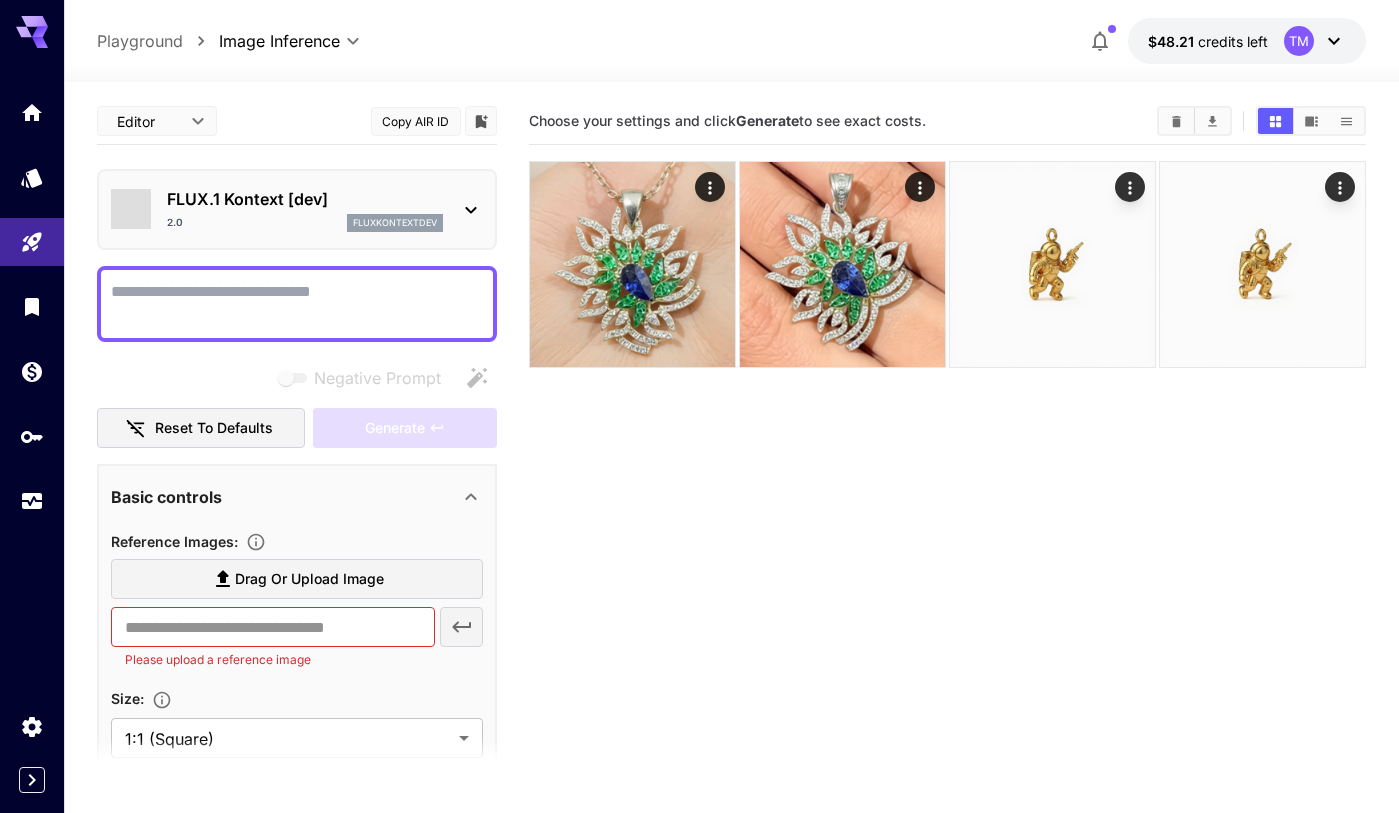click on "FLUX.1 Kontext [dev] 2.0 FlUX.1 Kontext [dev]" at bounding box center (282, 331) 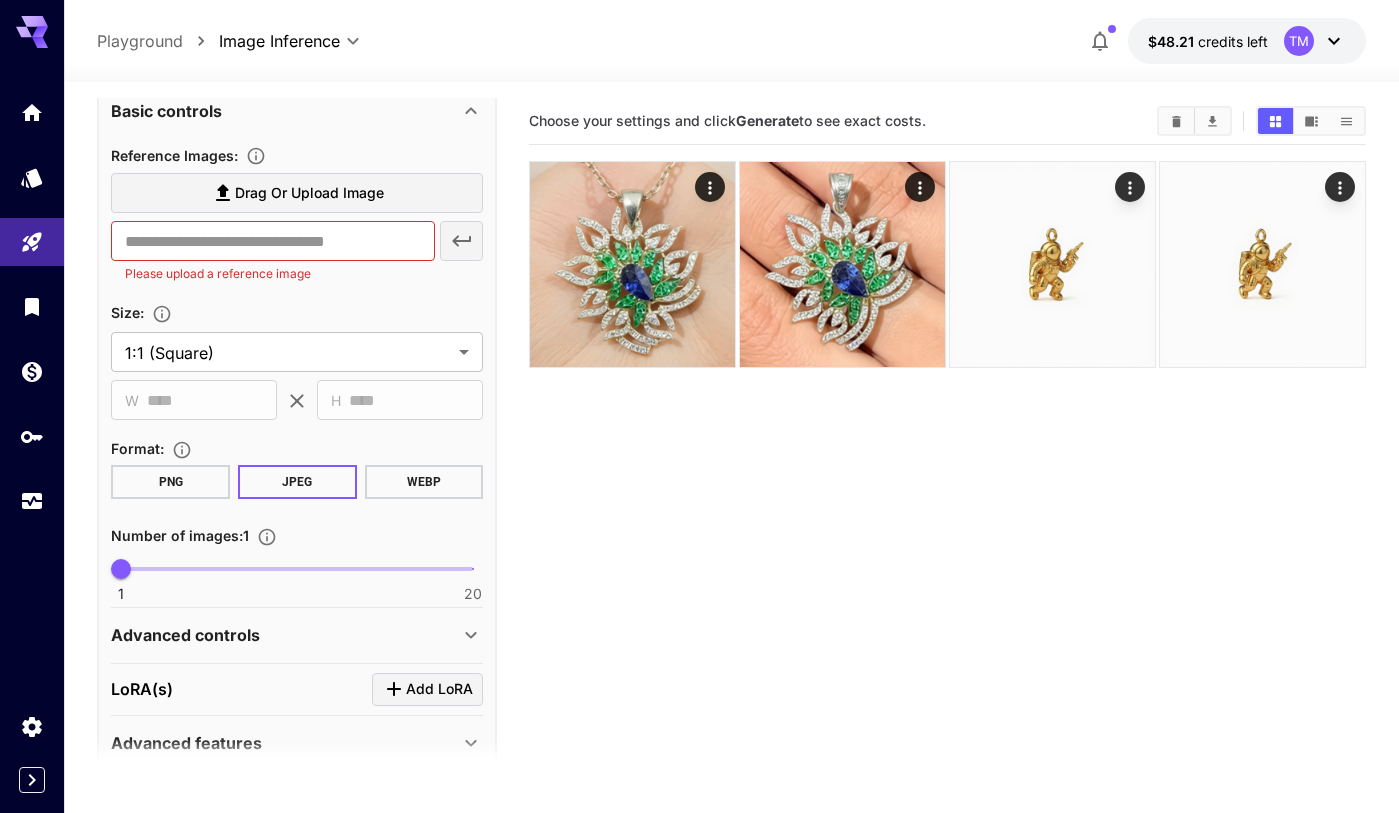 scroll, scrollTop: 474, scrollLeft: 0, axis: vertical 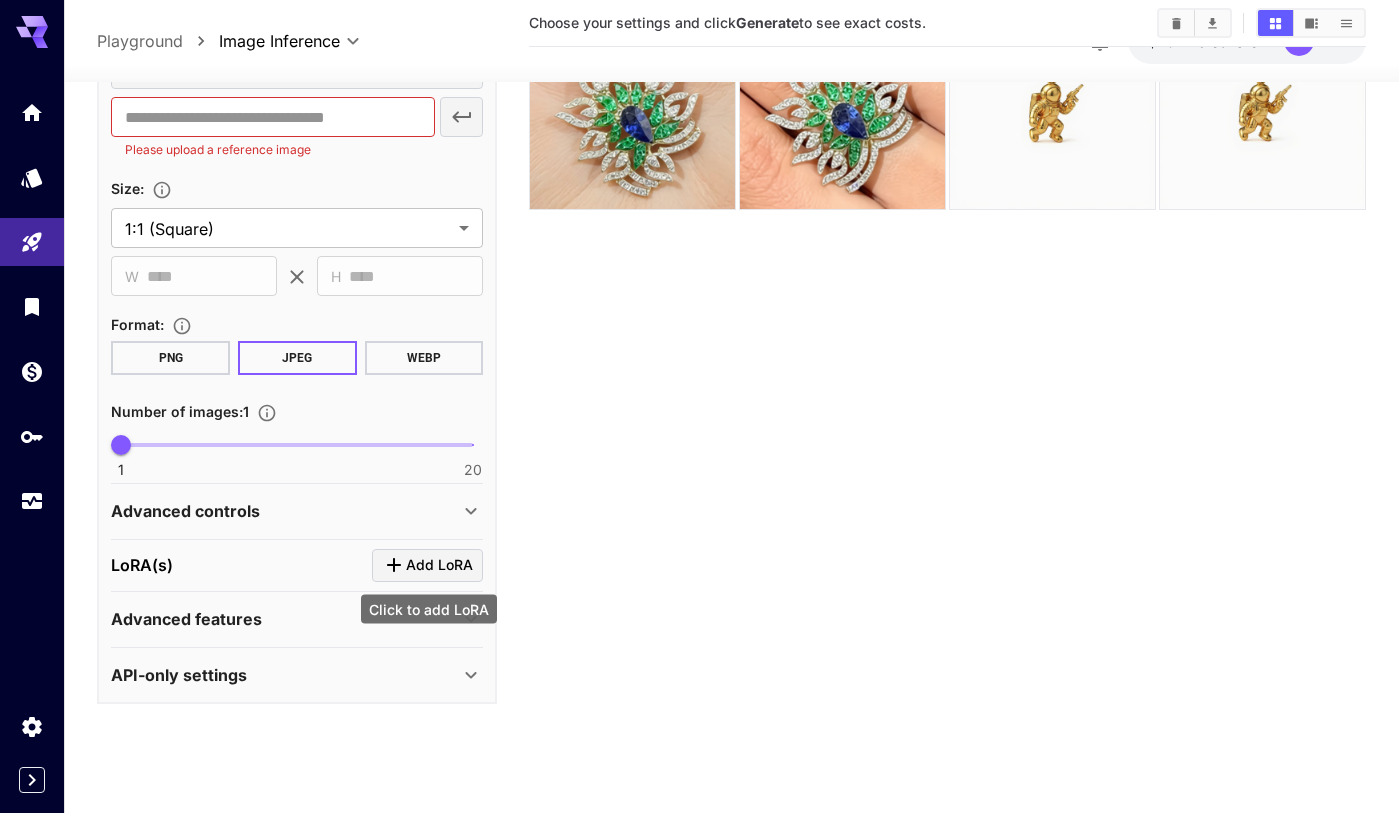 click on "Add LoRA" at bounding box center [439, 565] 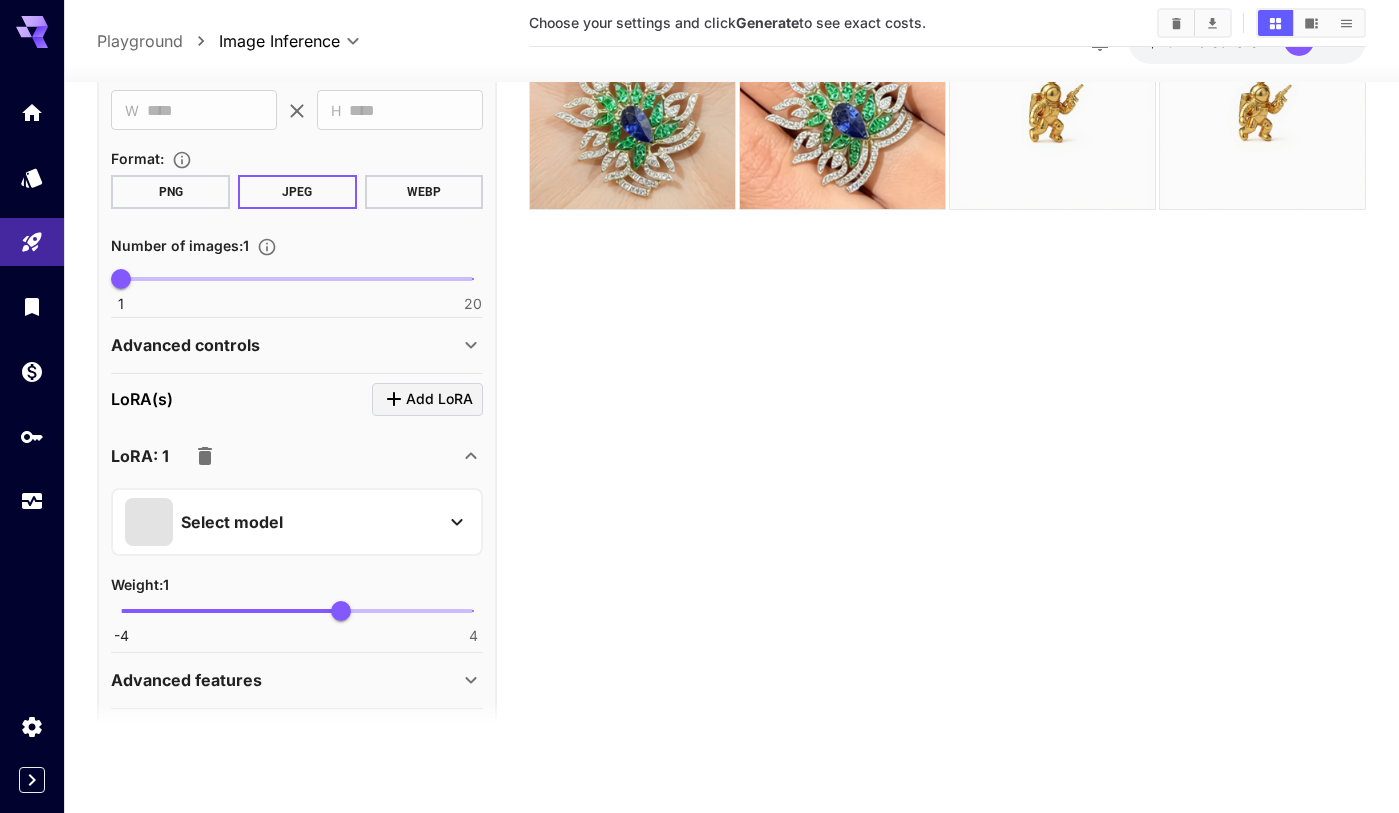 scroll, scrollTop: 653, scrollLeft: 0, axis: vertical 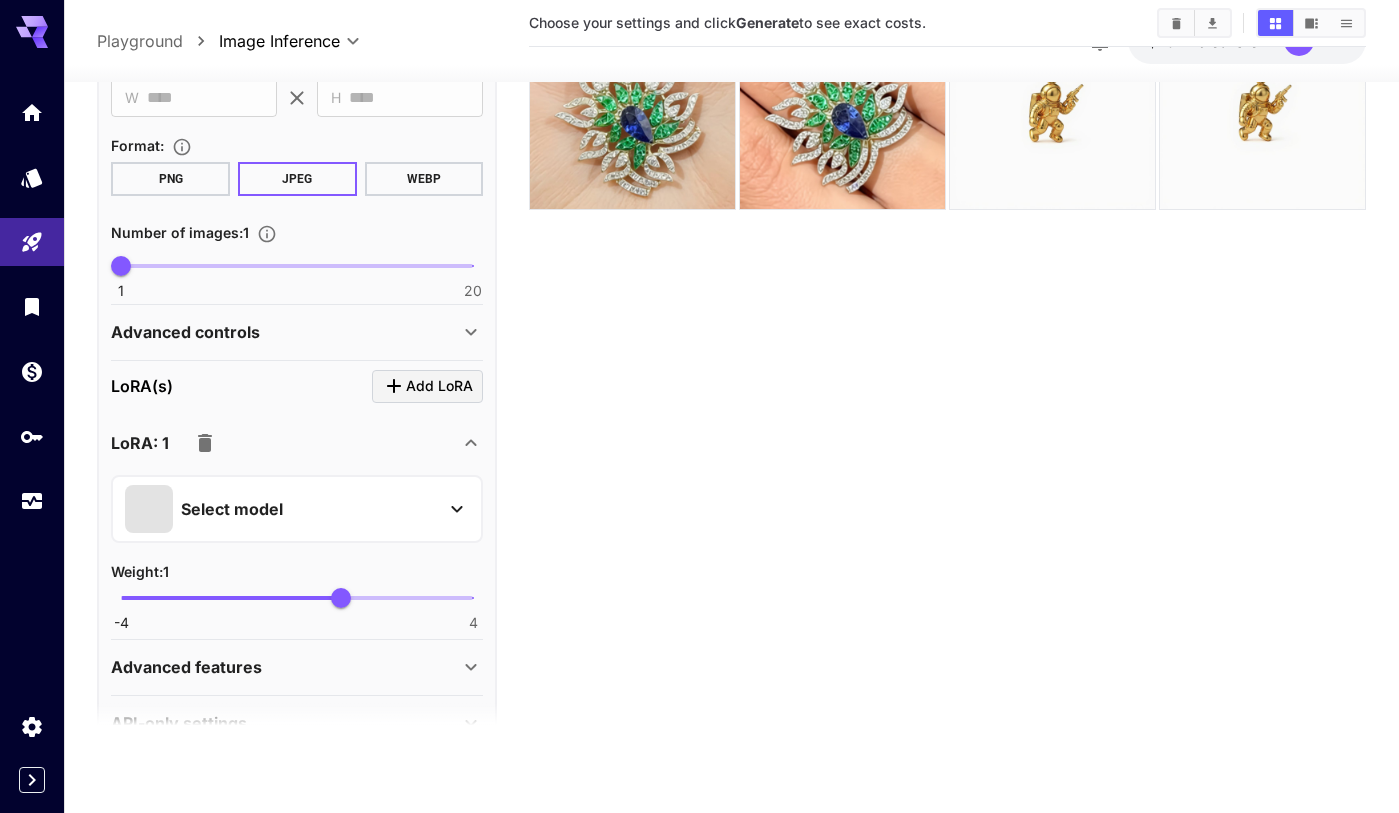 click on "Select model" at bounding box center [281, 509] 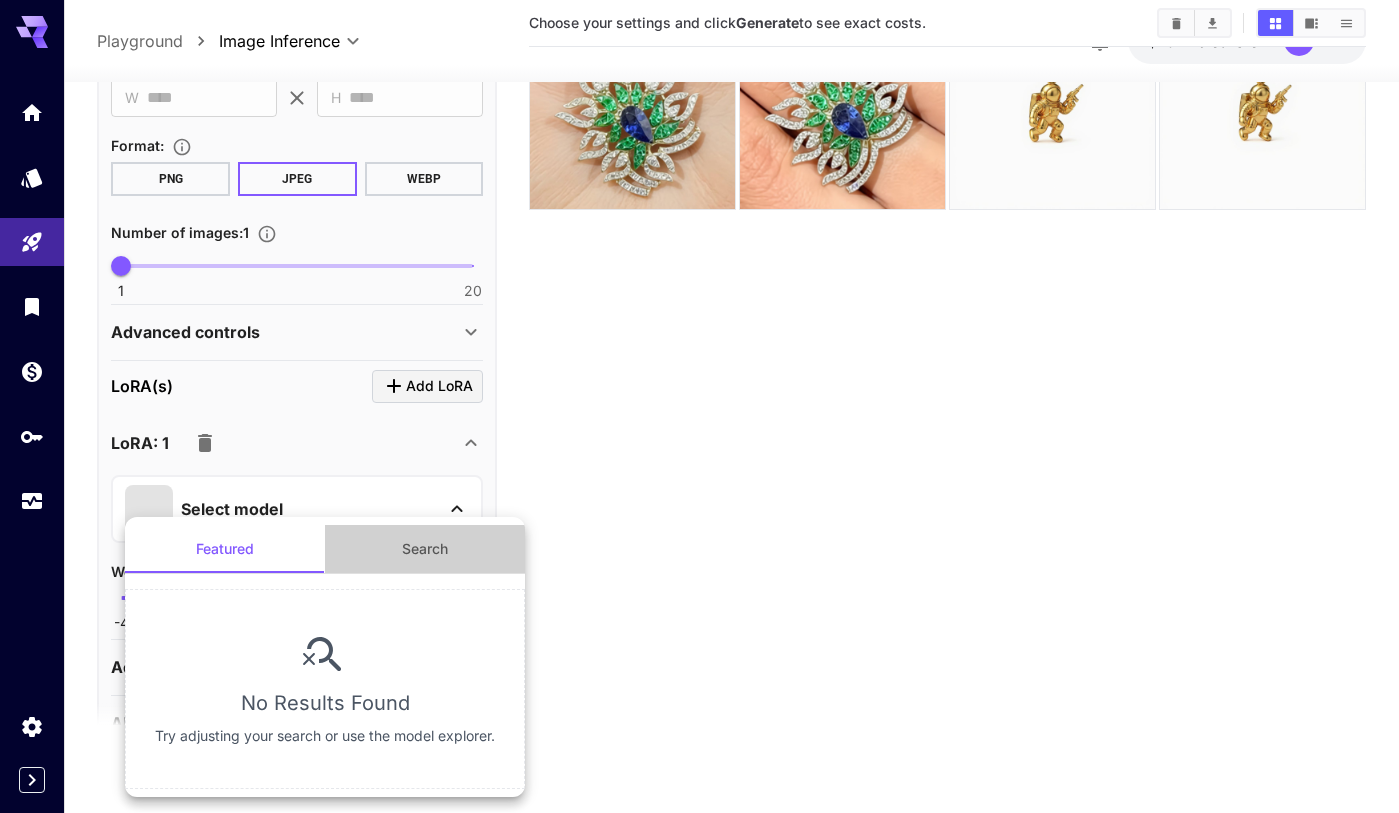 click on "Search" at bounding box center (425, 549) 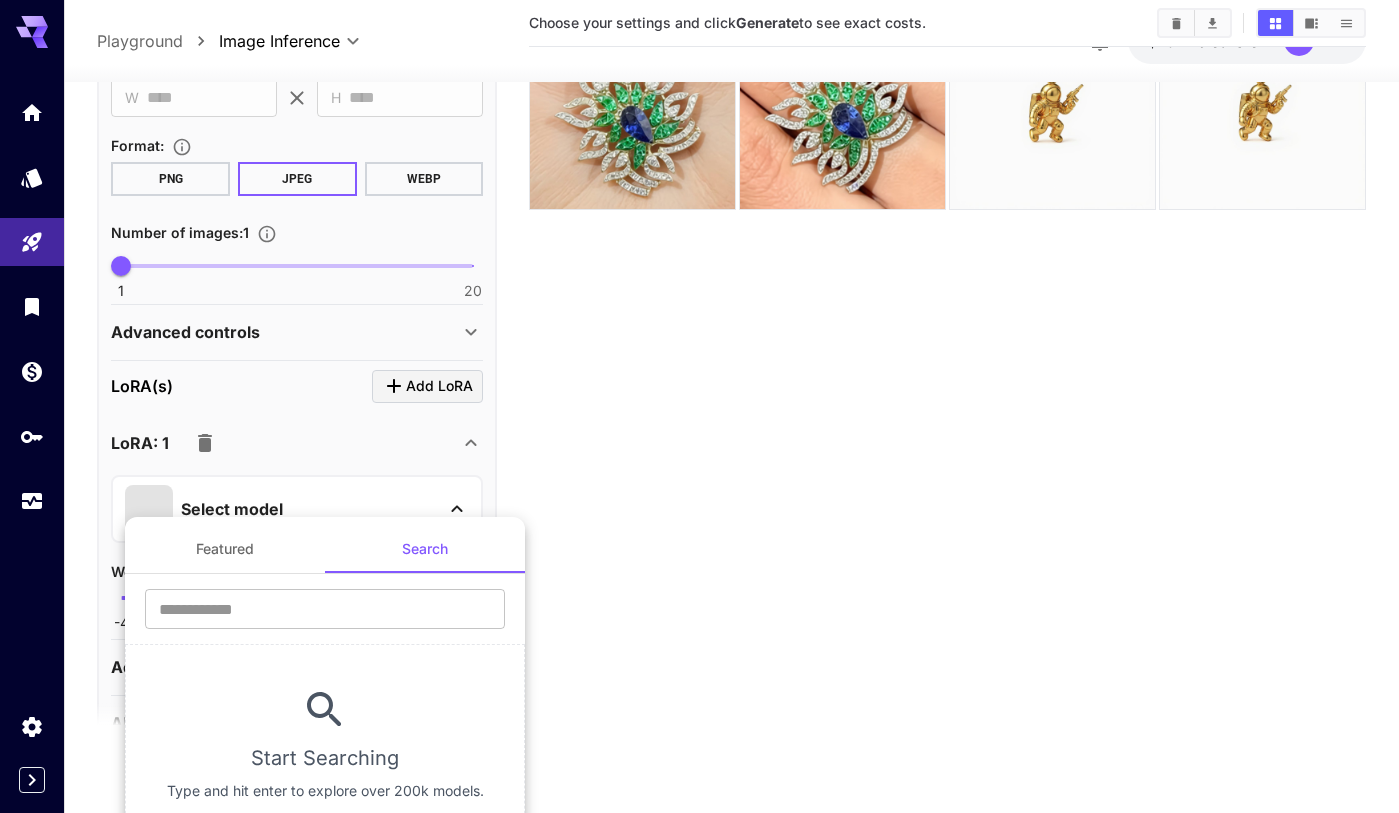 click on "Featured" at bounding box center [225, 549] 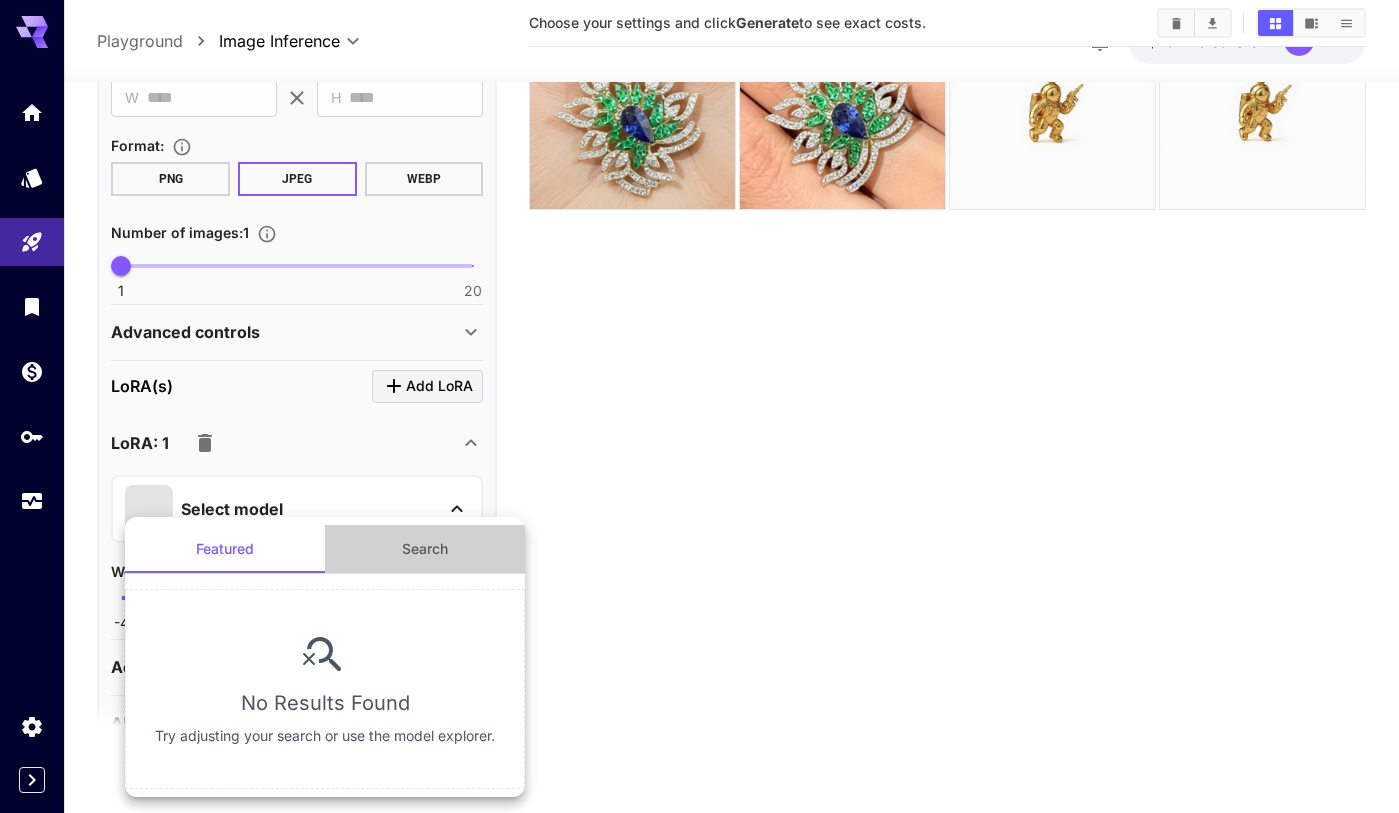 click on "Search" at bounding box center [425, 549] 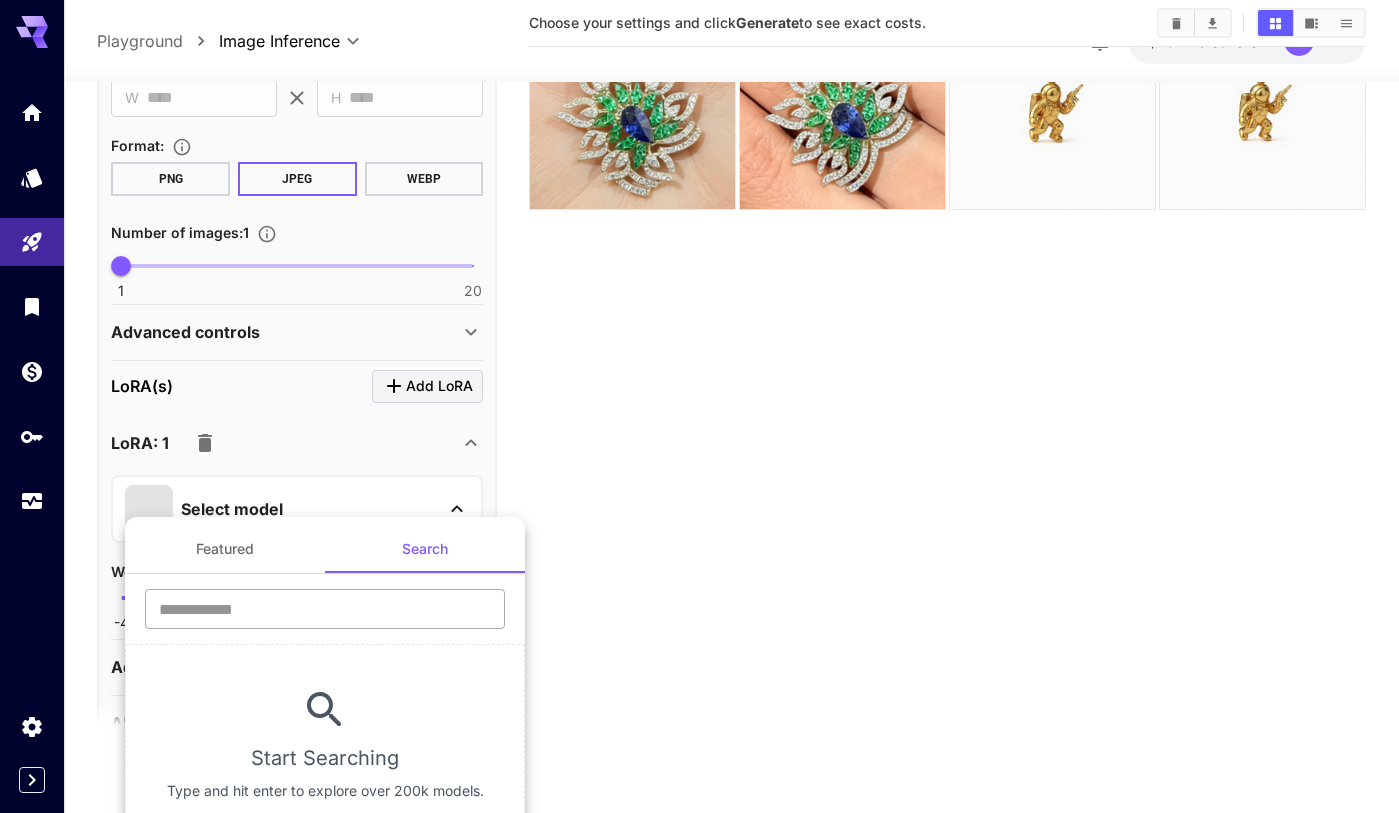 click at bounding box center (325, 609) 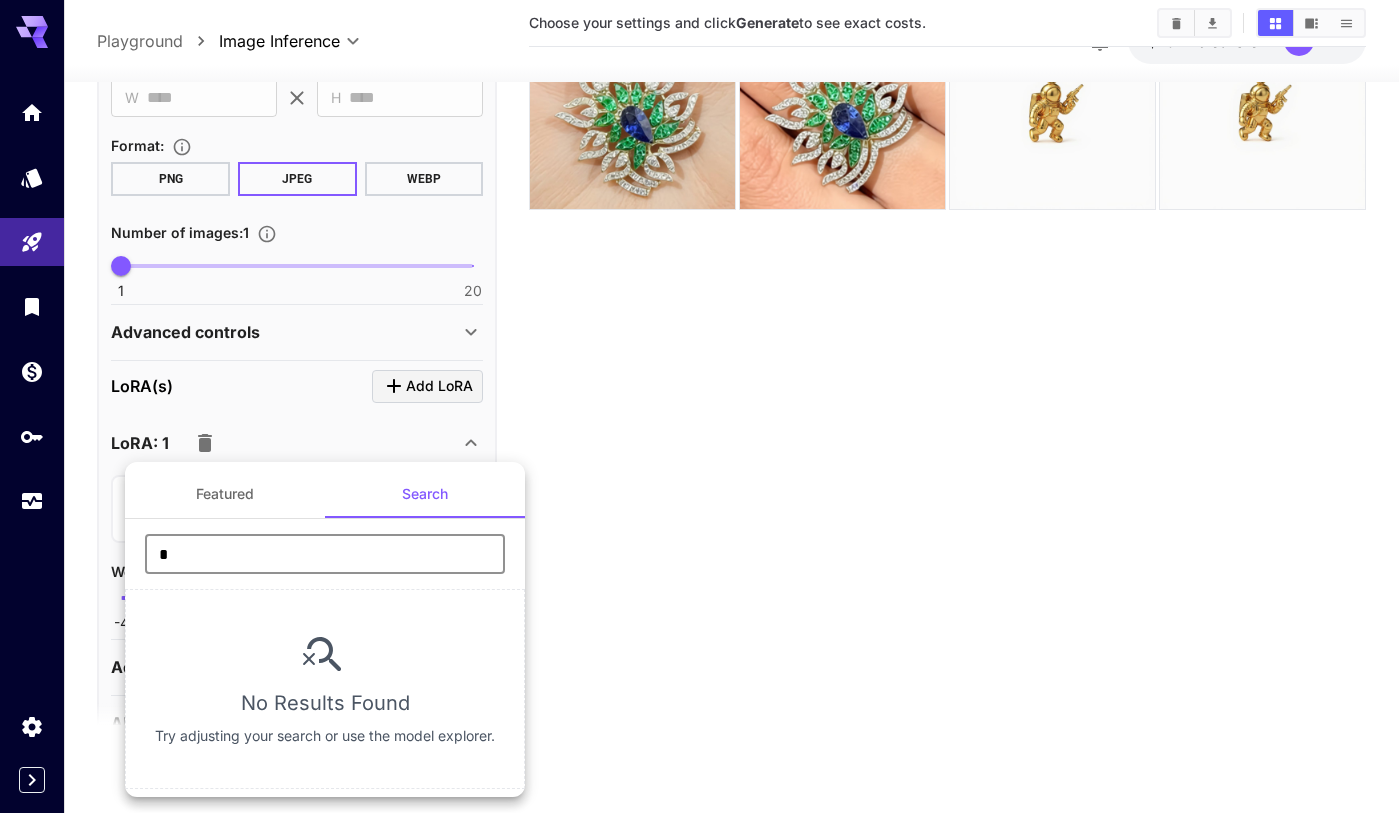 type on "**********" 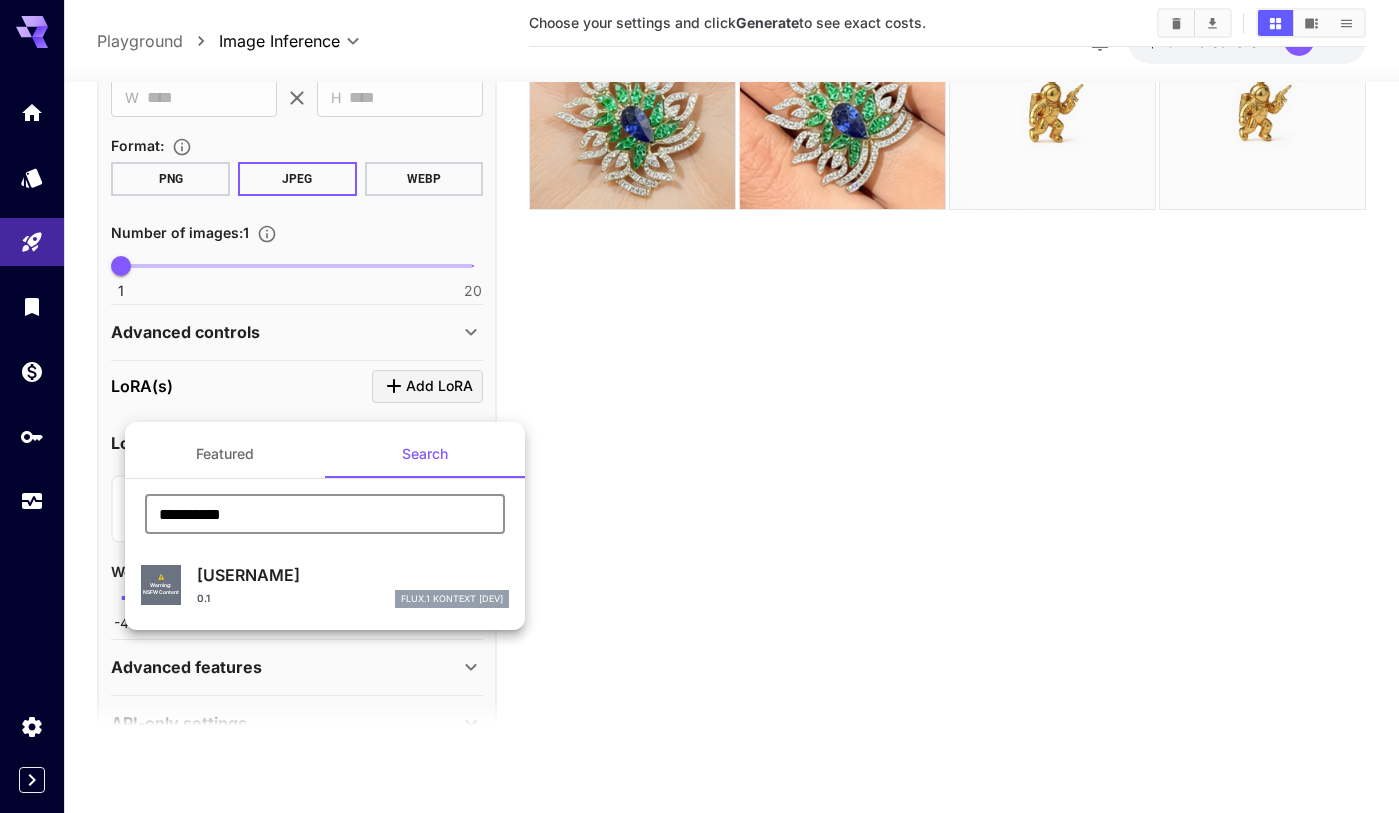 click on "silvercharm1" at bounding box center [353, 575] 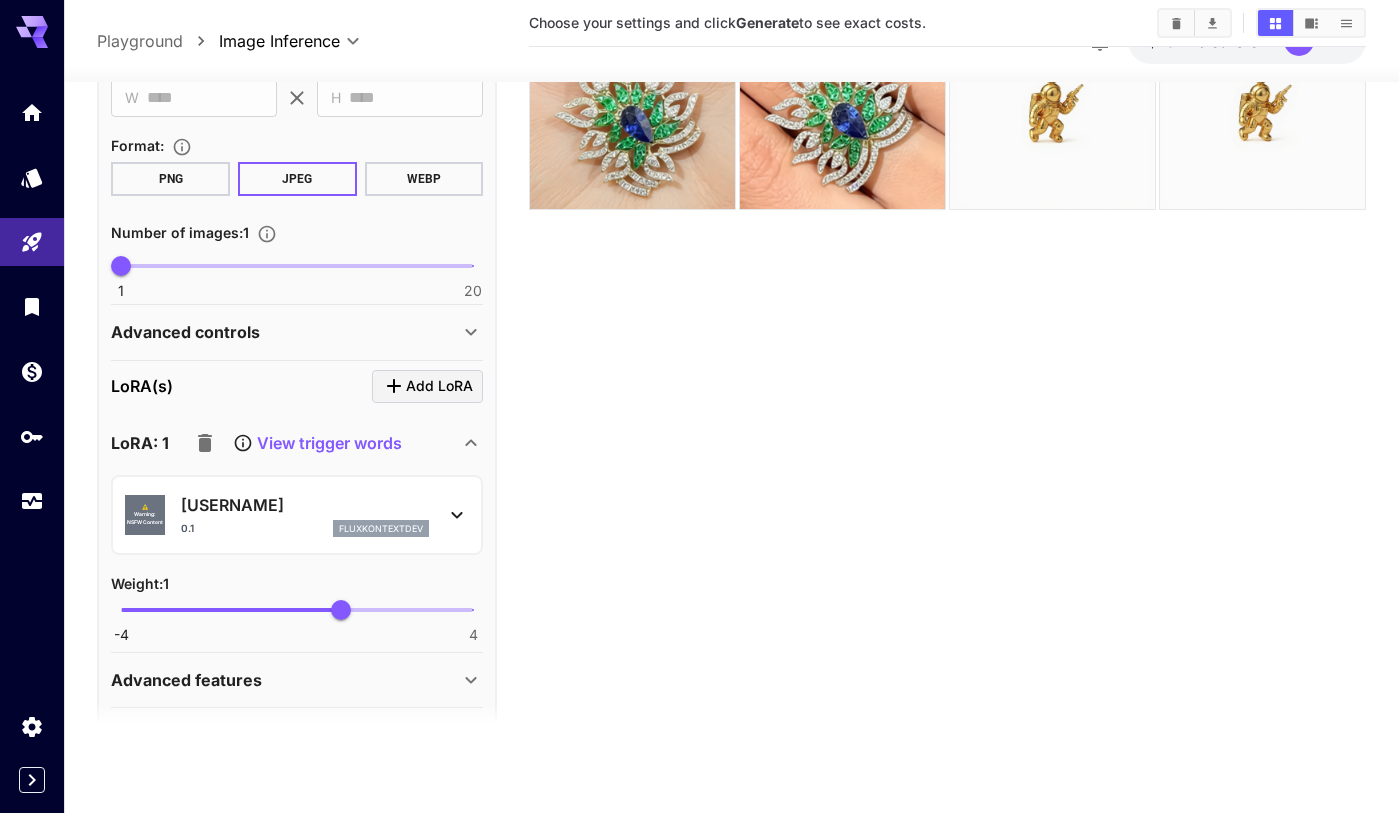 click on "Advanced features" at bounding box center (285, 680) 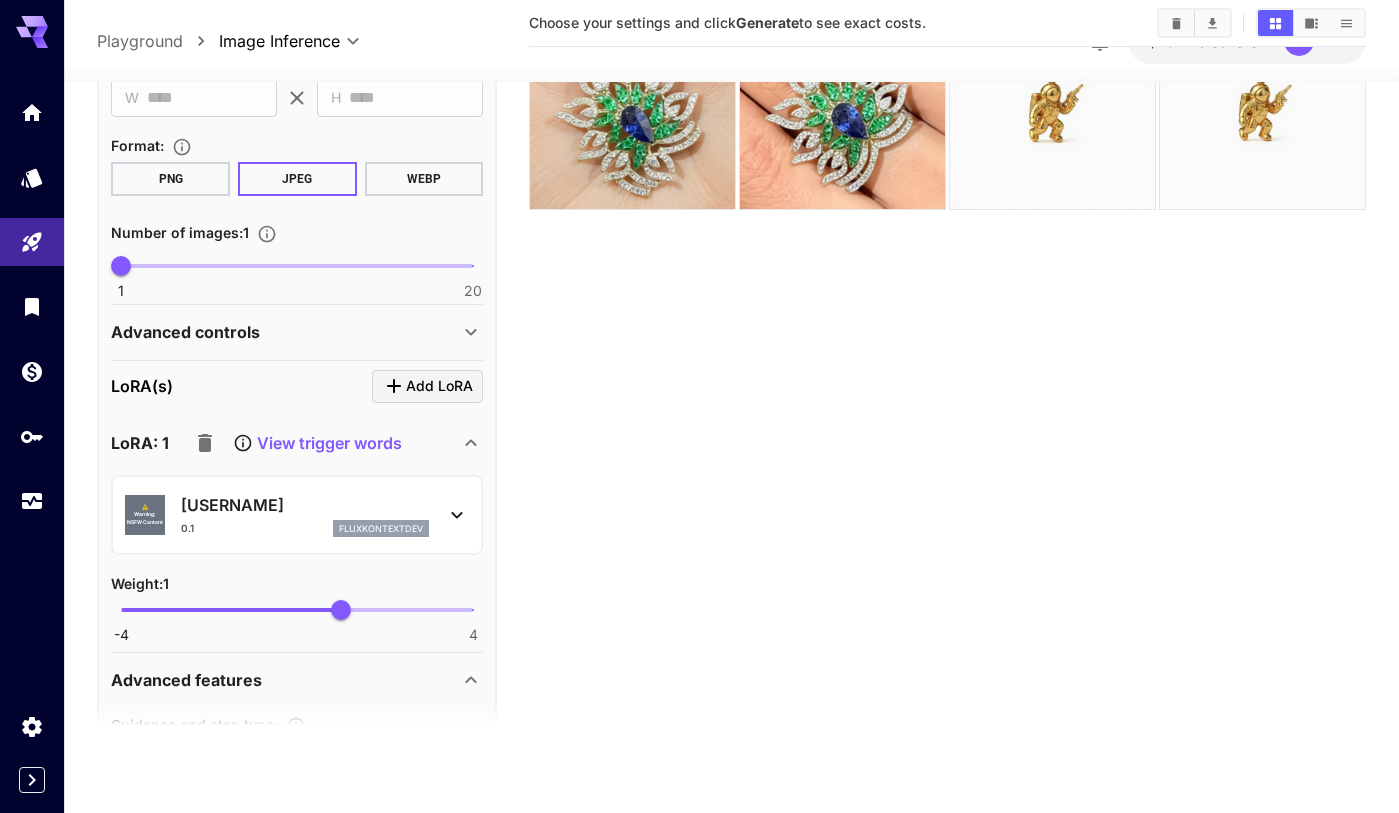 scroll, scrollTop: 901, scrollLeft: 0, axis: vertical 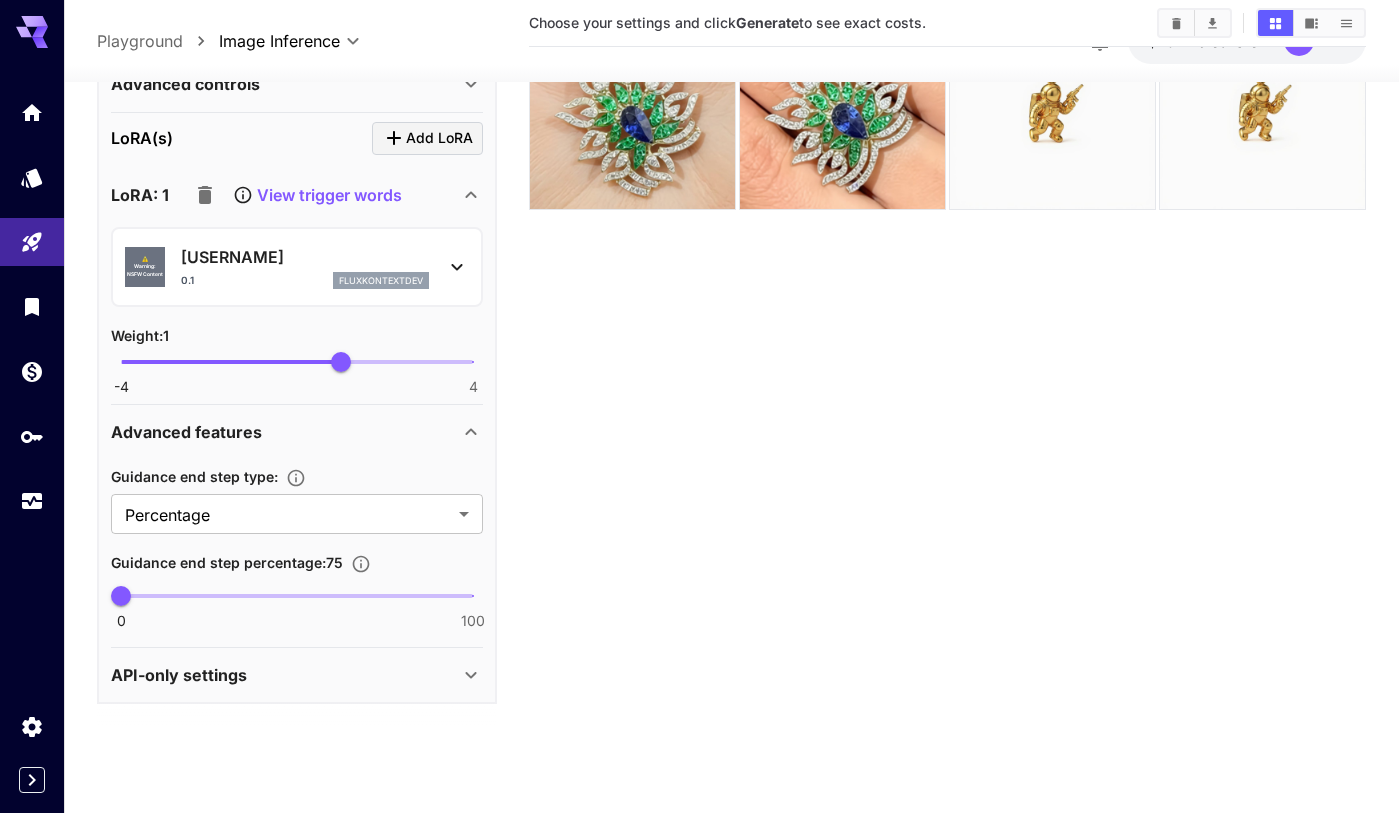 click at bounding box center (361, 564) 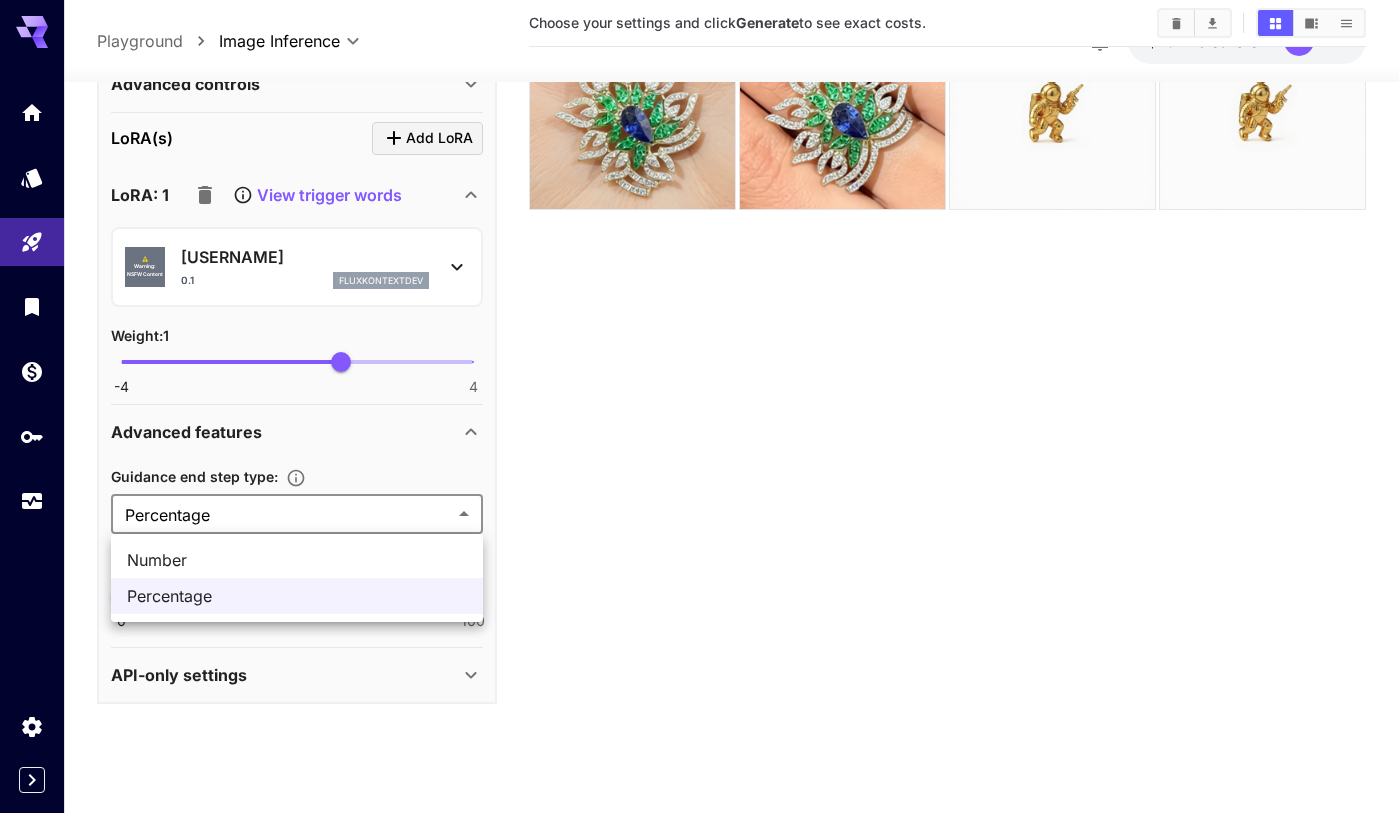 click on "**********" at bounding box center [699, 327] 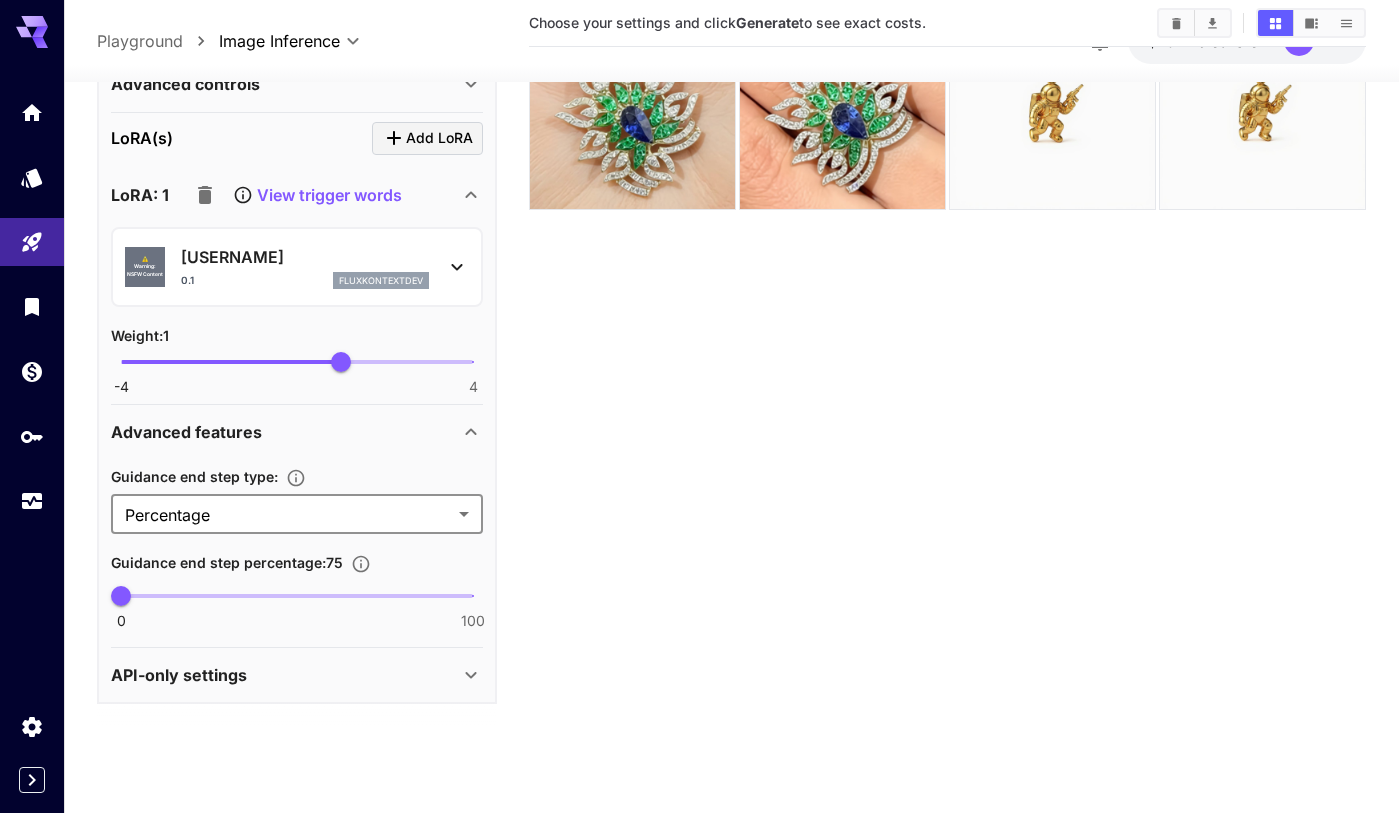 click on "**********" at bounding box center [699, 327] 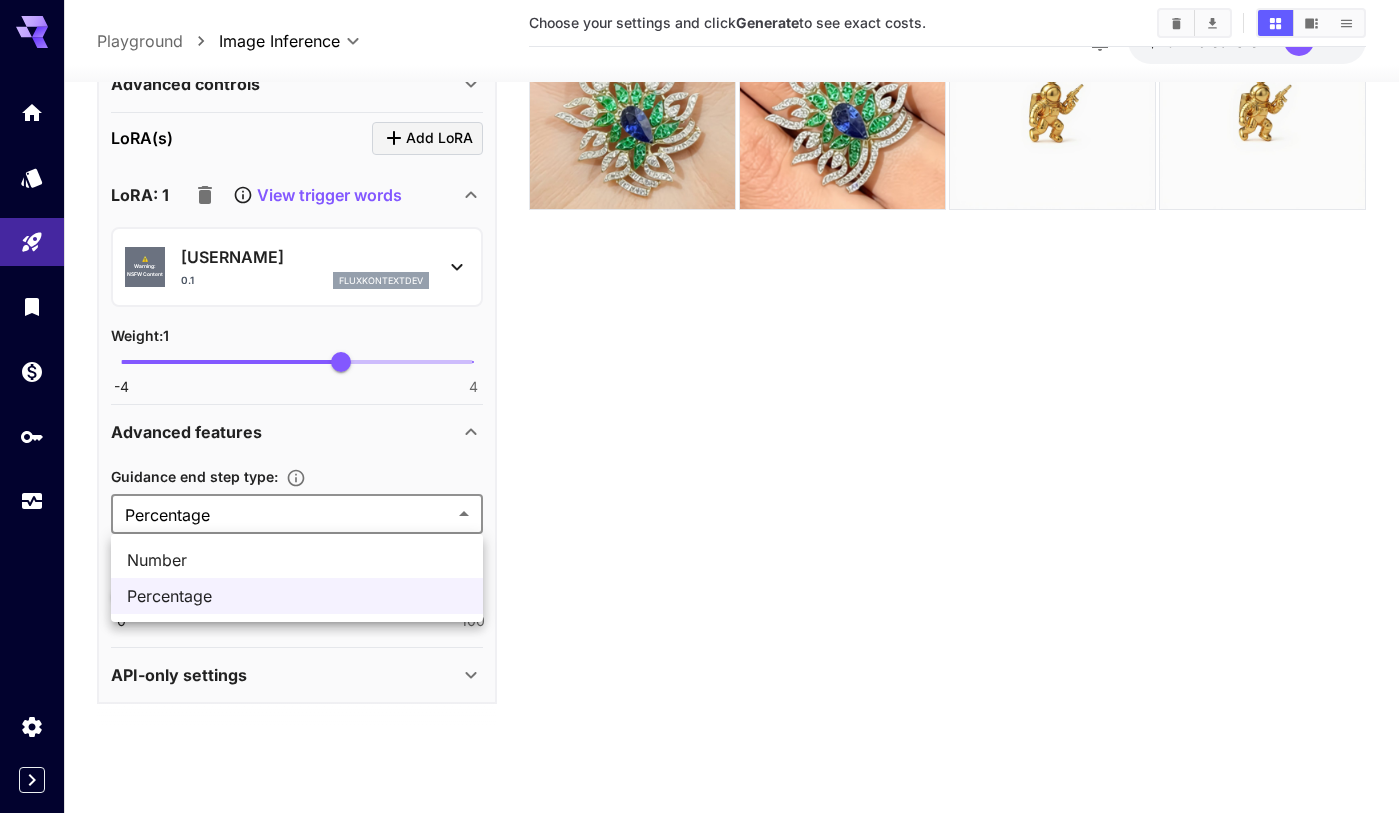 click on "Number" at bounding box center (297, 560) 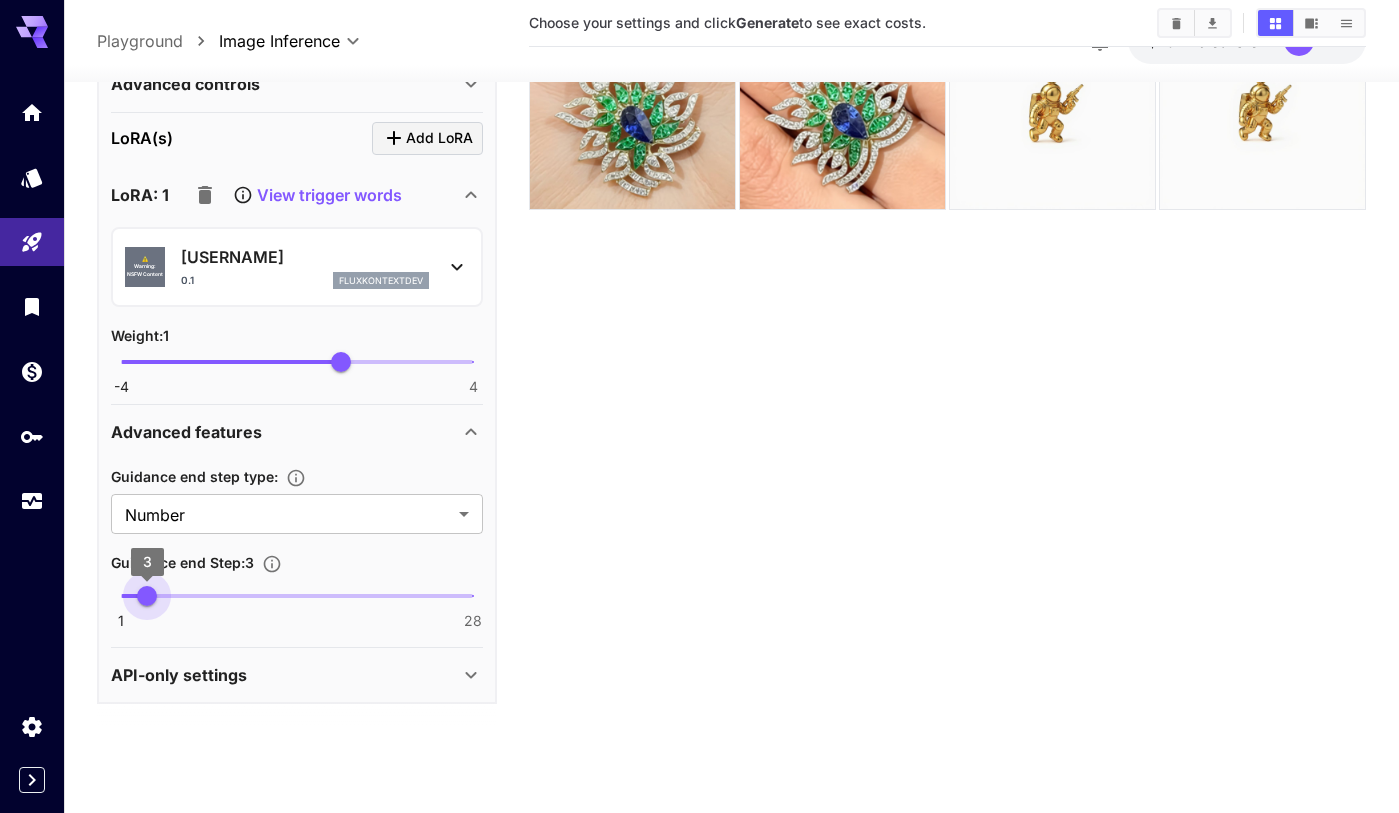 click on "1 28 3" at bounding box center [297, 596] 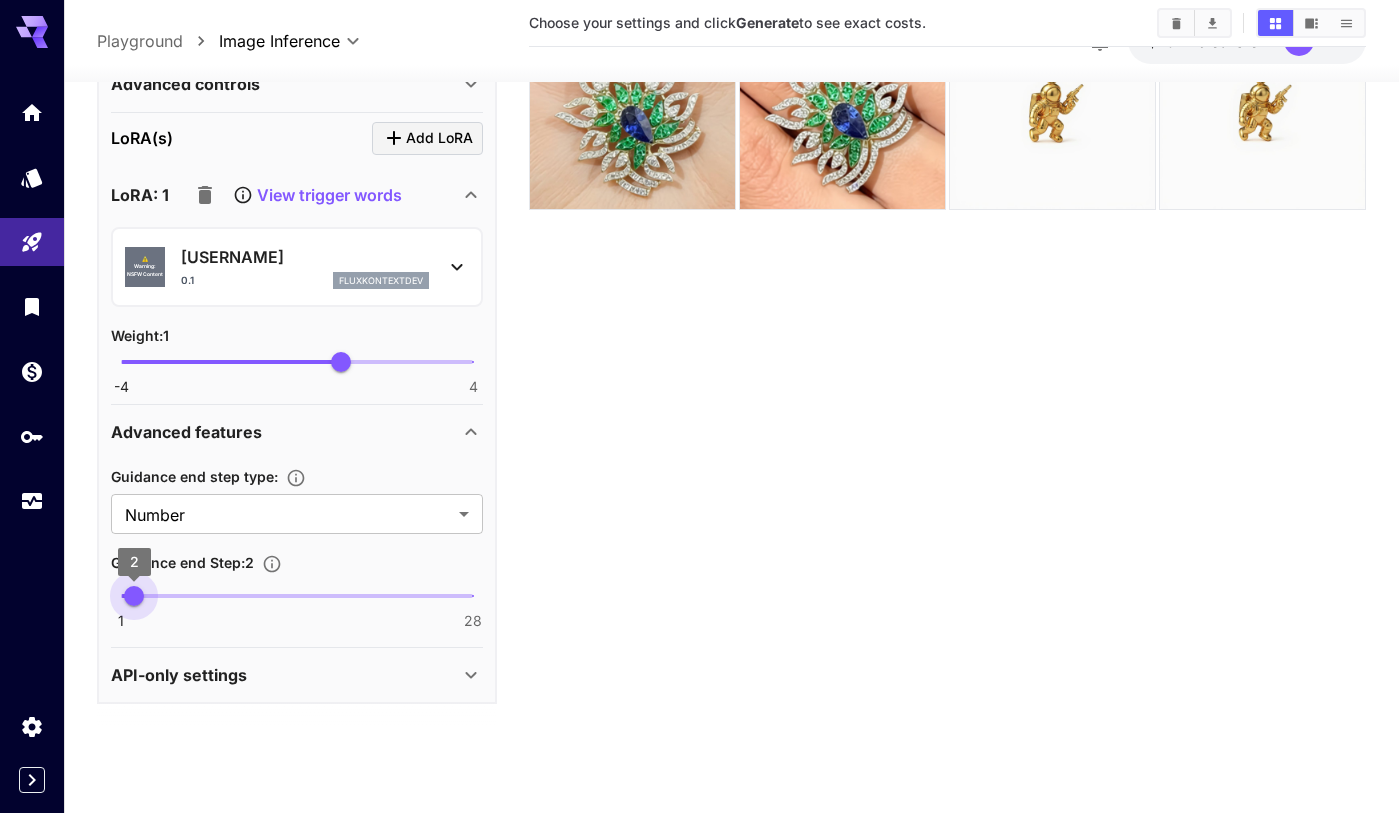 click on "2" at bounding box center [134, 596] 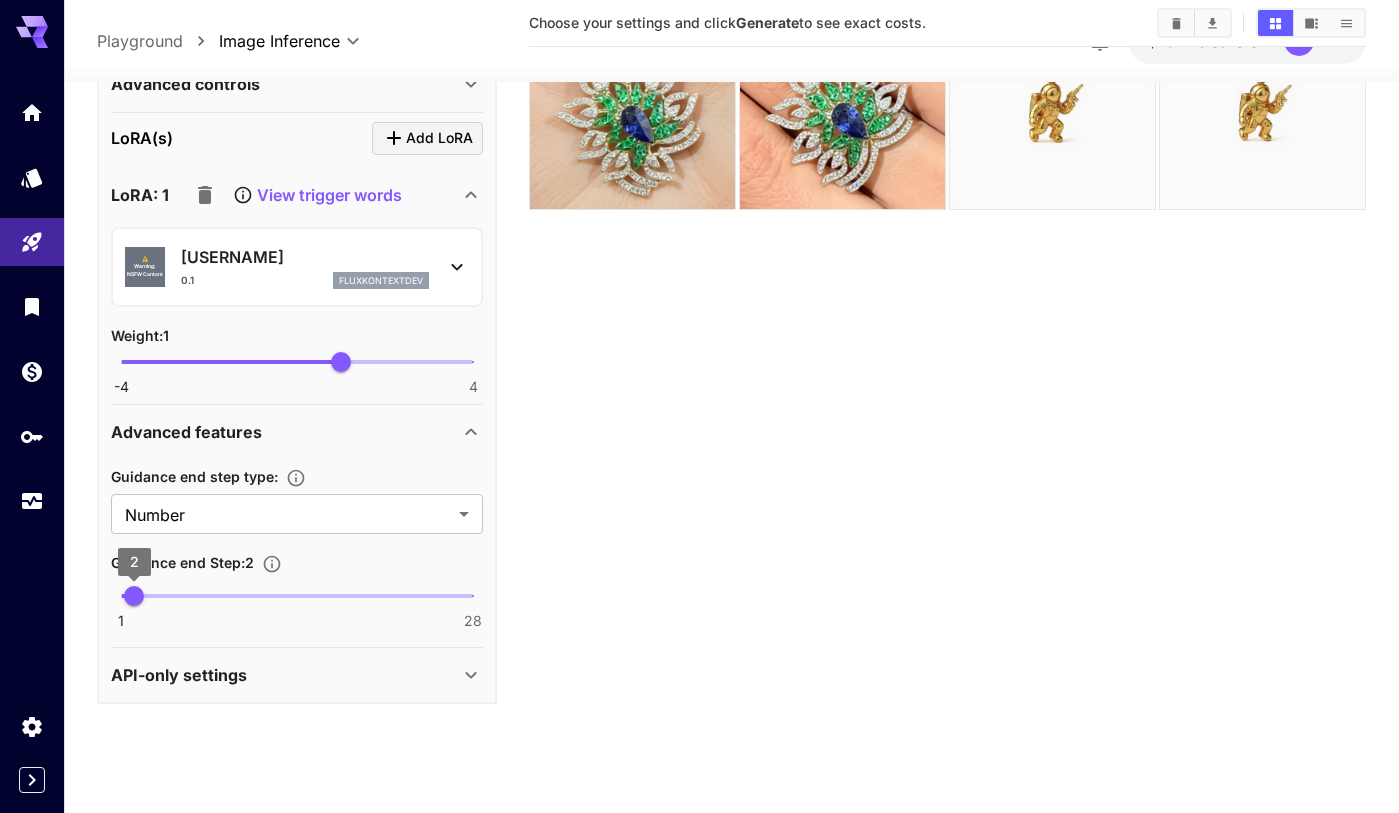 click on "2" at bounding box center [134, 596] 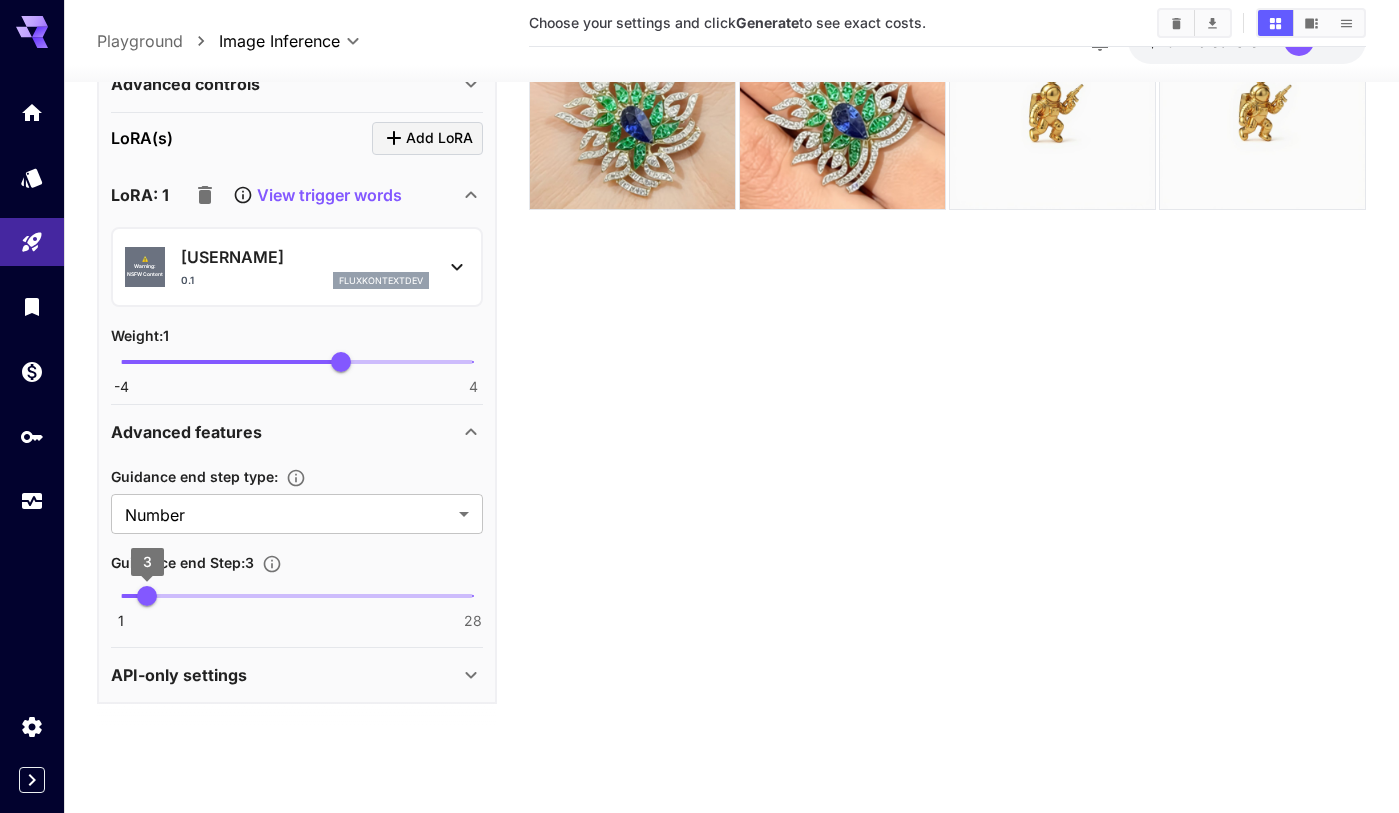 click on "3" at bounding box center (147, 596) 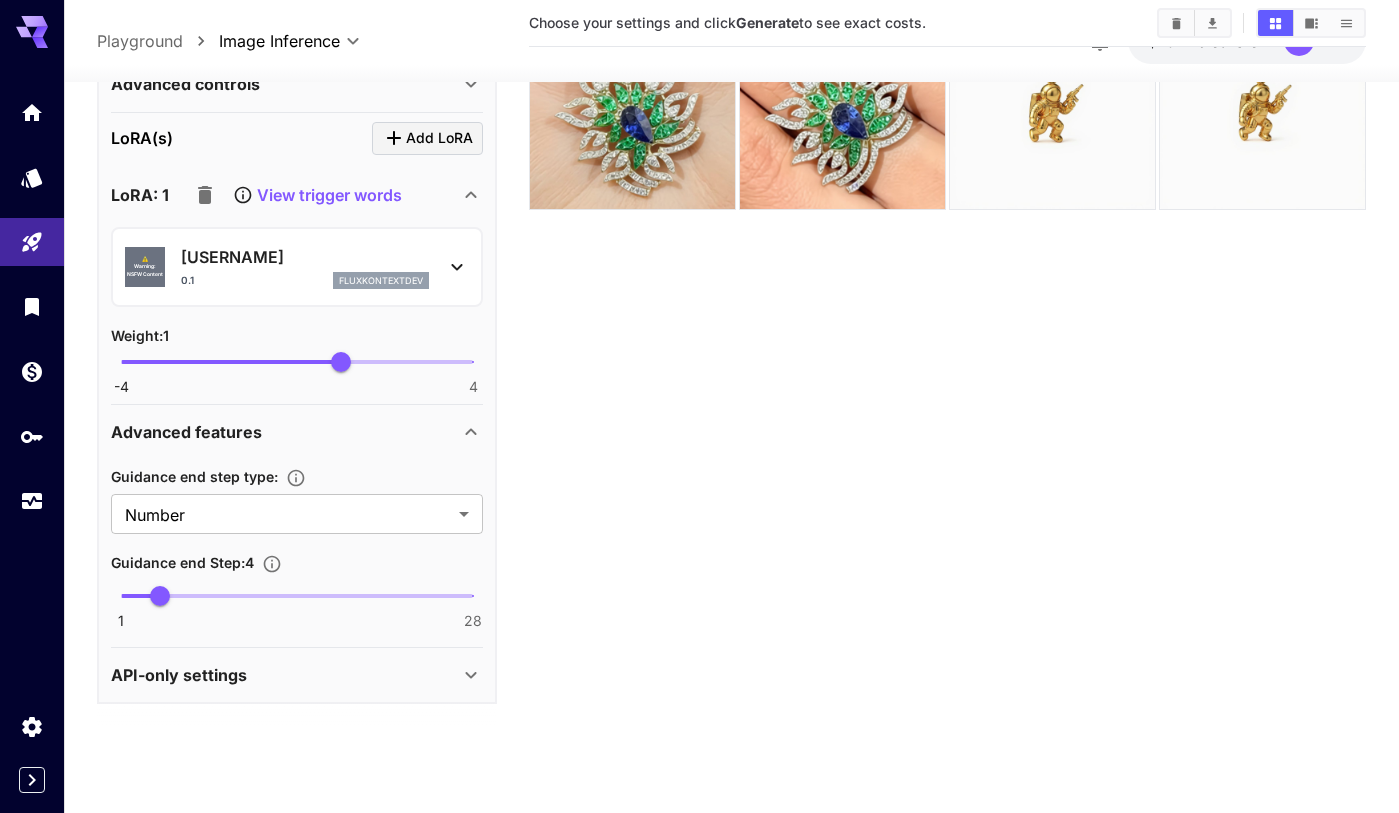 click on "API-only settings" at bounding box center [297, 675] 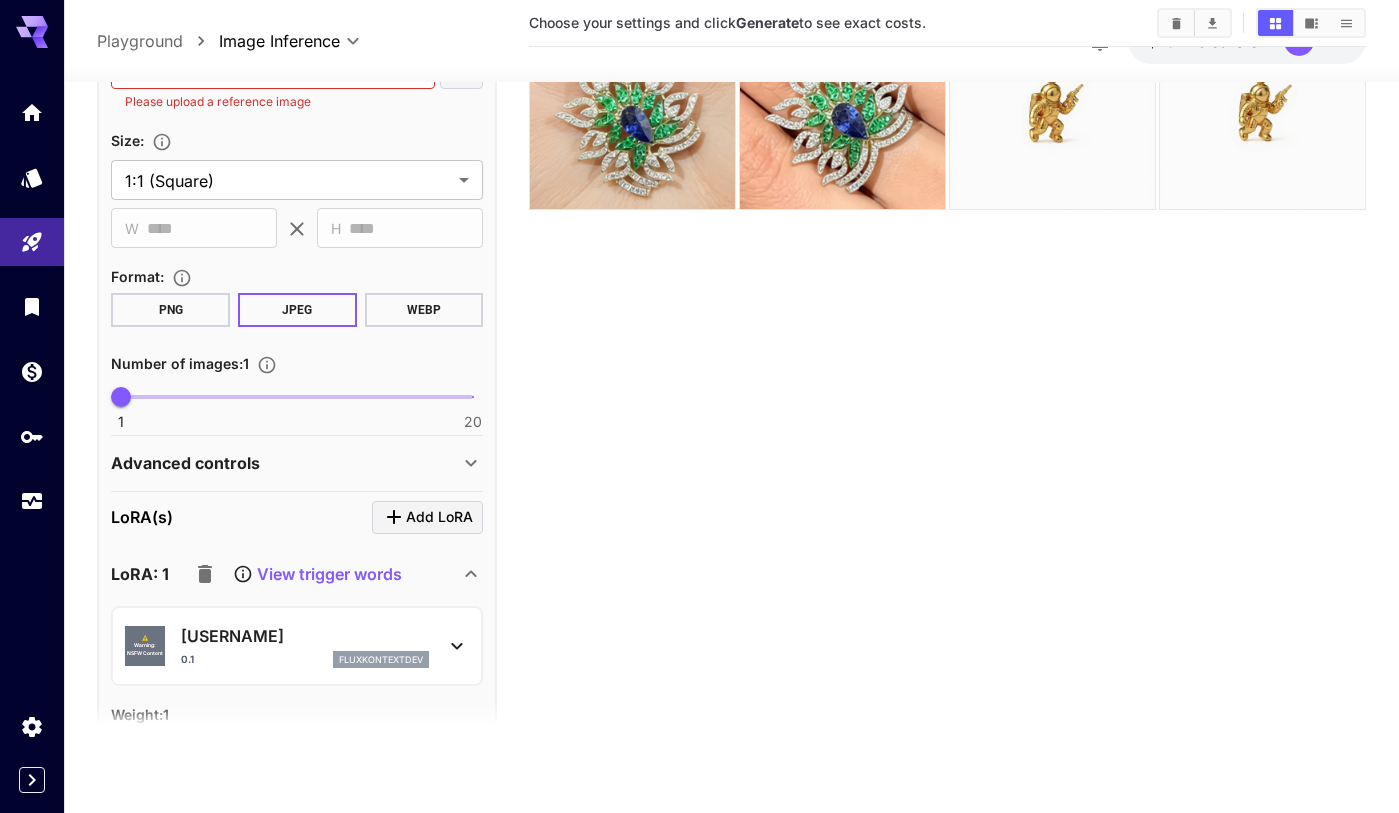 scroll, scrollTop: 520, scrollLeft: 0, axis: vertical 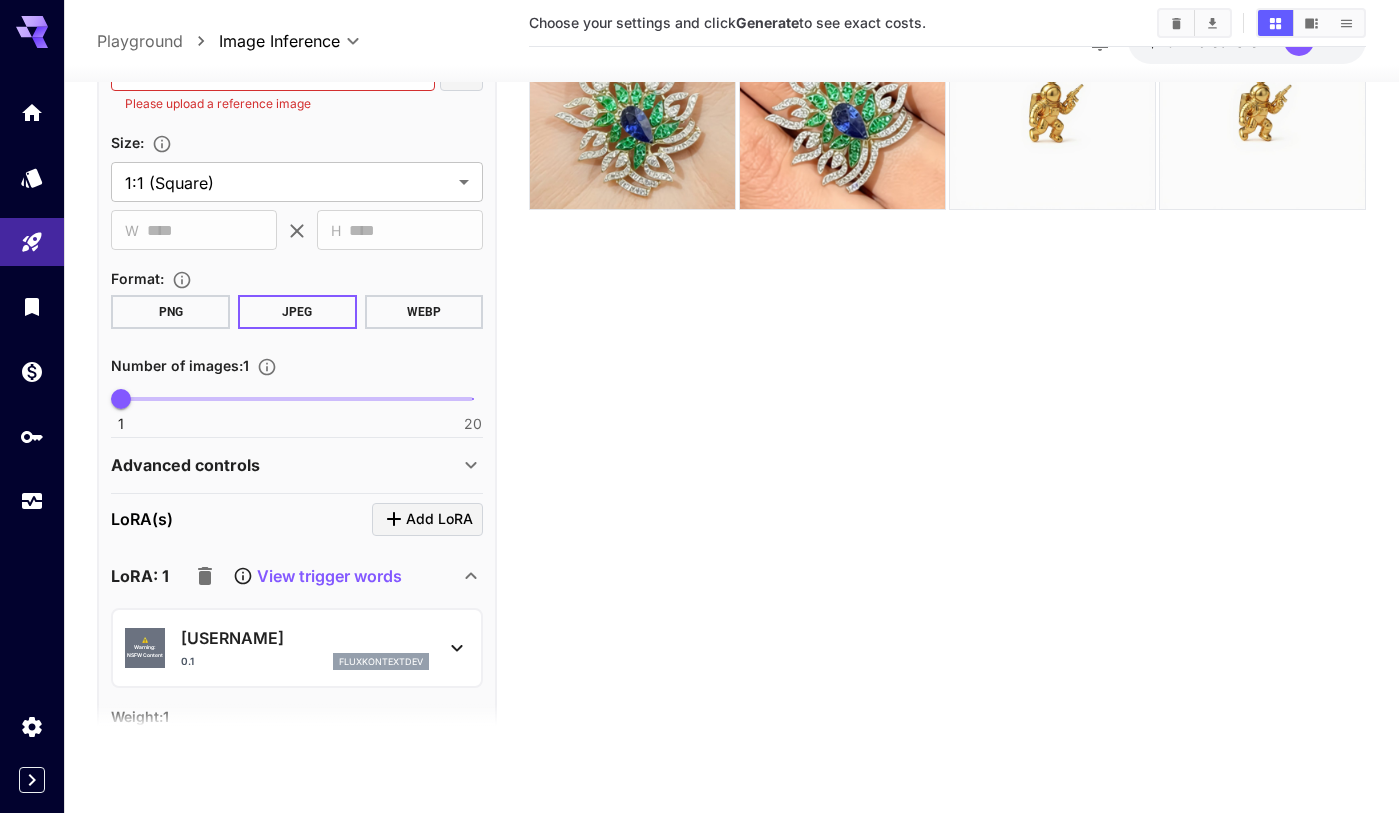 click on "Advanced controls" at bounding box center (297, 465) 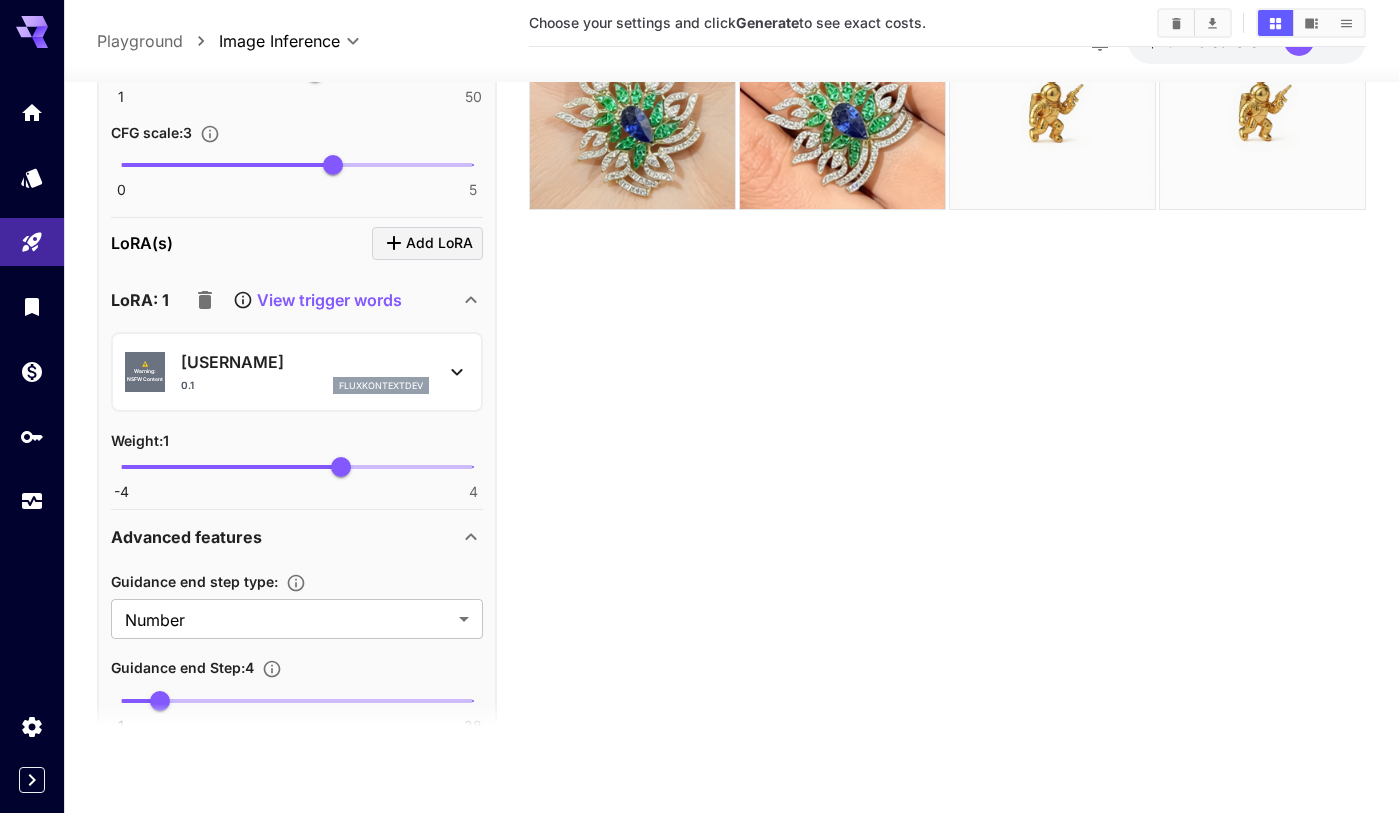 scroll, scrollTop: 1204, scrollLeft: 0, axis: vertical 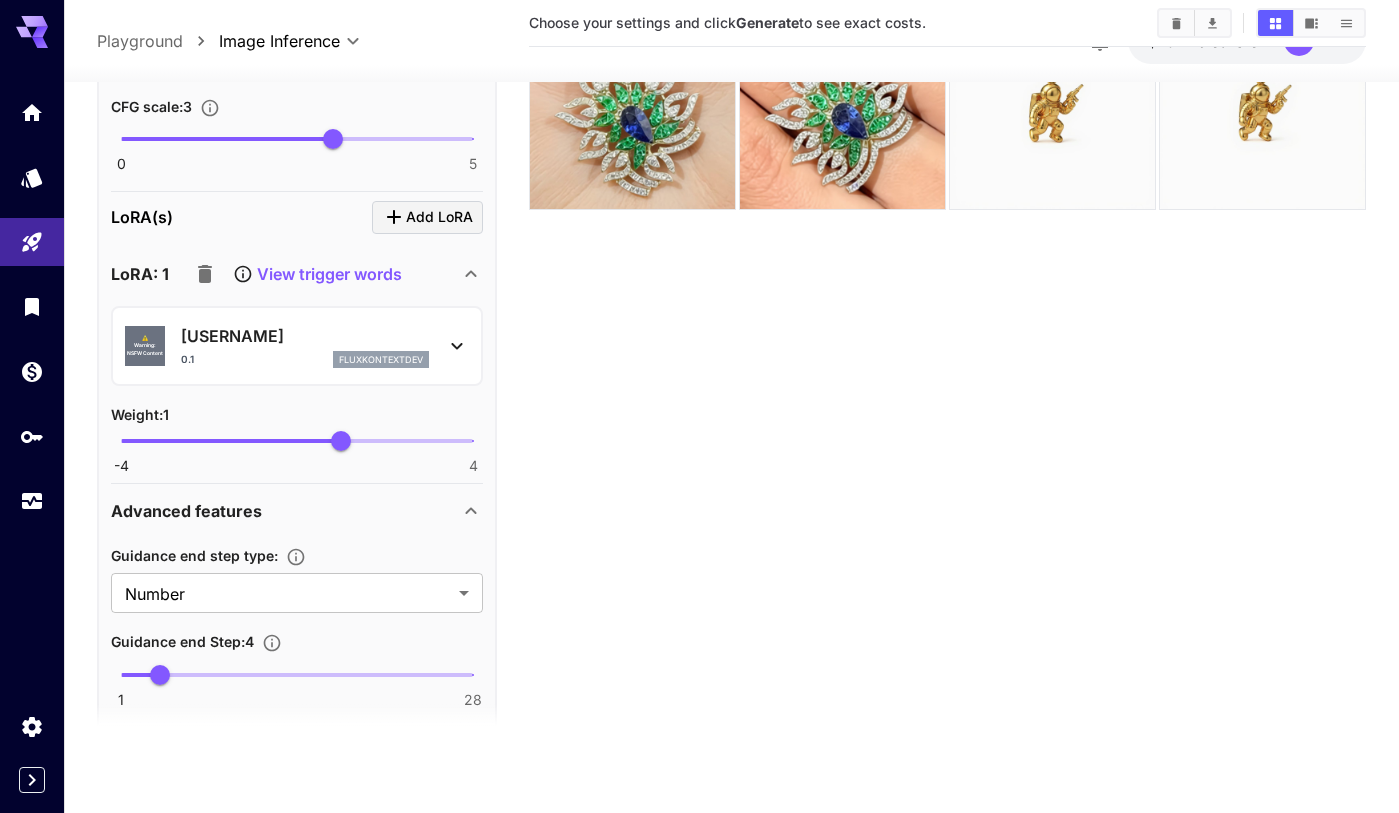 click on "1 28 4" at bounding box center (297, 675) 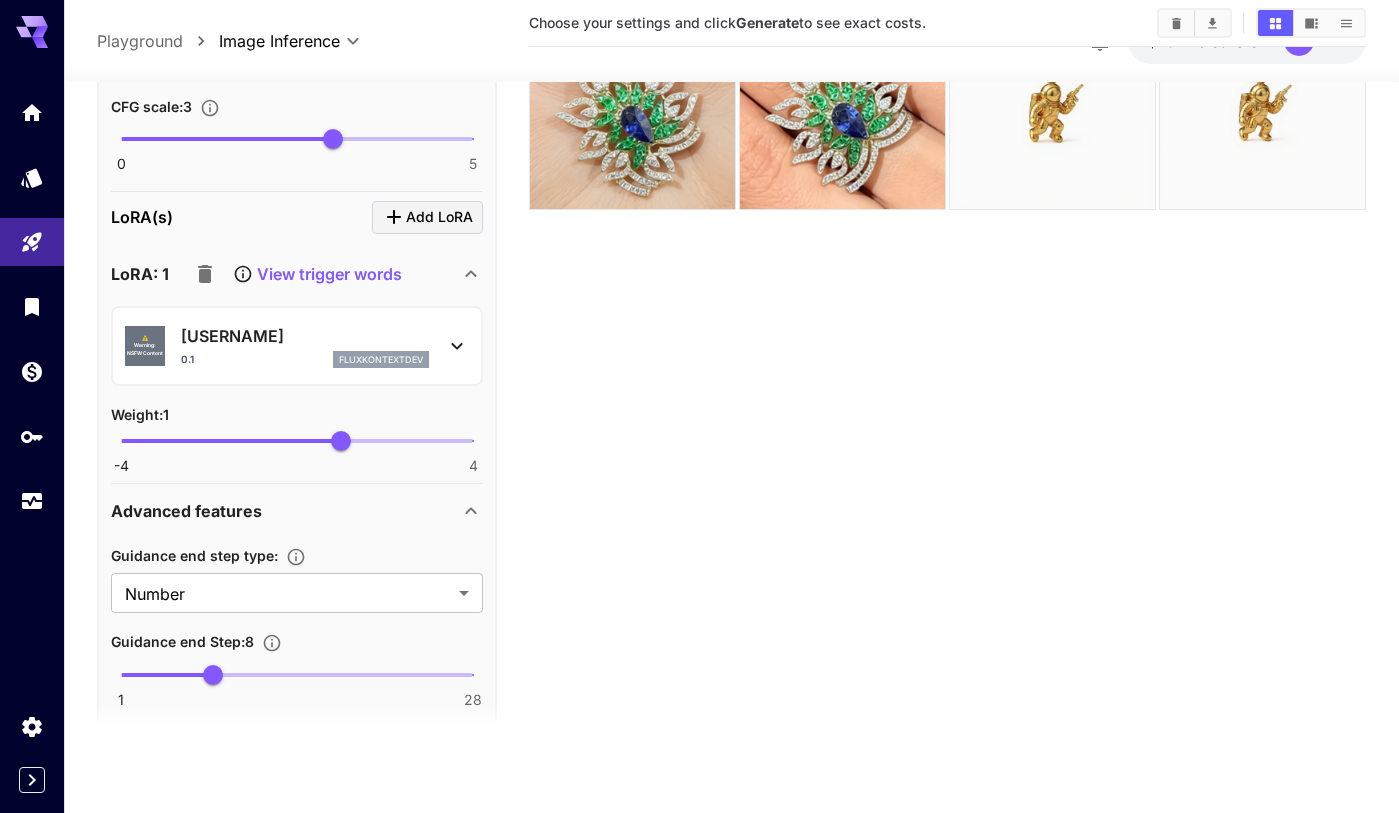 click on "1 28 8" at bounding box center [297, 675] 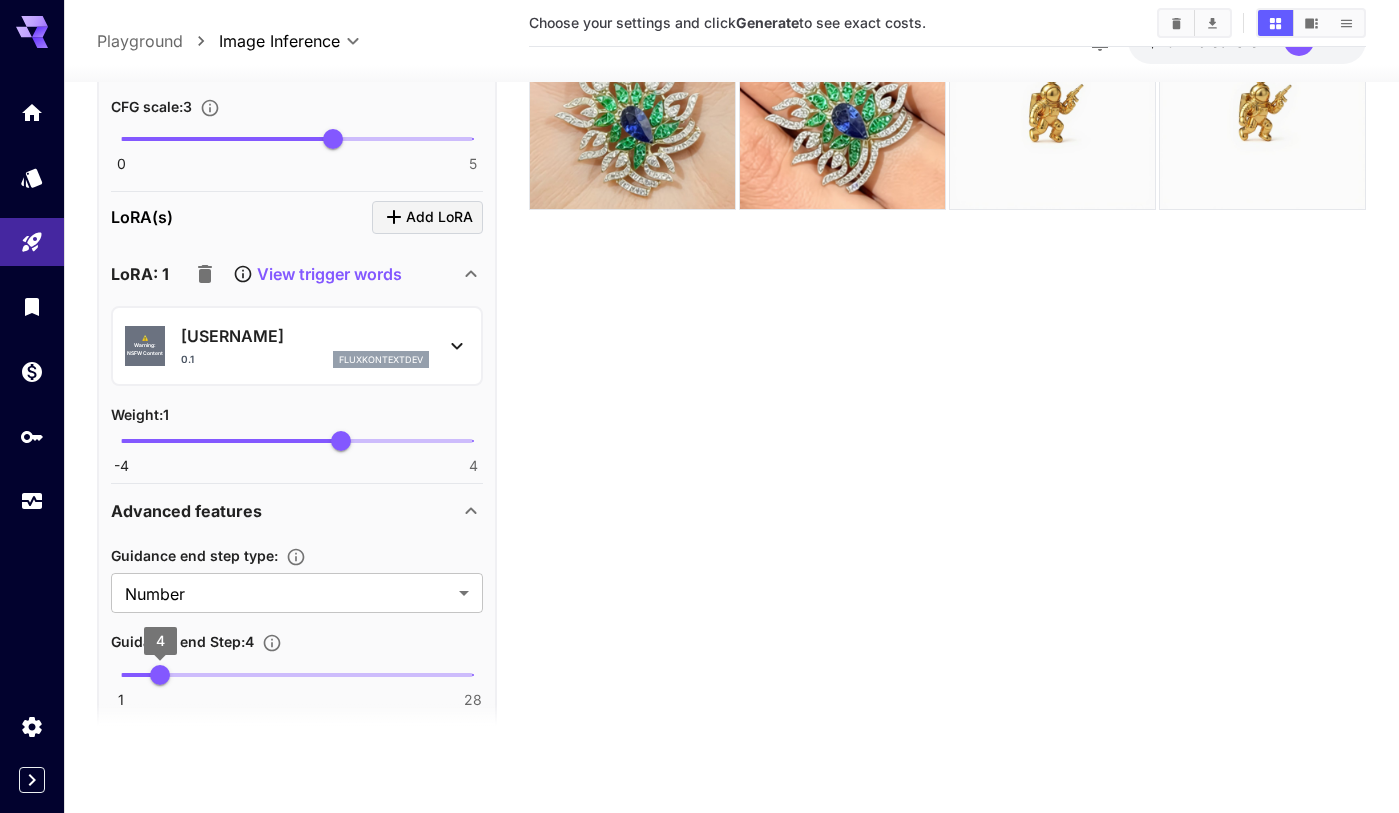 click on "4" at bounding box center [160, 675] 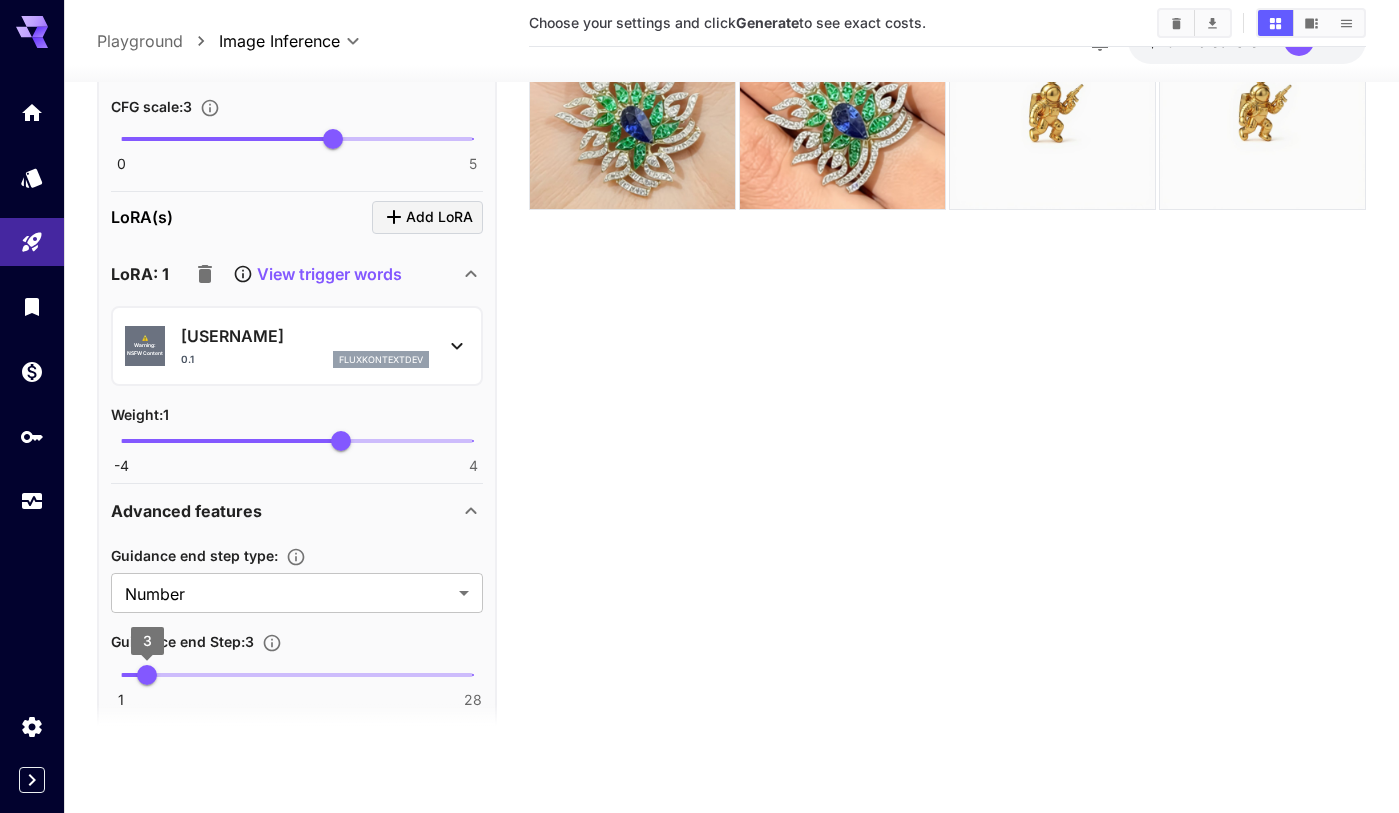 type on "*" 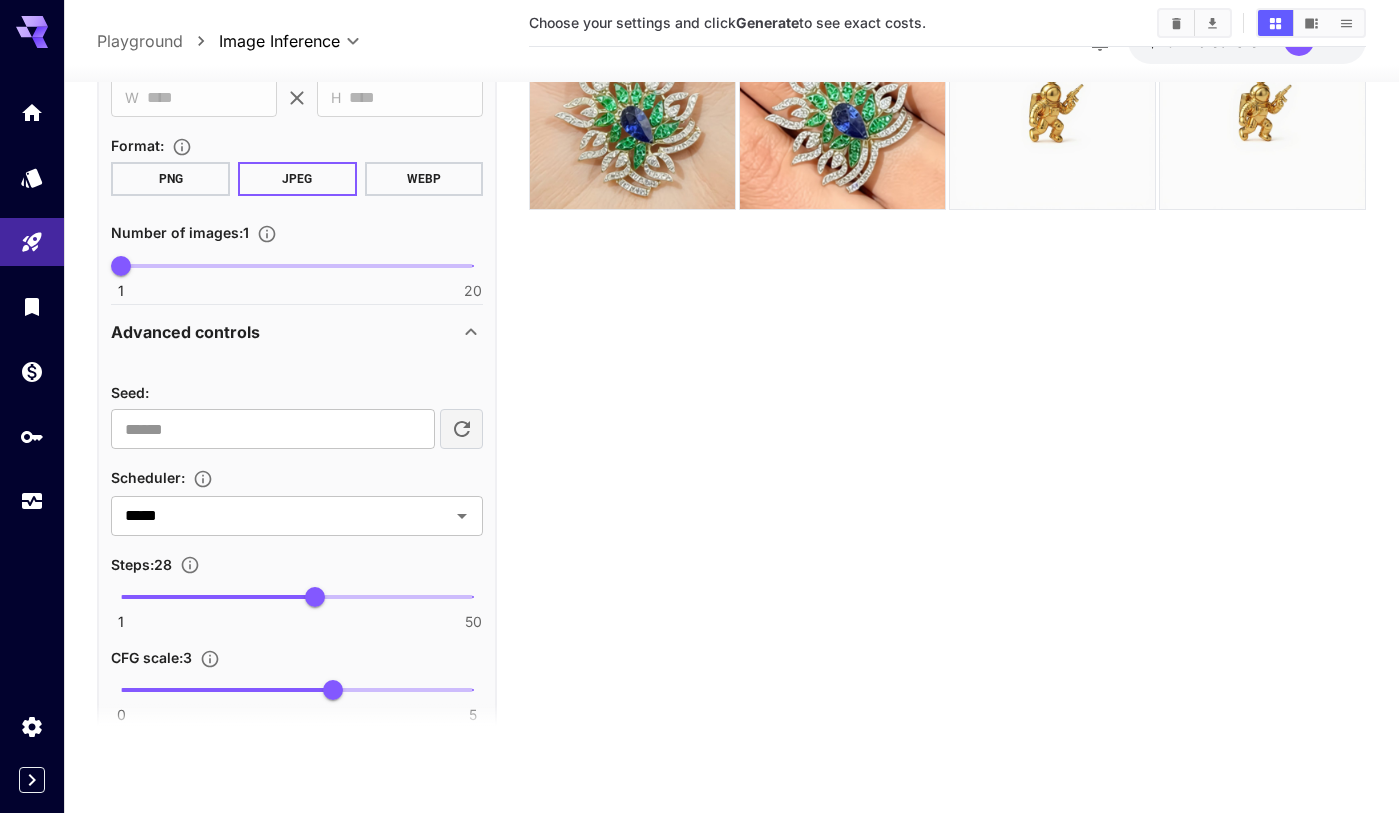 scroll, scrollTop: 650, scrollLeft: 0, axis: vertical 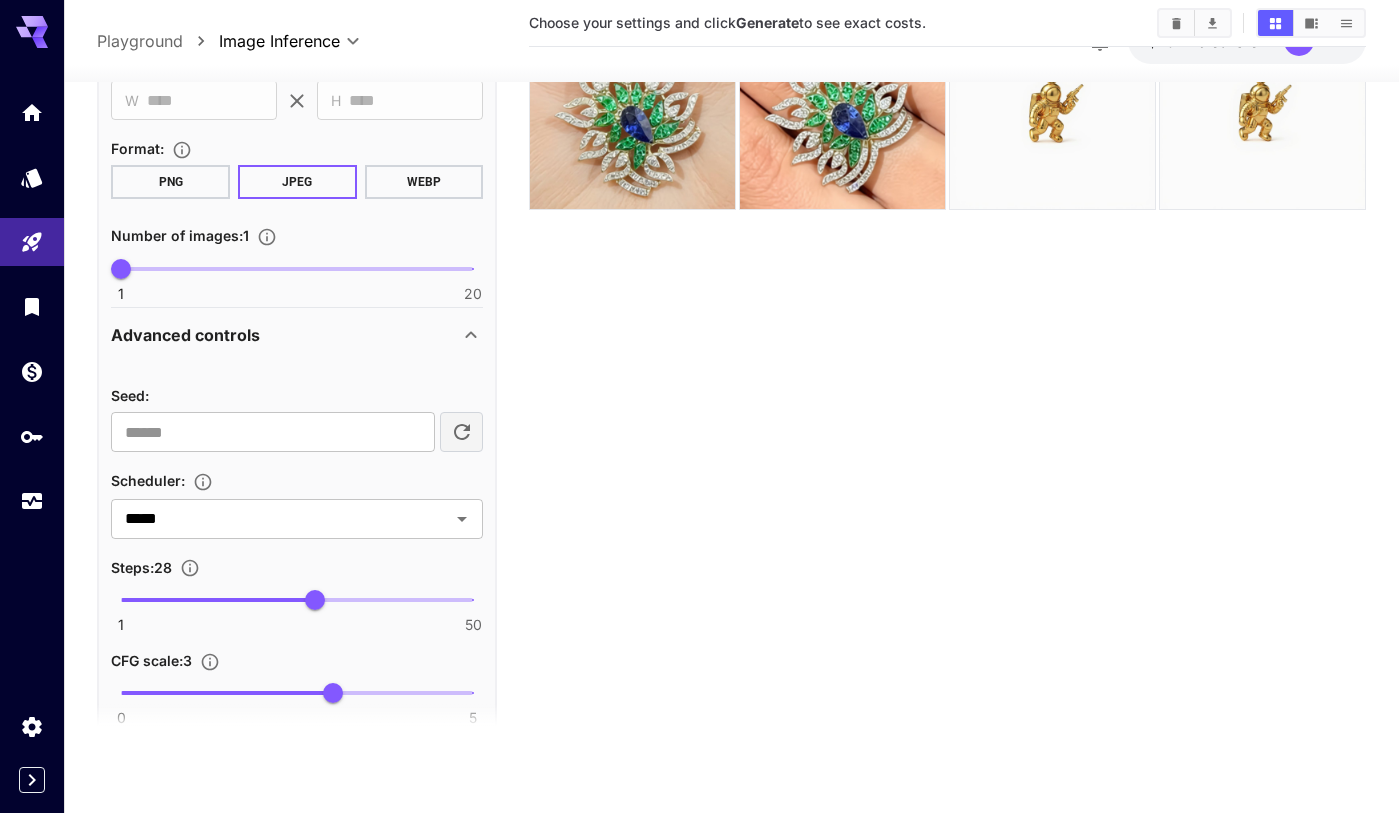click at bounding box center (297, 693) 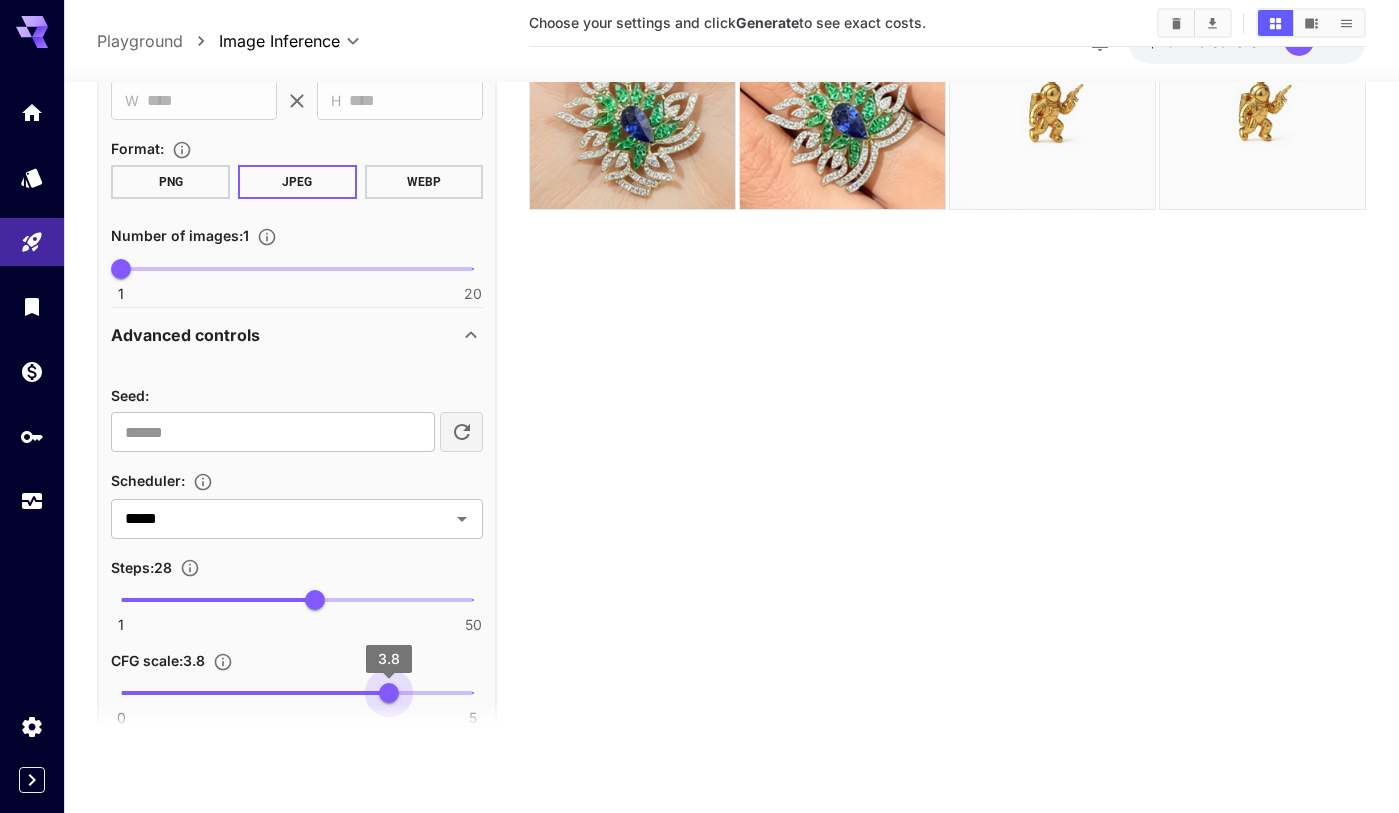 click on "0 5 3.8" at bounding box center [297, 693] 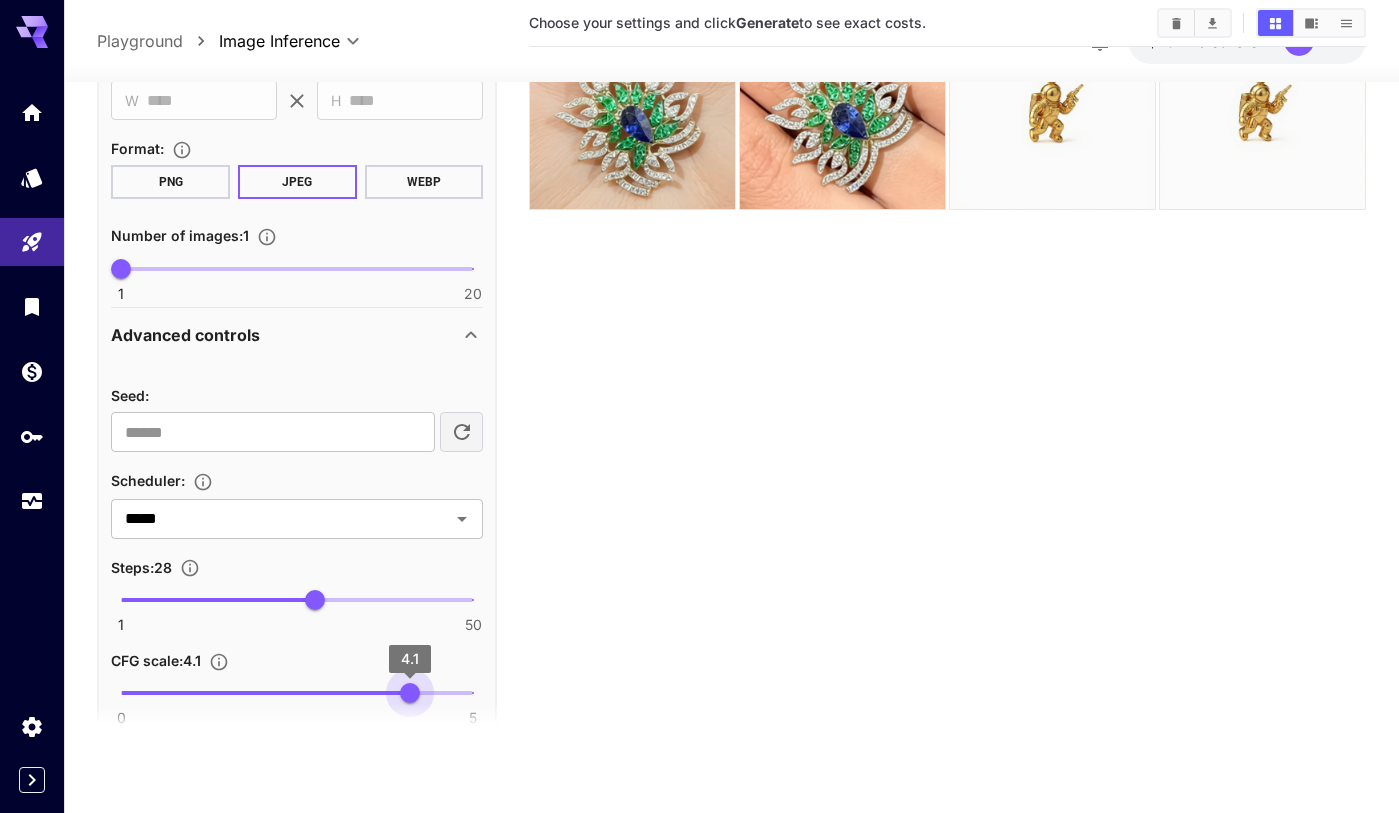 click on "0 5 4.1" at bounding box center [297, 693] 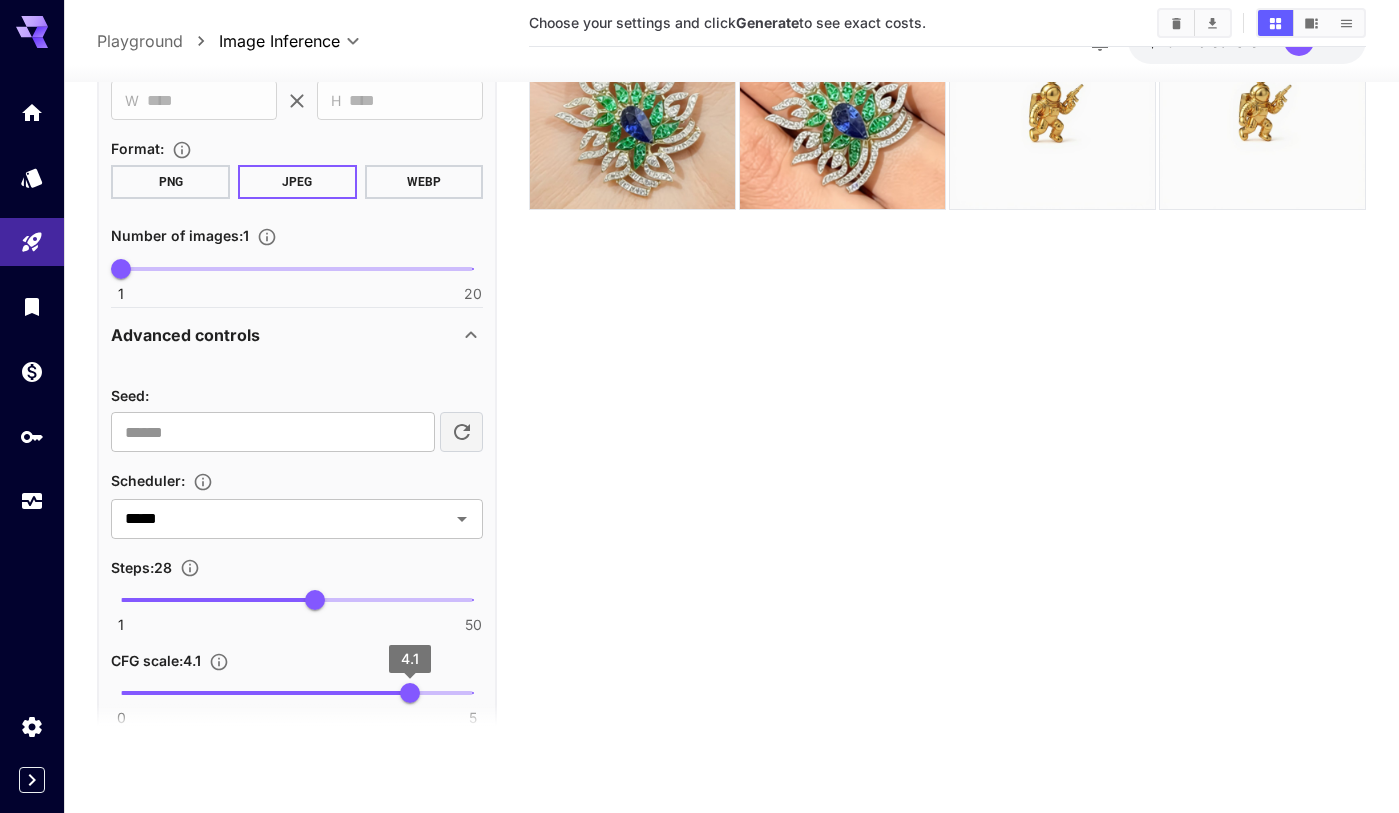 click on "4.1" at bounding box center (410, 693) 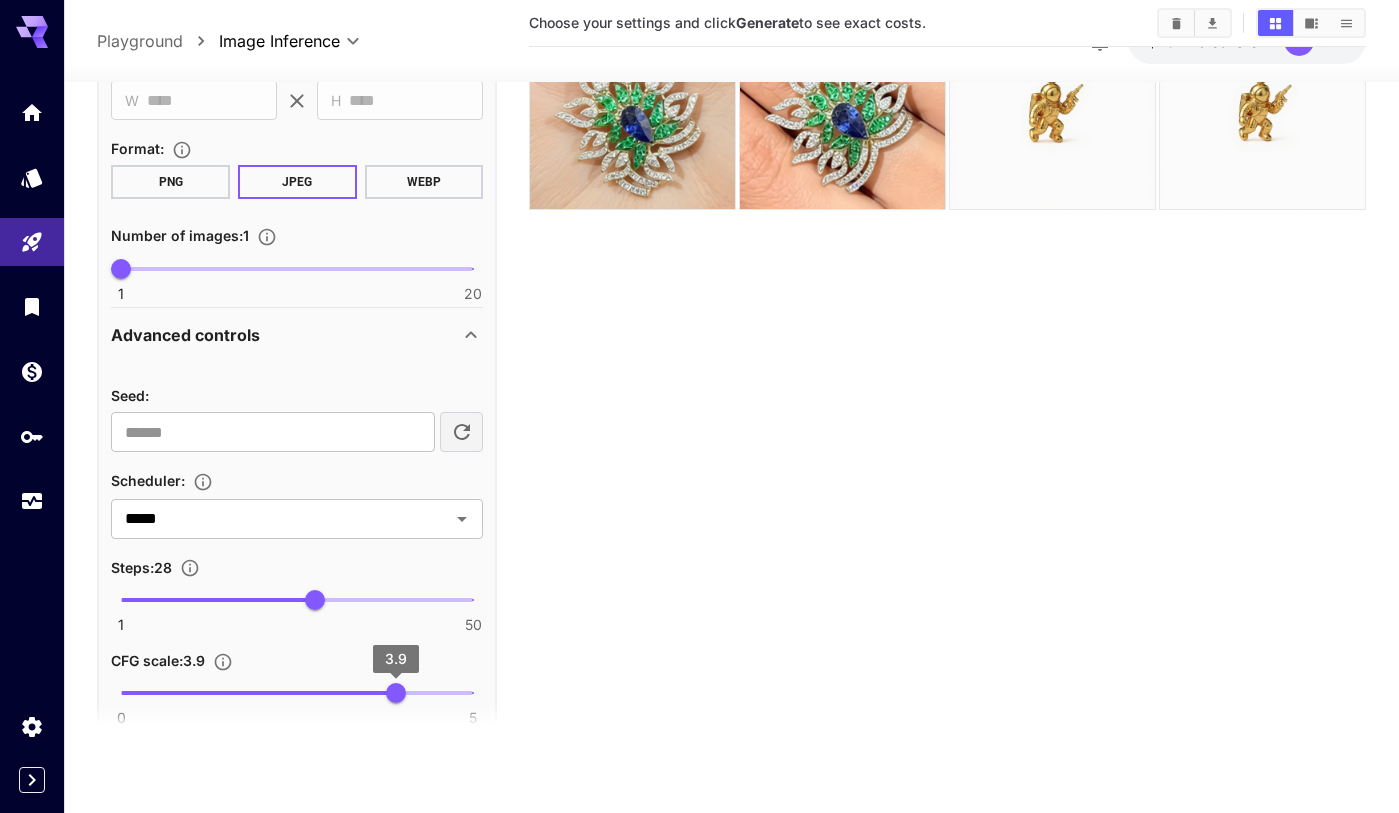 type on "*" 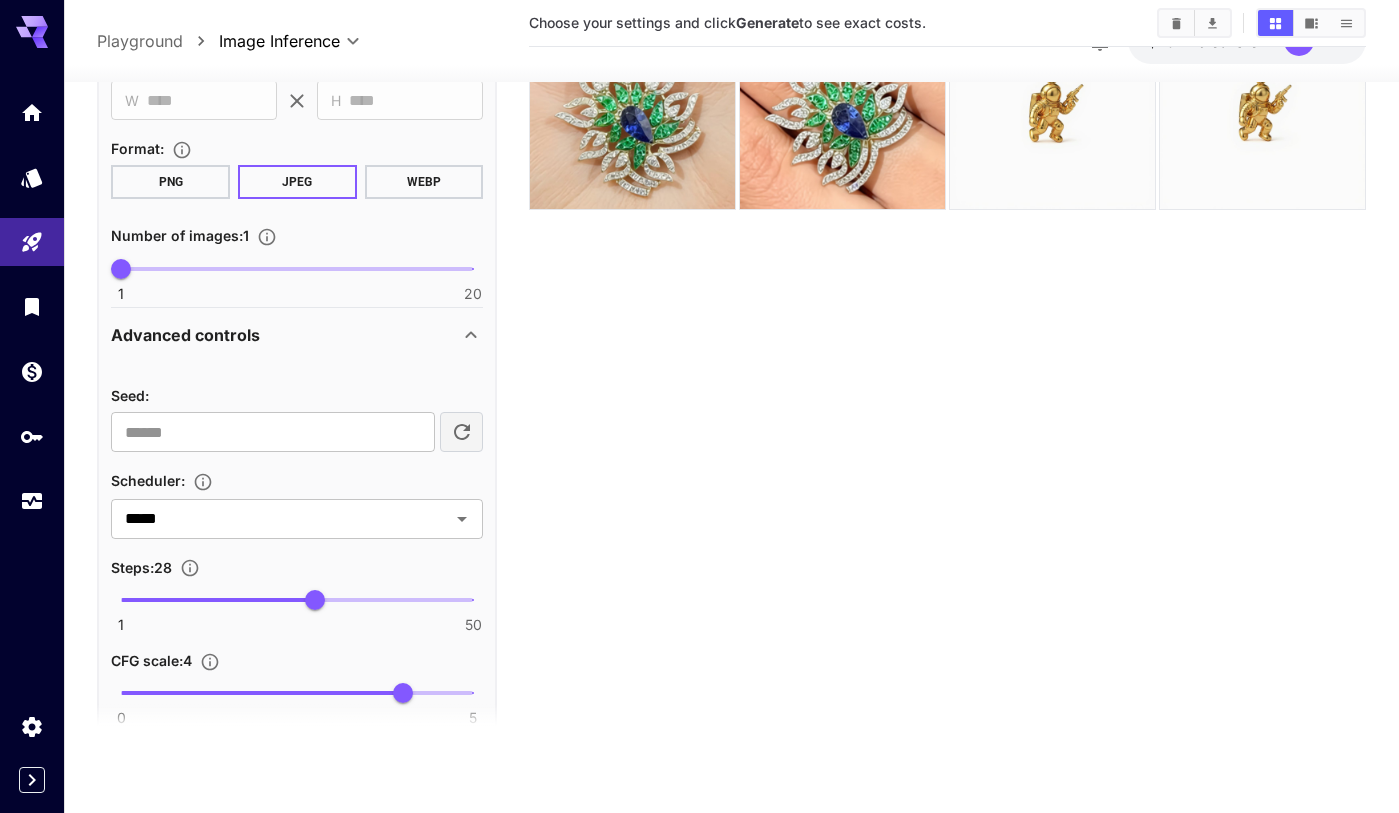 click on "1 50 28" at bounding box center (297, 600) 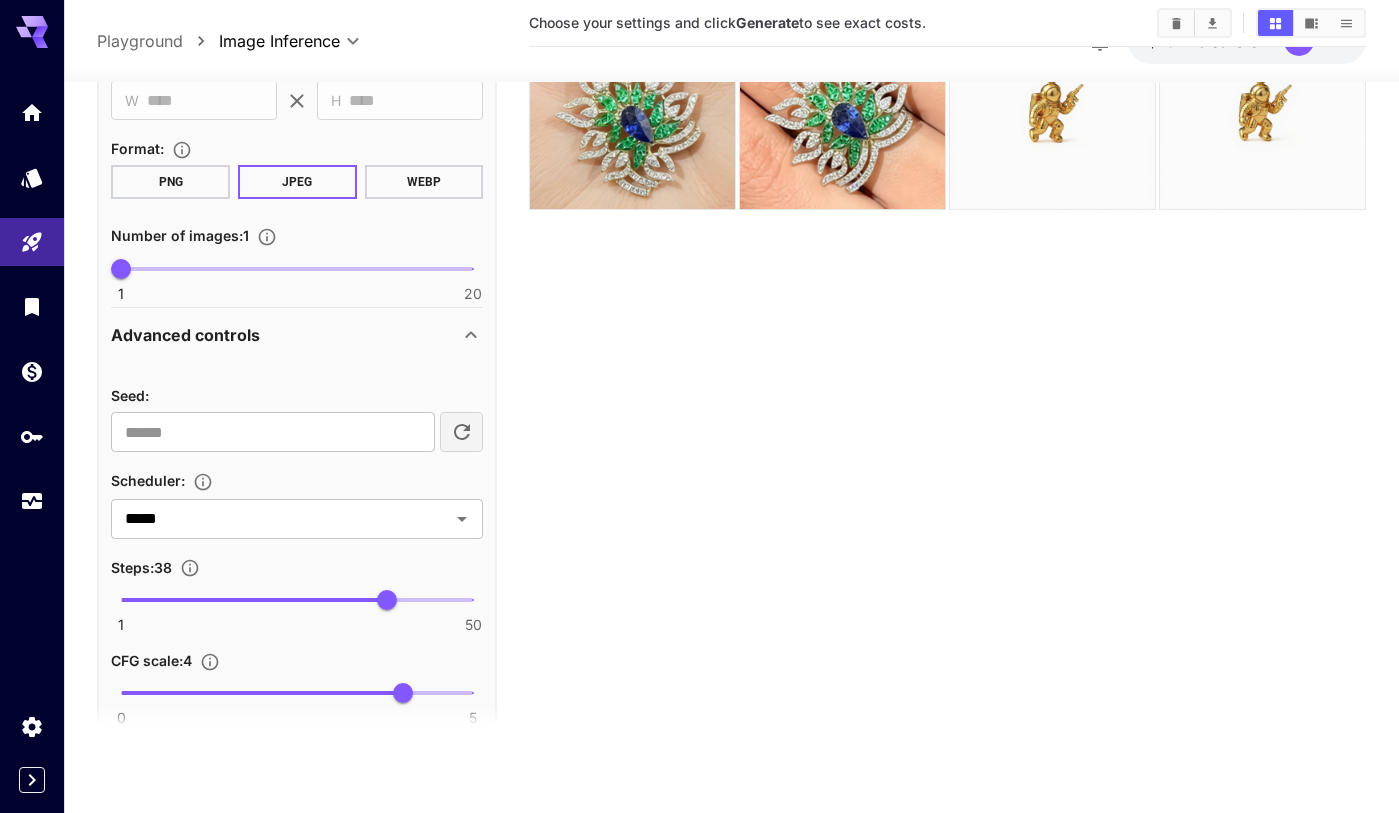 click at bounding box center [254, 600] 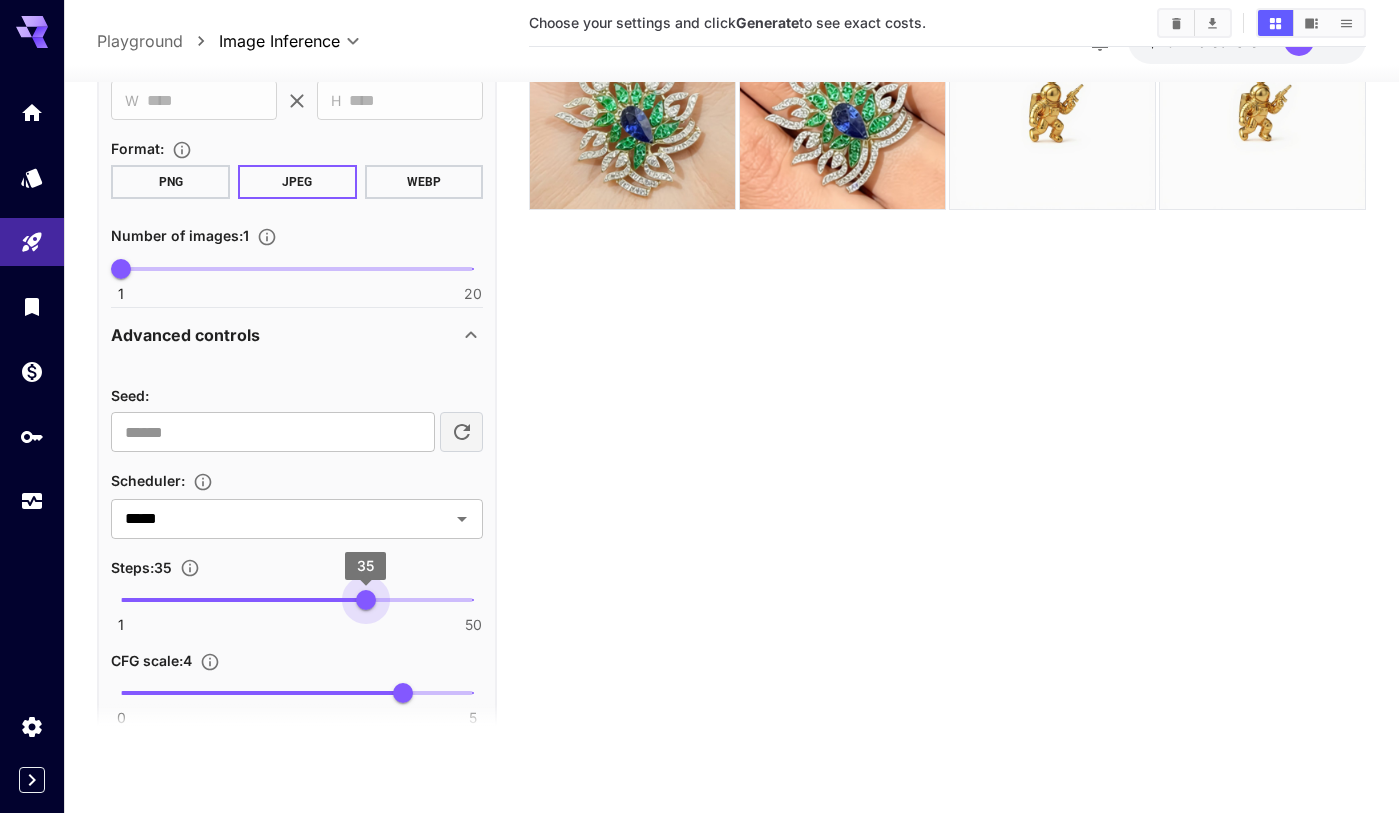 click at bounding box center (297, 600) 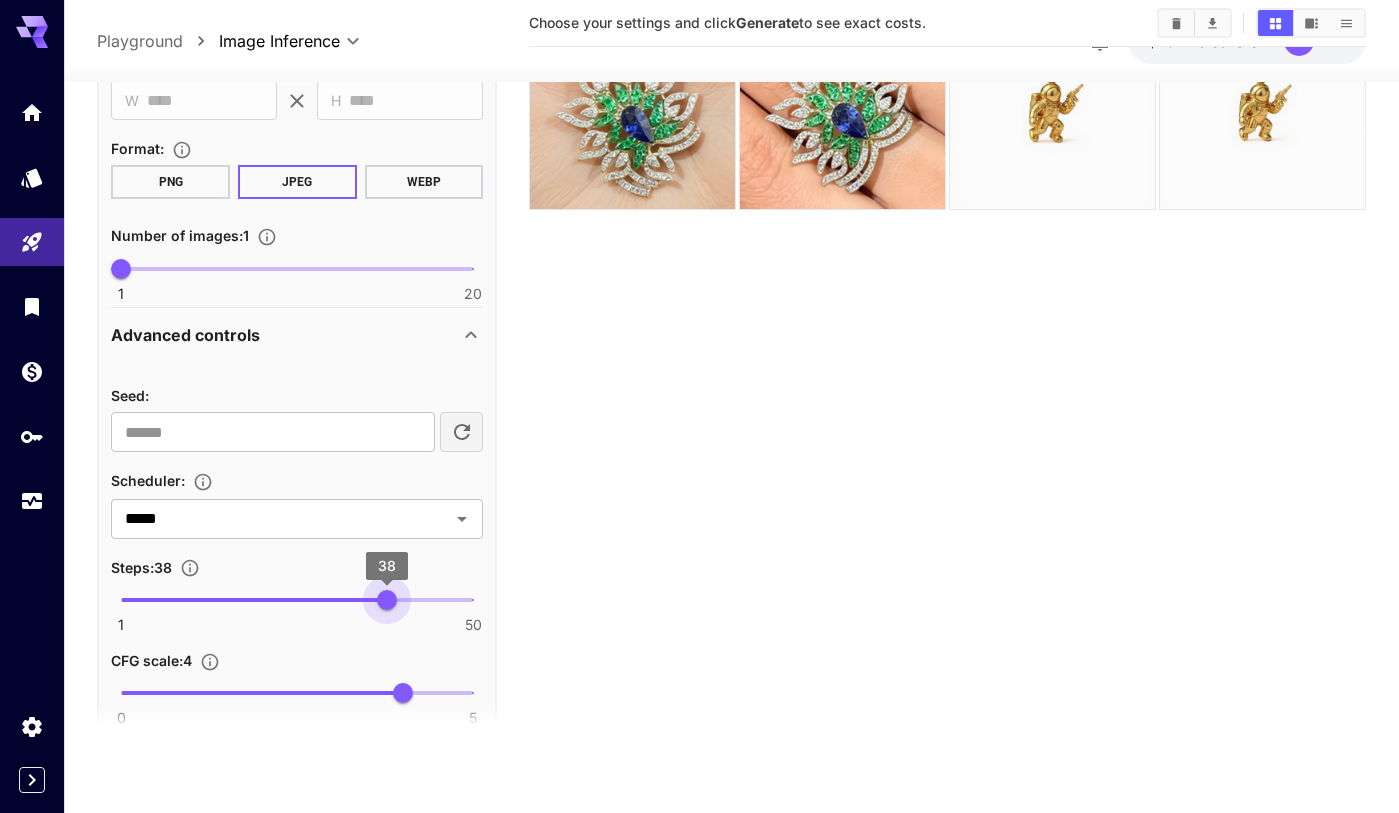 click on "38" at bounding box center (387, 600) 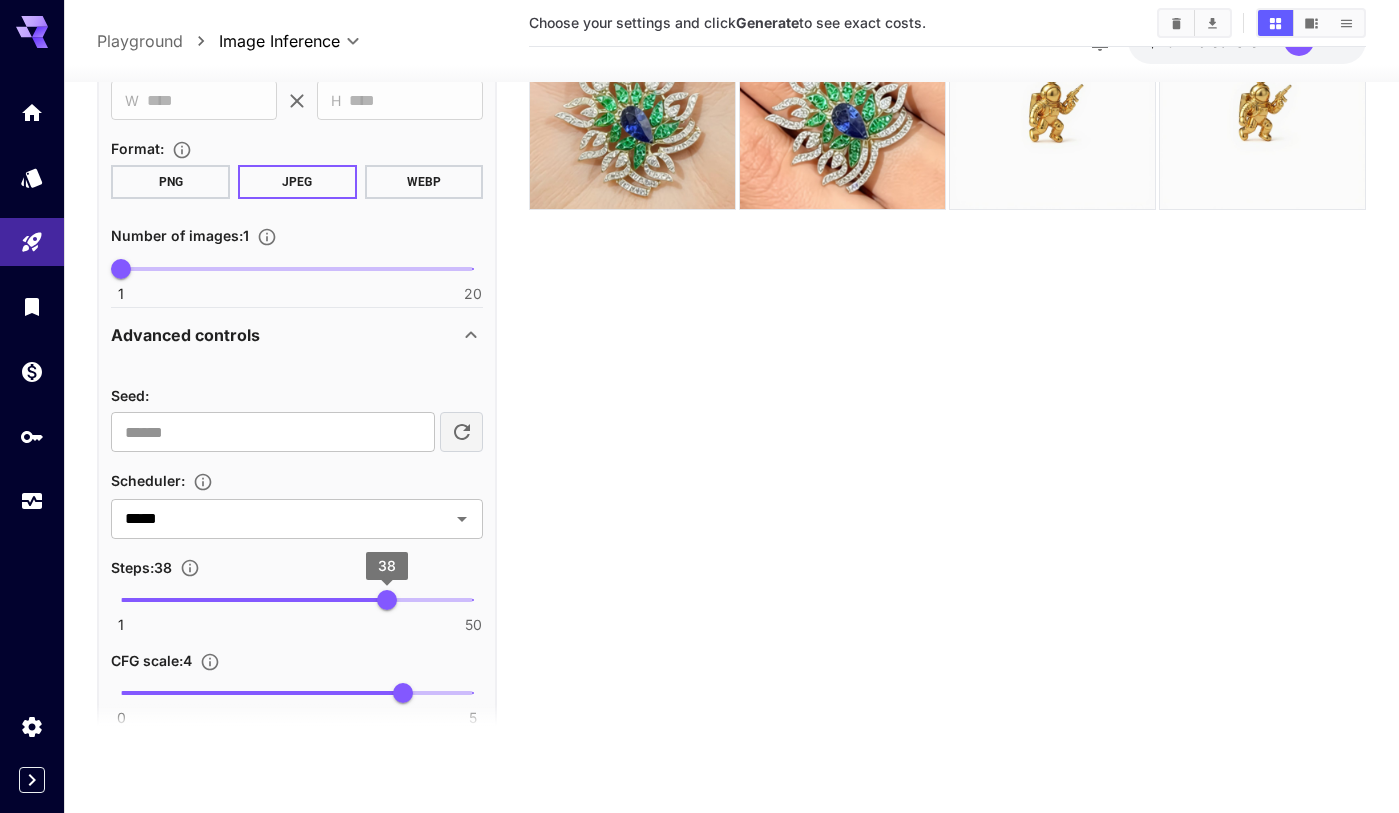 type on "**" 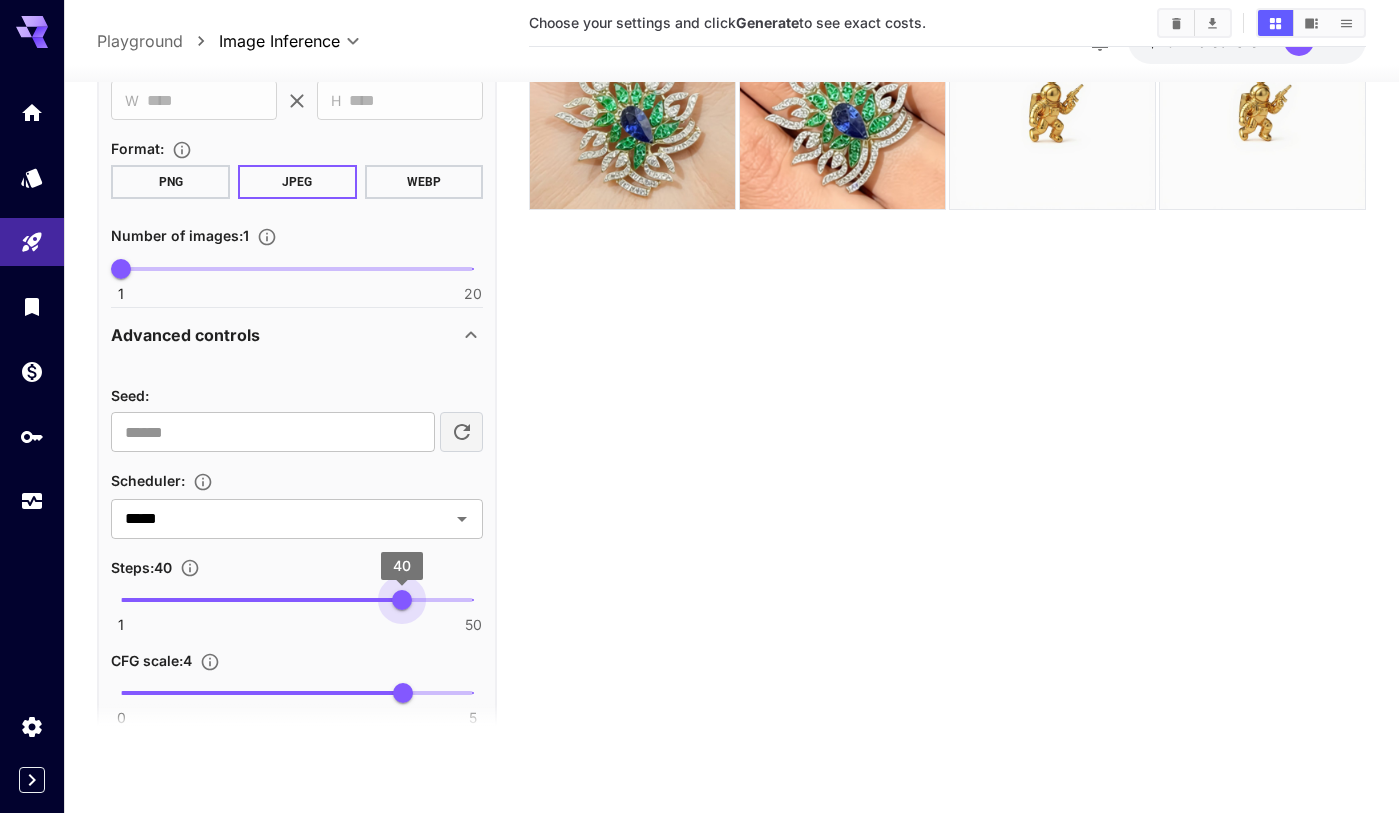 click on "40" at bounding box center [402, 600] 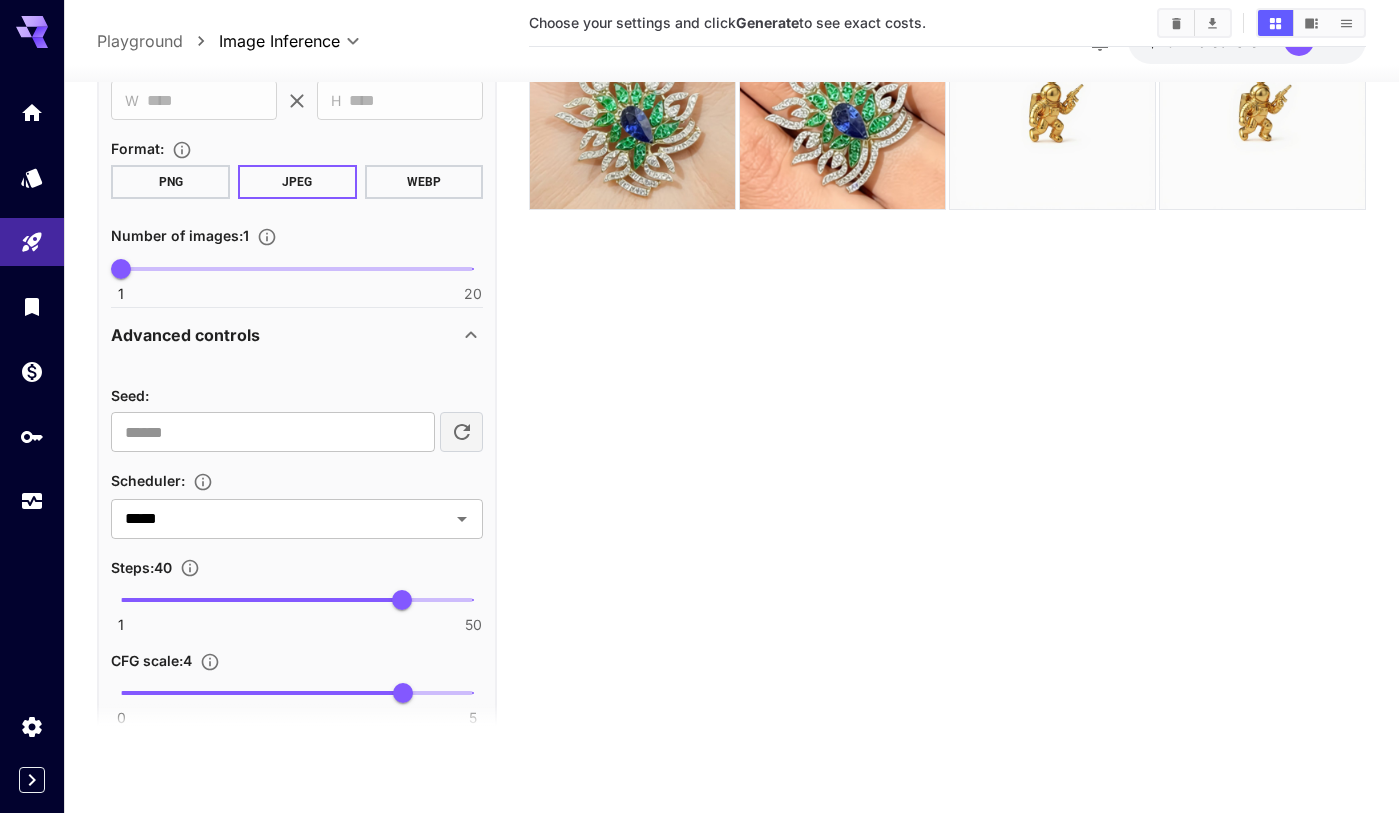 scroll, scrollTop: 0, scrollLeft: 0, axis: both 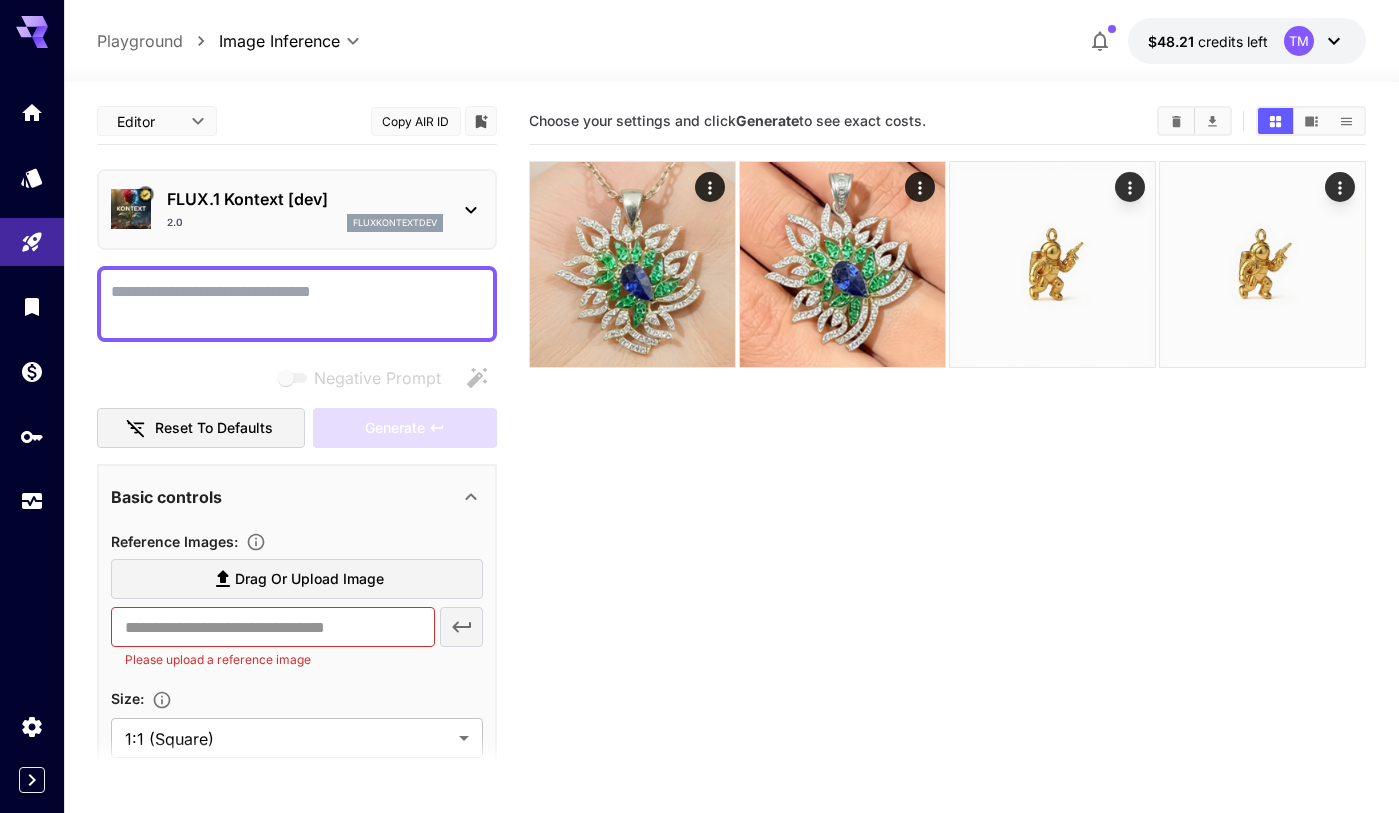 click on "Negative Prompt" at bounding box center (297, 304) 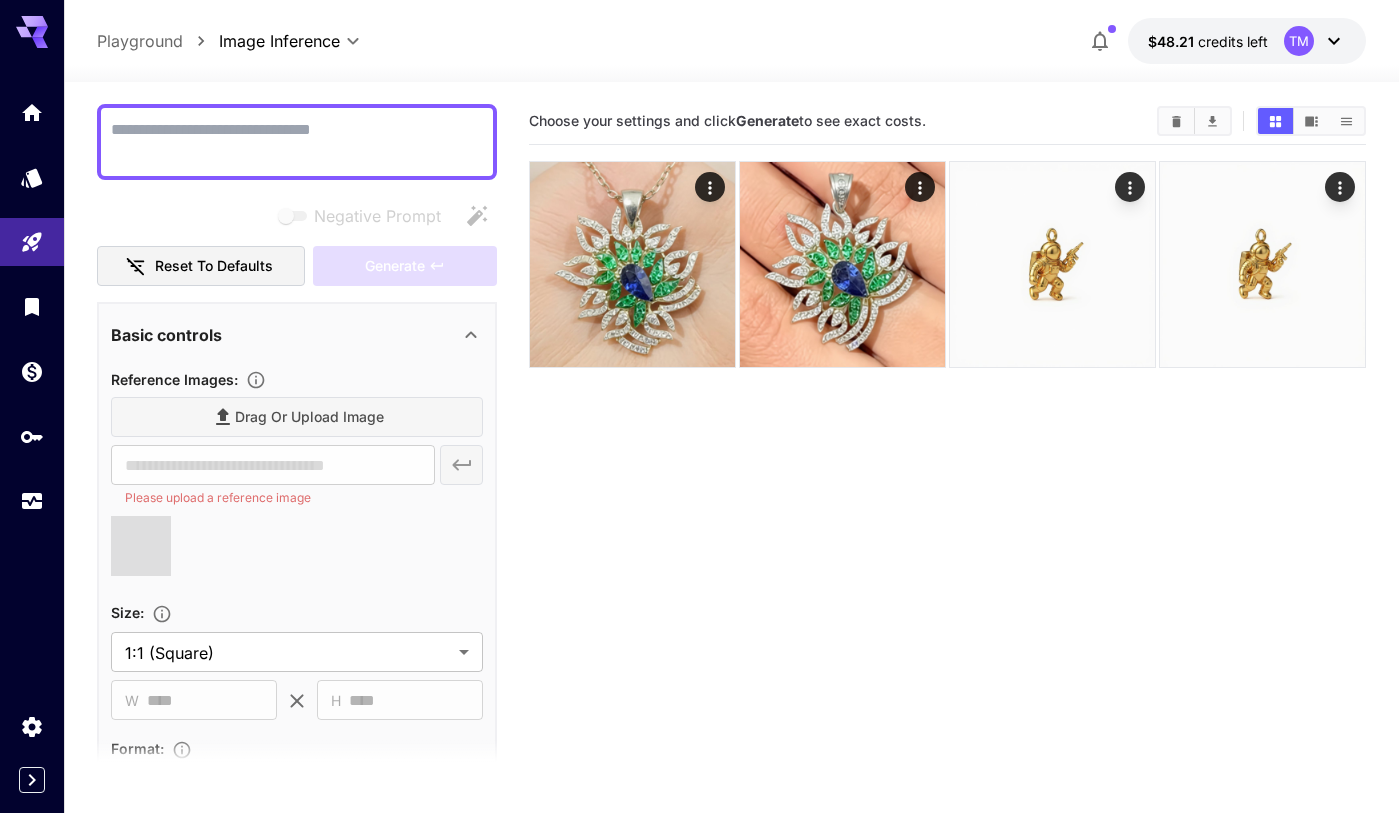 scroll, scrollTop: 190, scrollLeft: 0, axis: vertical 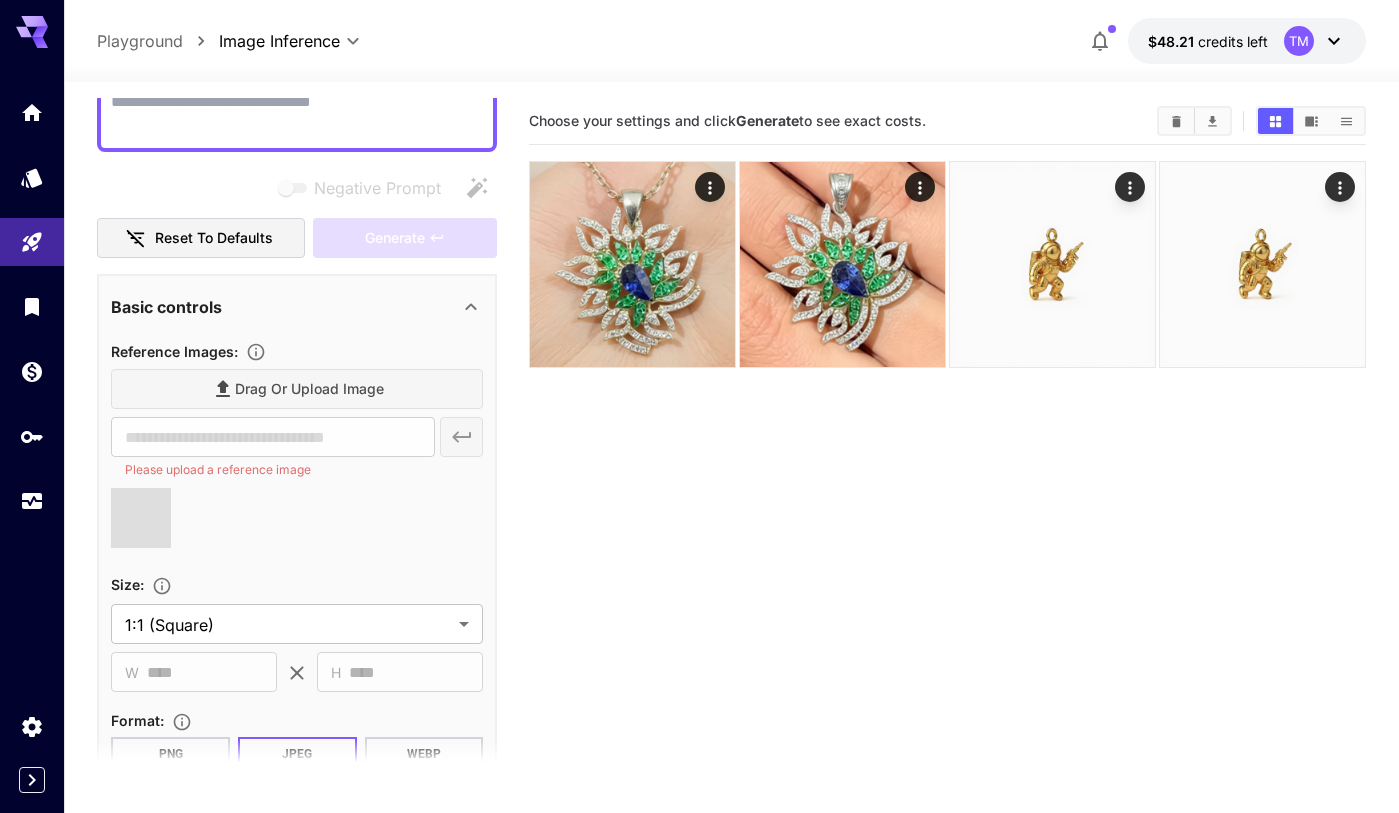 click on "Choose your settings and click  Generate  to see exact costs." at bounding box center (947, 504) 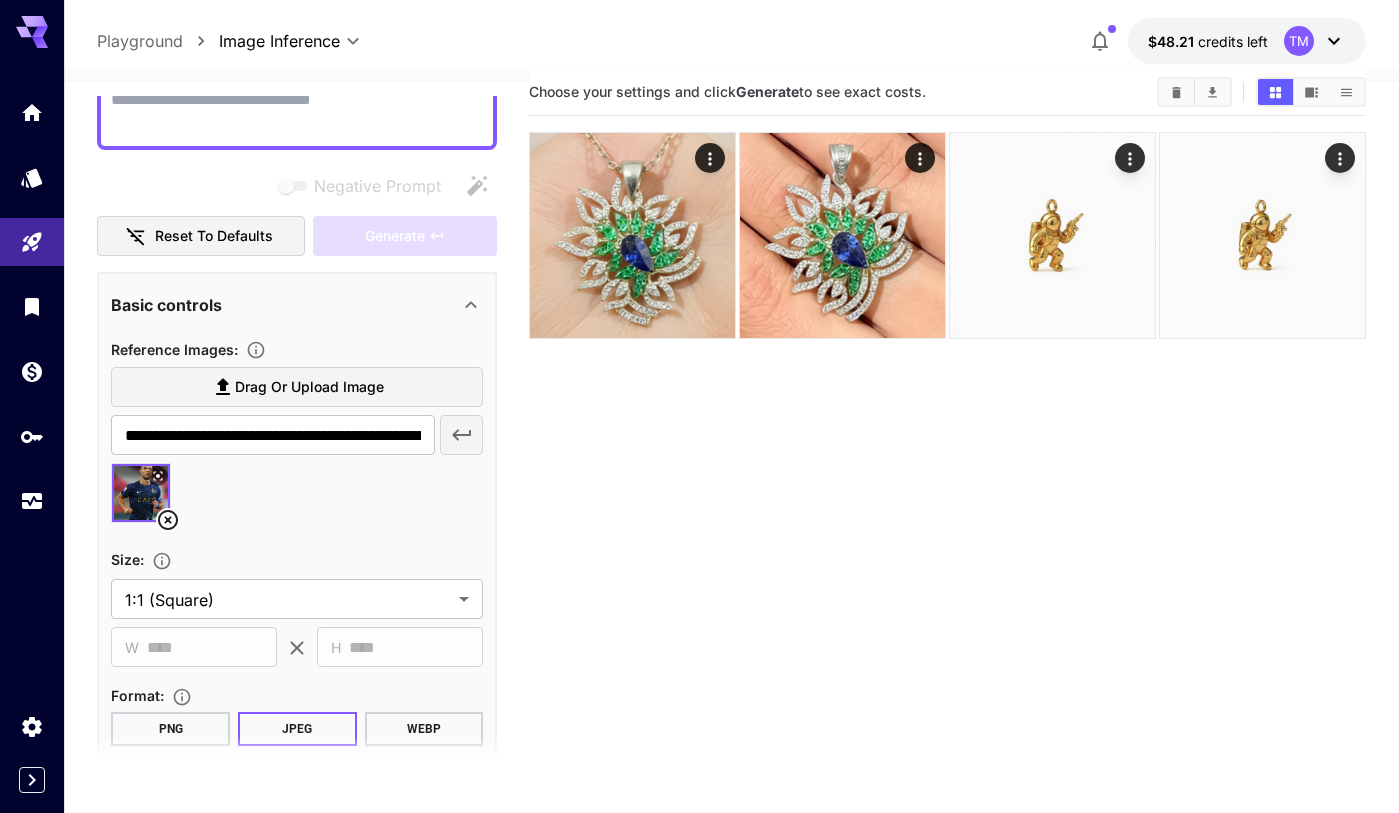 scroll, scrollTop: 0, scrollLeft: 0, axis: both 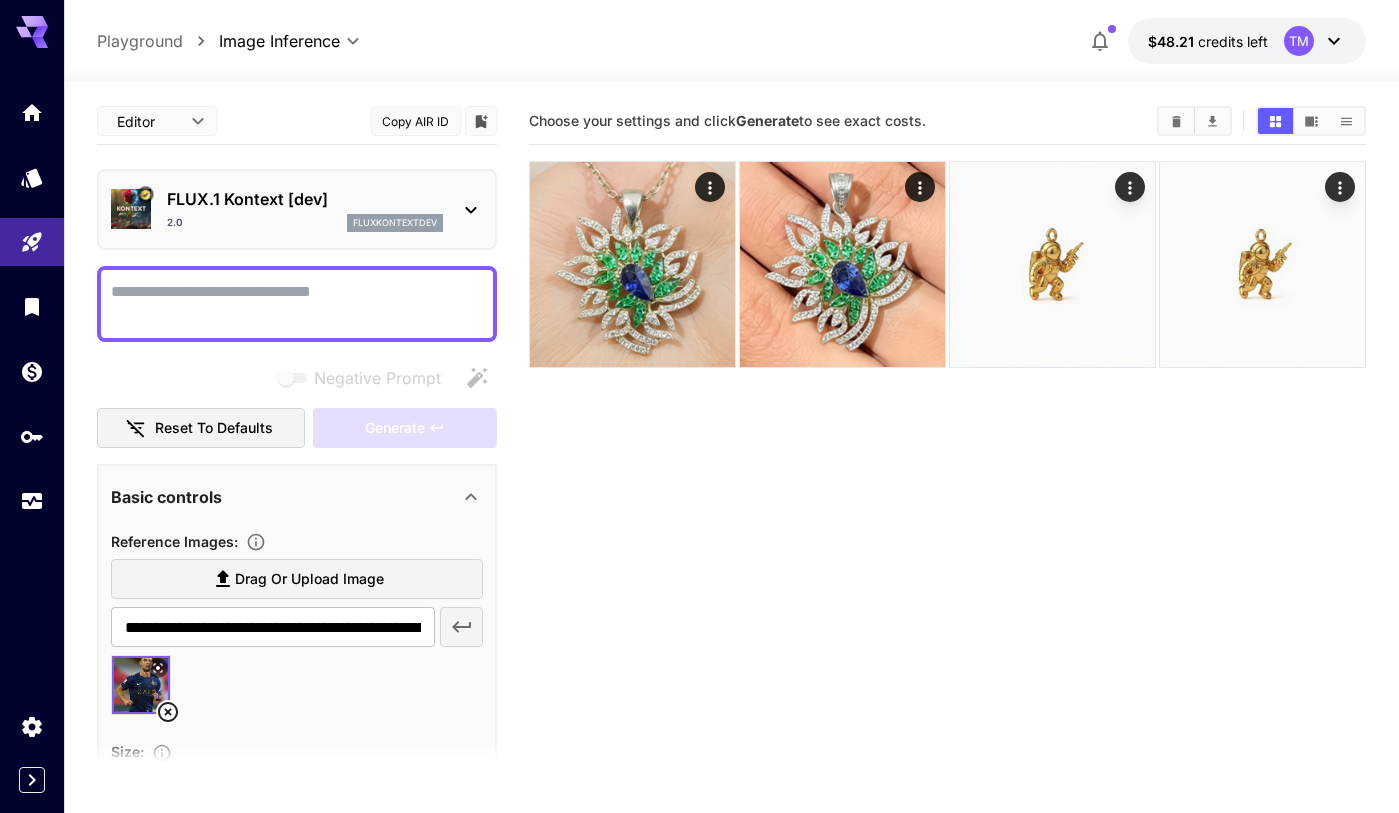 click on "Negative Prompt" at bounding box center [297, 304] 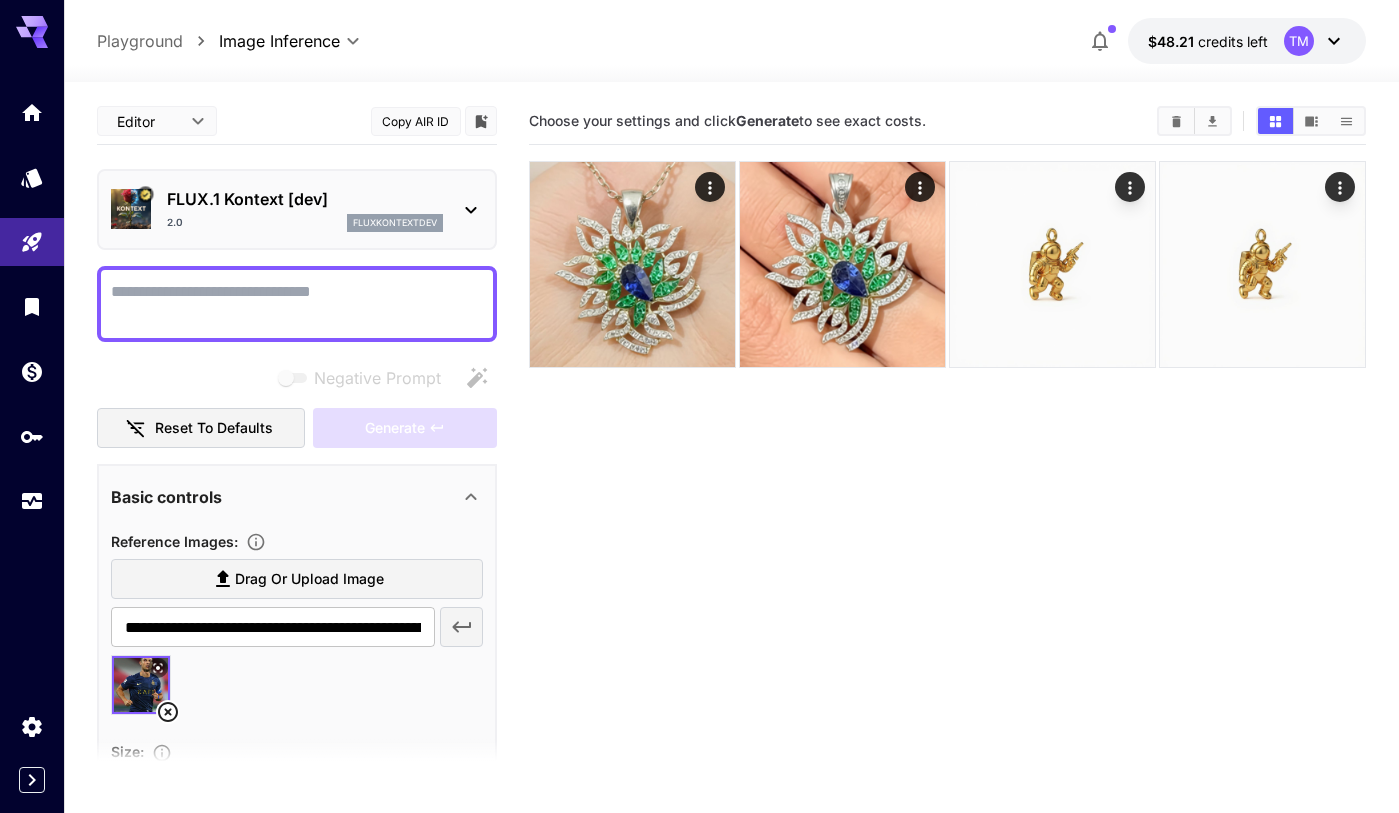 paste on "**********" 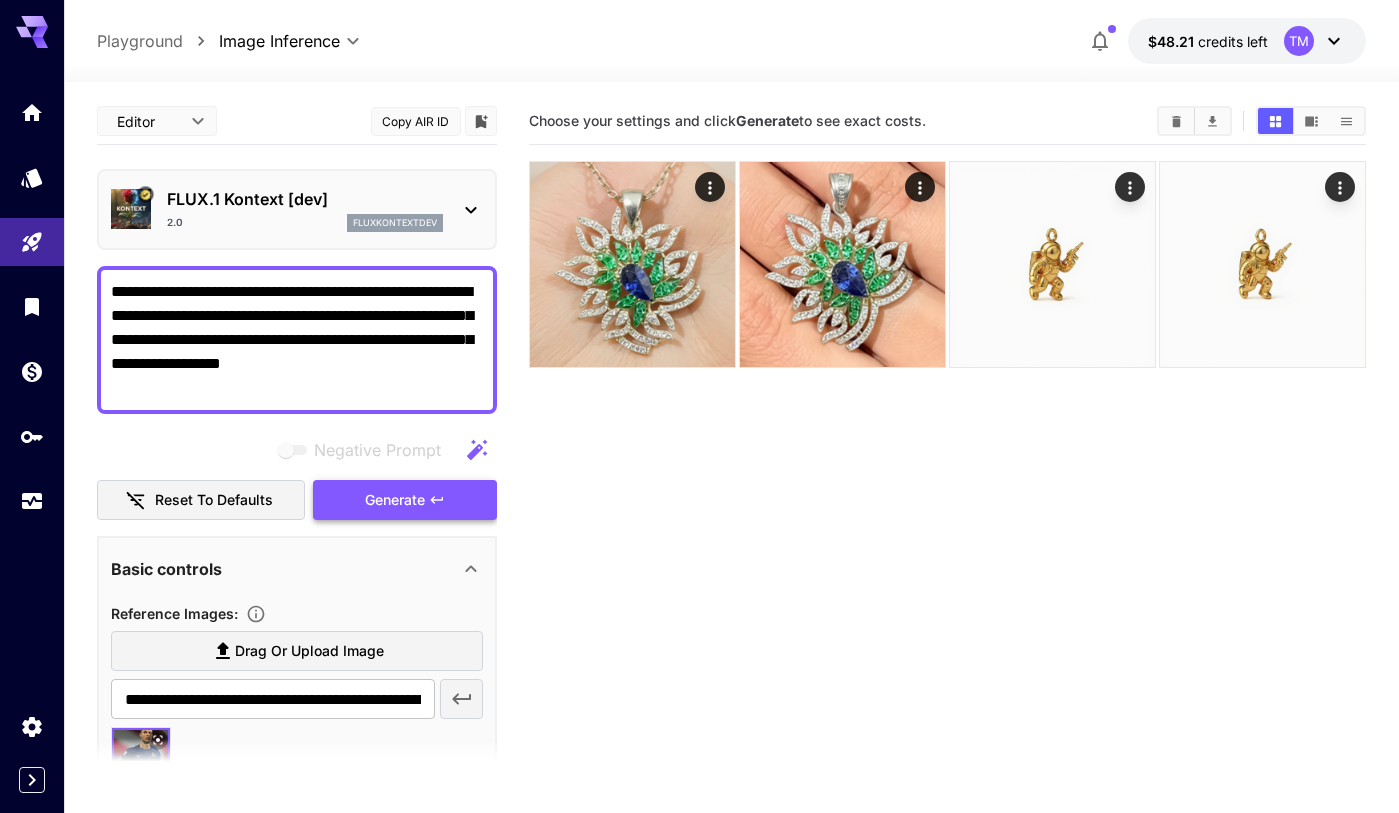 type on "**********" 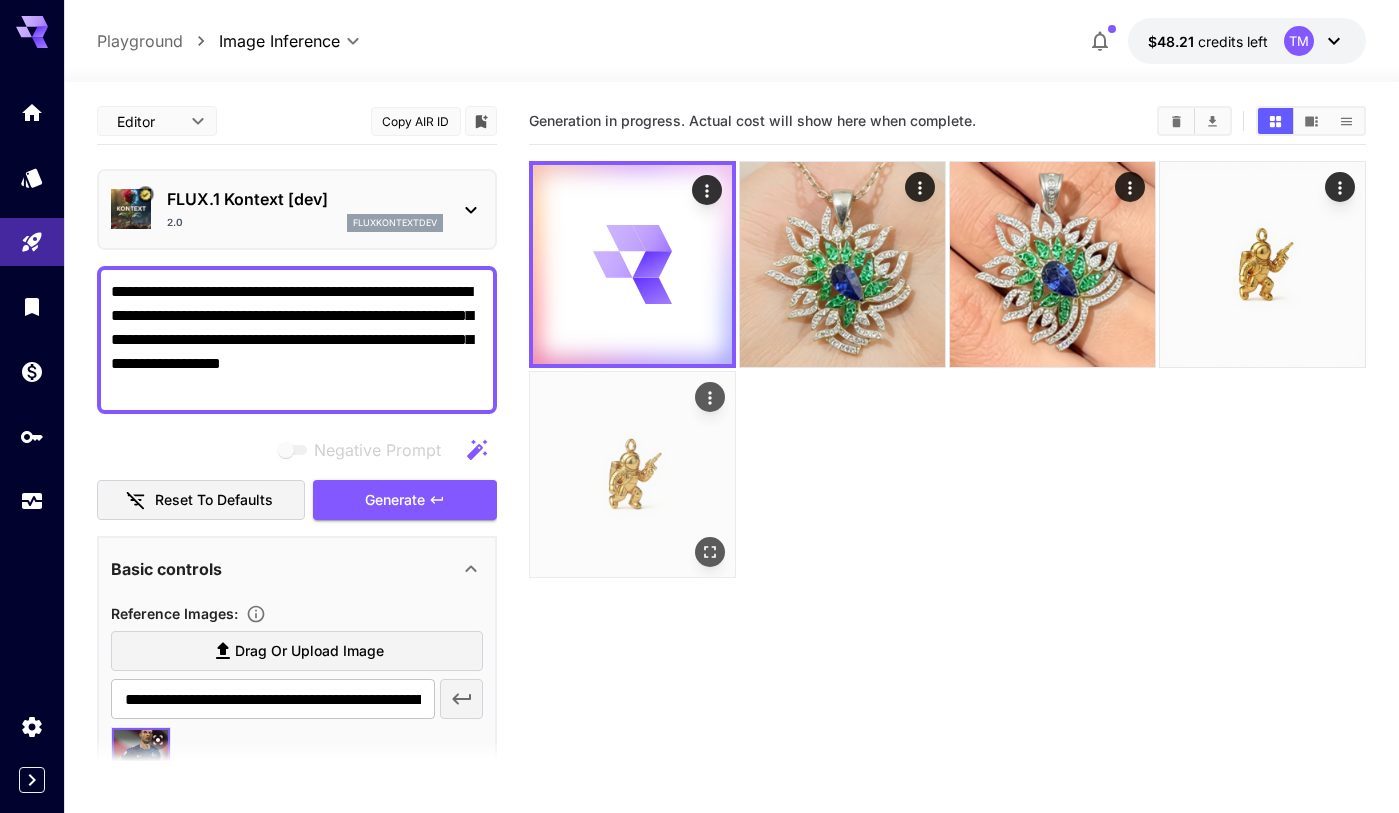 type 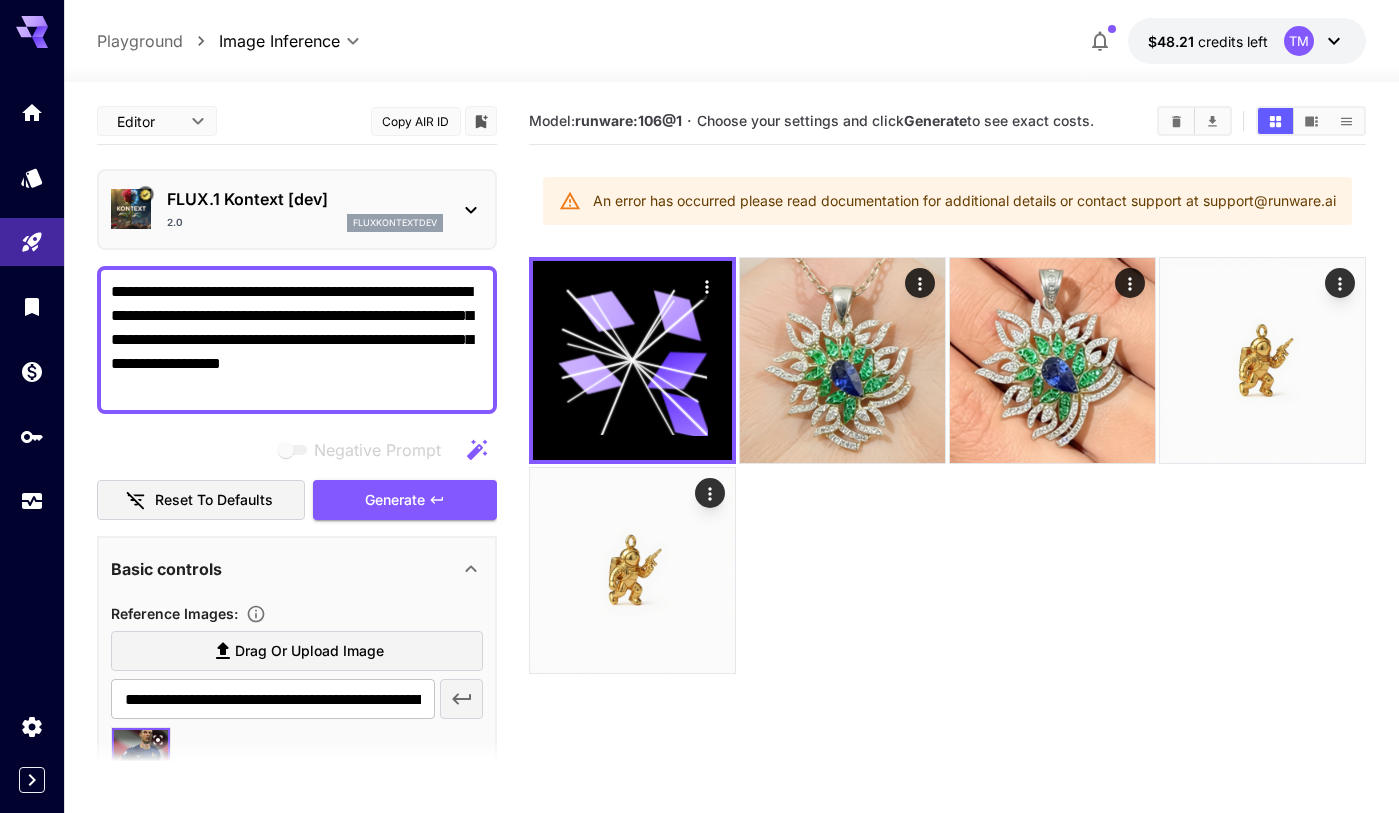 click at bounding box center [947, 465] 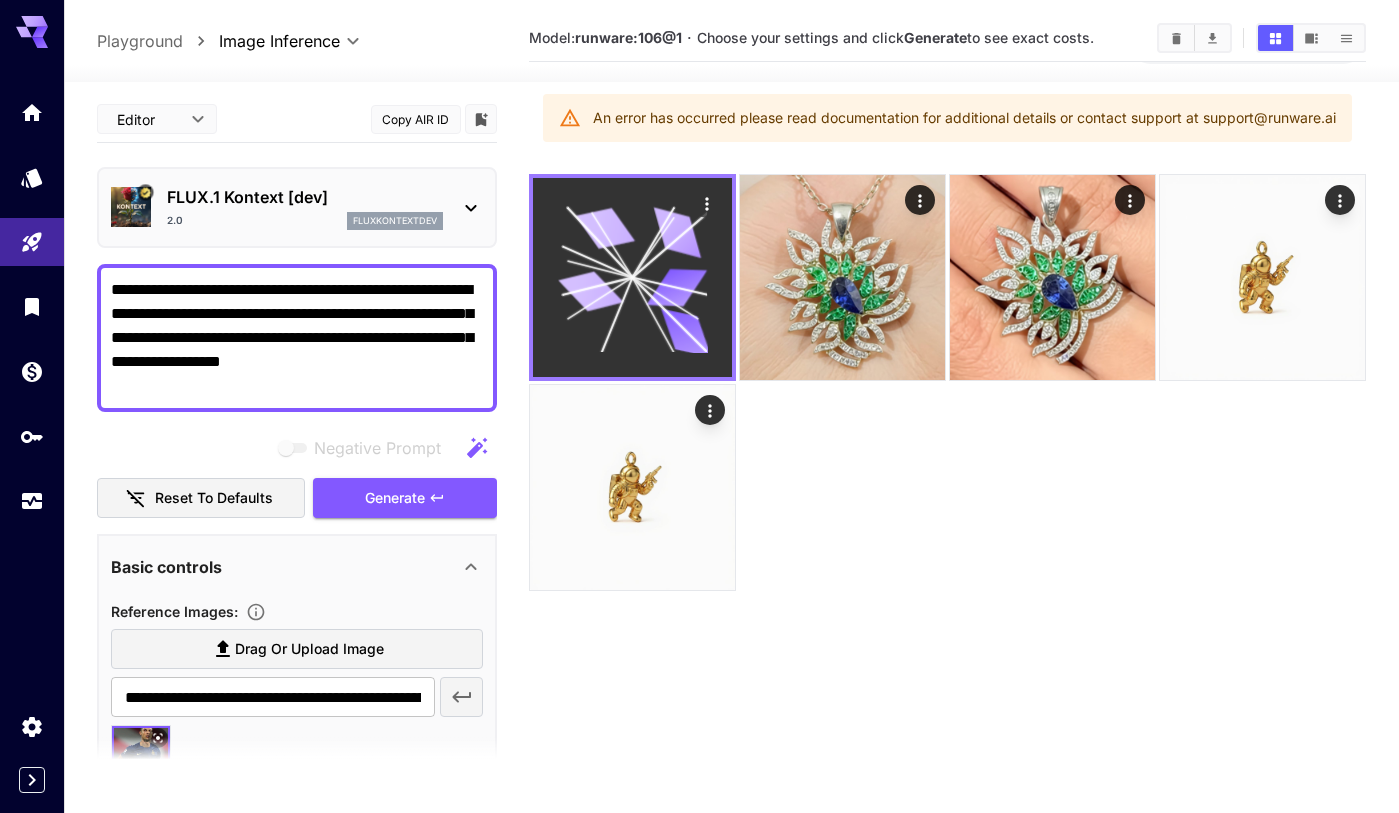 scroll, scrollTop: 158, scrollLeft: 0, axis: vertical 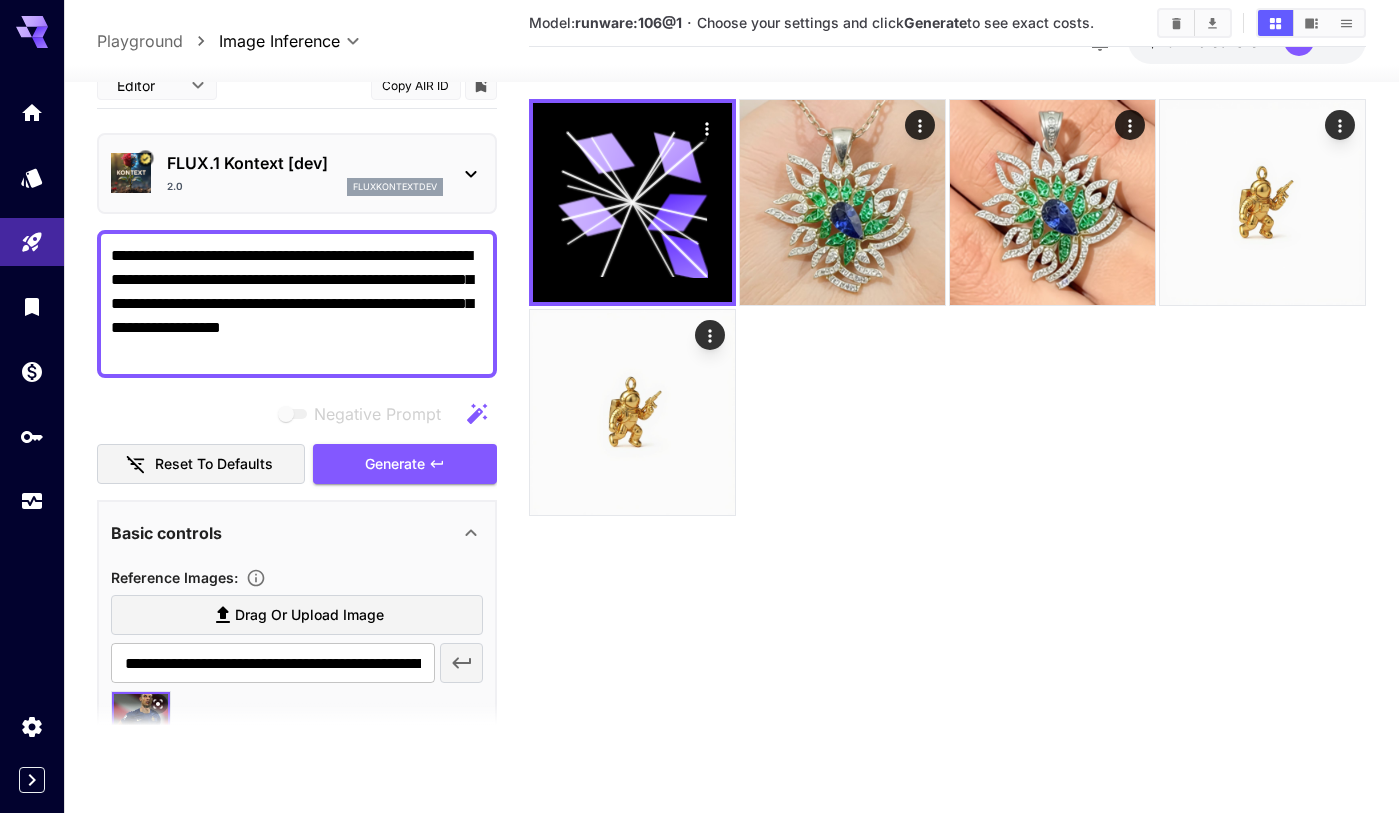 click at bounding box center (947, 307) 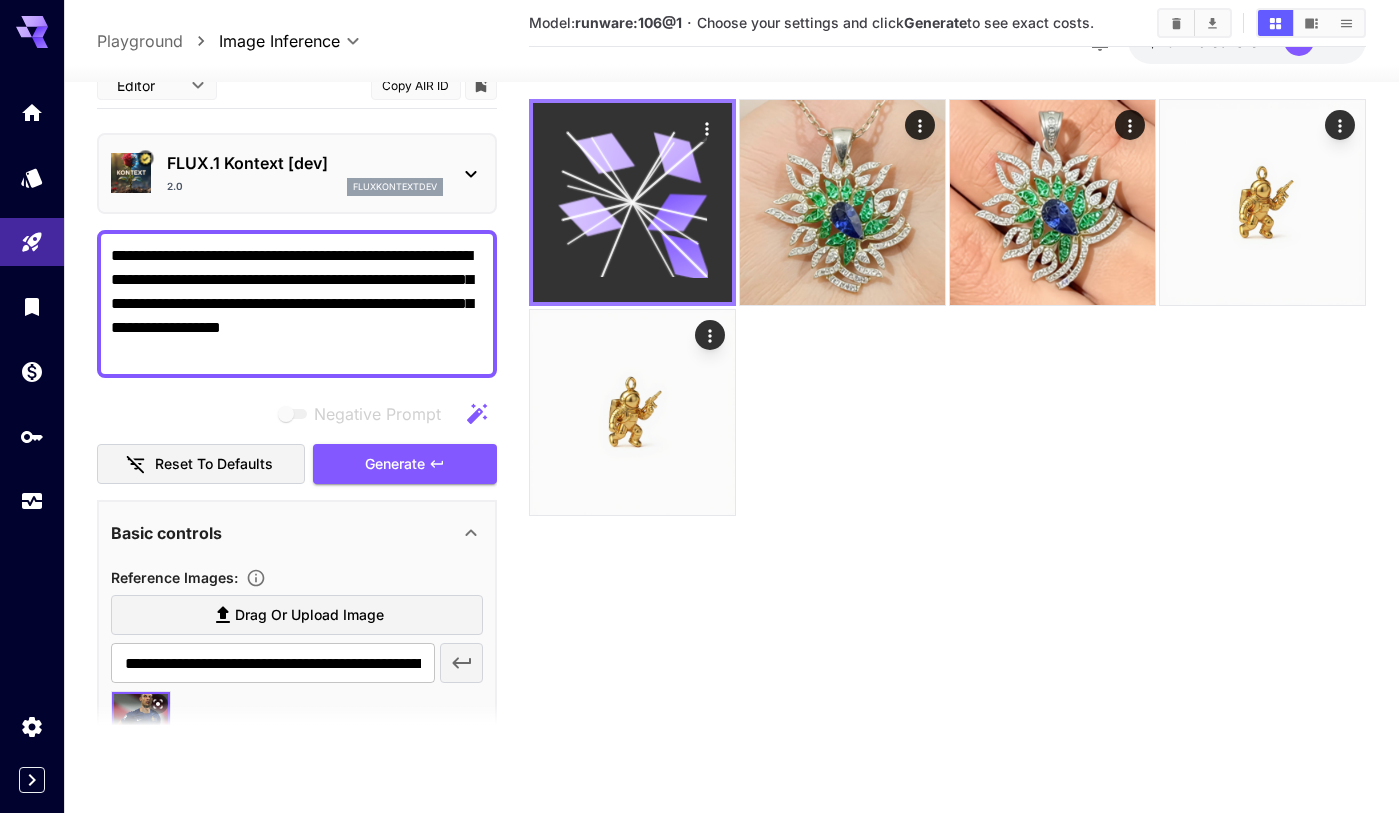 click at bounding box center [632, 202] 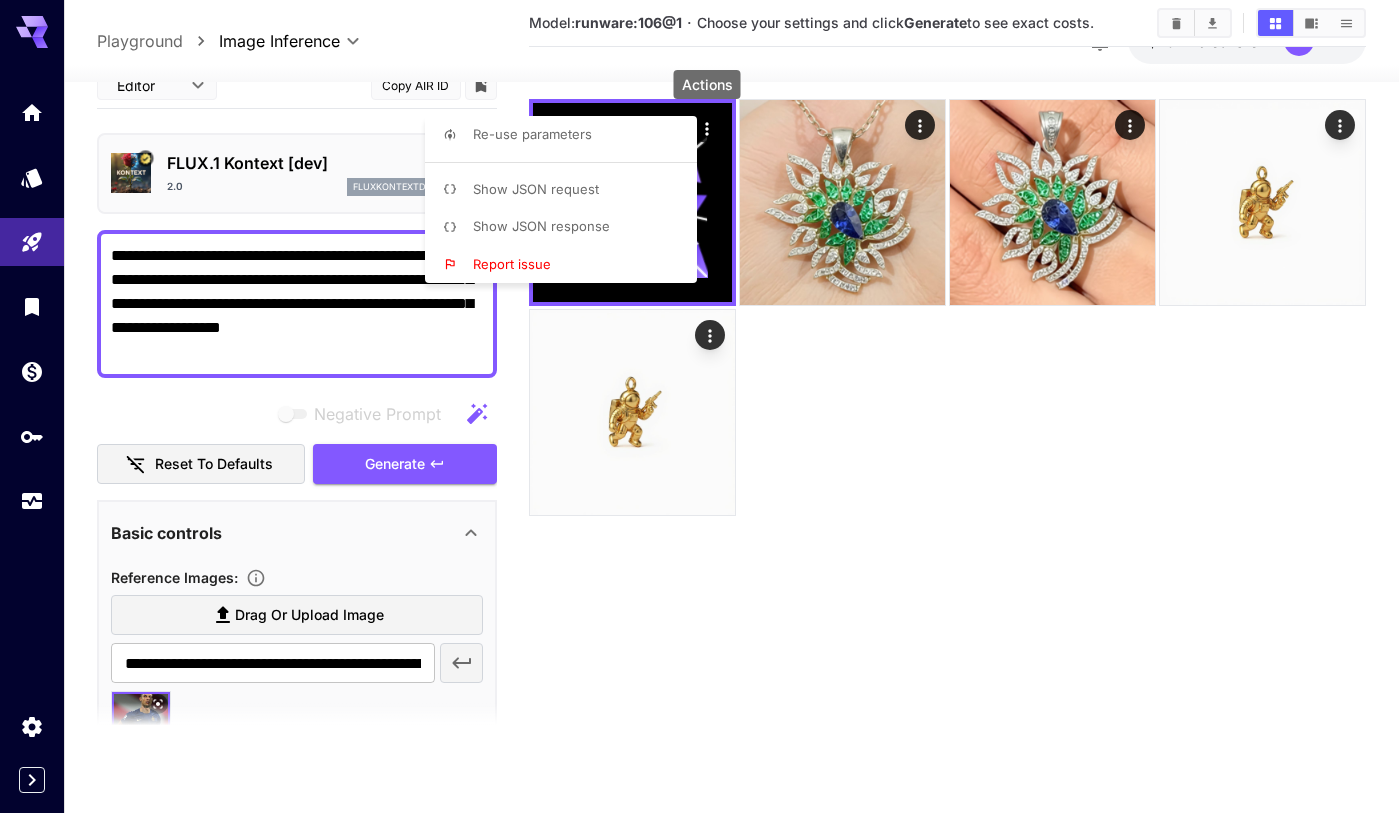 click at bounding box center (699, 406) 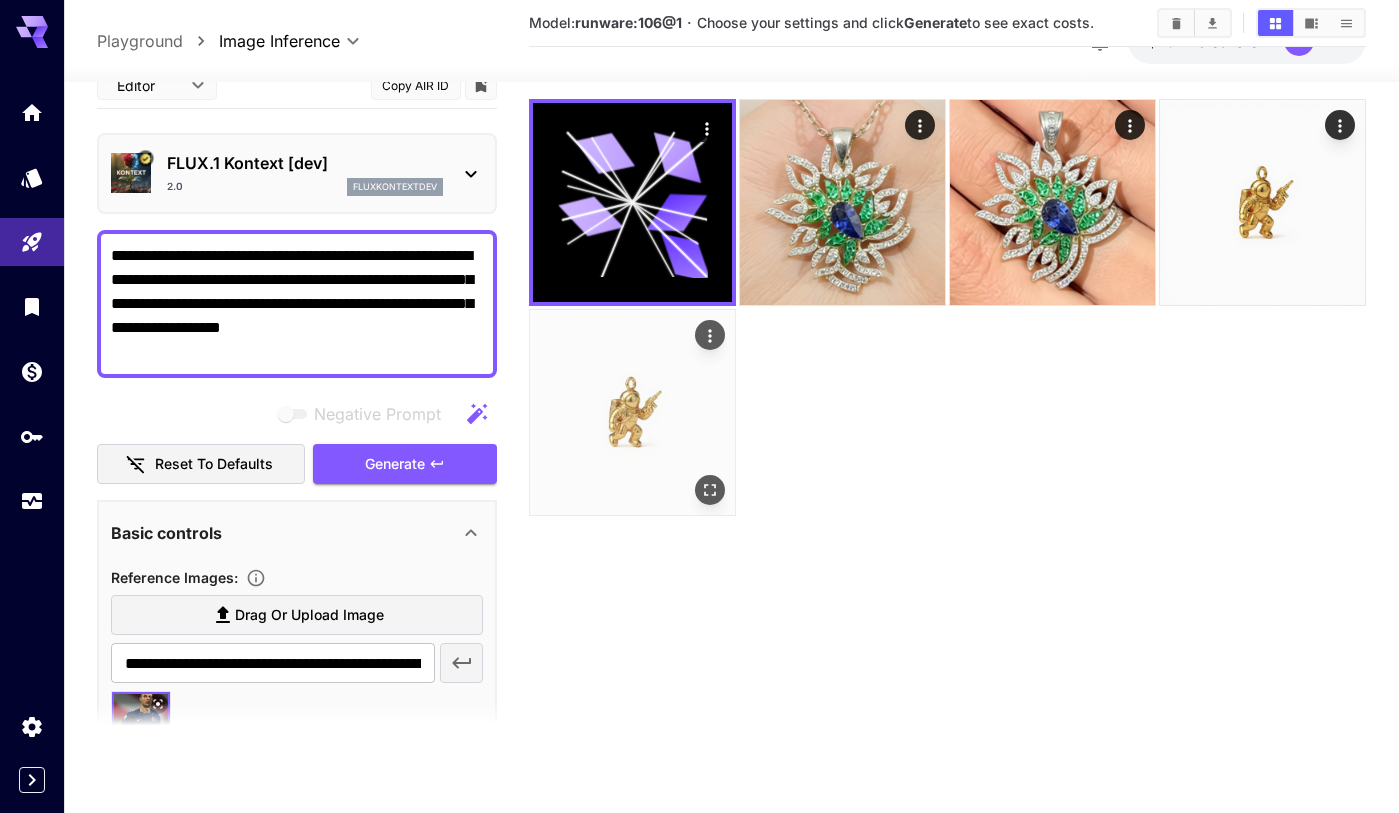 click at bounding box center (632, 412) 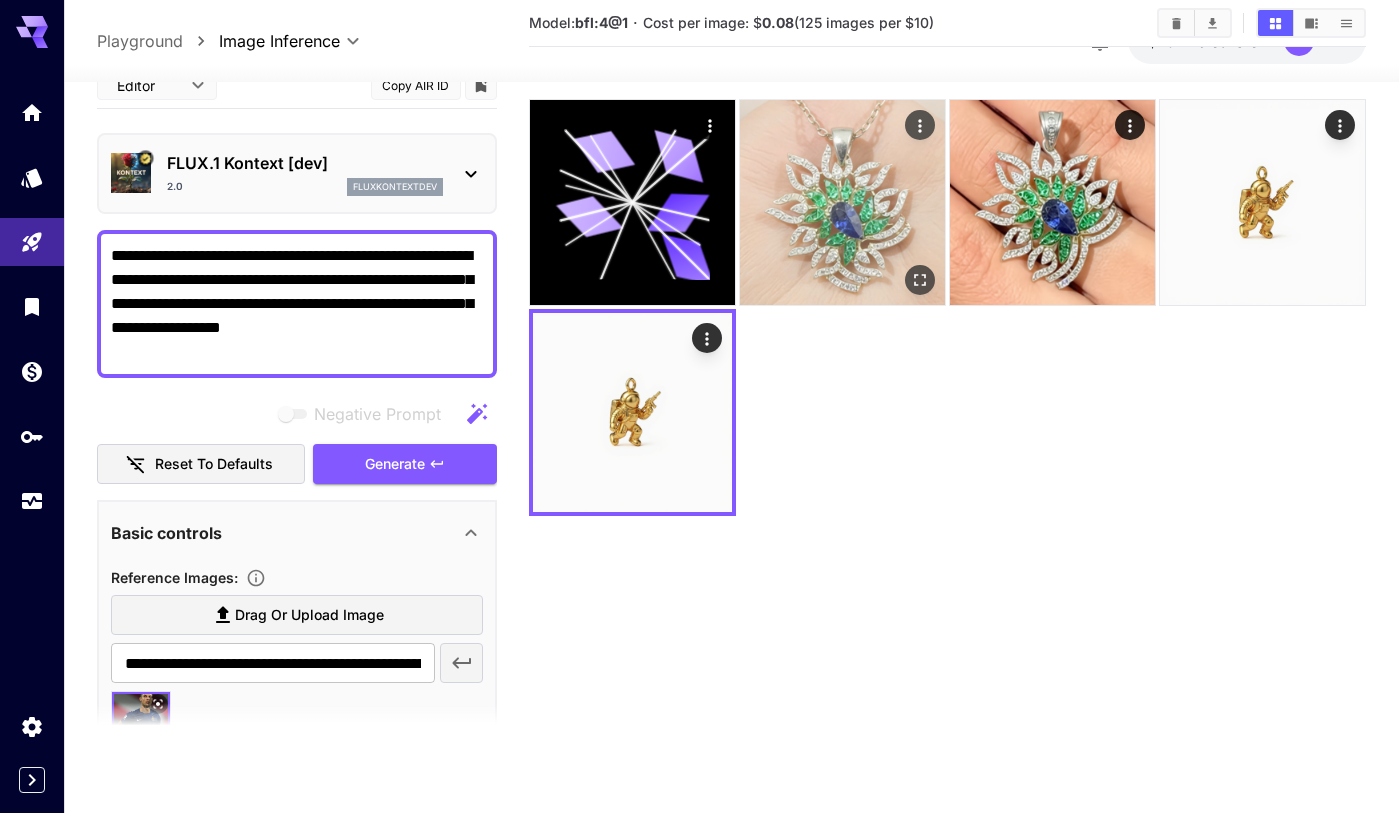 click at bounding box center [842, 202] 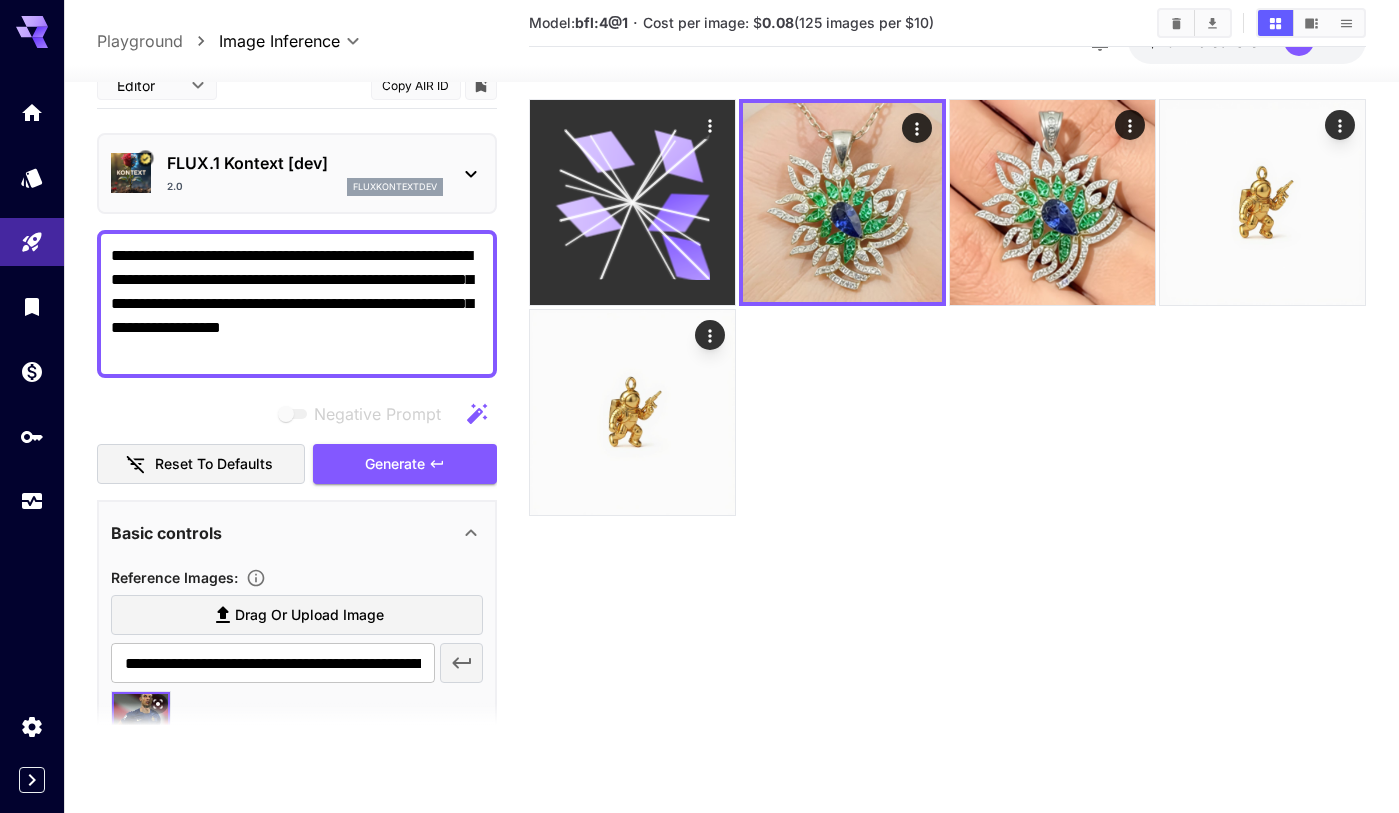 click 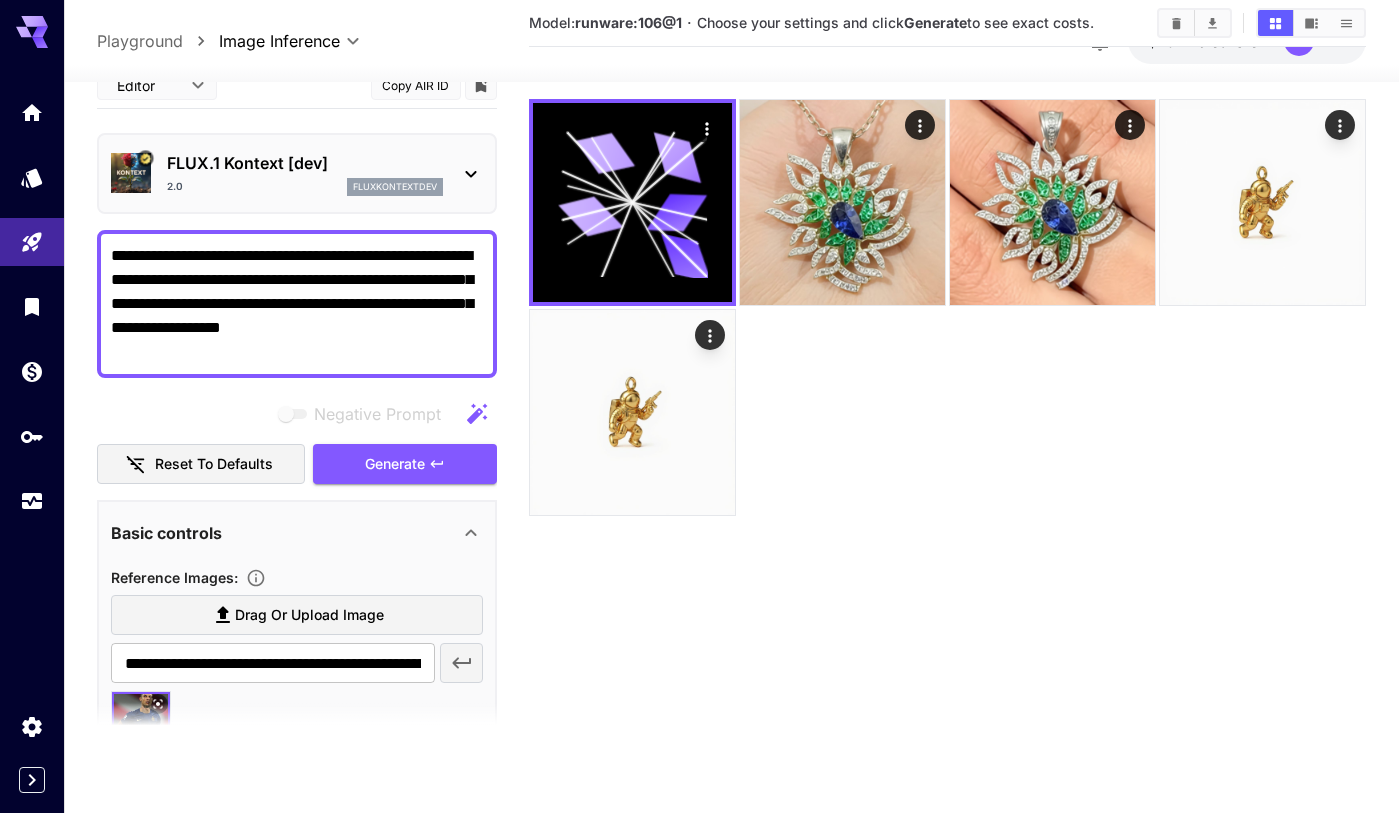 click on "Model:  runware:106@1 · Choose your settings and click  Generate  to see exact costs. An error has occurred please read documentation for additional details or contact support at support@runware.ai" at bounding box center (947, 346) 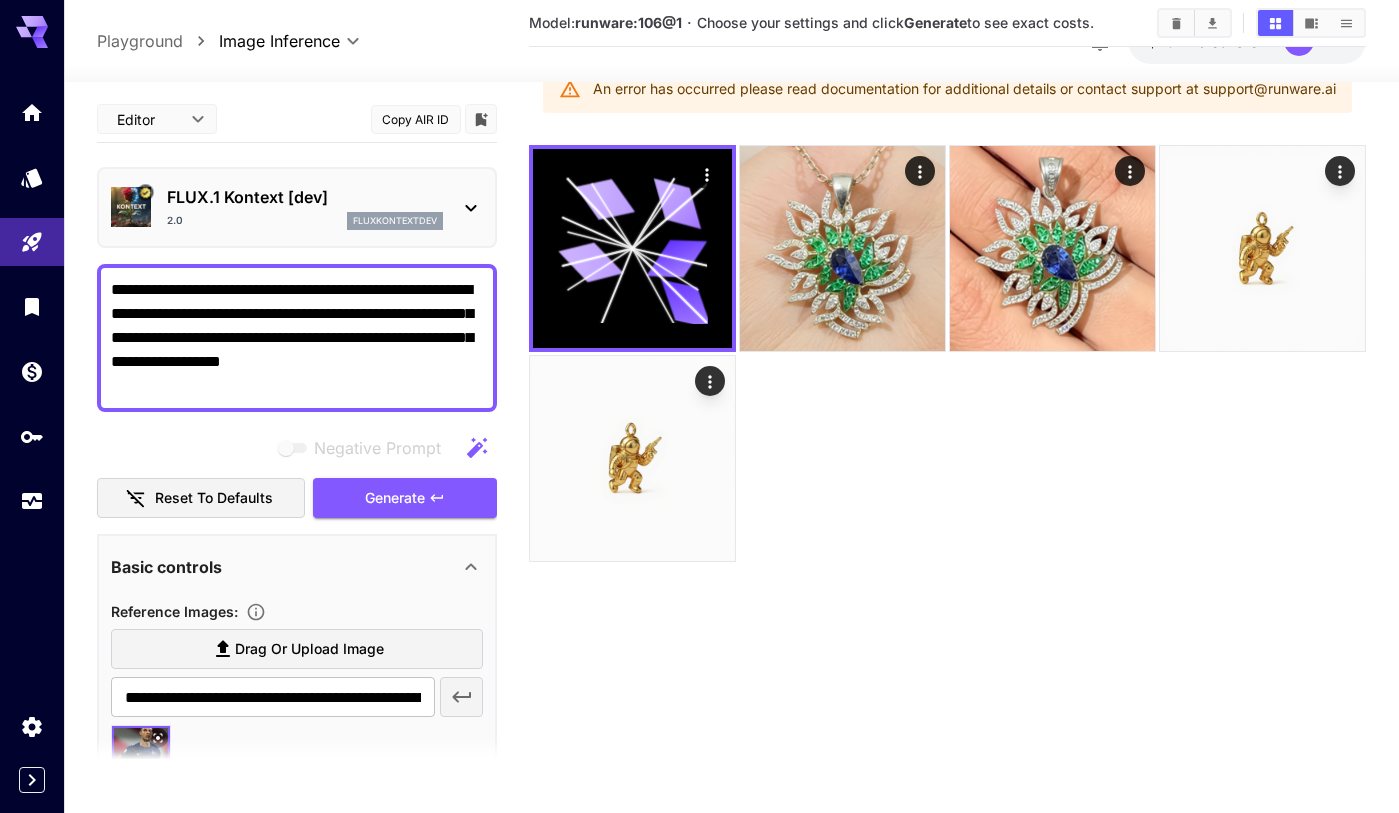 scroll, scrollTop: 53, scrollLeft: 0, axis: vertical 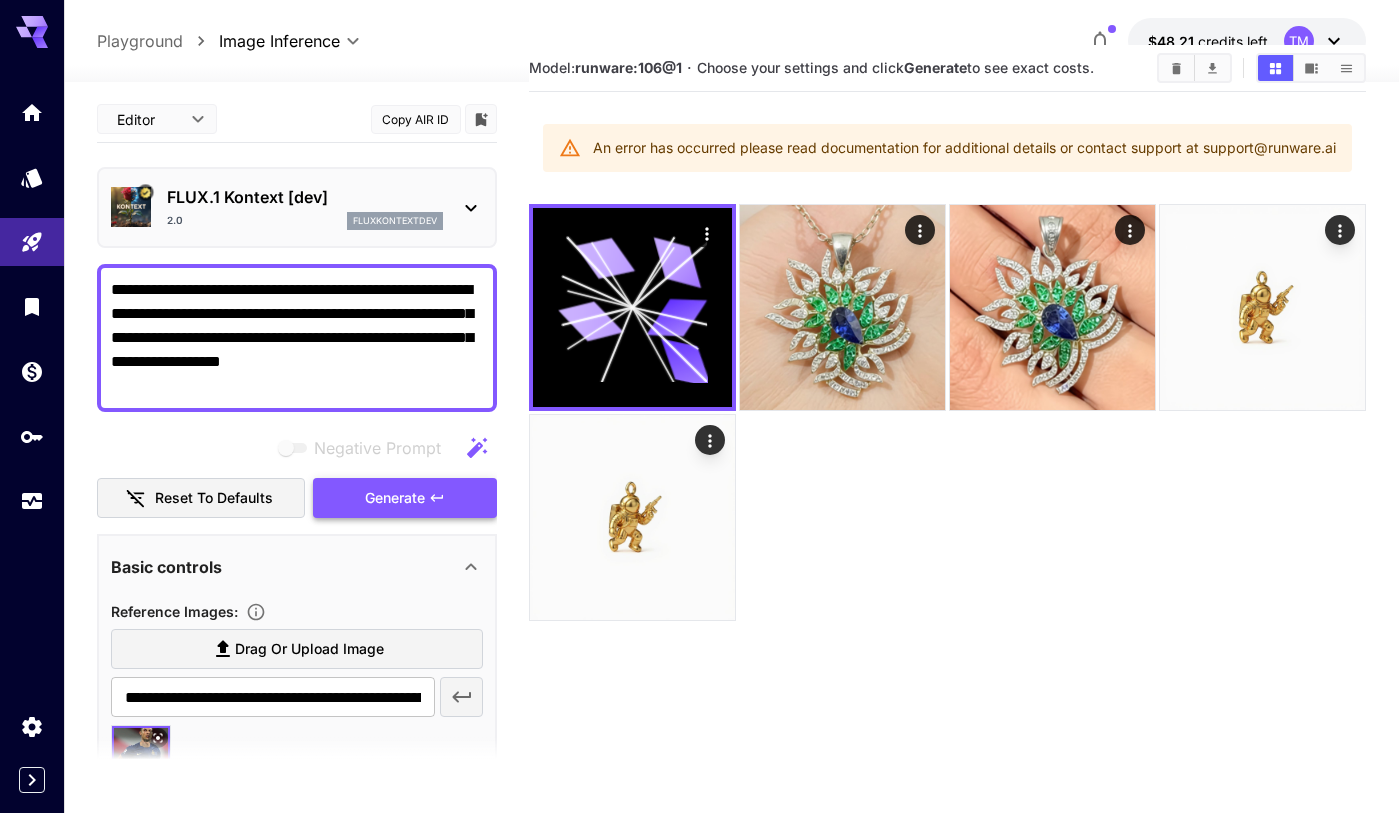click on "Generate" at bounding box center [405, 498] 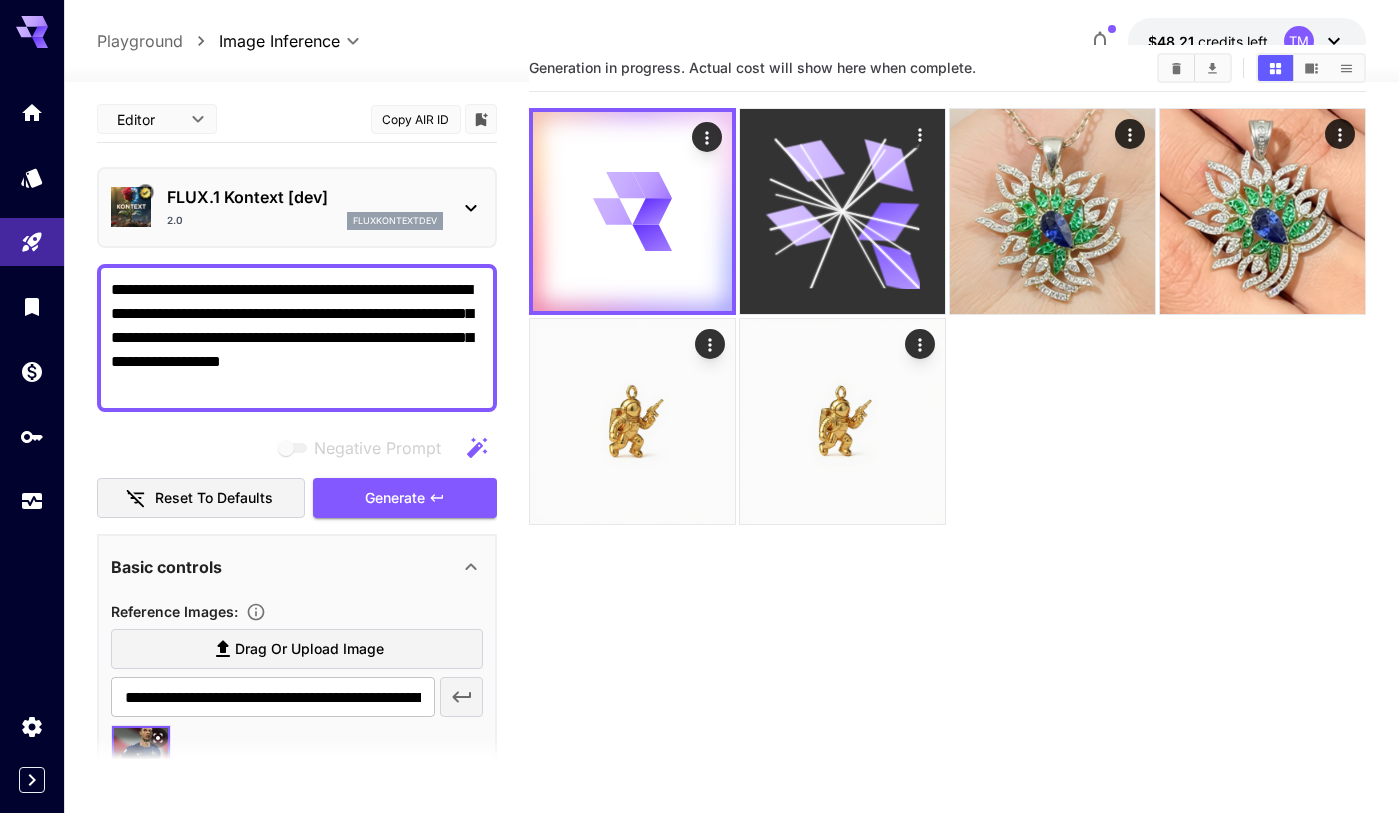 click 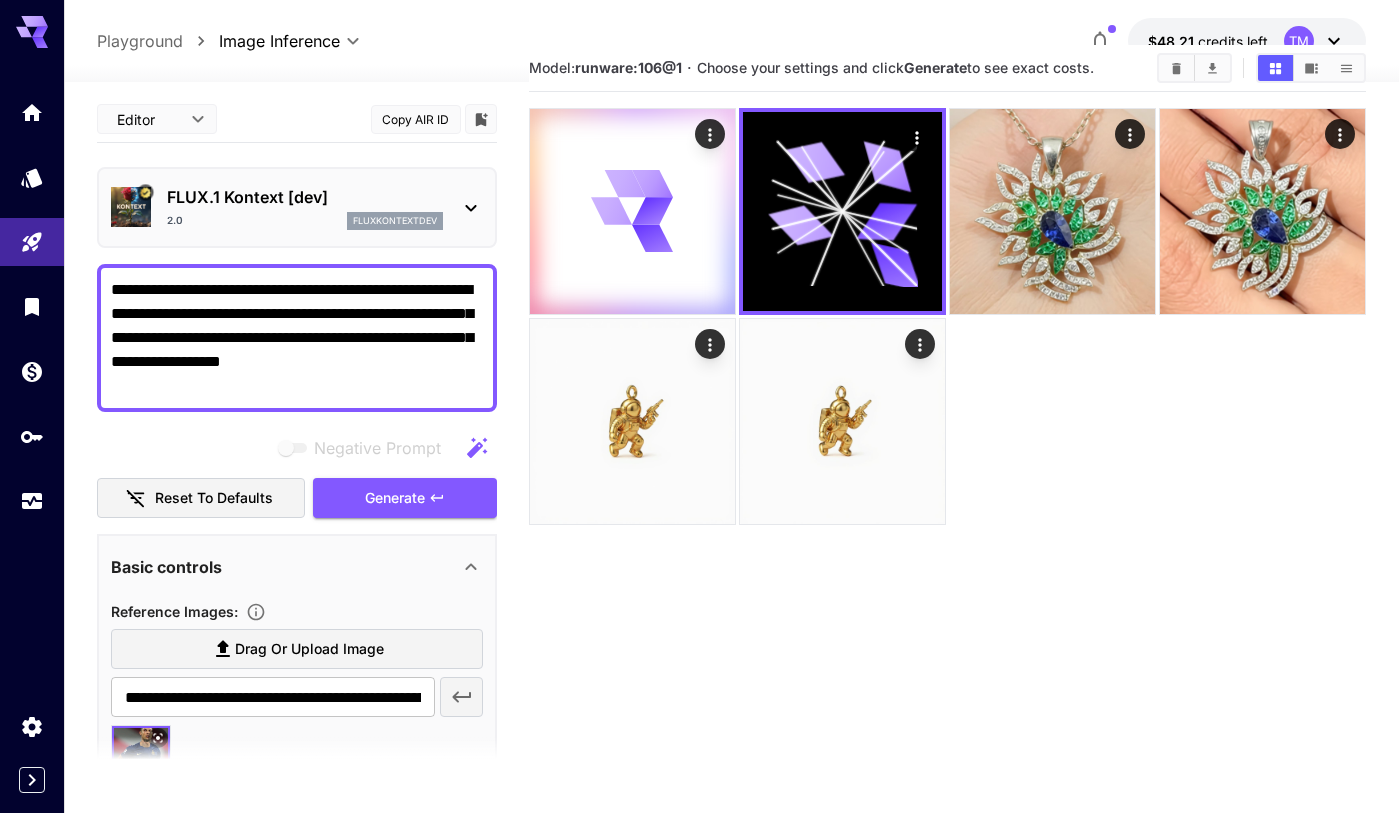 click at bounding box center [947, 316] 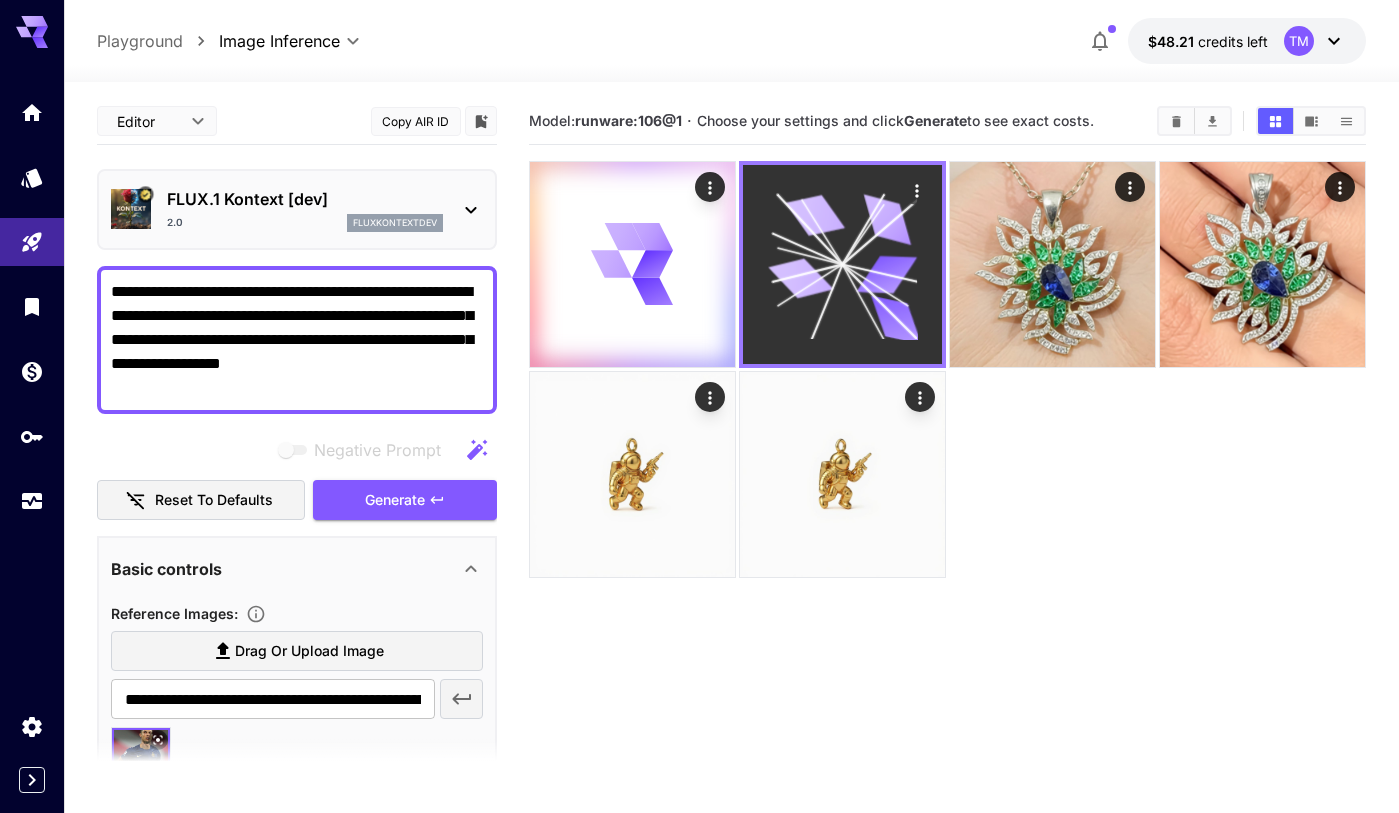 click 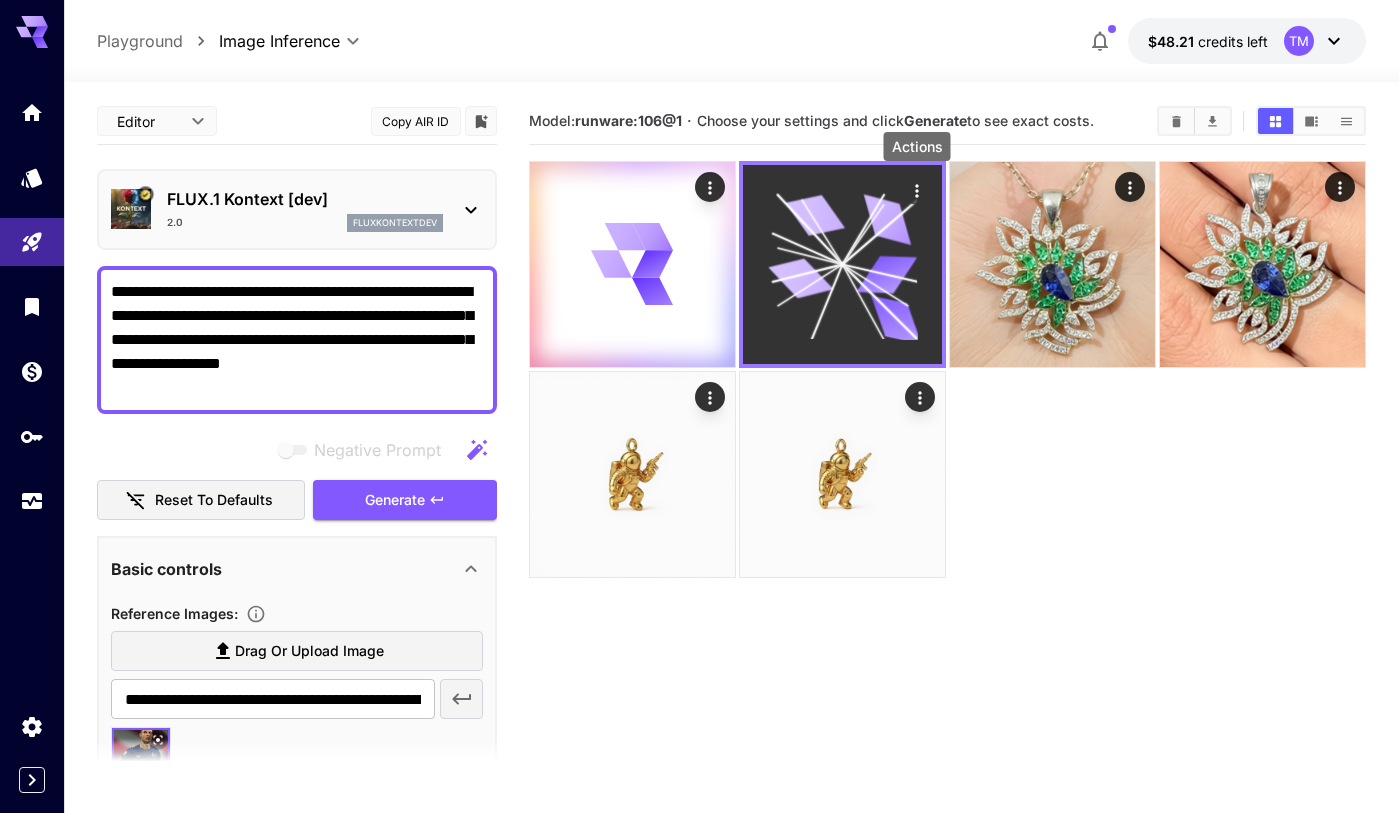 click 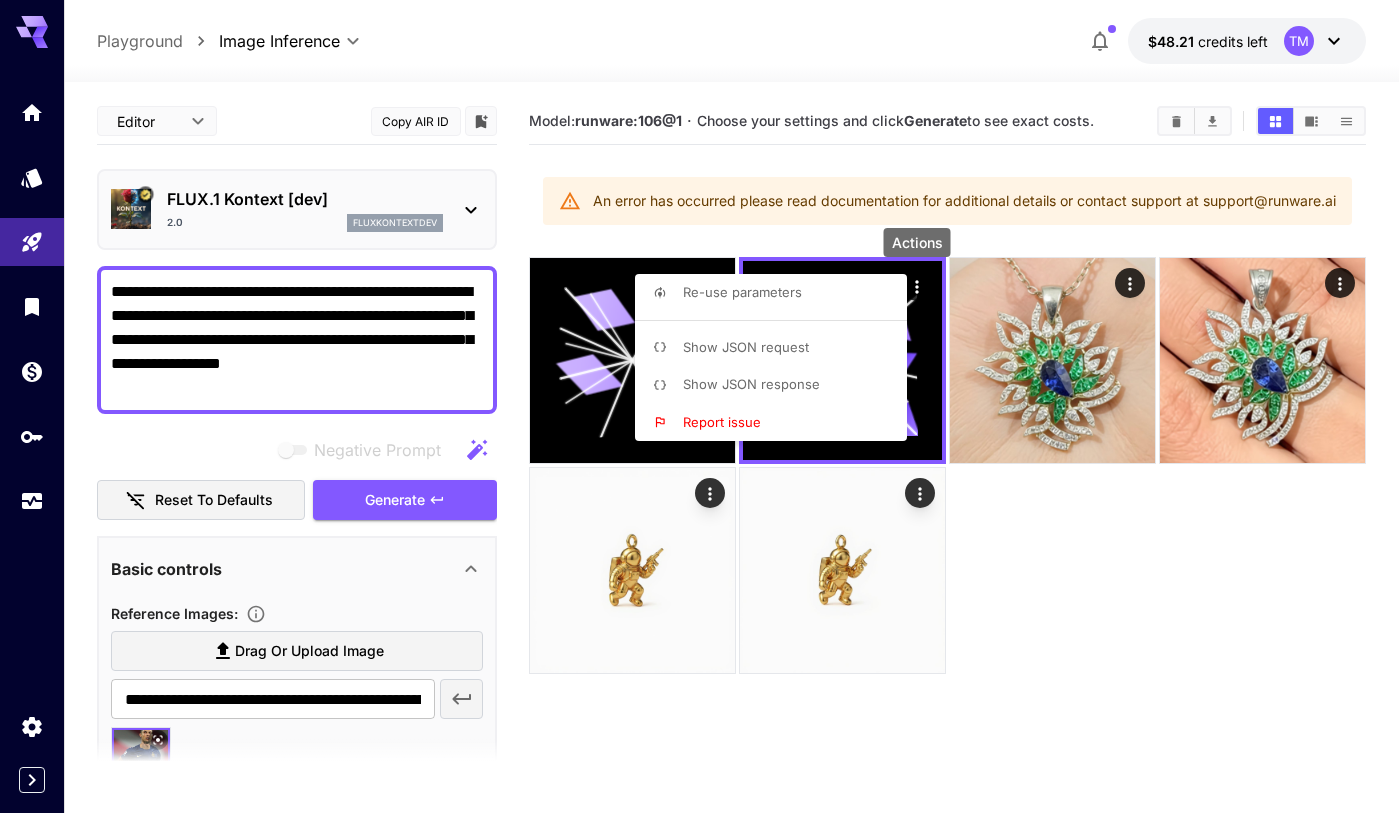 click at bounding box center [699, 406] 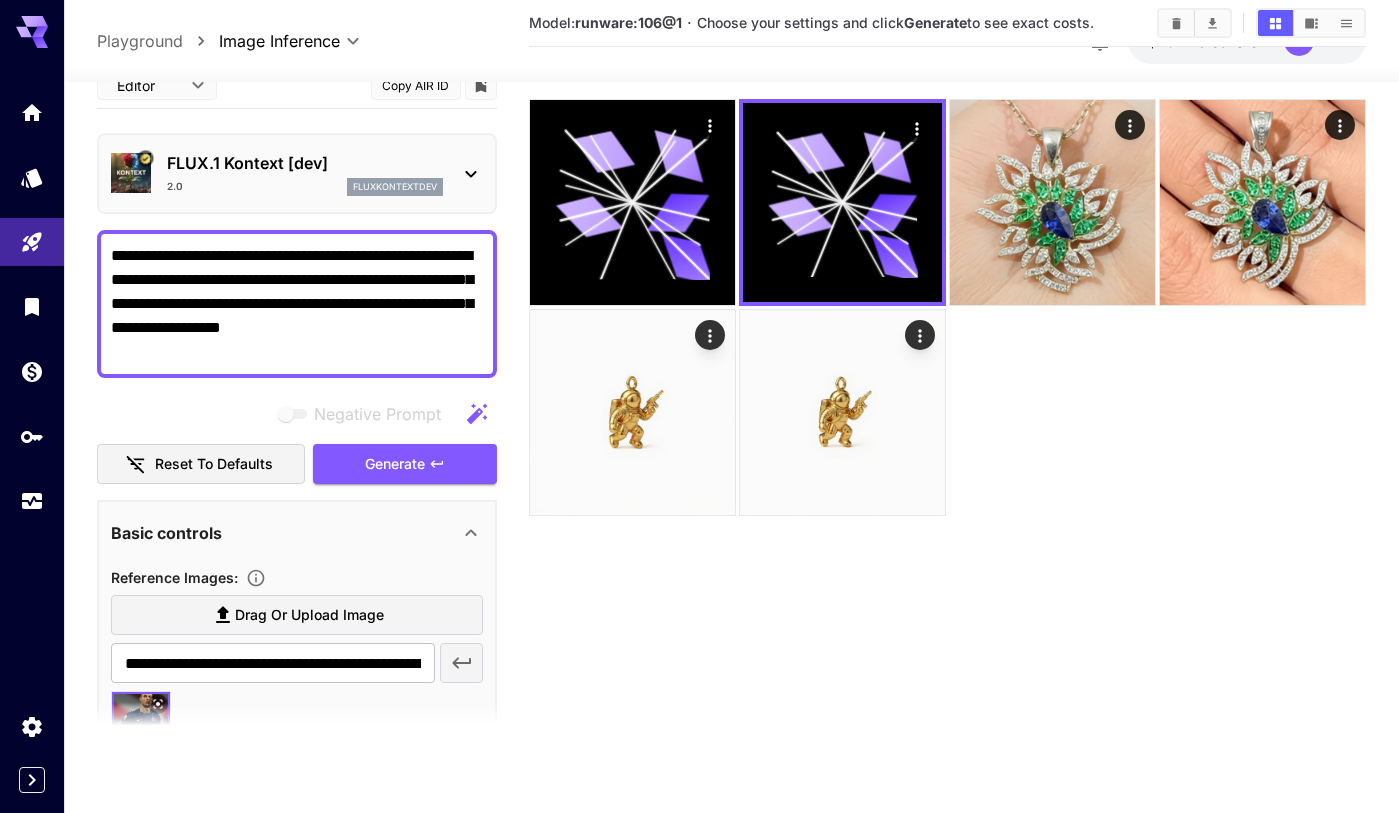 scroll, scrollTop: 109, scrollLeft: 0, axis: vertical 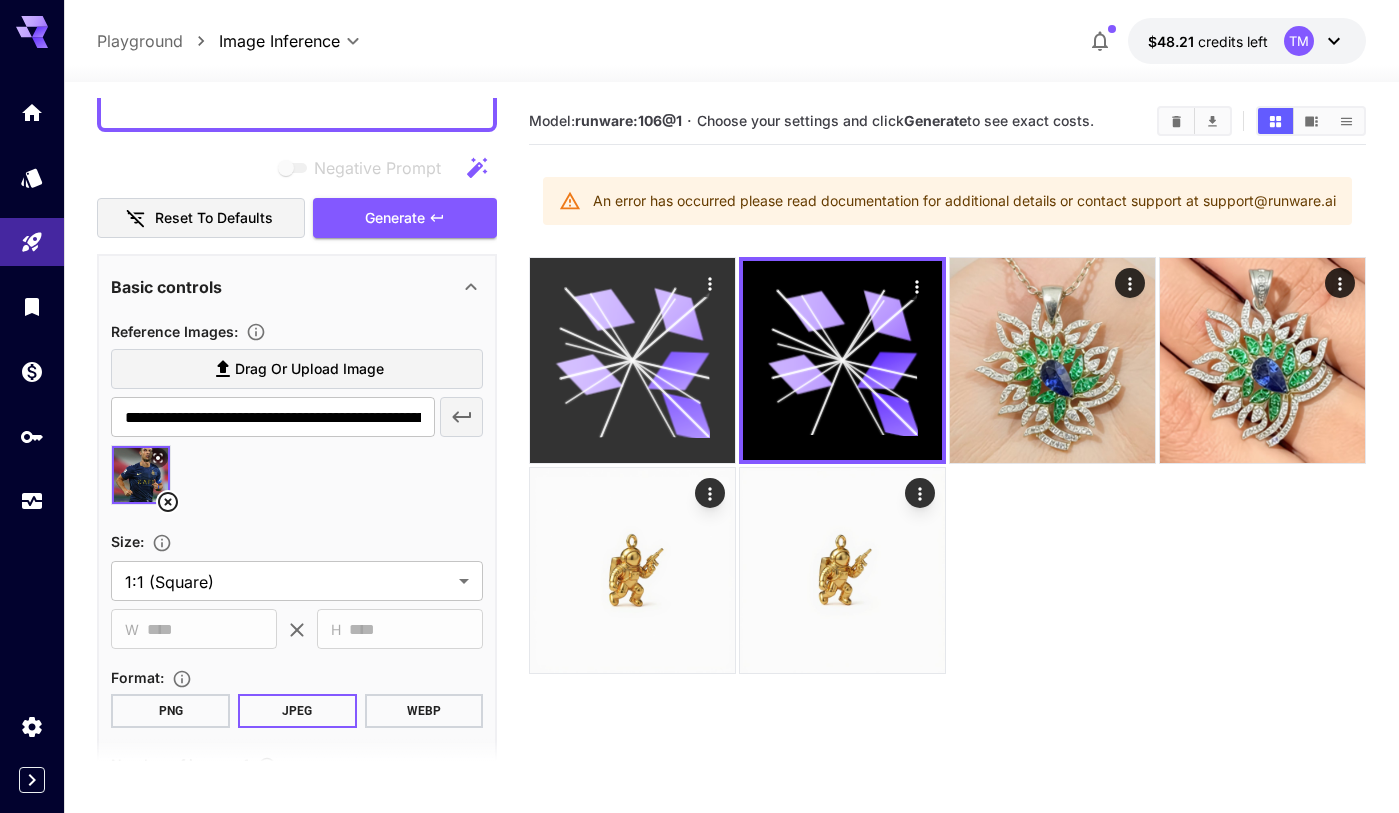 click 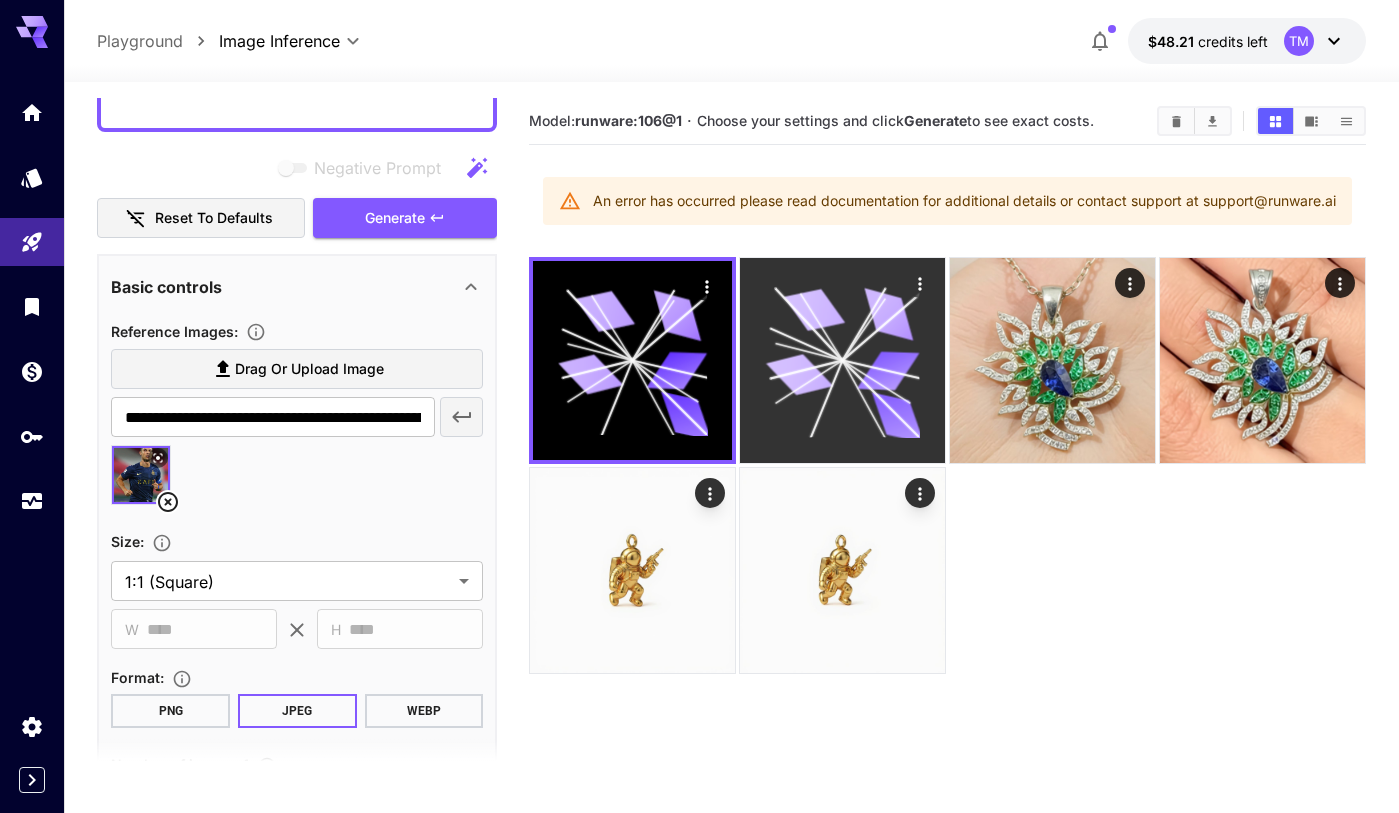 click 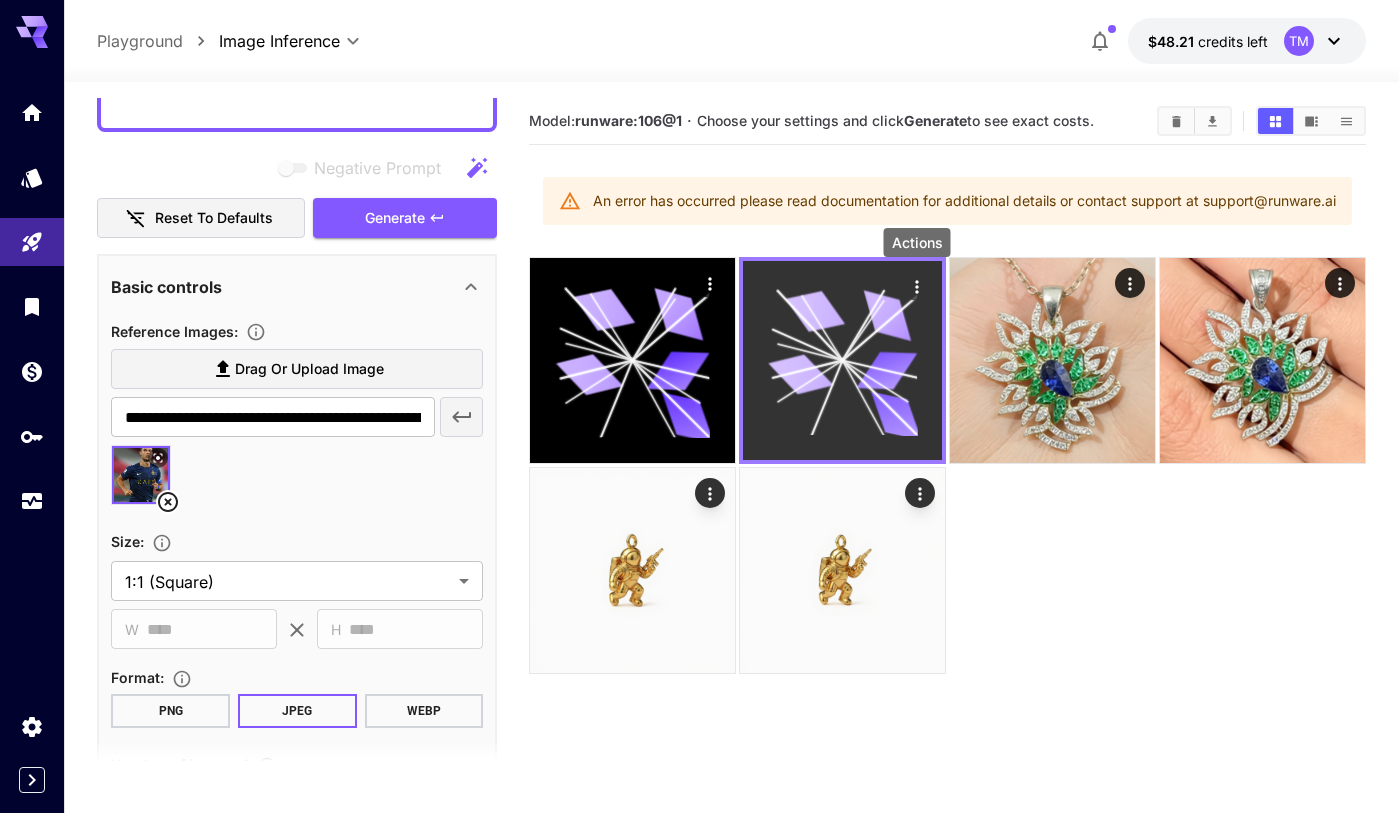 click 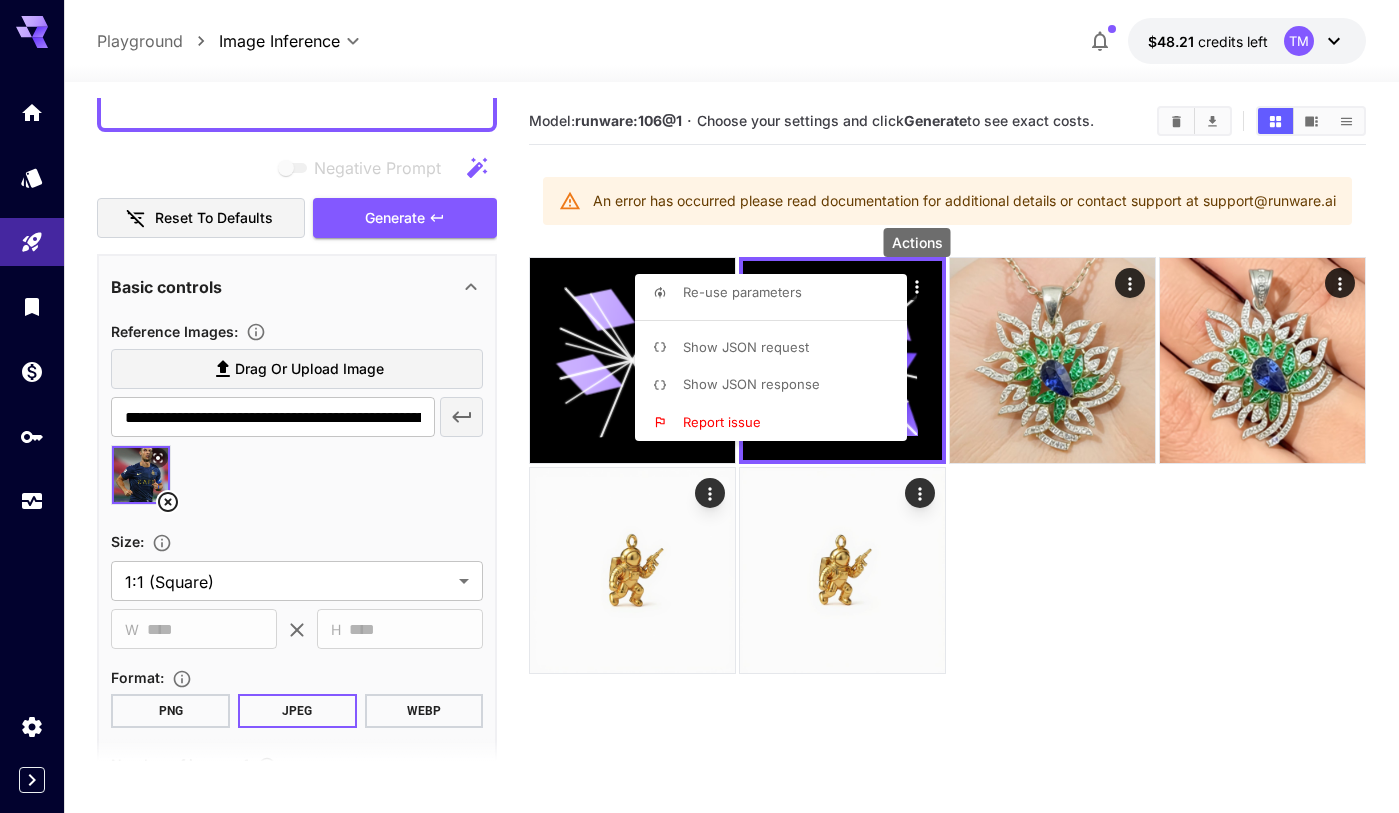 drag, startPoint x: 755, startPoint y: 338, endPoint x: 764, endPoint y: 390, distance: 52.773098 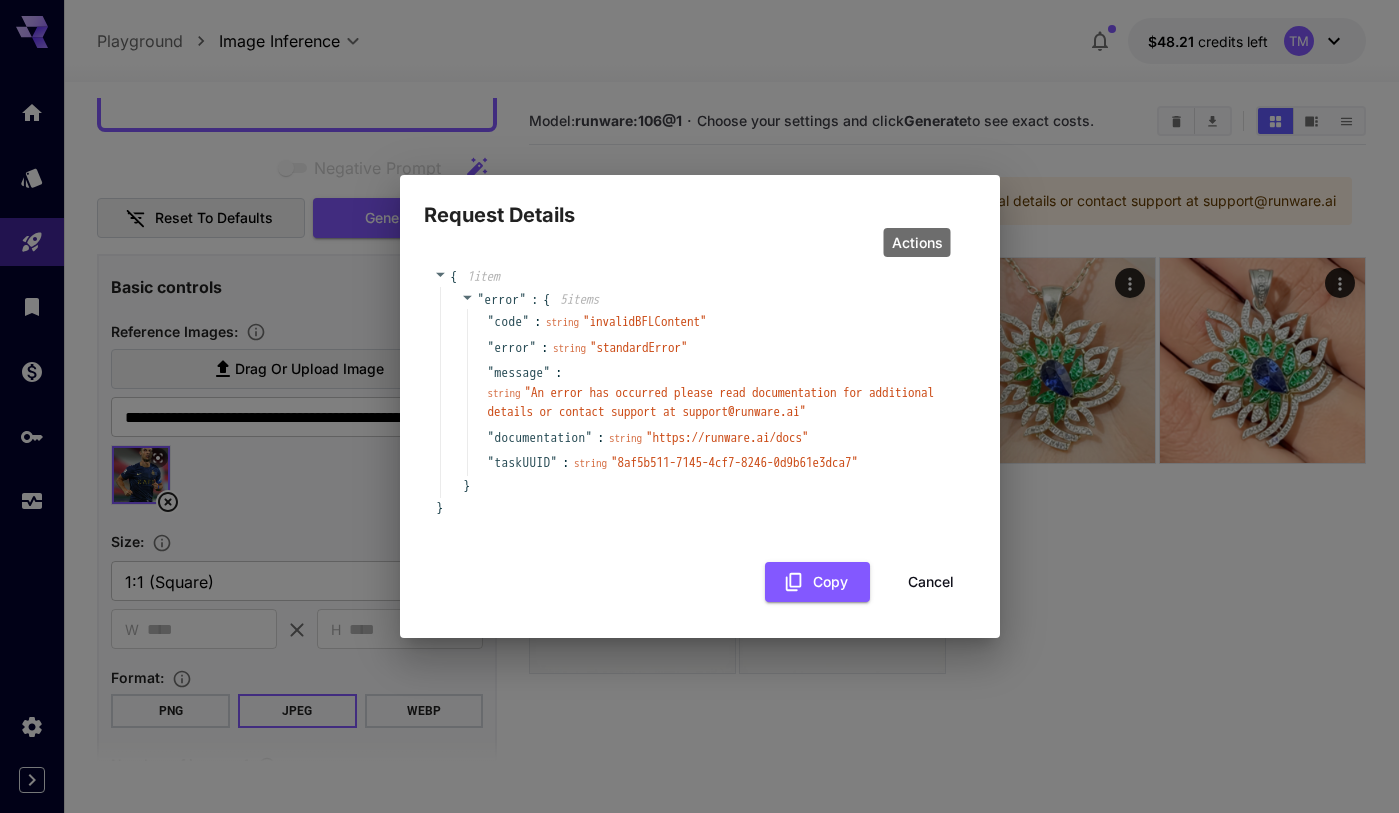 click on "" error " : string " standardError "" at bounding box center [714, 348] 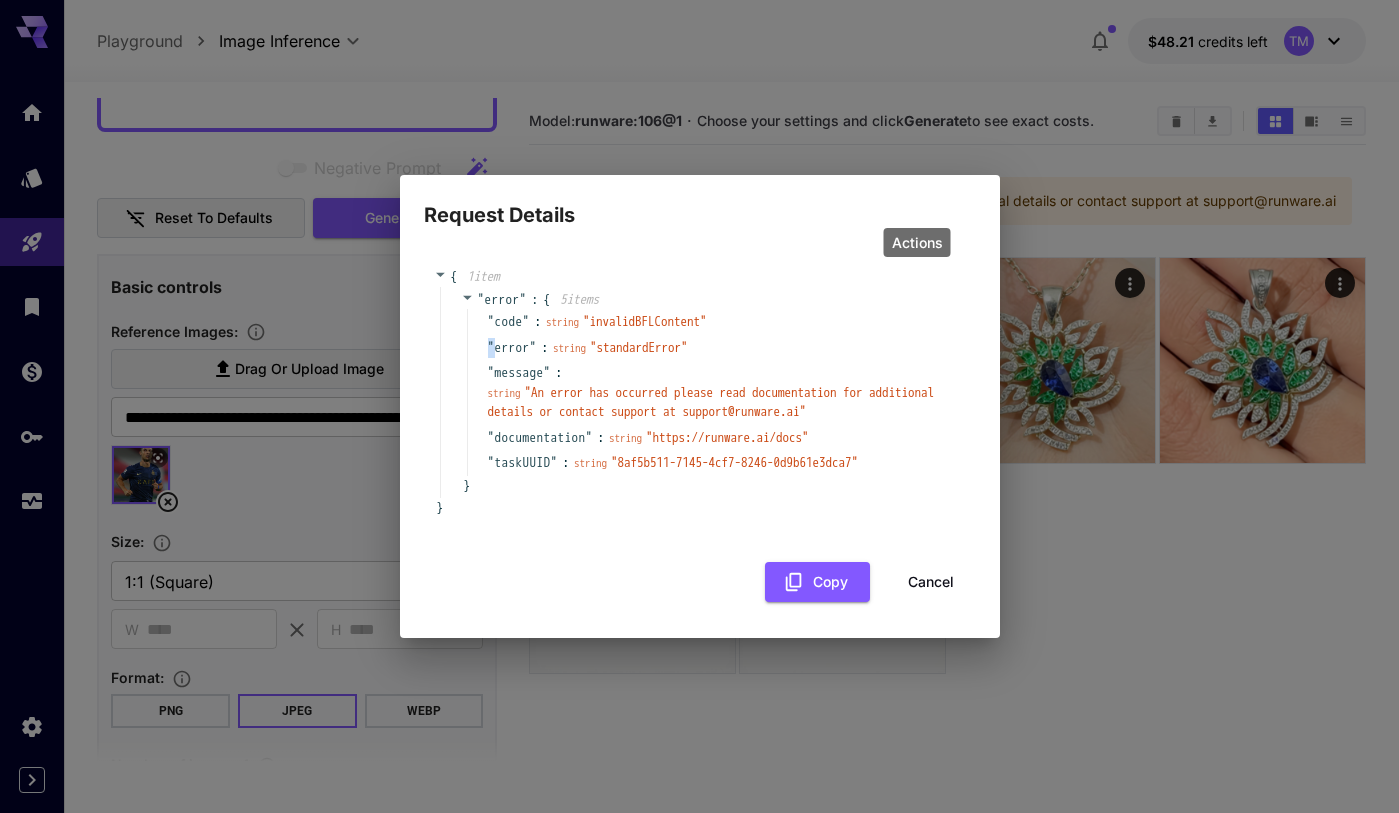 click on "" error " : string " standardError "" at bounding box center (714, 348) 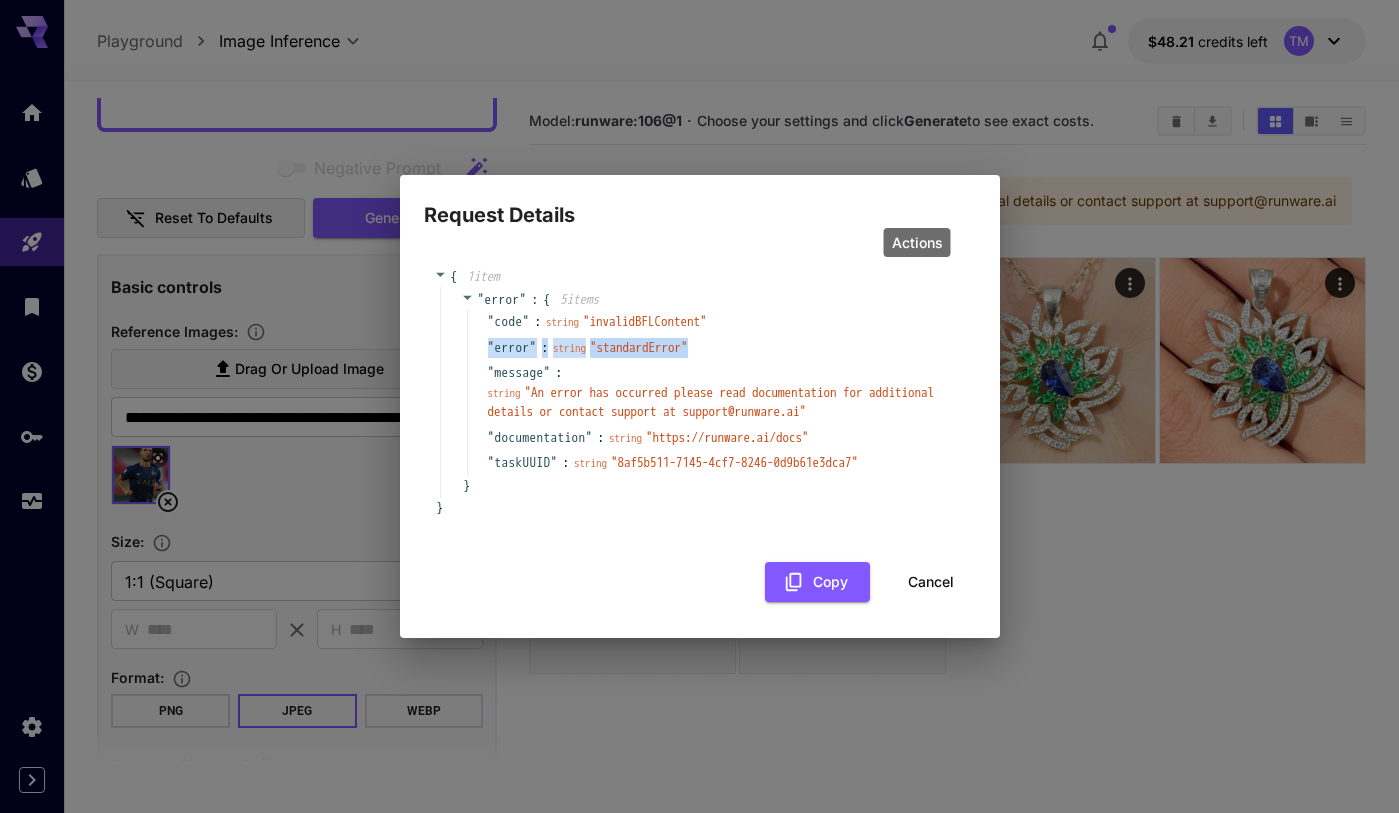 click on "" error " : string " standardError "" at bounding box center [714, 348] 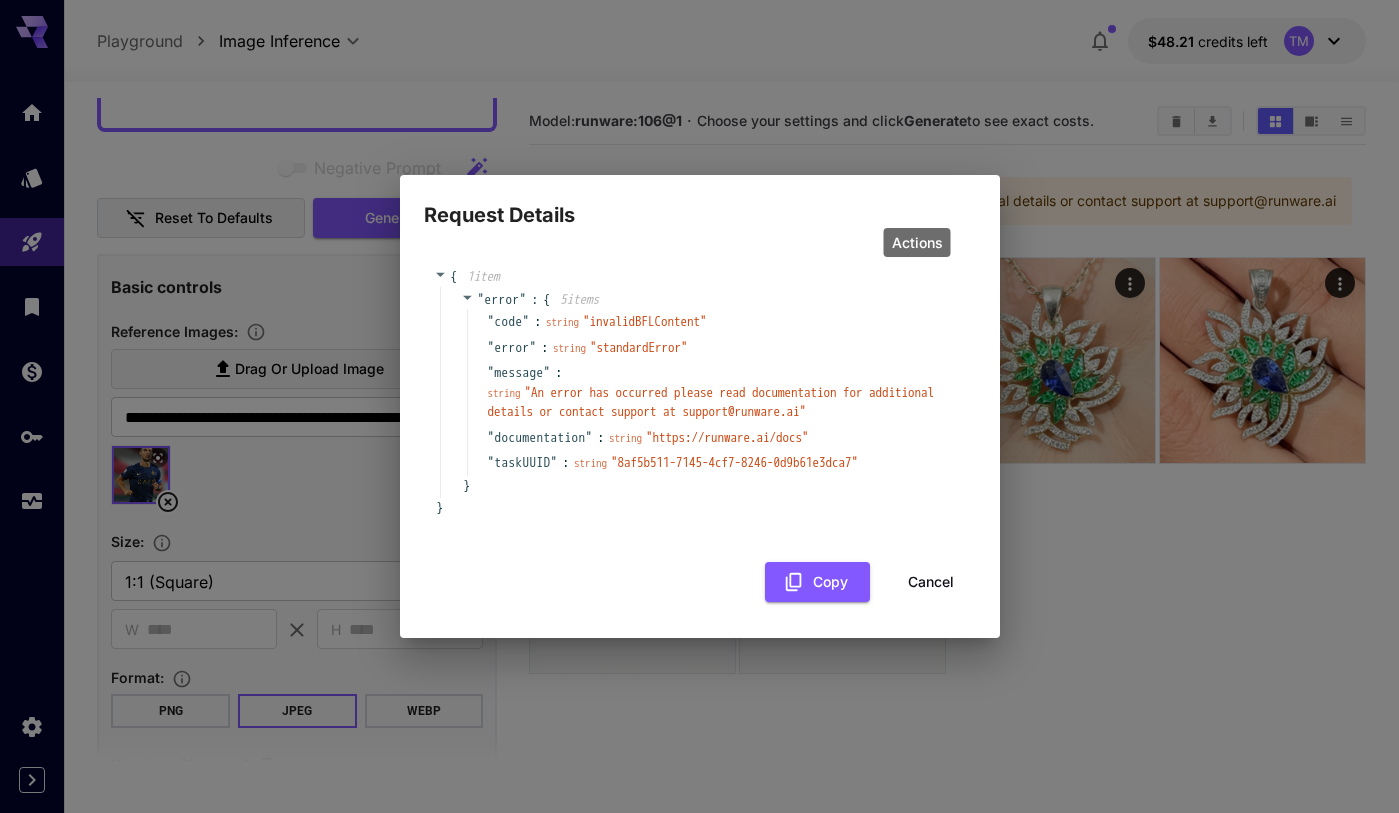 click on "" invalidBFLContent "" at bounding box center (645, 321) 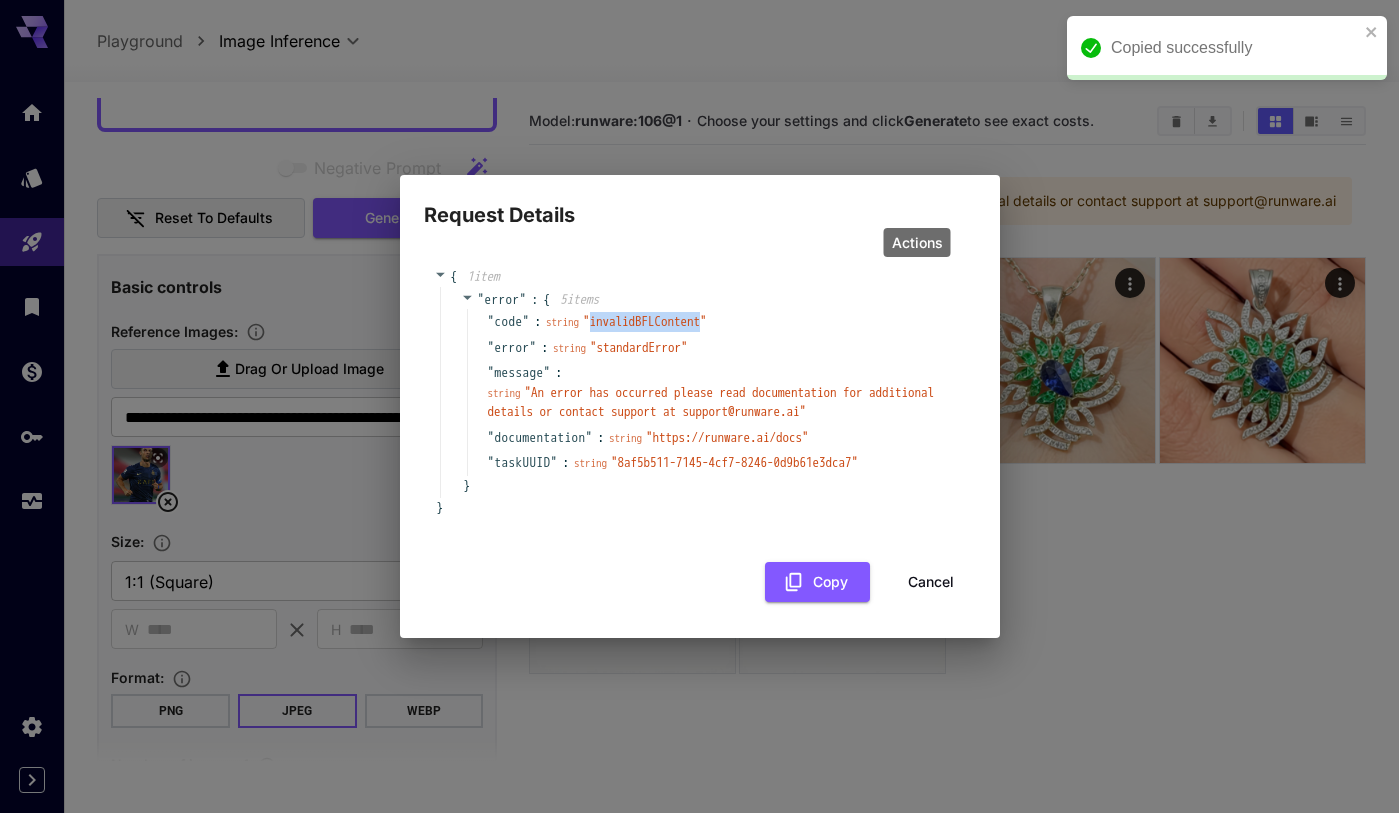 click on "" invalidBFLContent "" at bounding box center [645, 321] 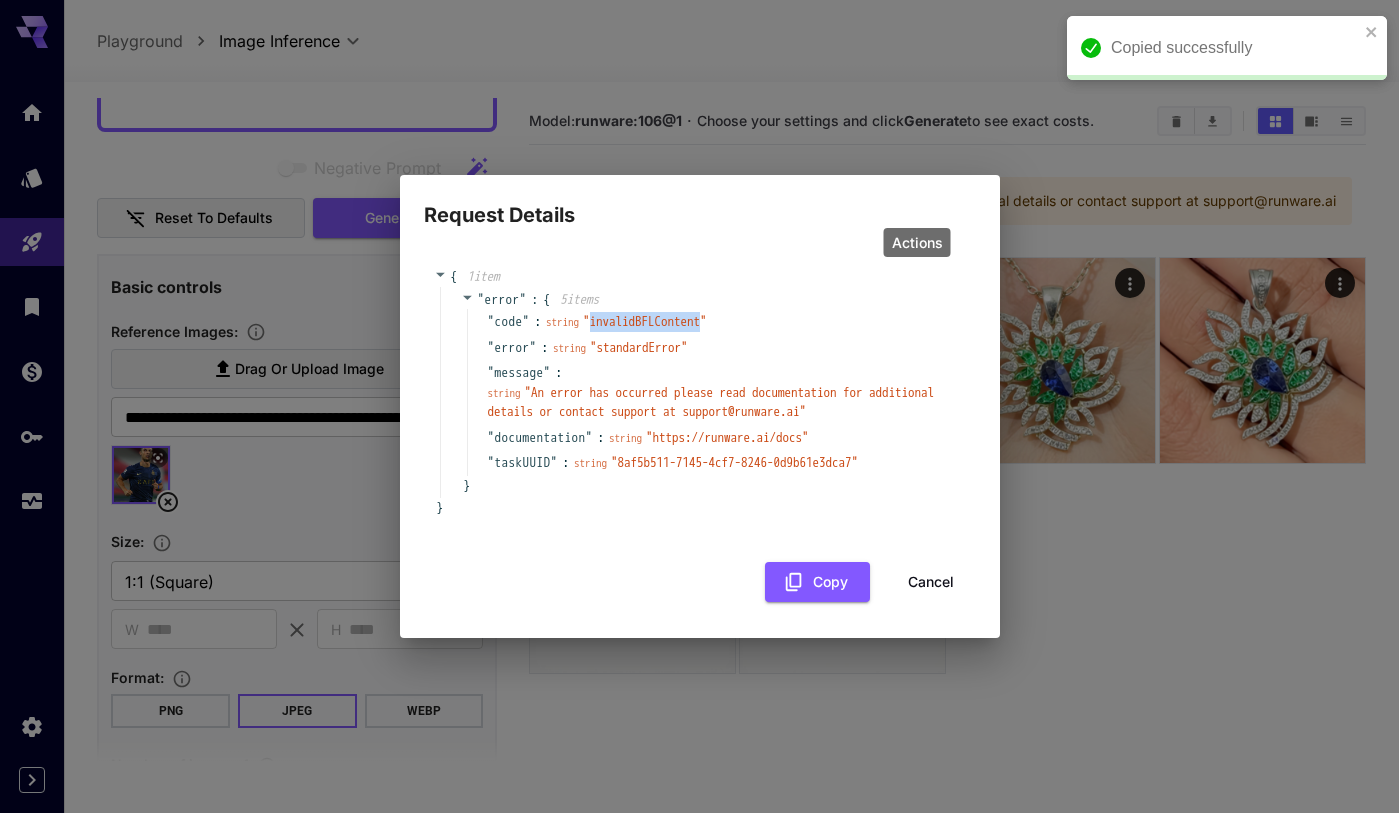 copy on "invalidBFLContent" 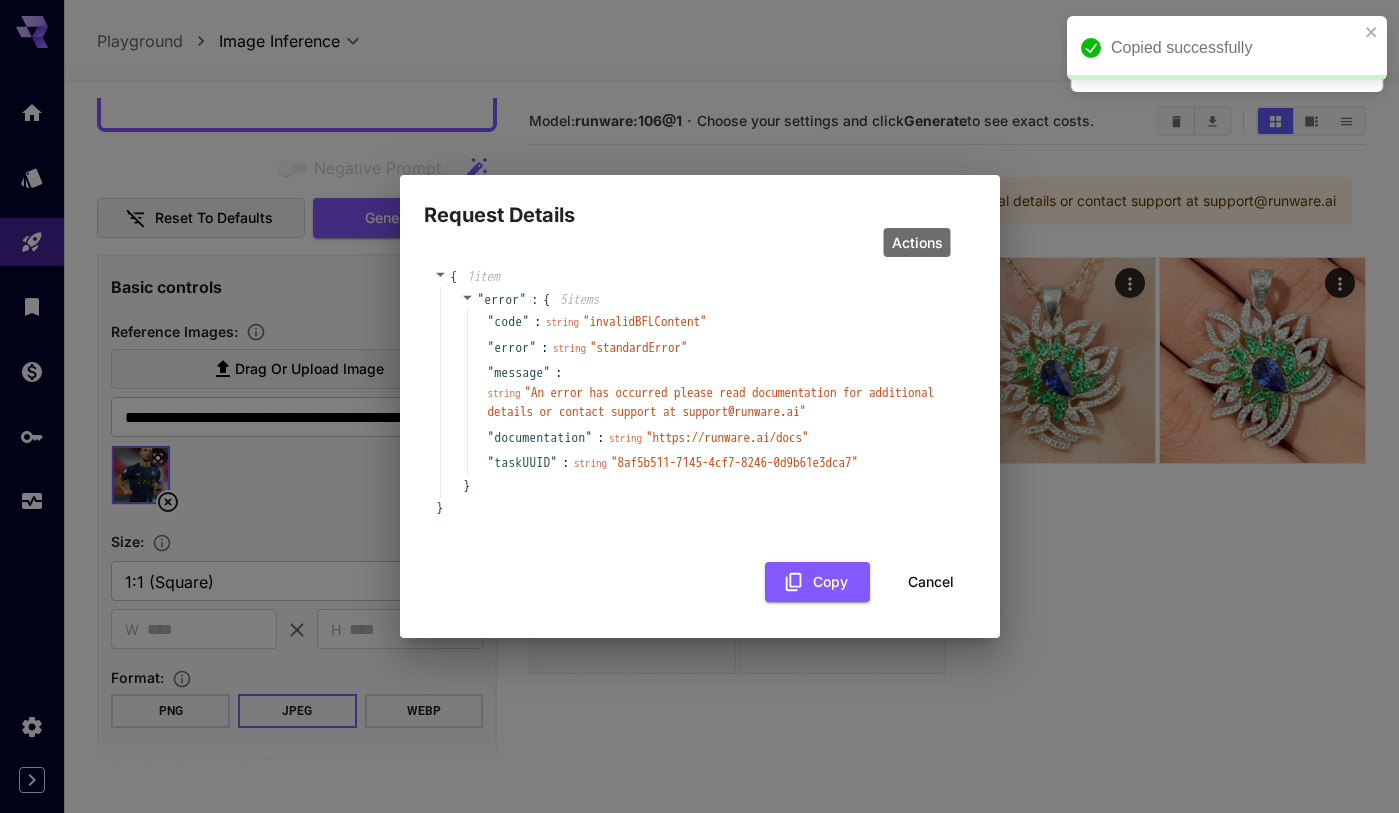click 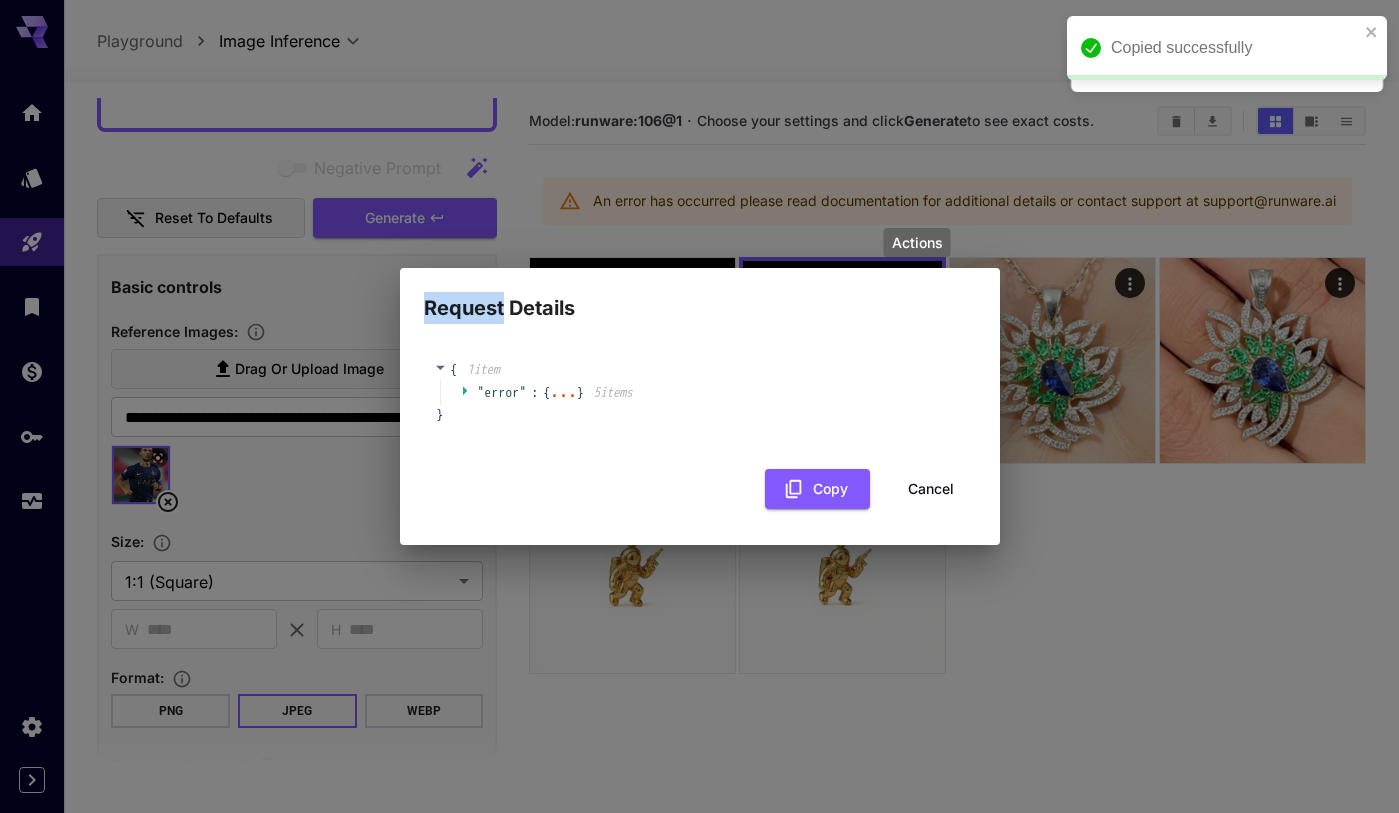 click on "Request Details" at bounding box center [700, 296] 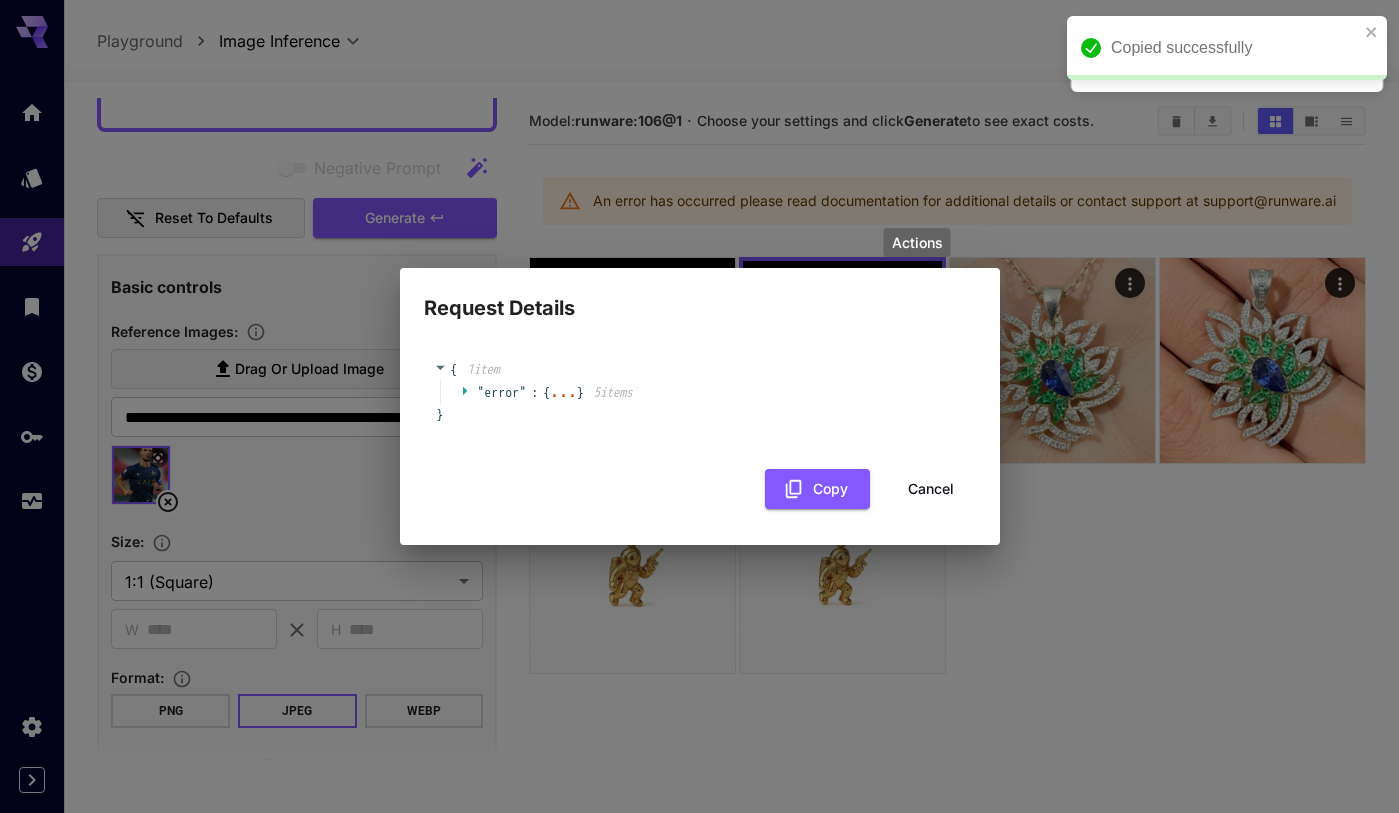 click on "" error " : { ... } 5  item s" at bounding box center (703, 393) 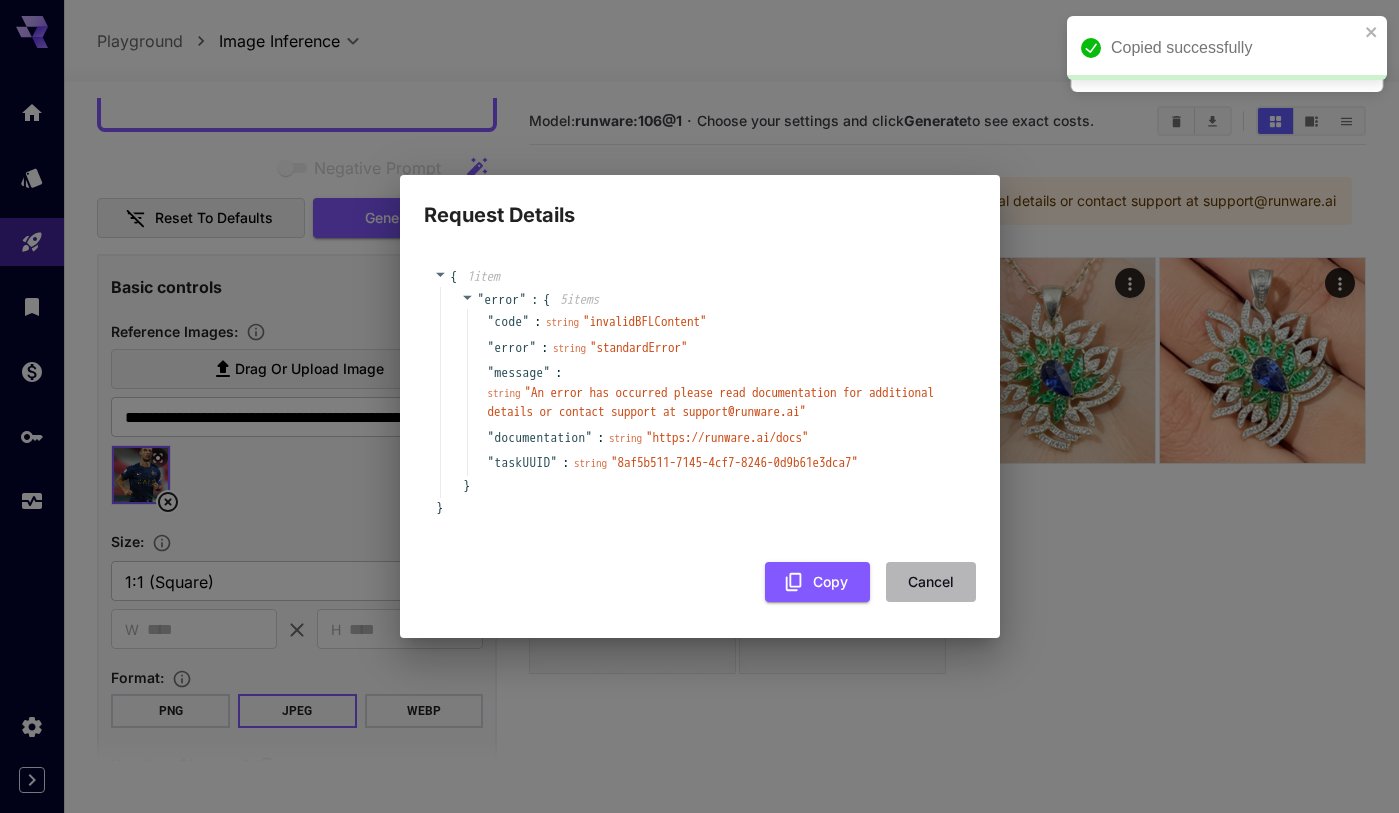 click on "Cancel" at bounding box center (931, 582) 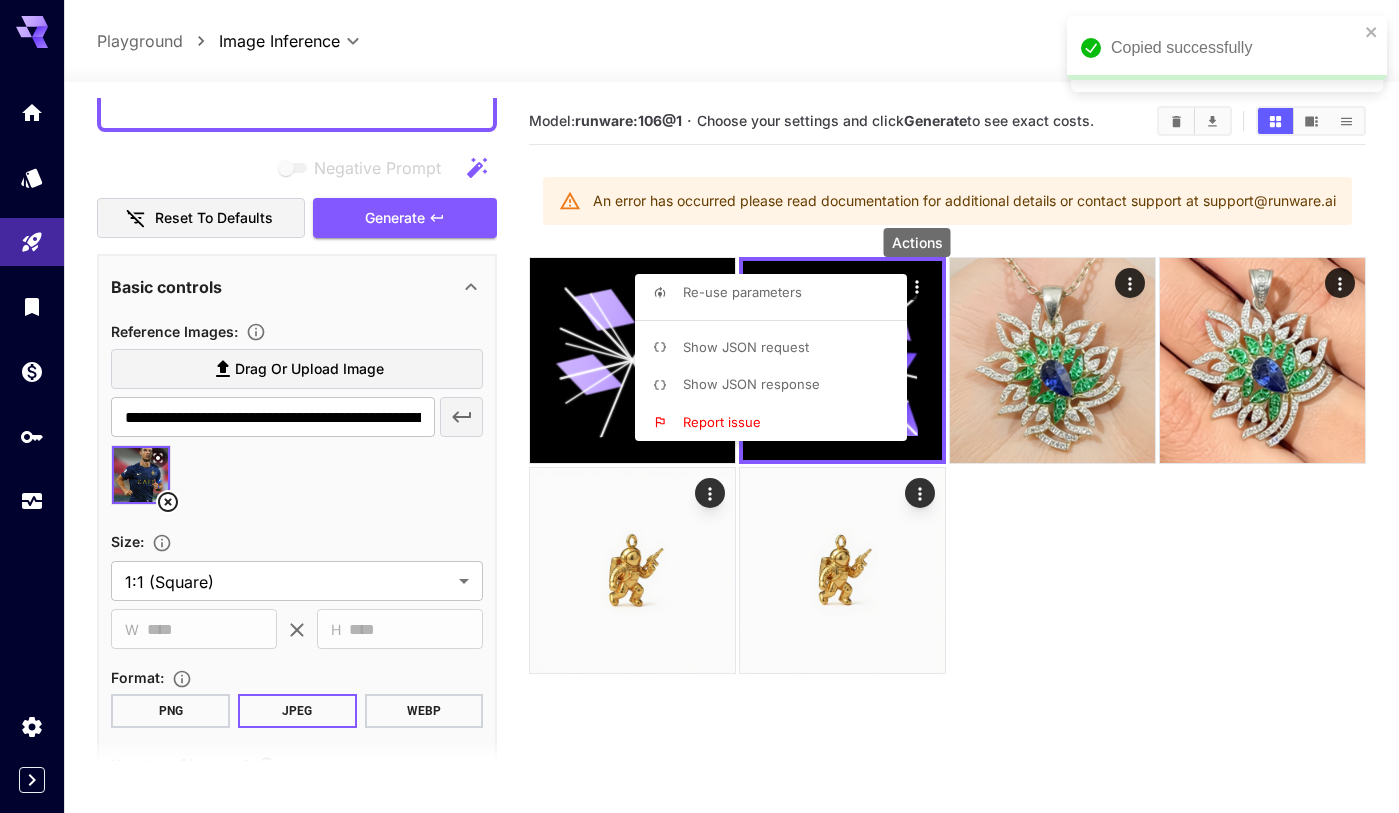 click at bounding box center [699, 406] 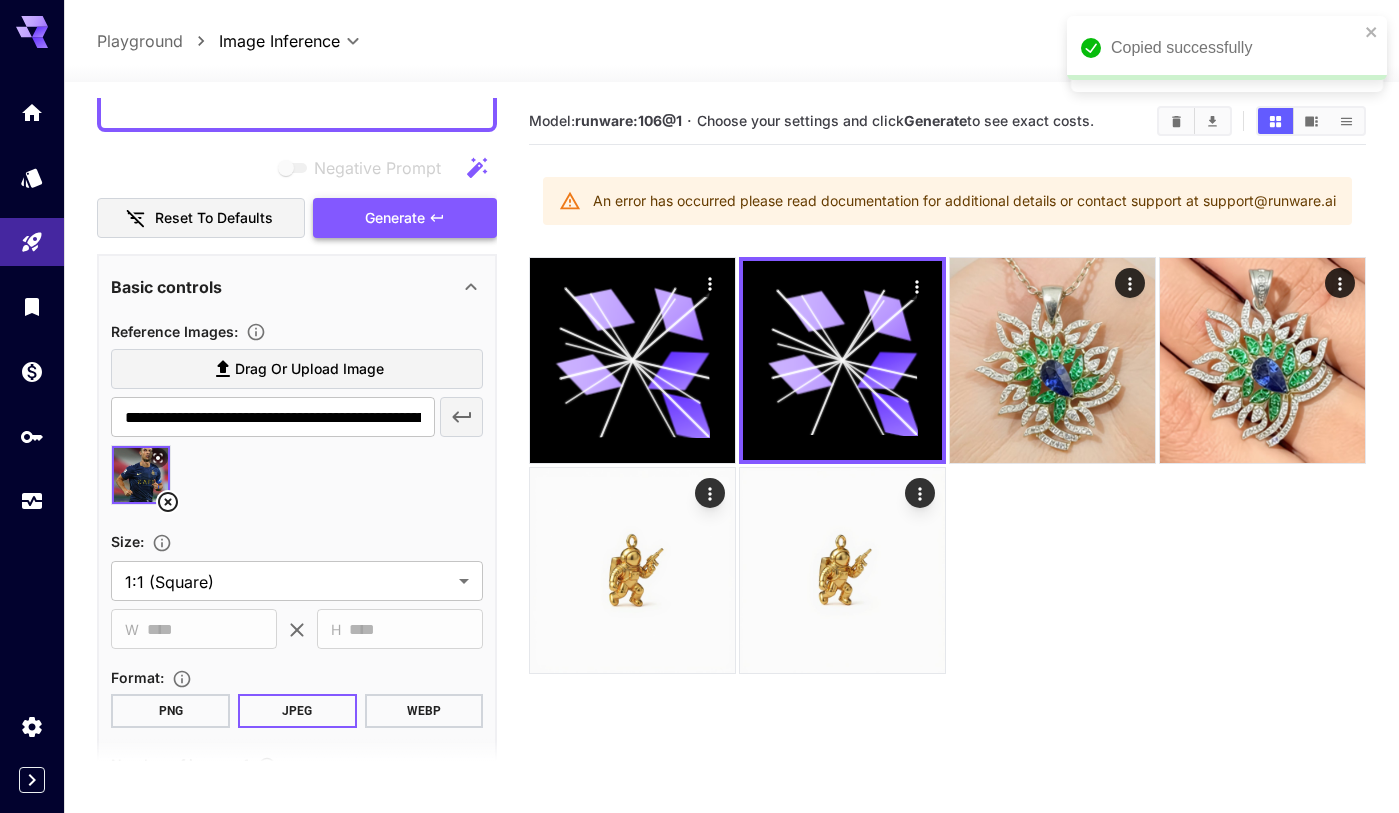 click on "Generate" at bounding box center (405, 218) 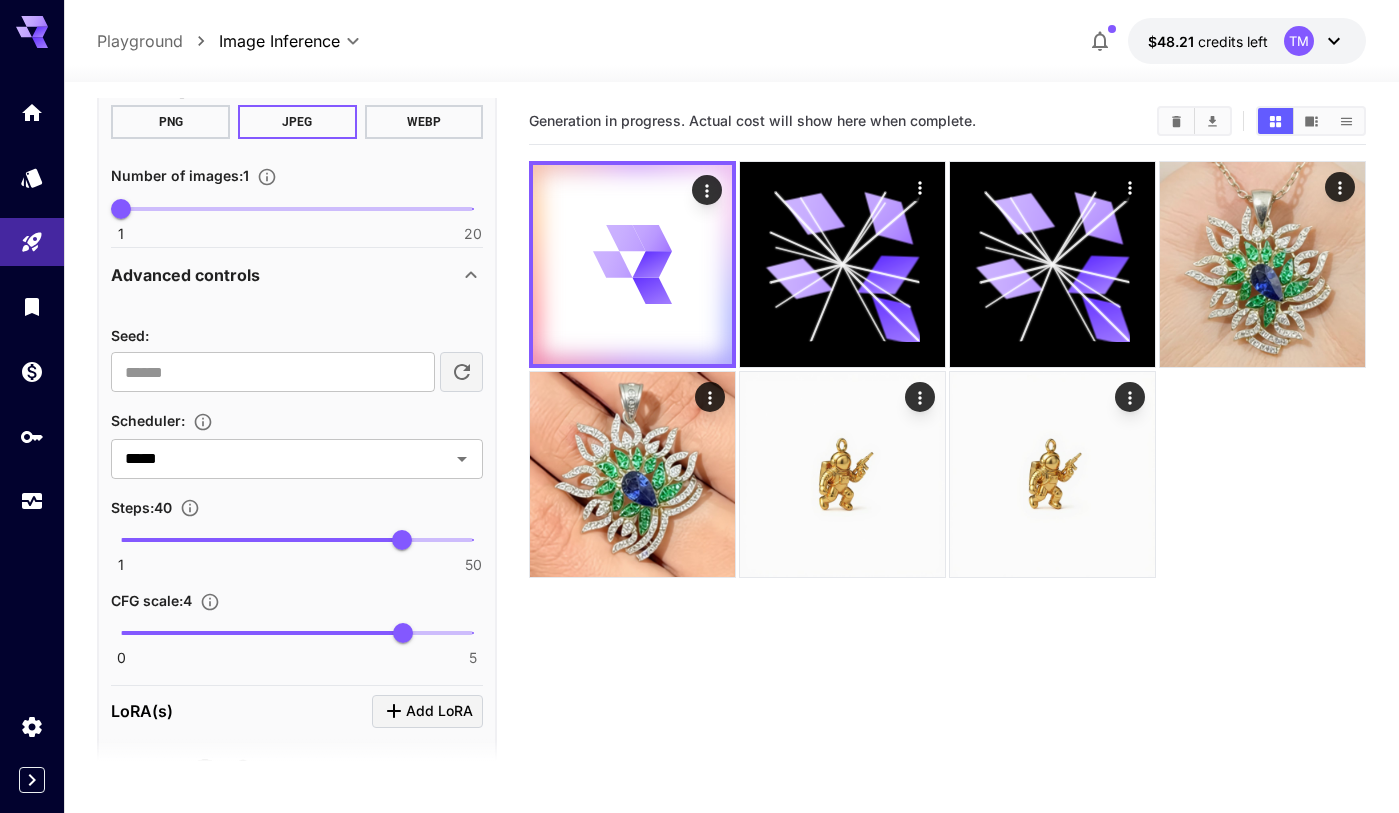 scroll, scrollTop: 1037, scrollLeft: 0, axis: vertical 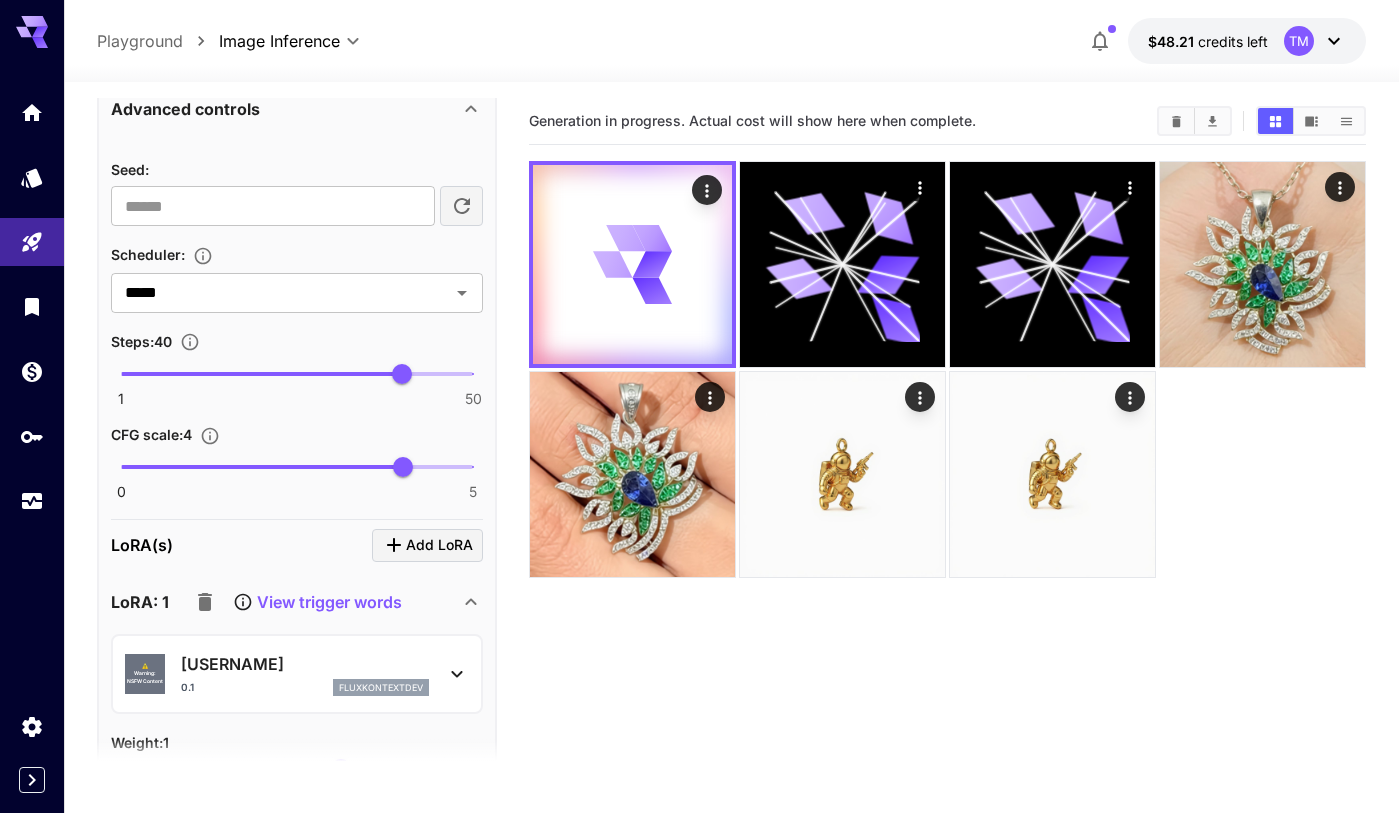 click on "Seed :  ​" at bounding box center [297, 191] 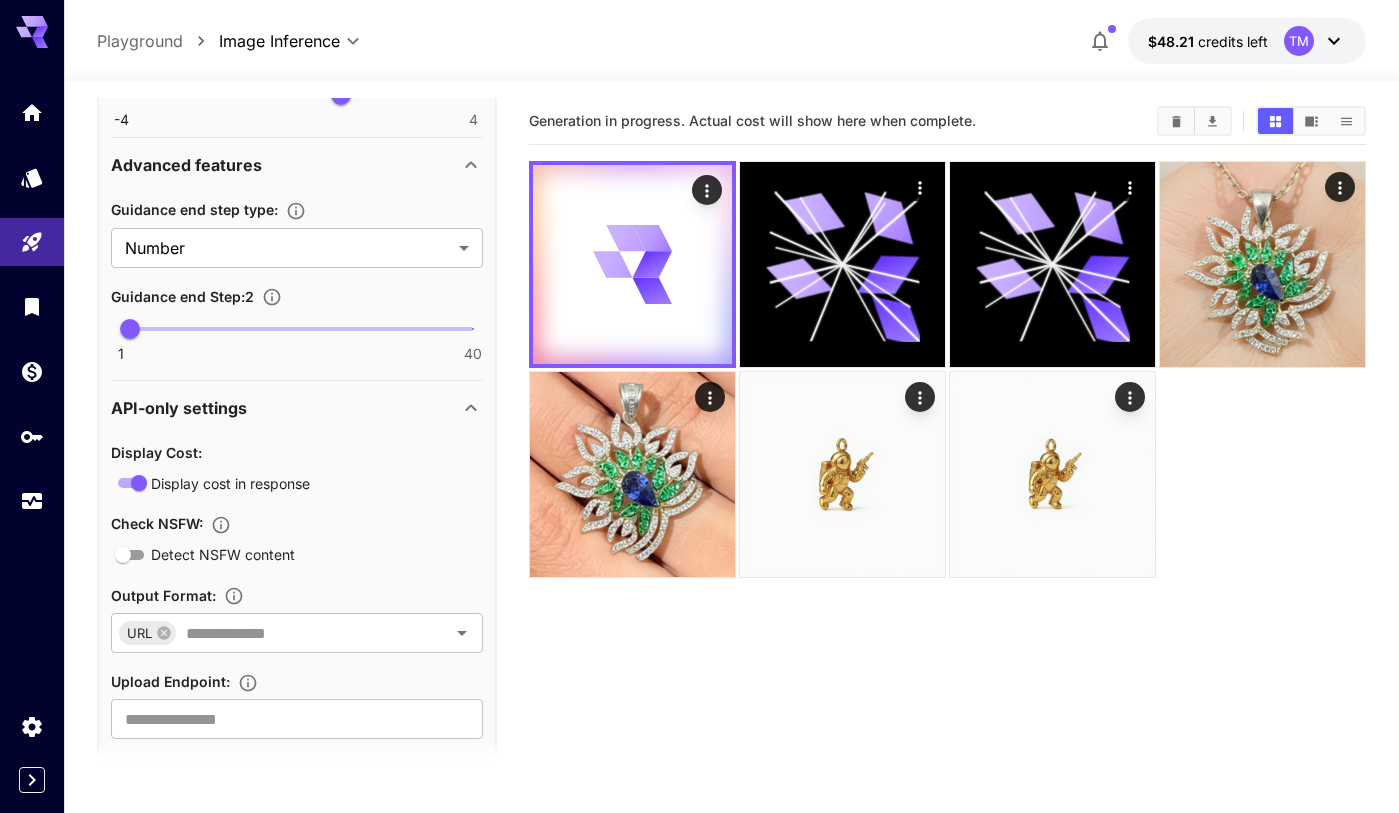 scroll, scrollTop: 1747, scrollLeft: 0, axis: vertical 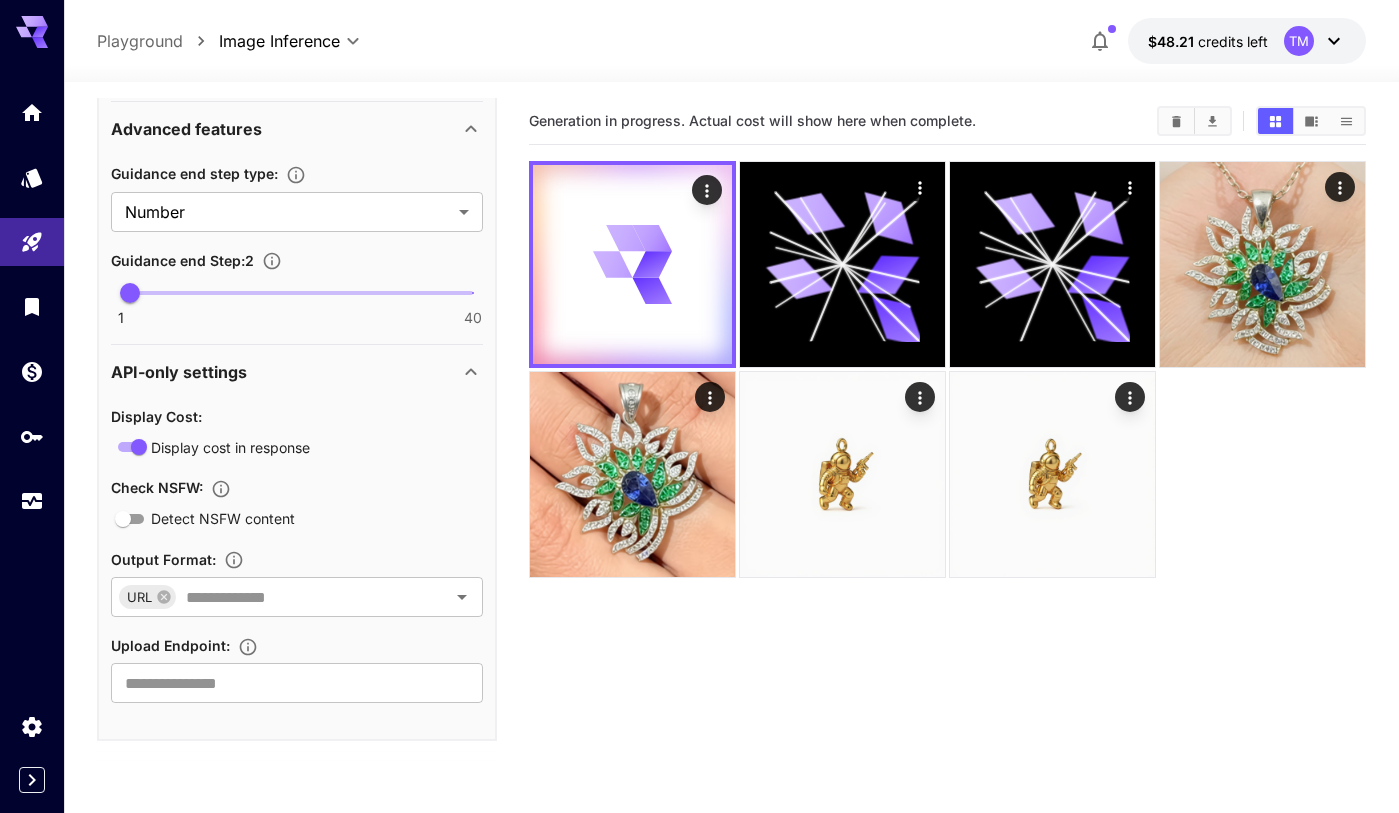 click on "1 40 2" at bounding box center [297, 293] 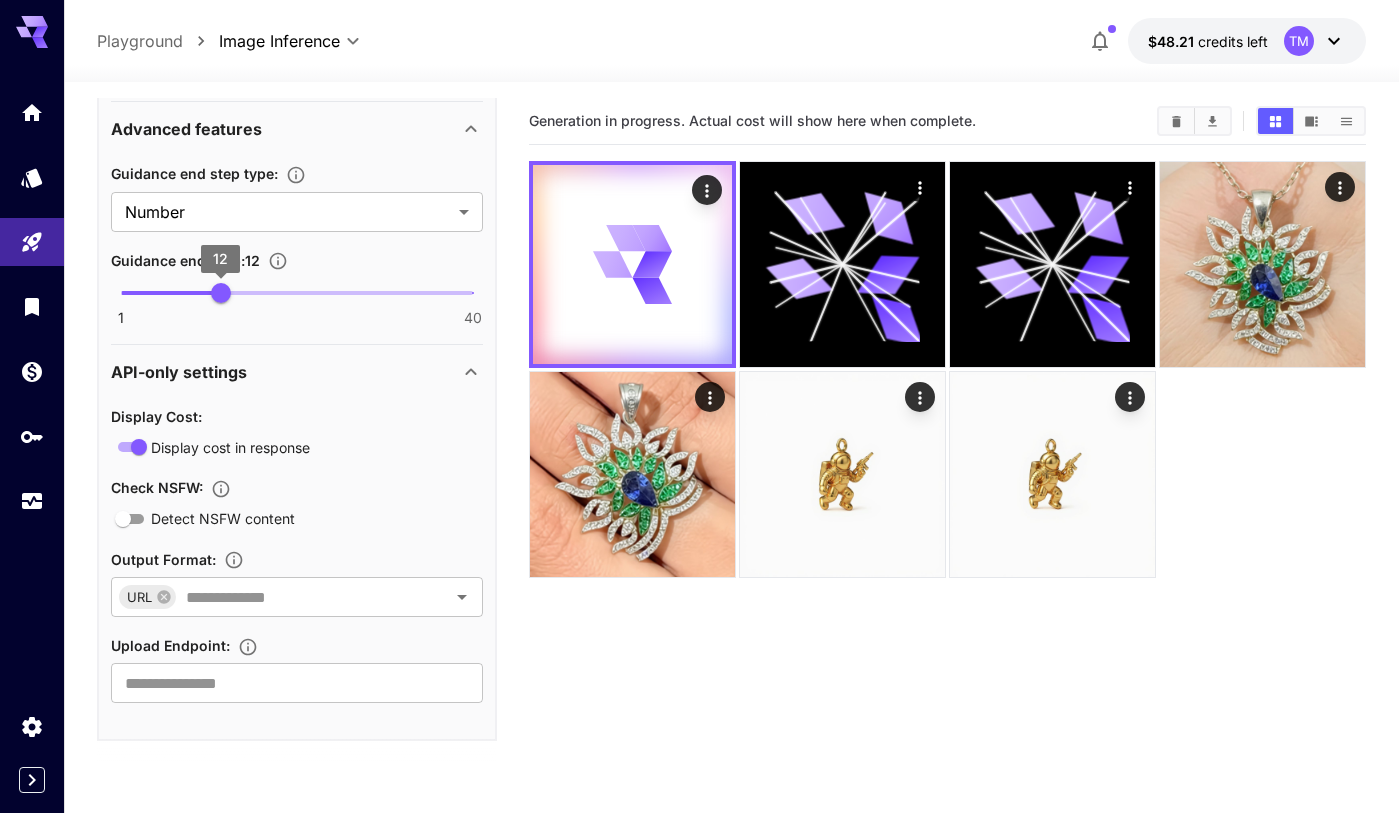 click at bounding box center [170, 293] 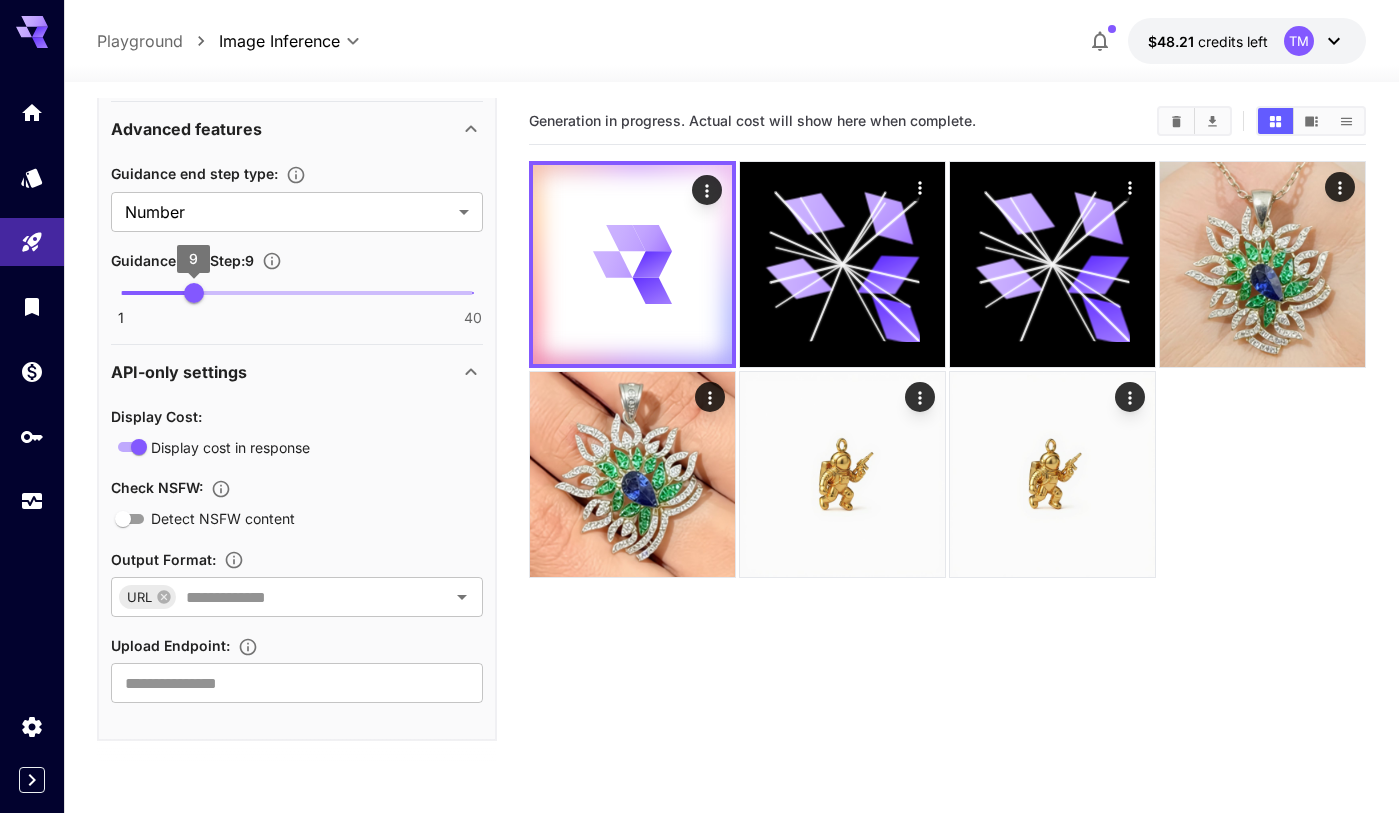 click on "9" at bounding box center (194, 293) 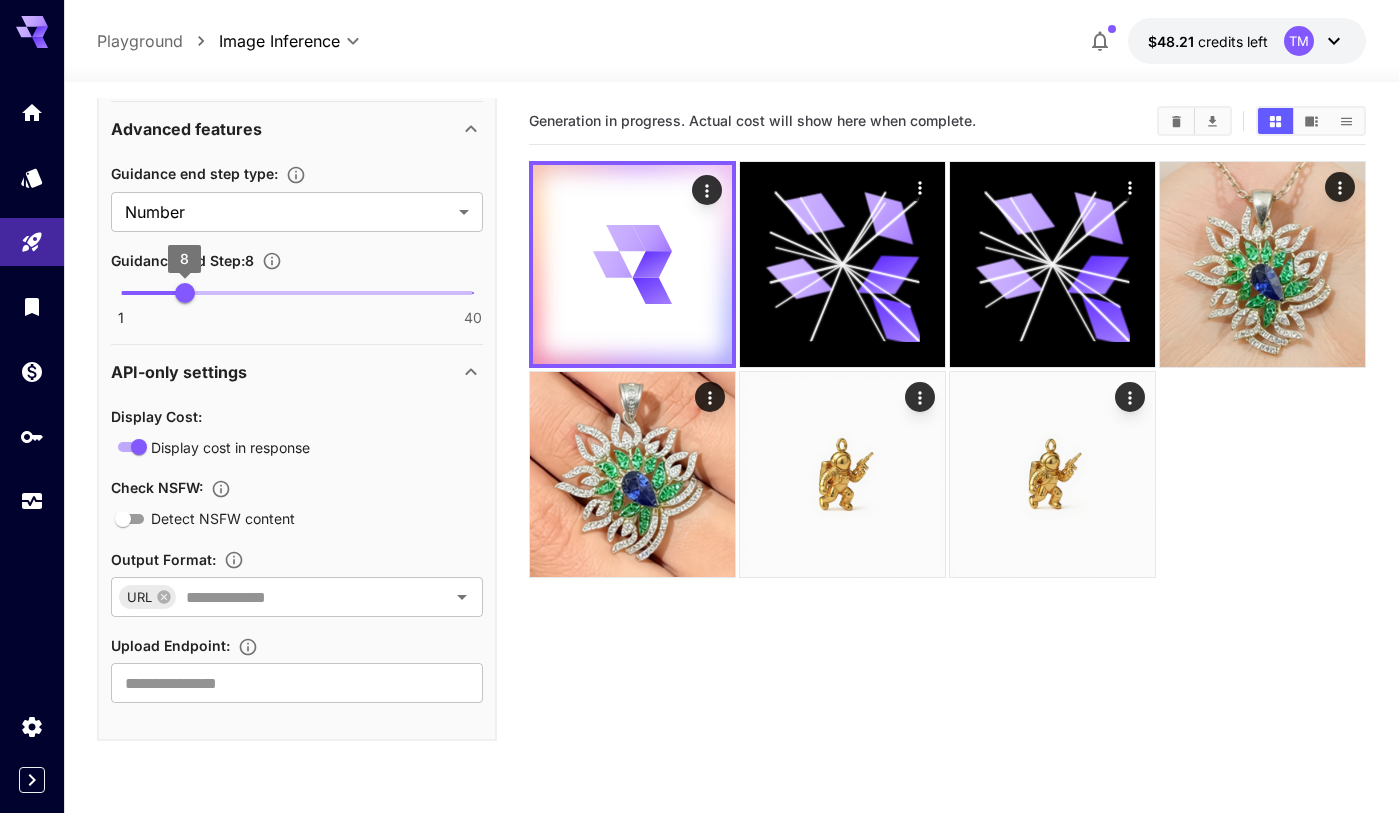 click on "8" at bounding box center (185, 293) 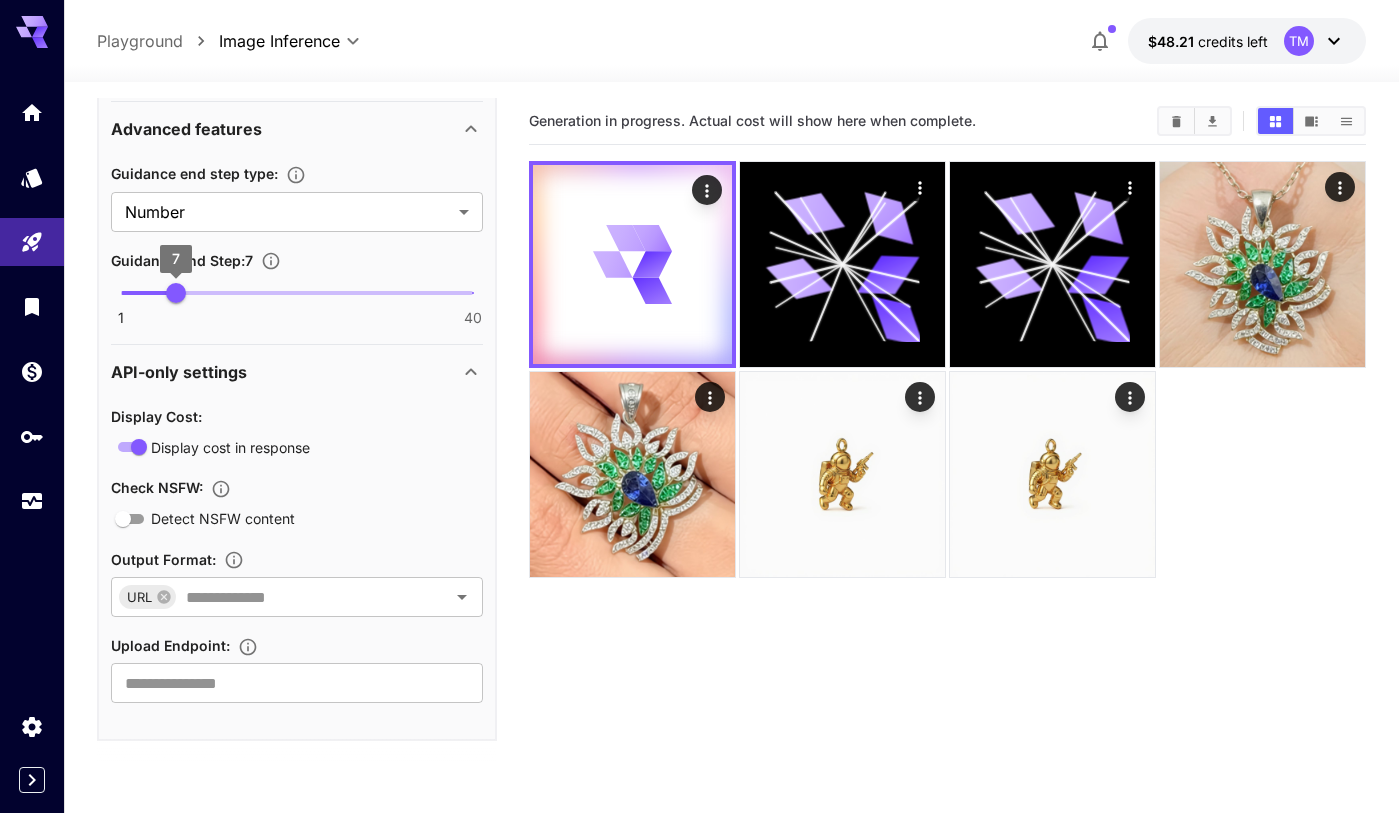 click on "7" at bounding box center (176, 293) 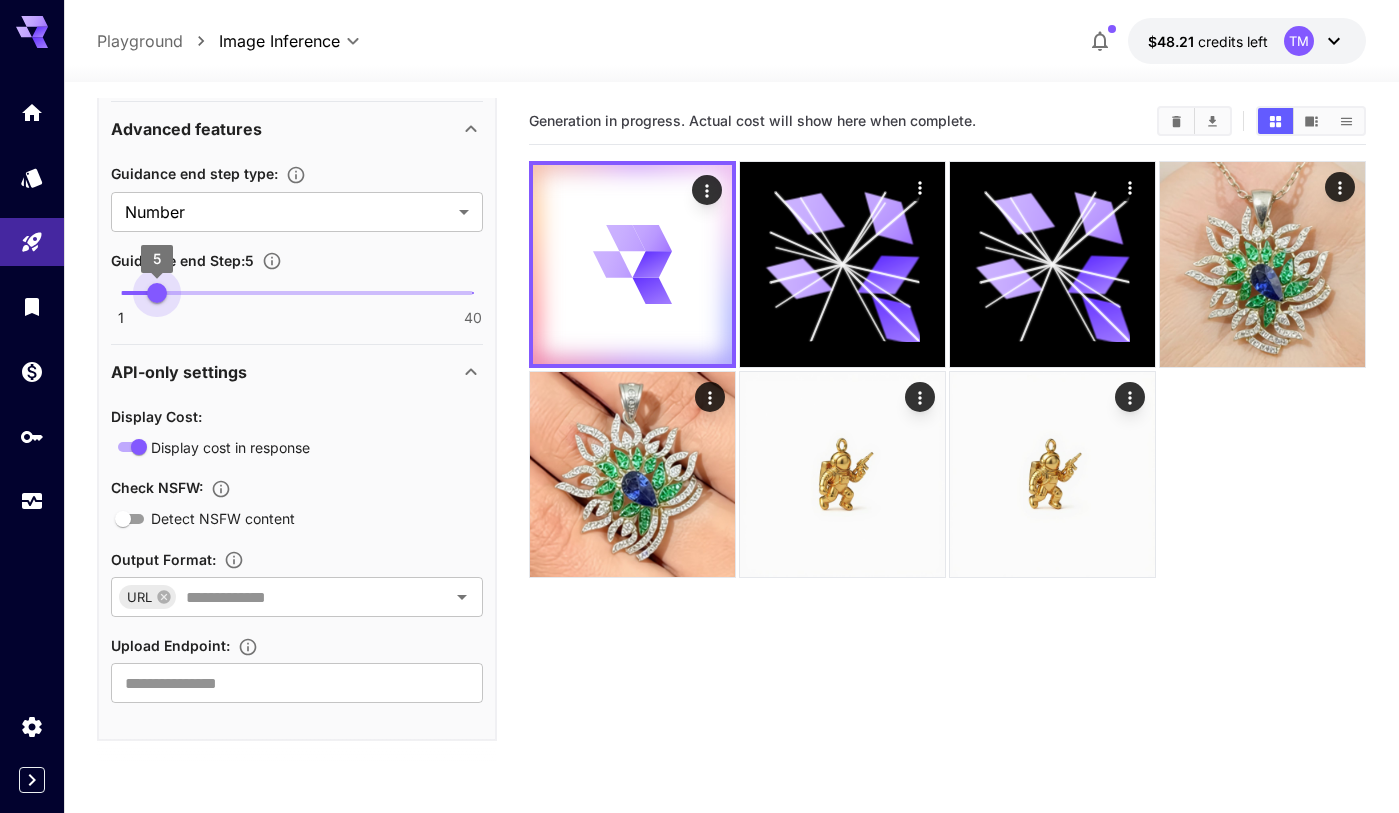 click on "5" at bounding box center (157, 293) 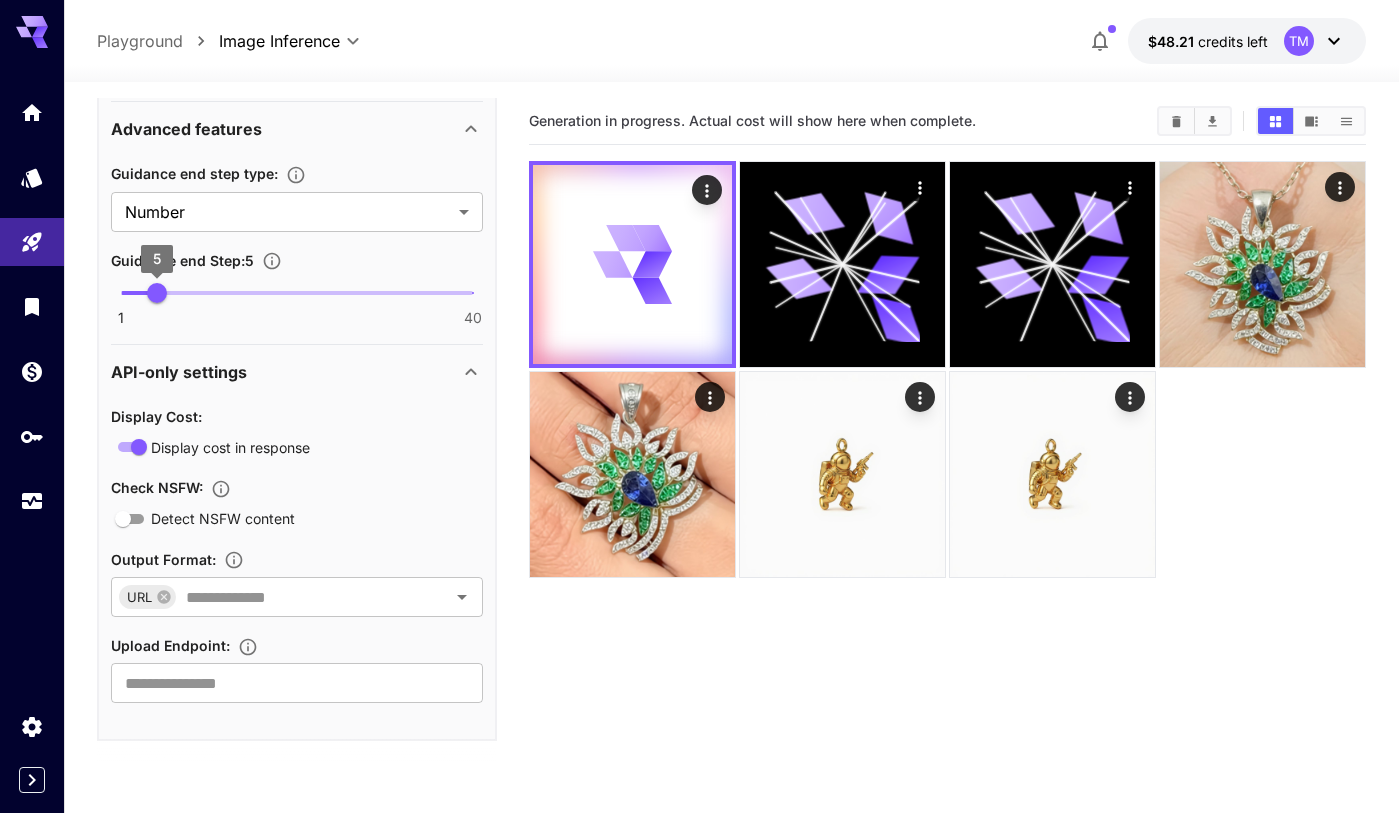 click on "5" at bounding box center [157, 293] 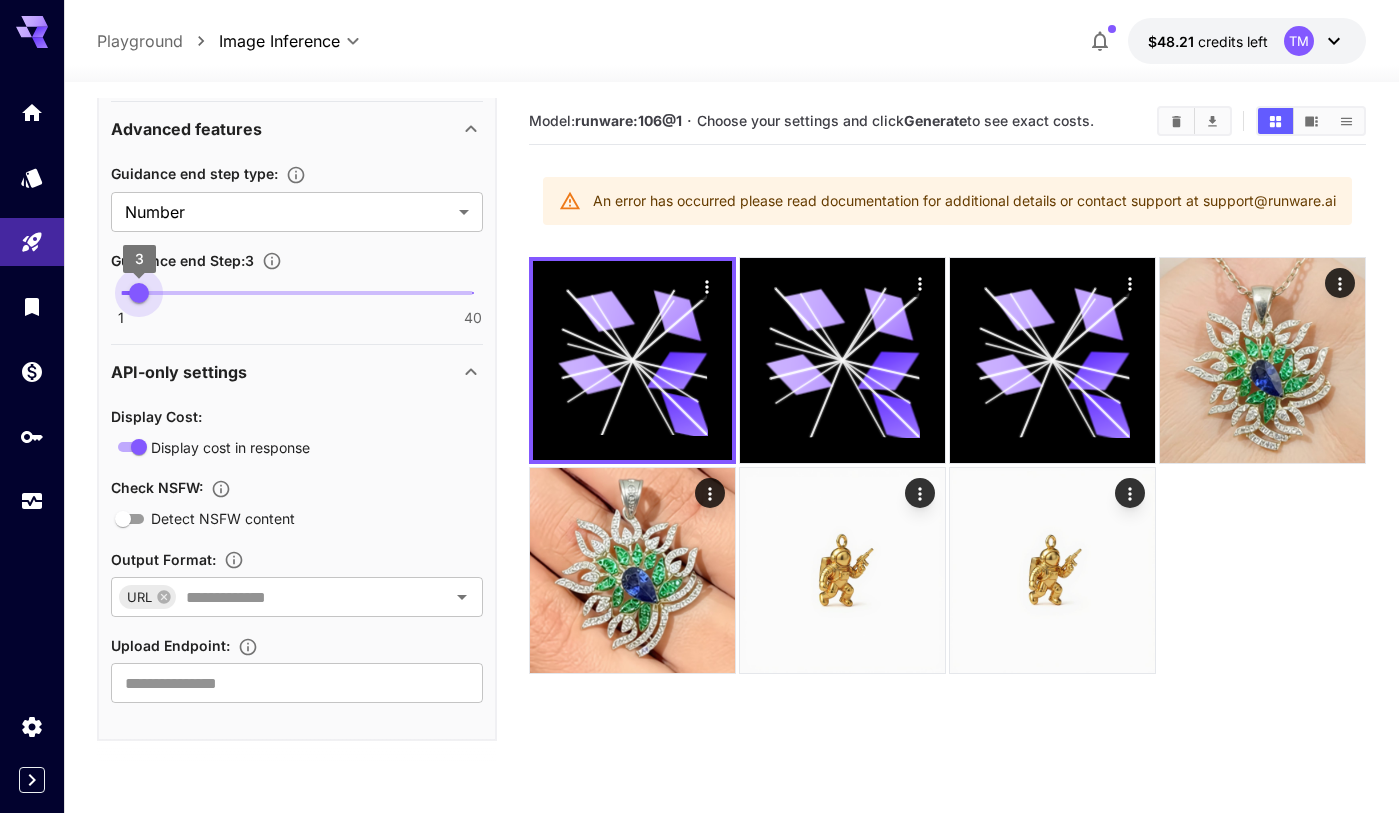 click on "3" at bounding box center (139, 293) 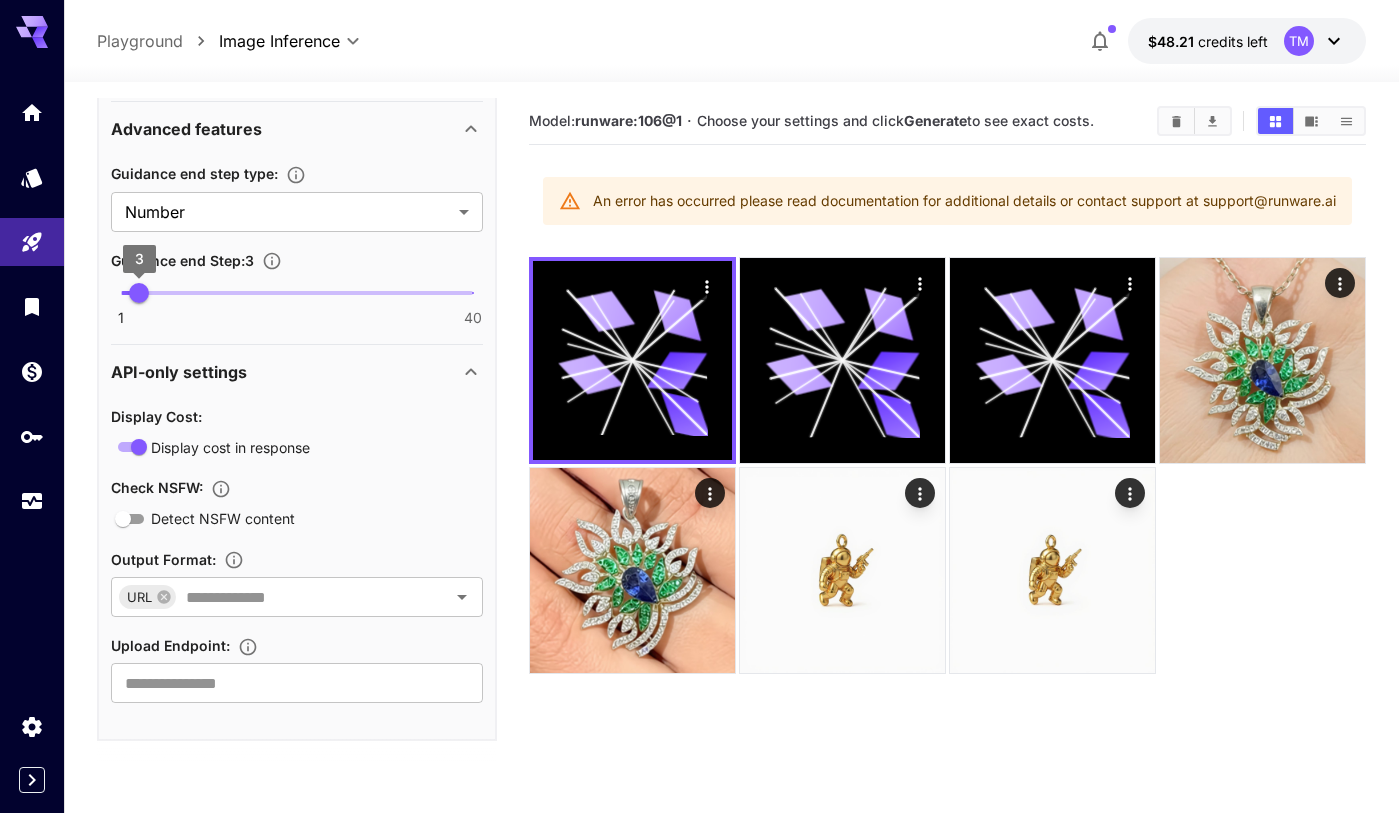 type on "*" 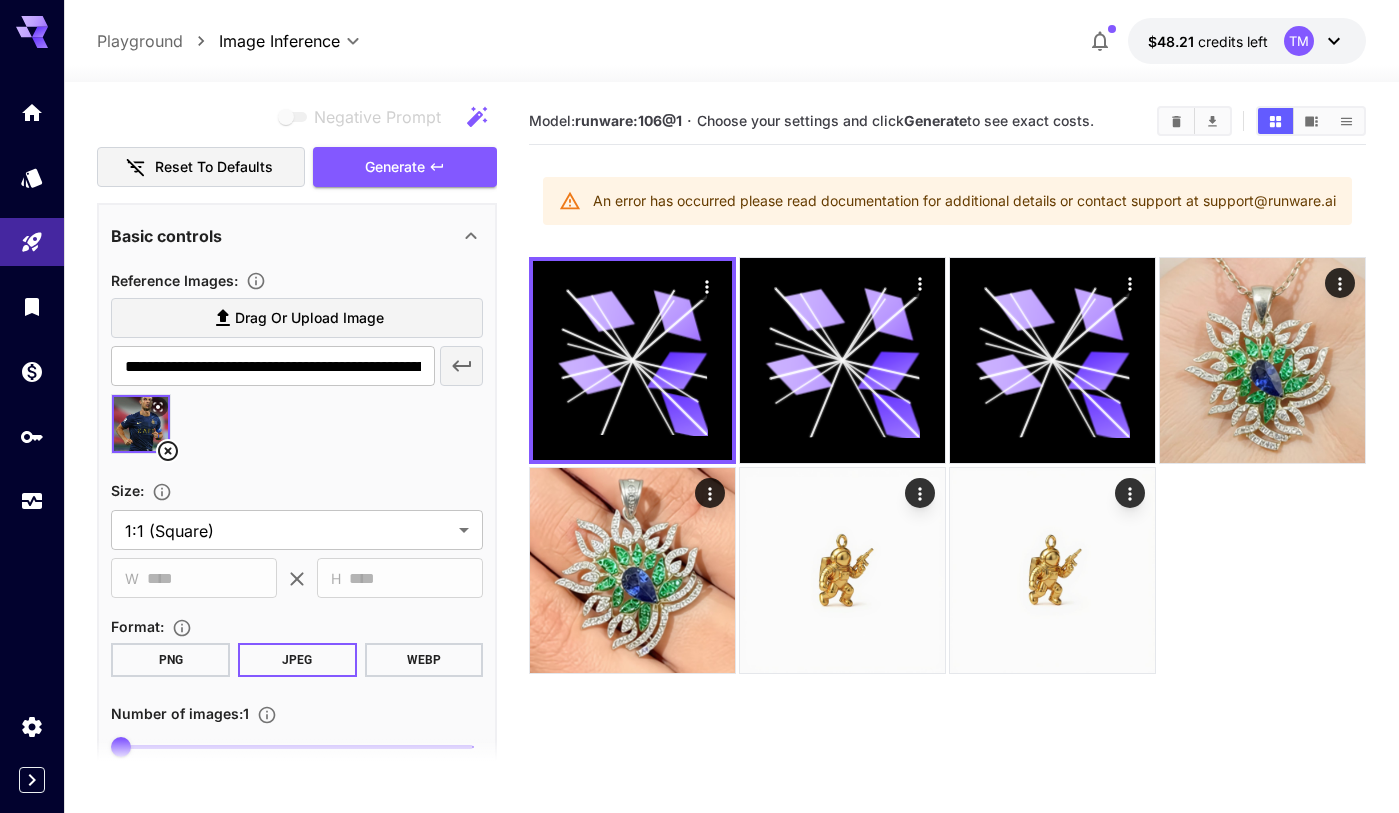 scroll, scrollTop: 0, scrollLeft: 0, axis: both 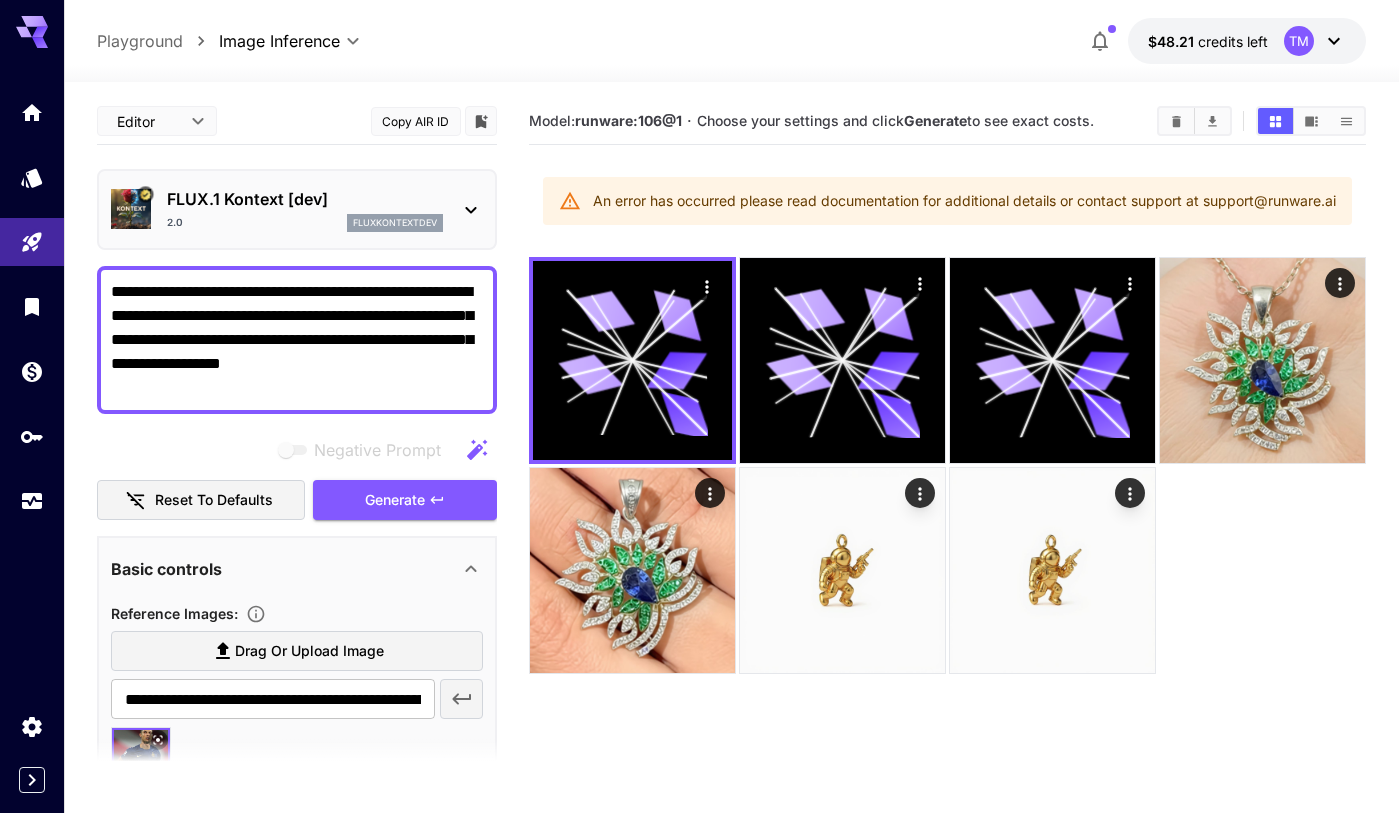 click on "**********" at bounding box center [731, 512] 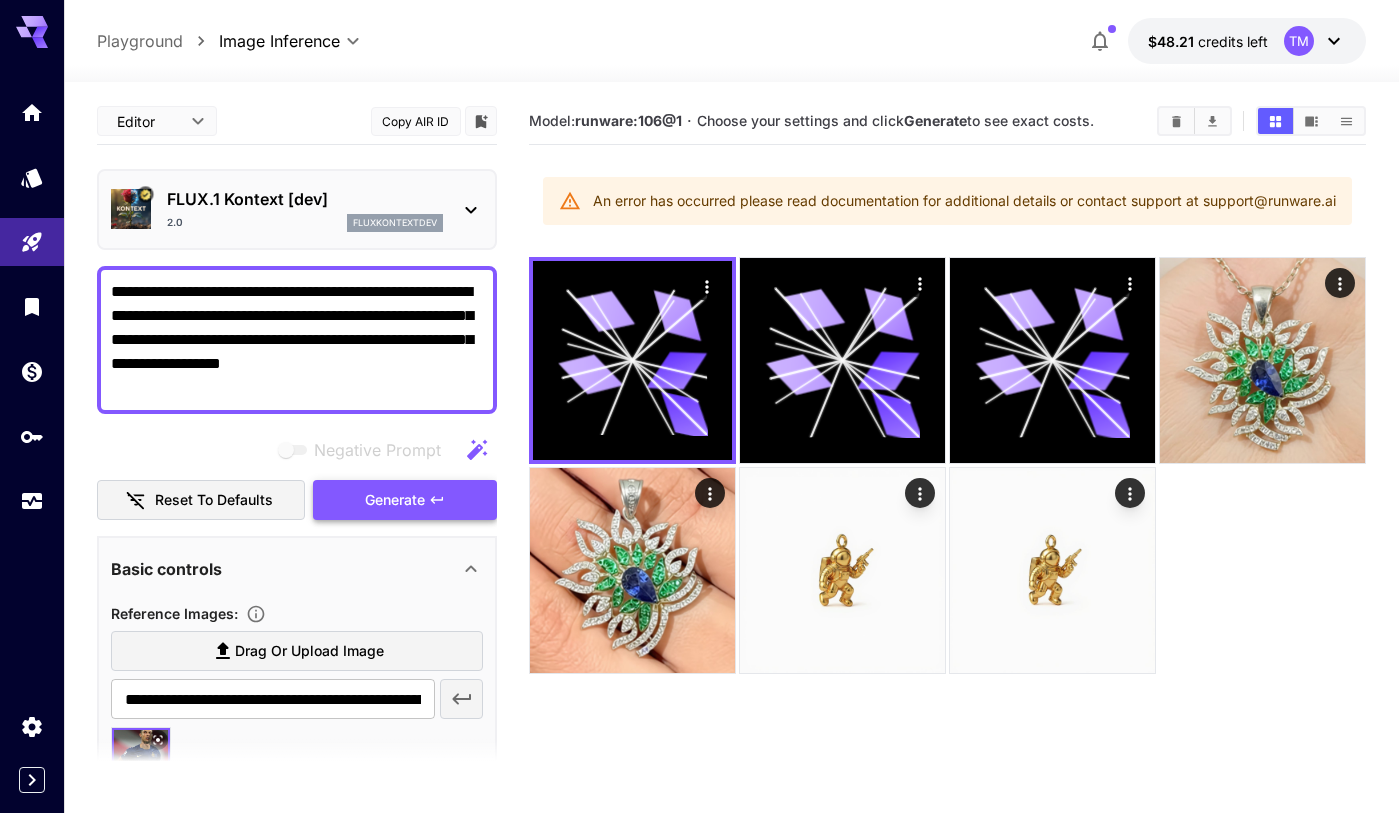 click on "Generate" at bounding box center [405, 500] 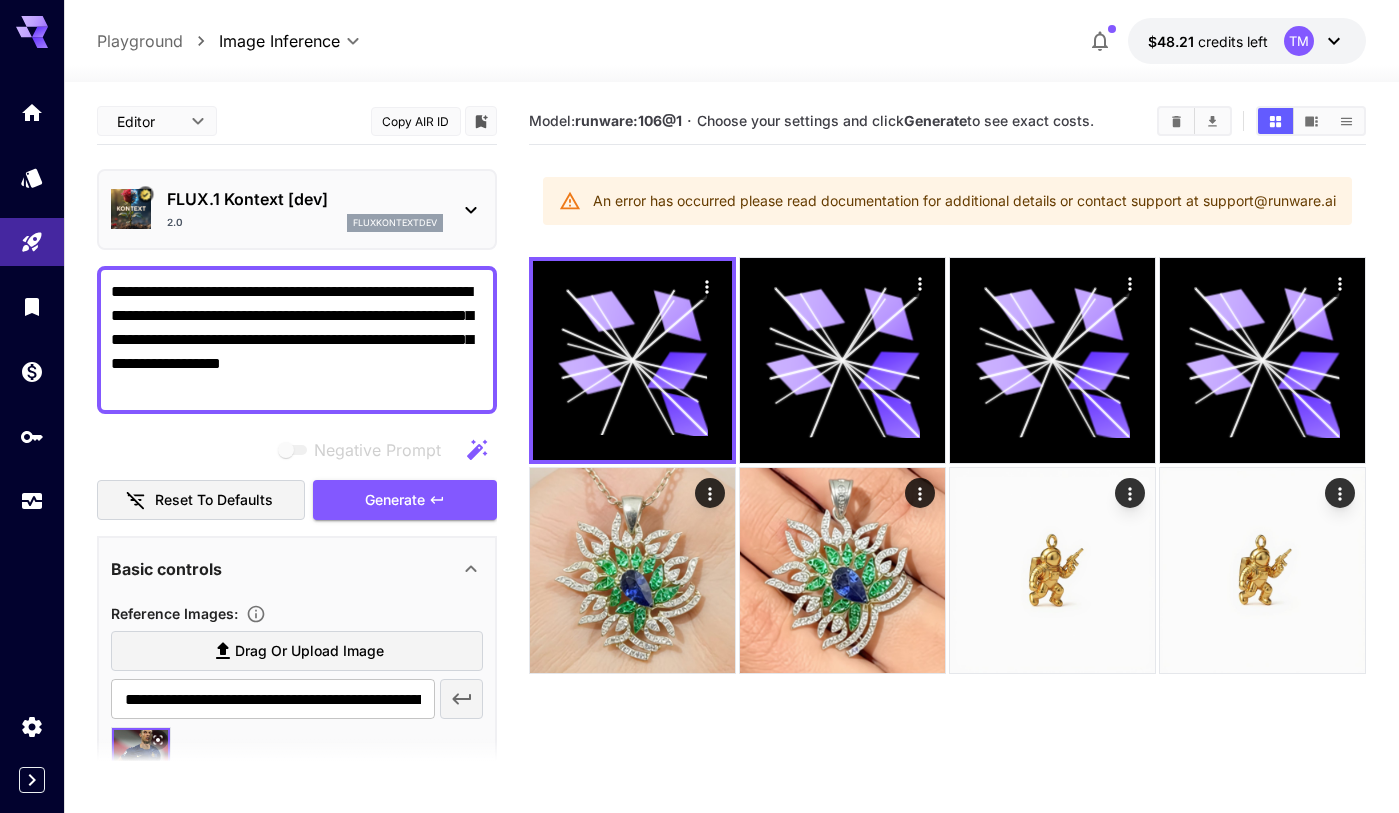 click on "An error has occurred please read documentation for additional details or contact support at support@runware.ai" at bounding box center (964, 201) 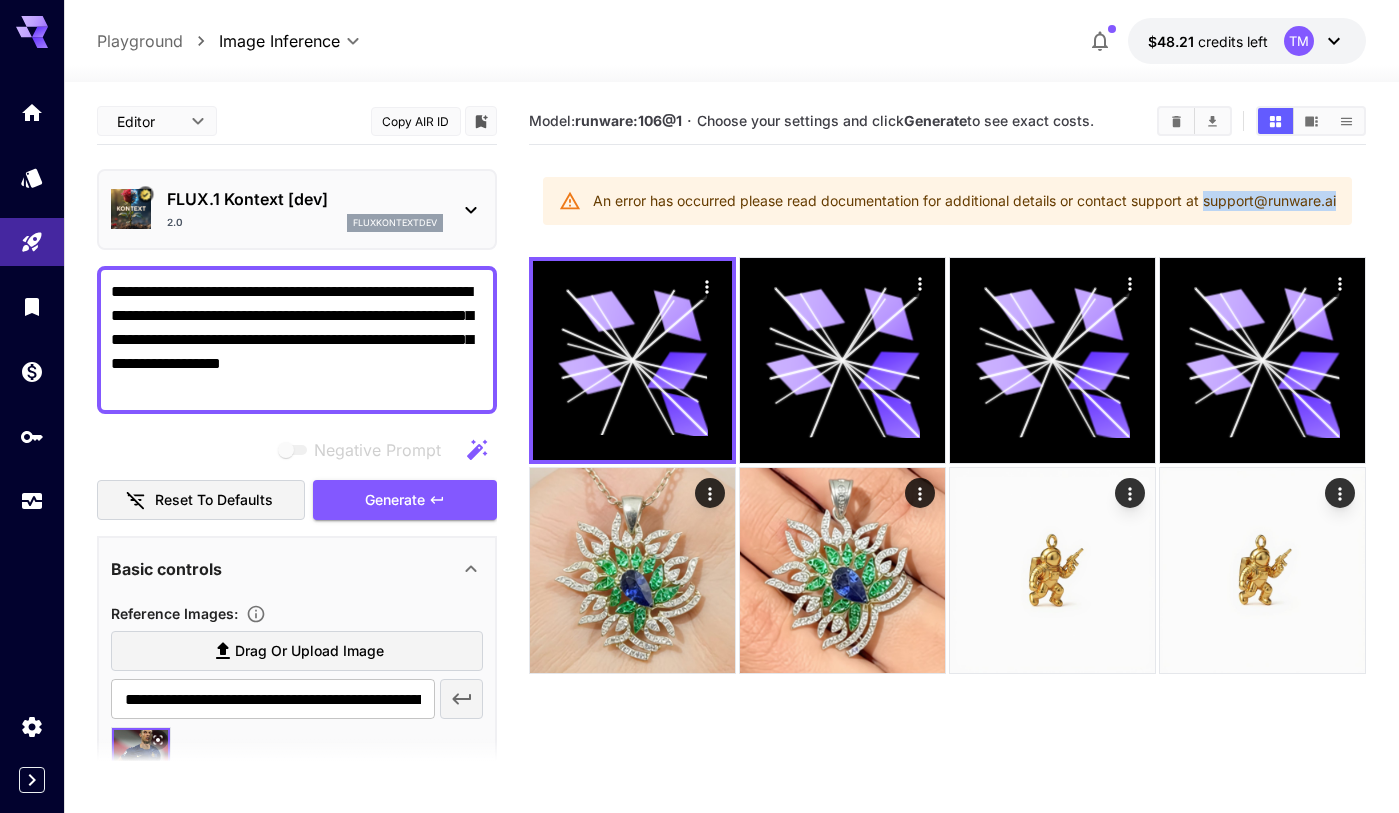 copy on "support@runware.ai" 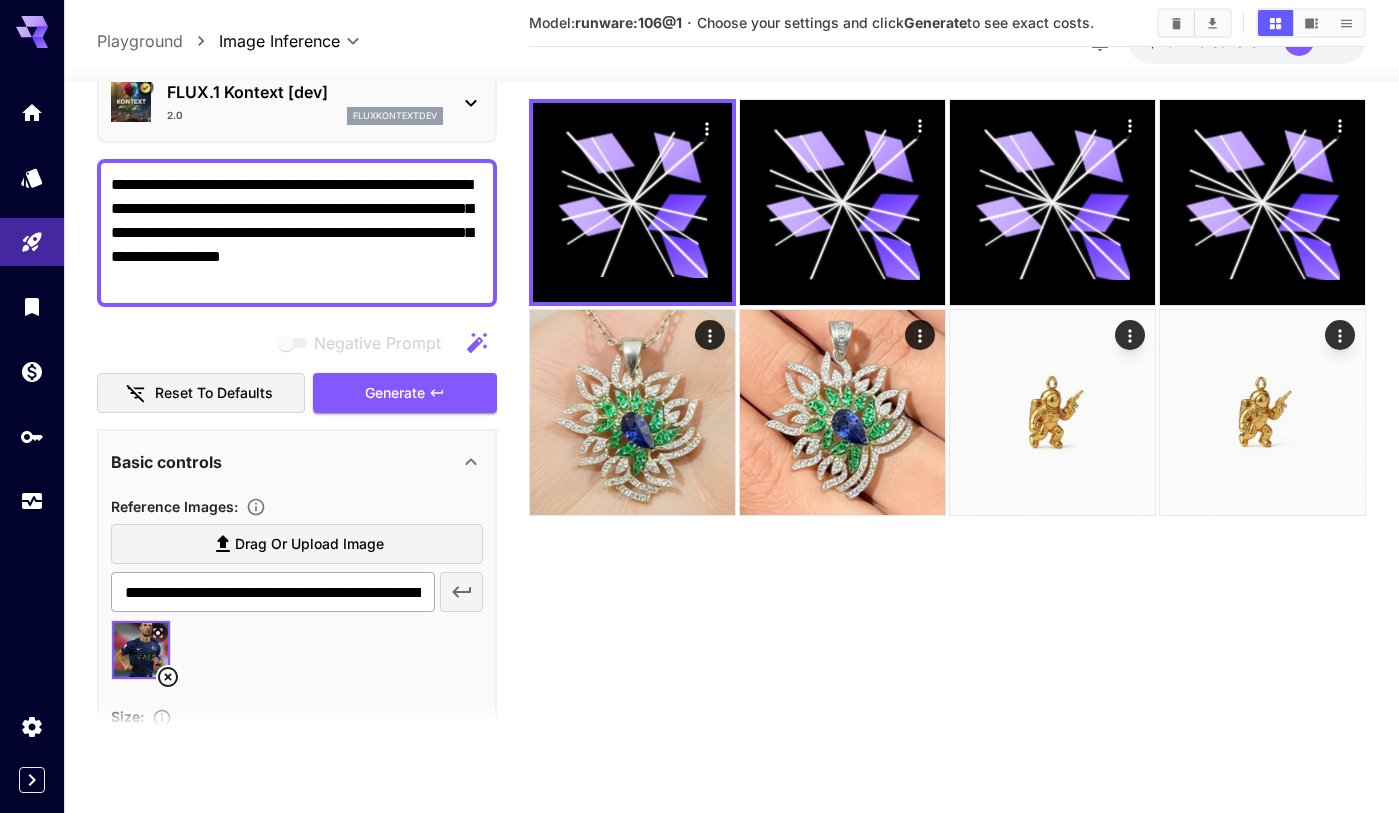 scroll, scrollTop: 136, scrollLeft: 0, axis: vertical 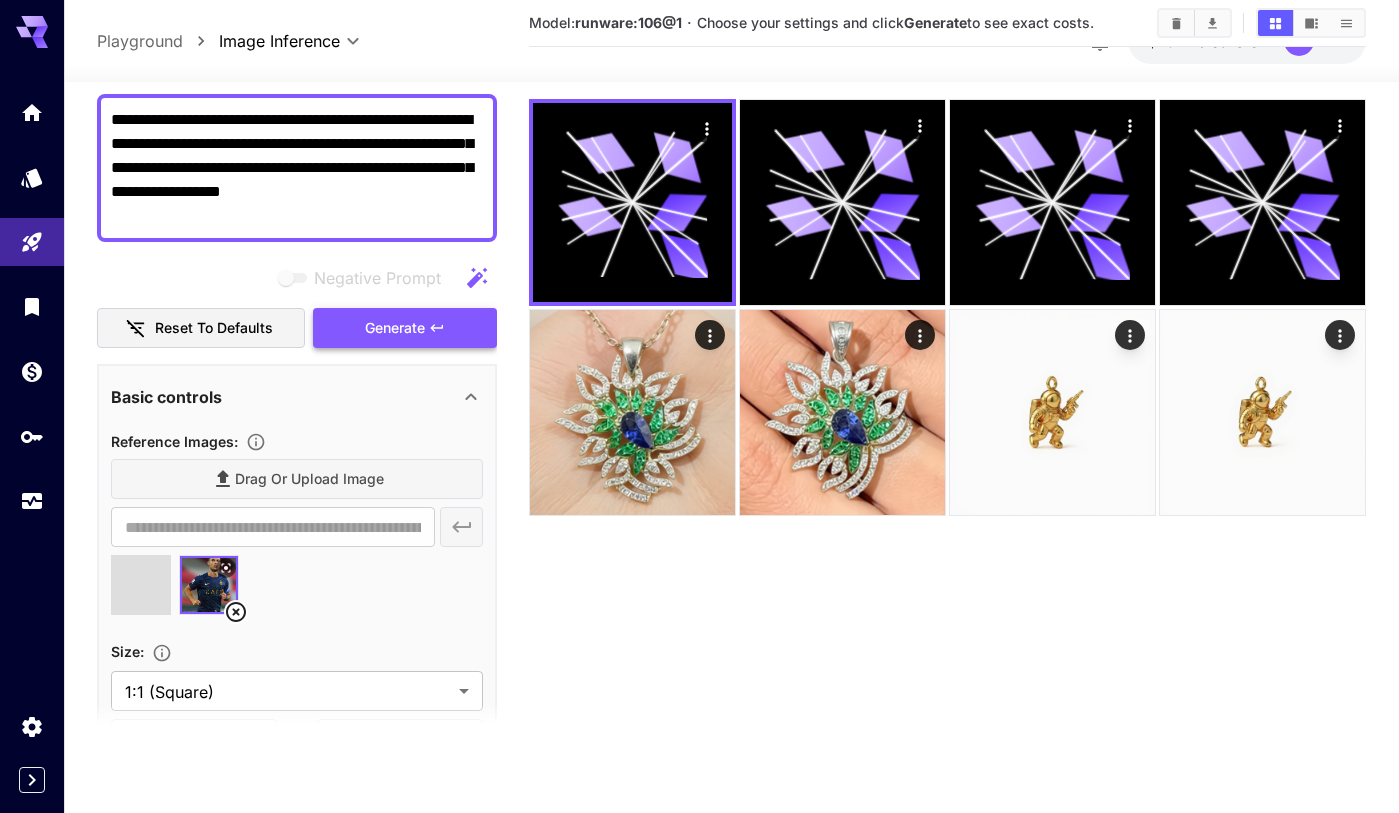 click on "Generate" at bounding box center (405, 328) 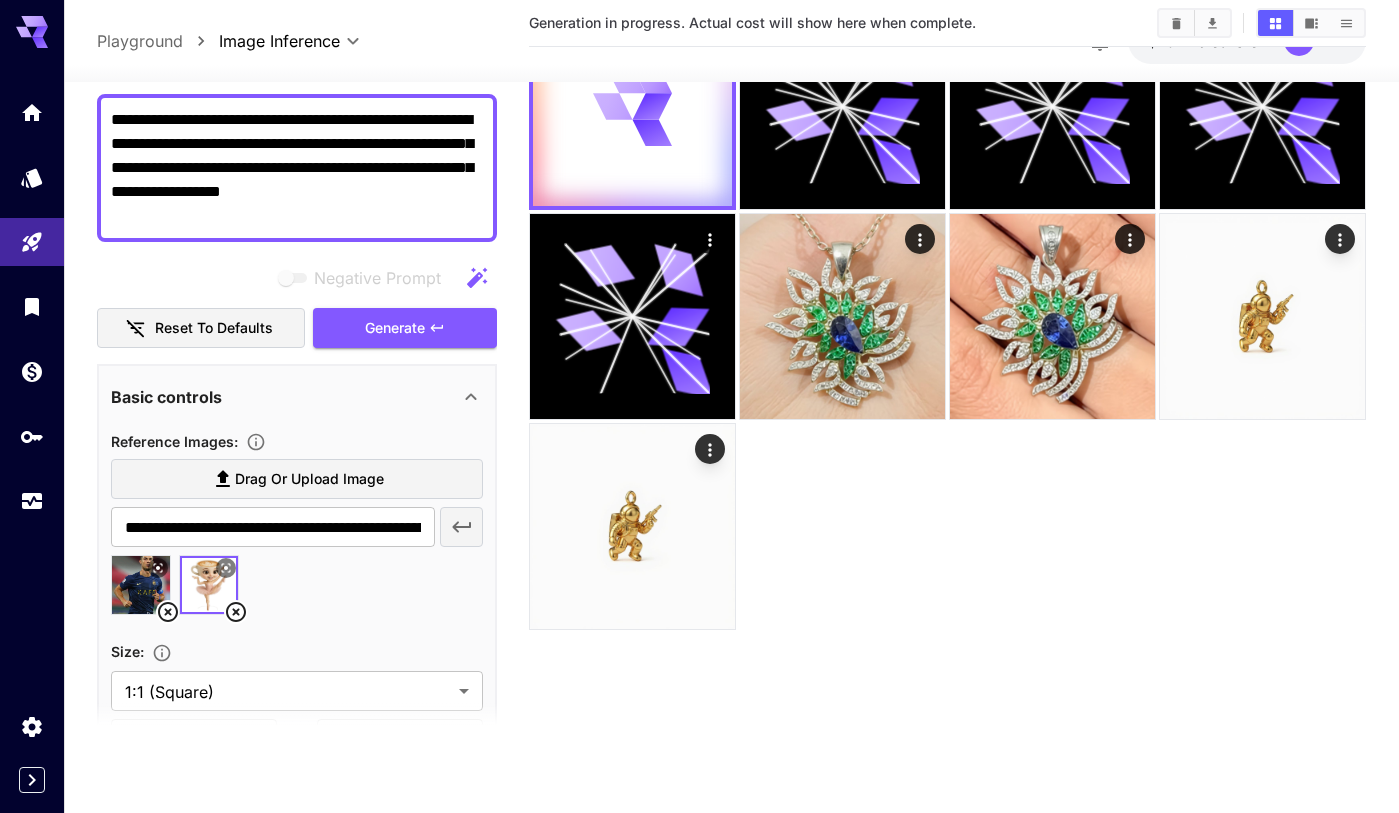 click at bounding box center (141, 585) 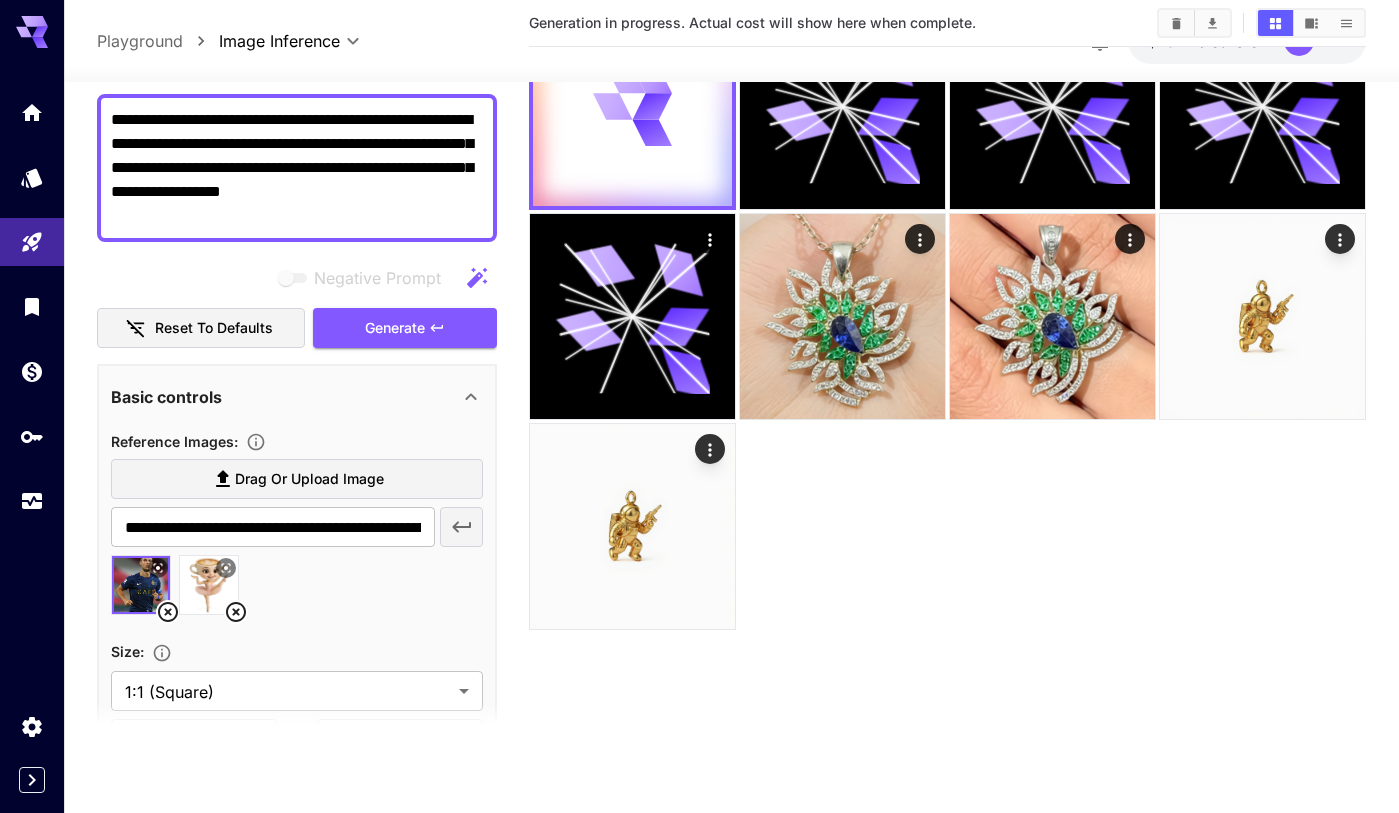 click at bounding box center [209, 585] 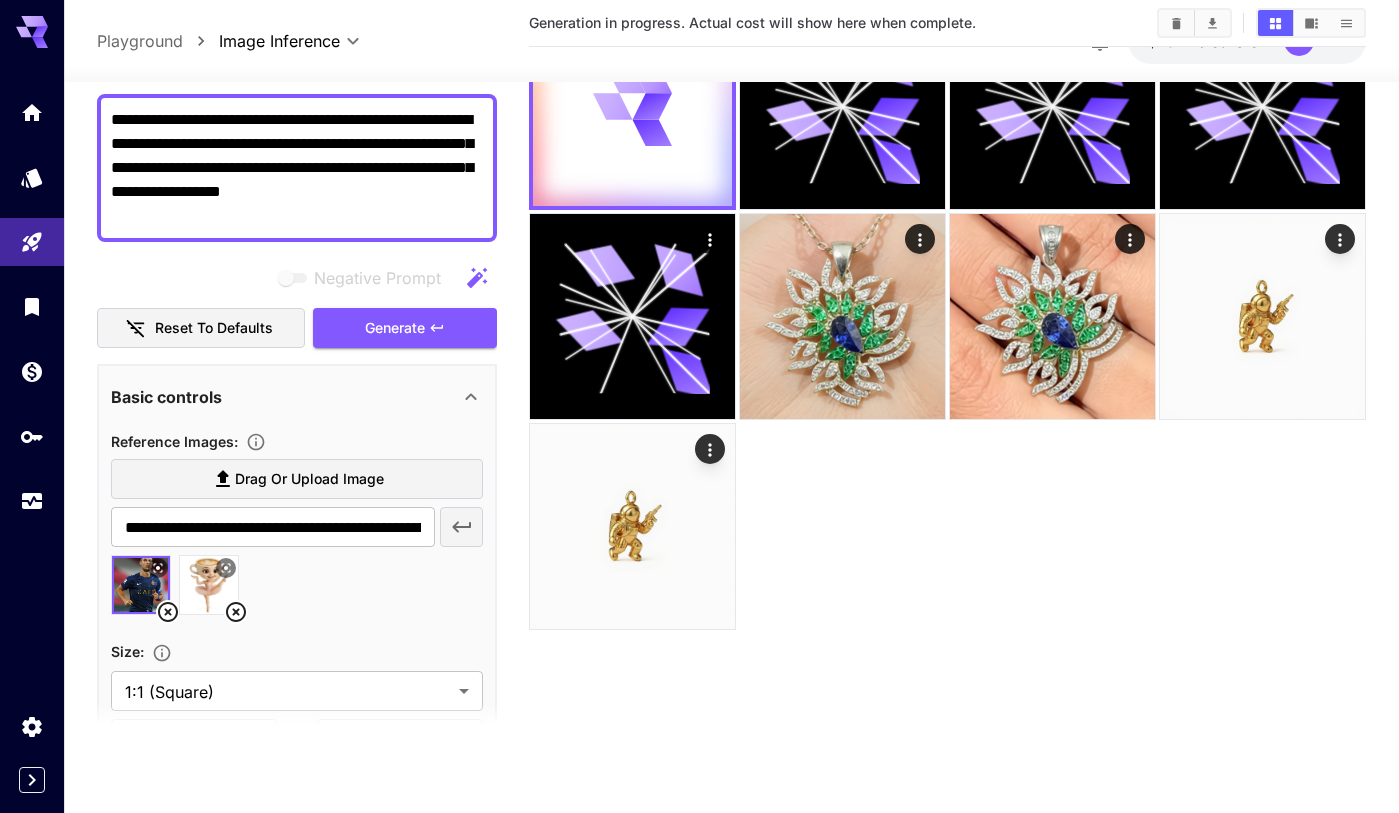 type on "**********" 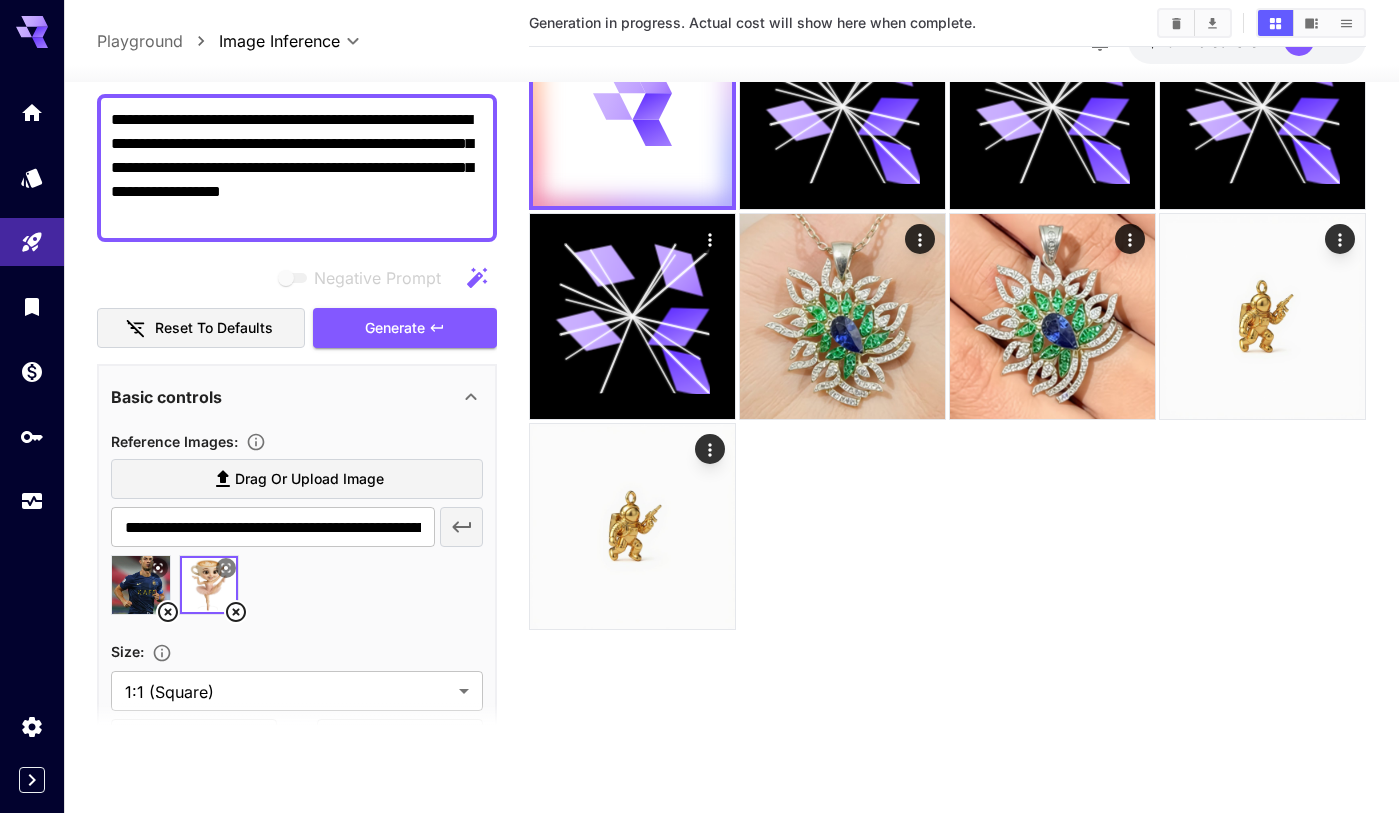 click 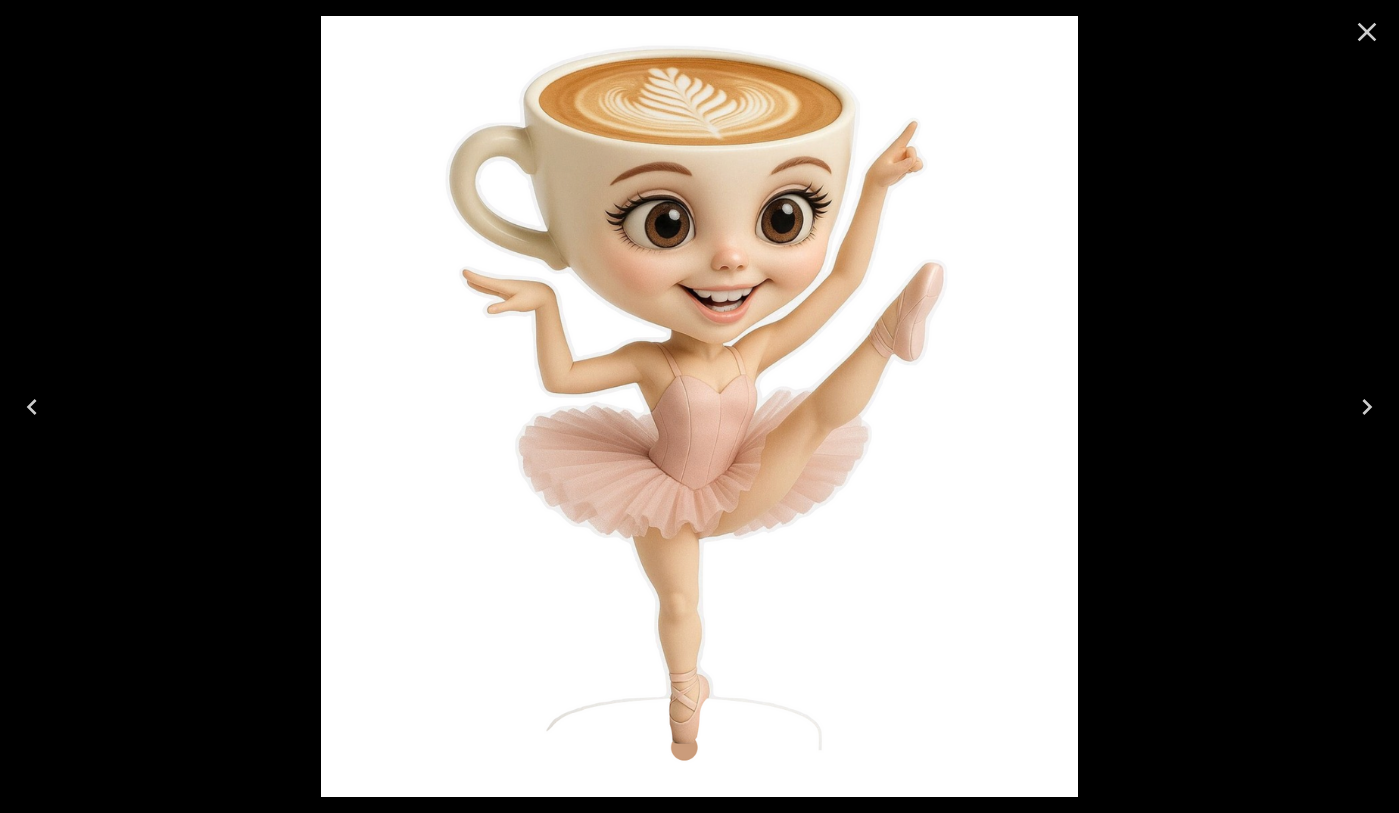 click on "**********" at bounding box center (699, 327) 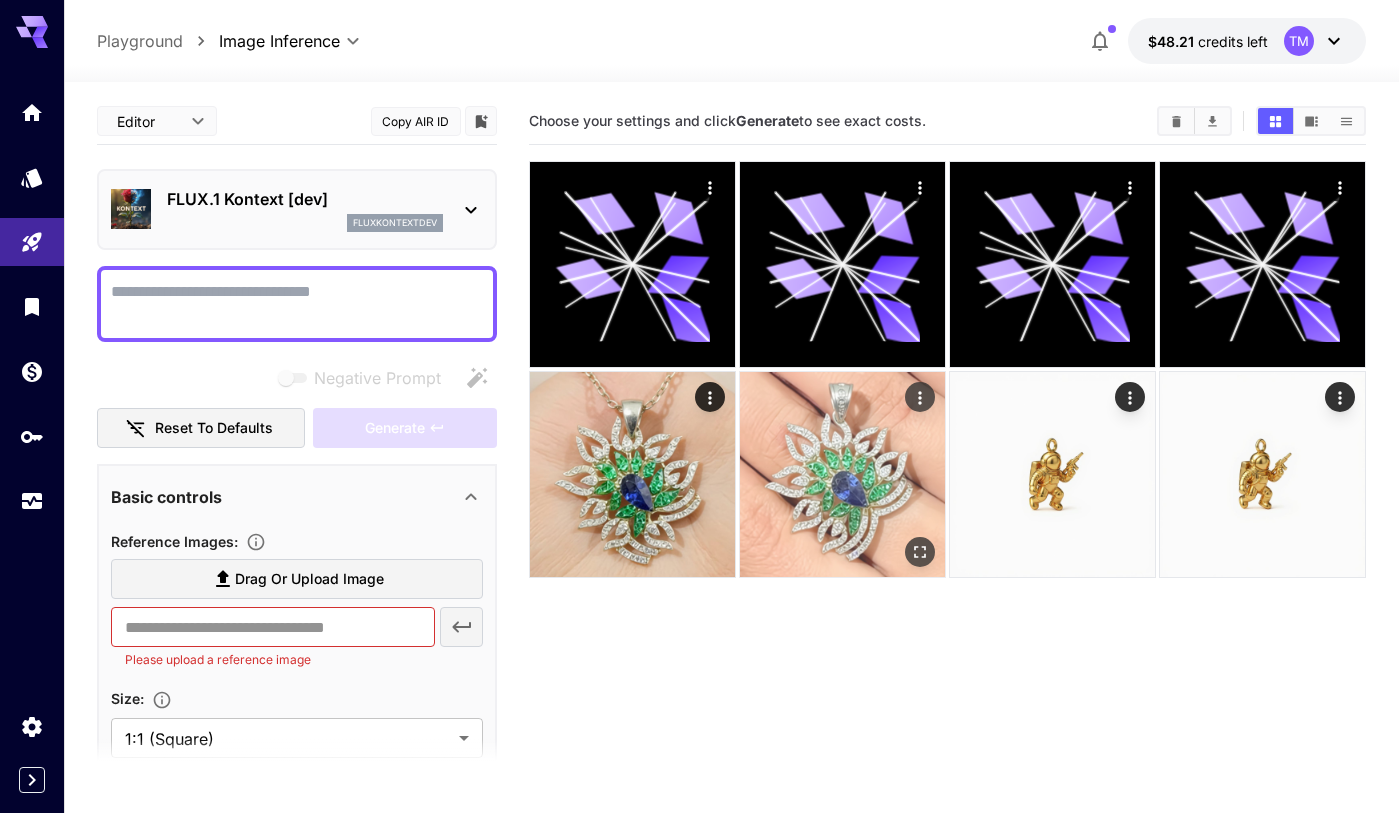 scroll, scrollTop: 158, scrollLeft: 0, axis: vertical 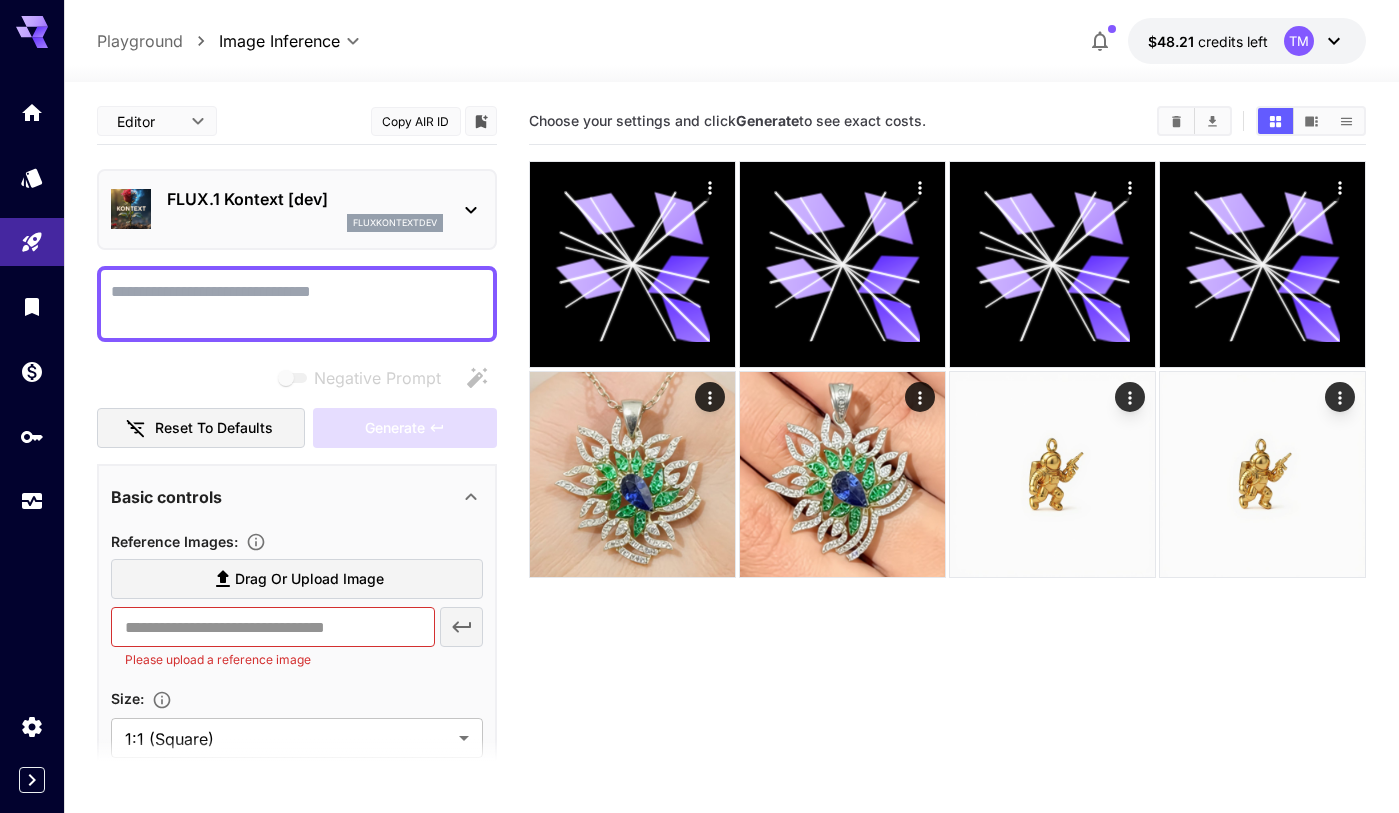 click on "**********" at bounding box center (731, 526) 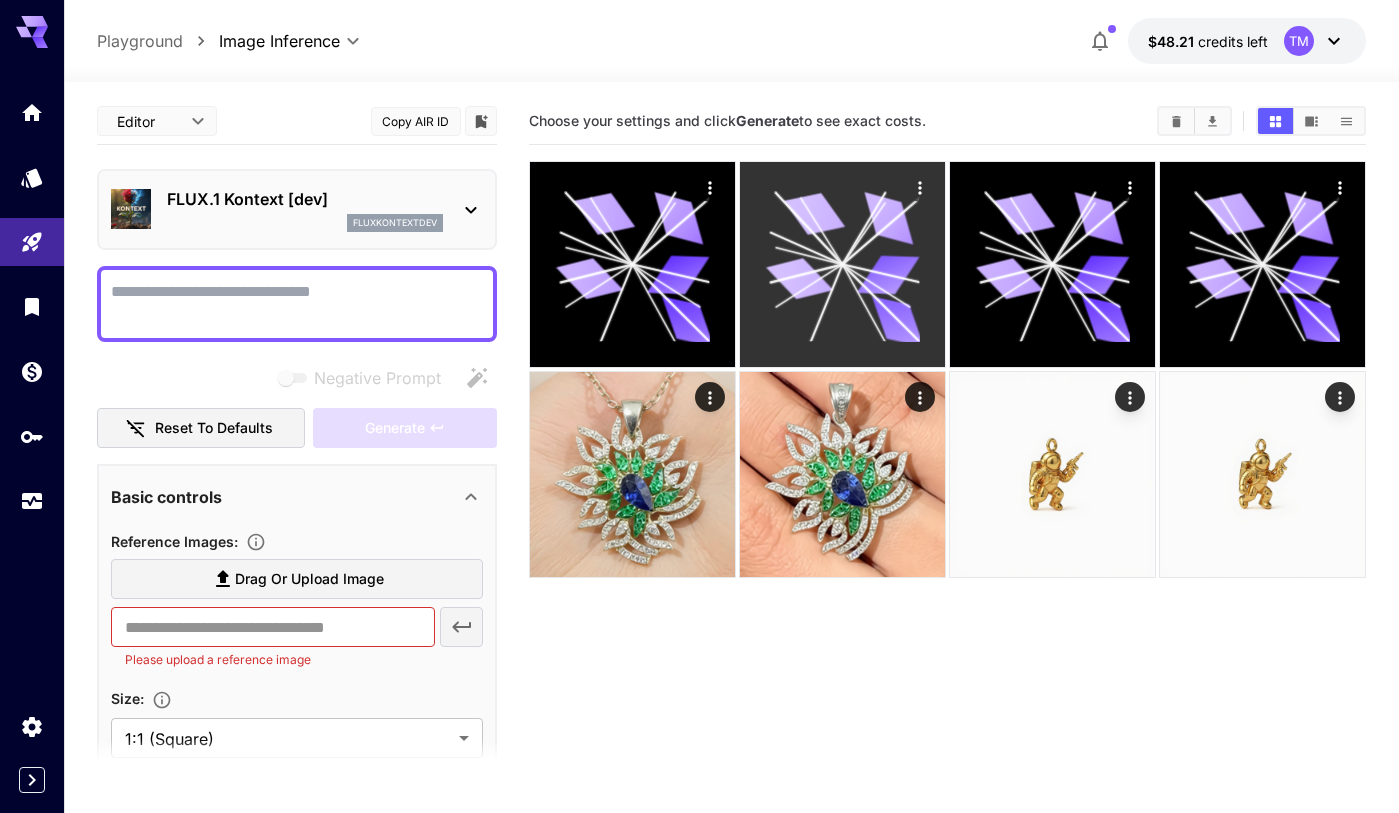 click at bounding box center (842, 264) 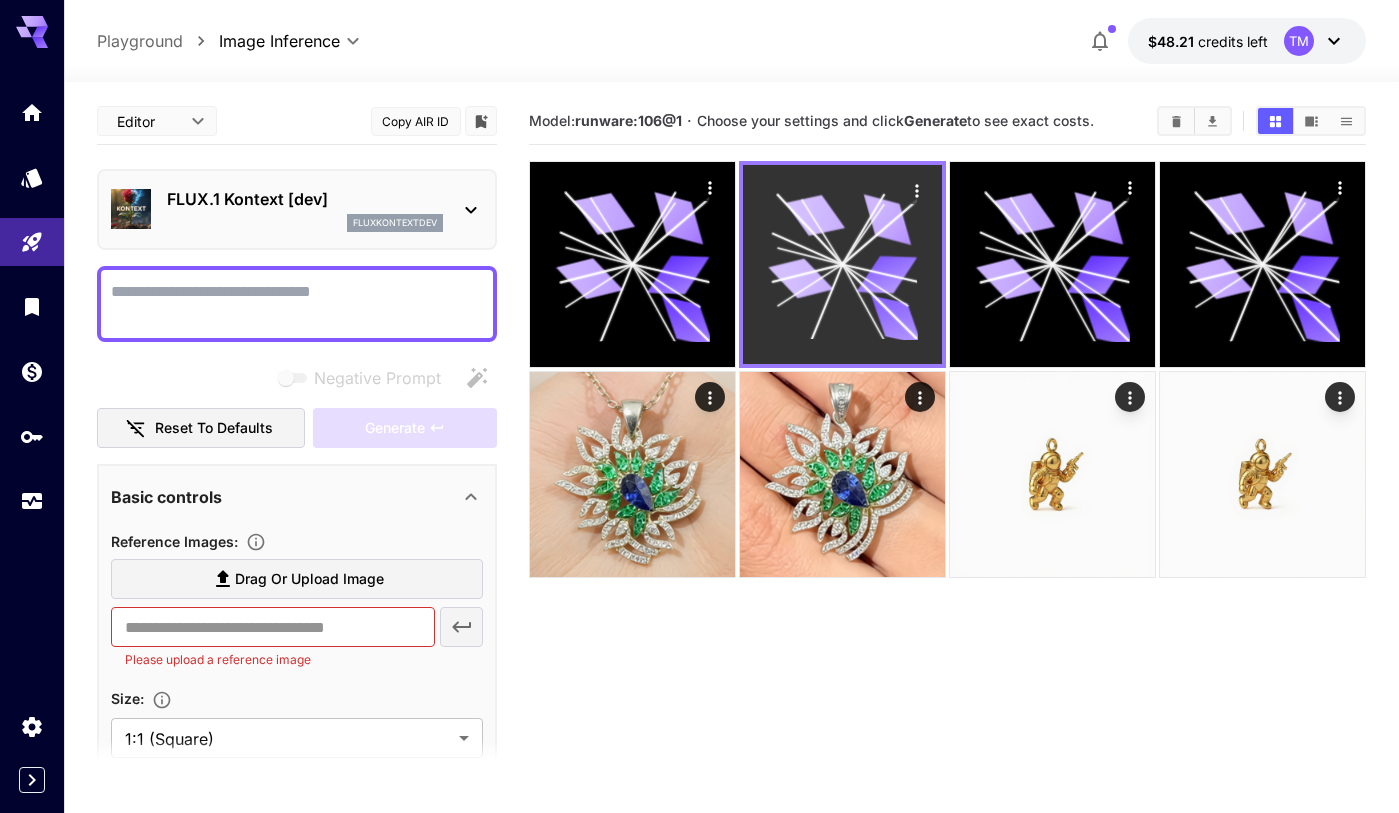 click at bounding box center [842, 264] 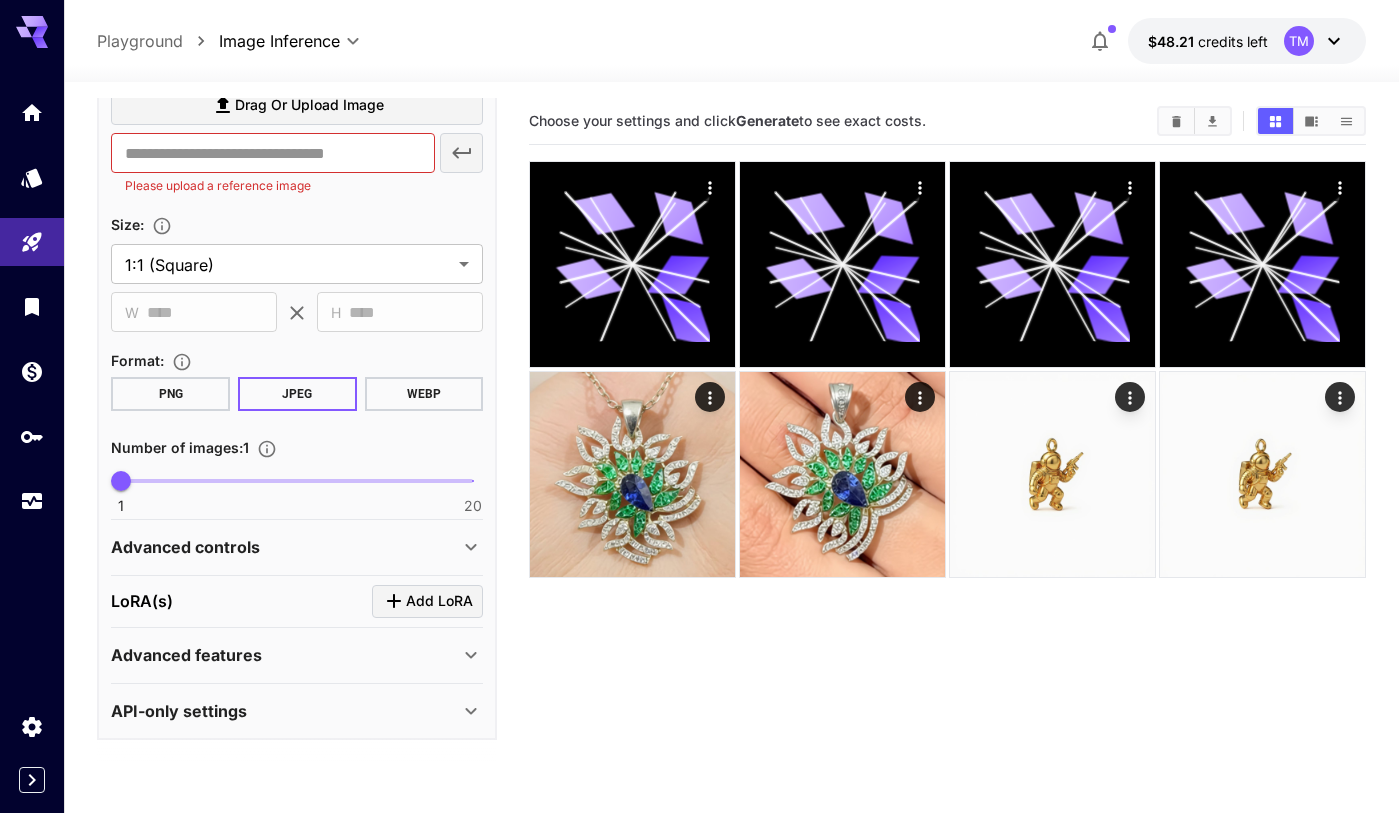 scroll, scrollTop: 0, scrollLeft: 0, axis: both 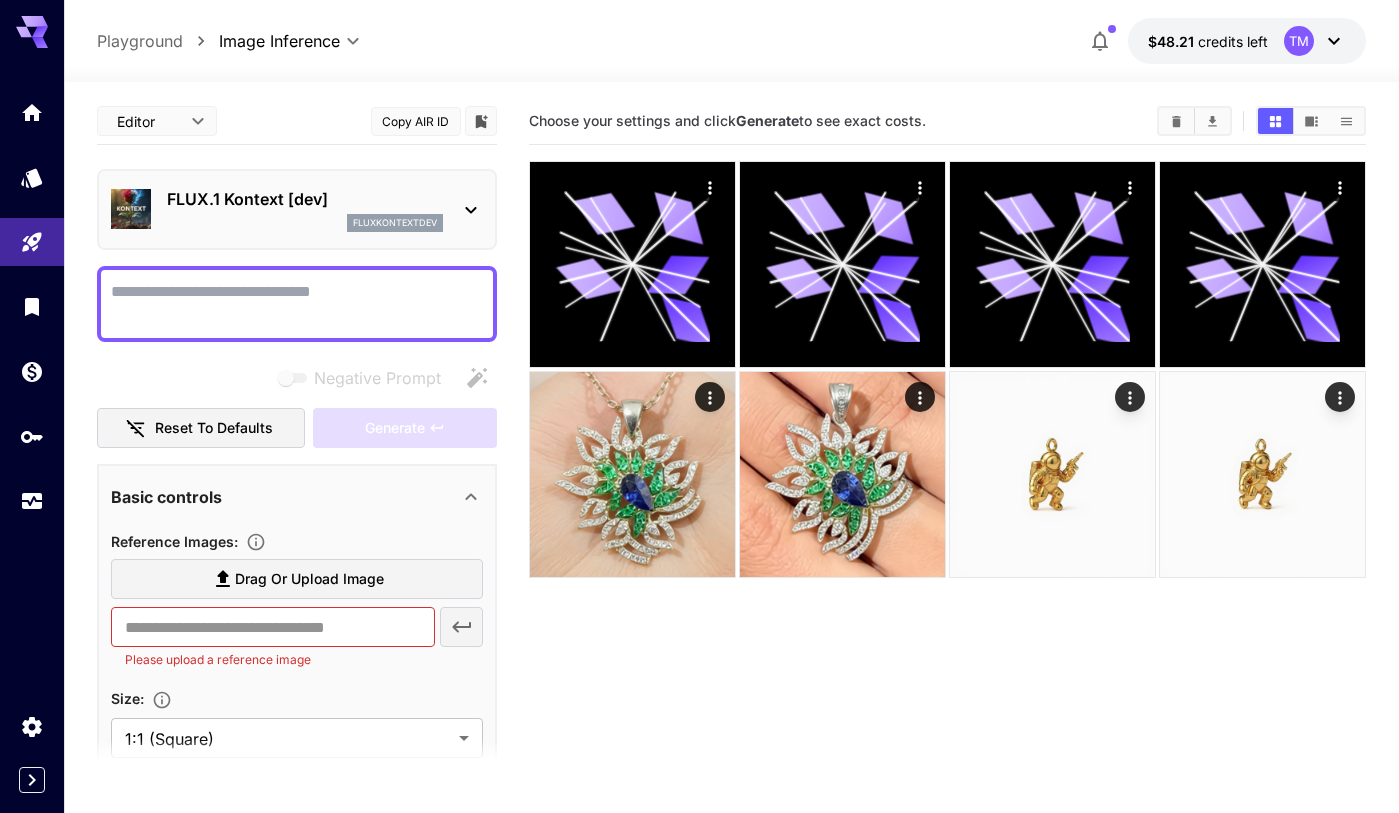 click on "Choose your settings and click  Generate  to see exact costs." at bounding box center (727, 120) 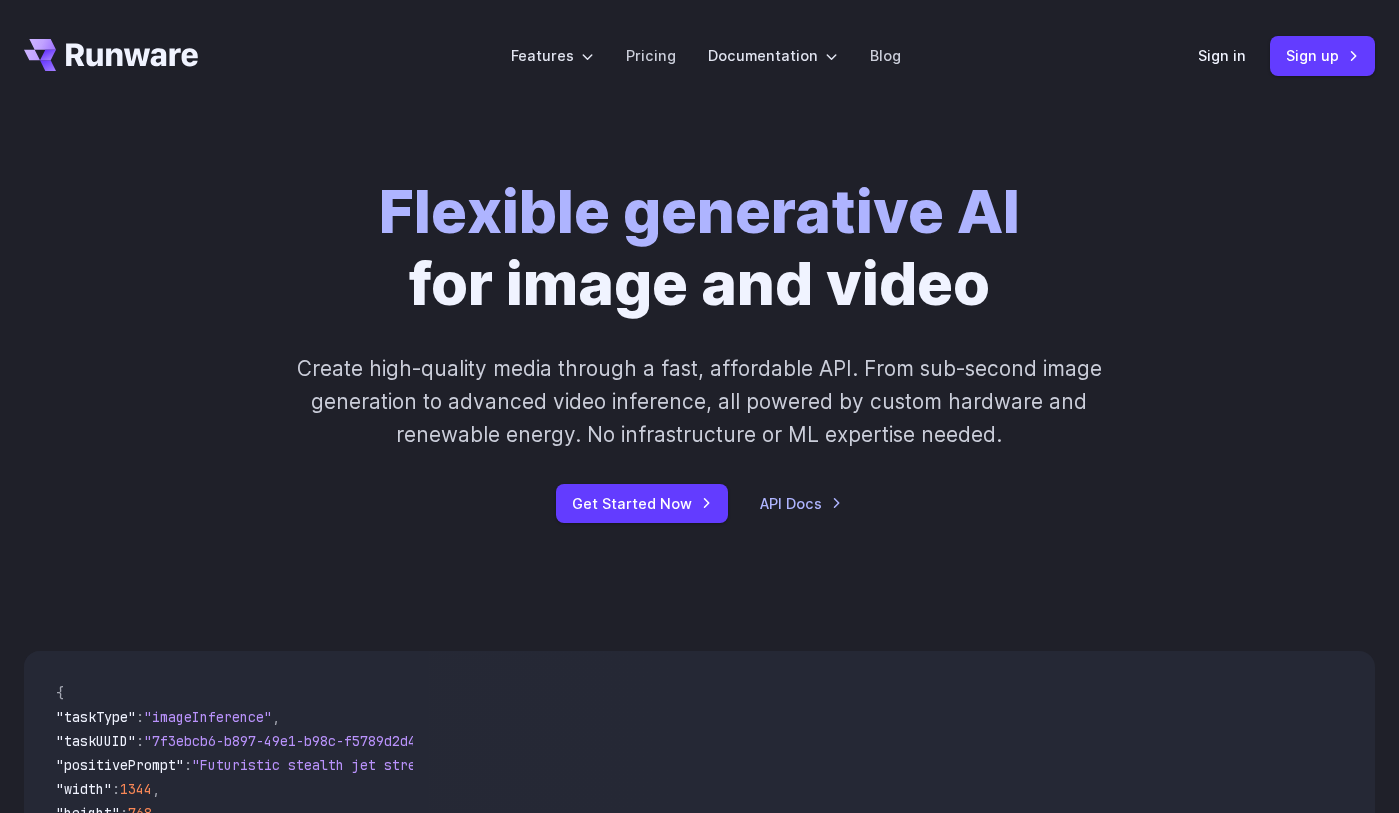 scroll, scrollTop: 0, scrollLeft: 0, axis: both 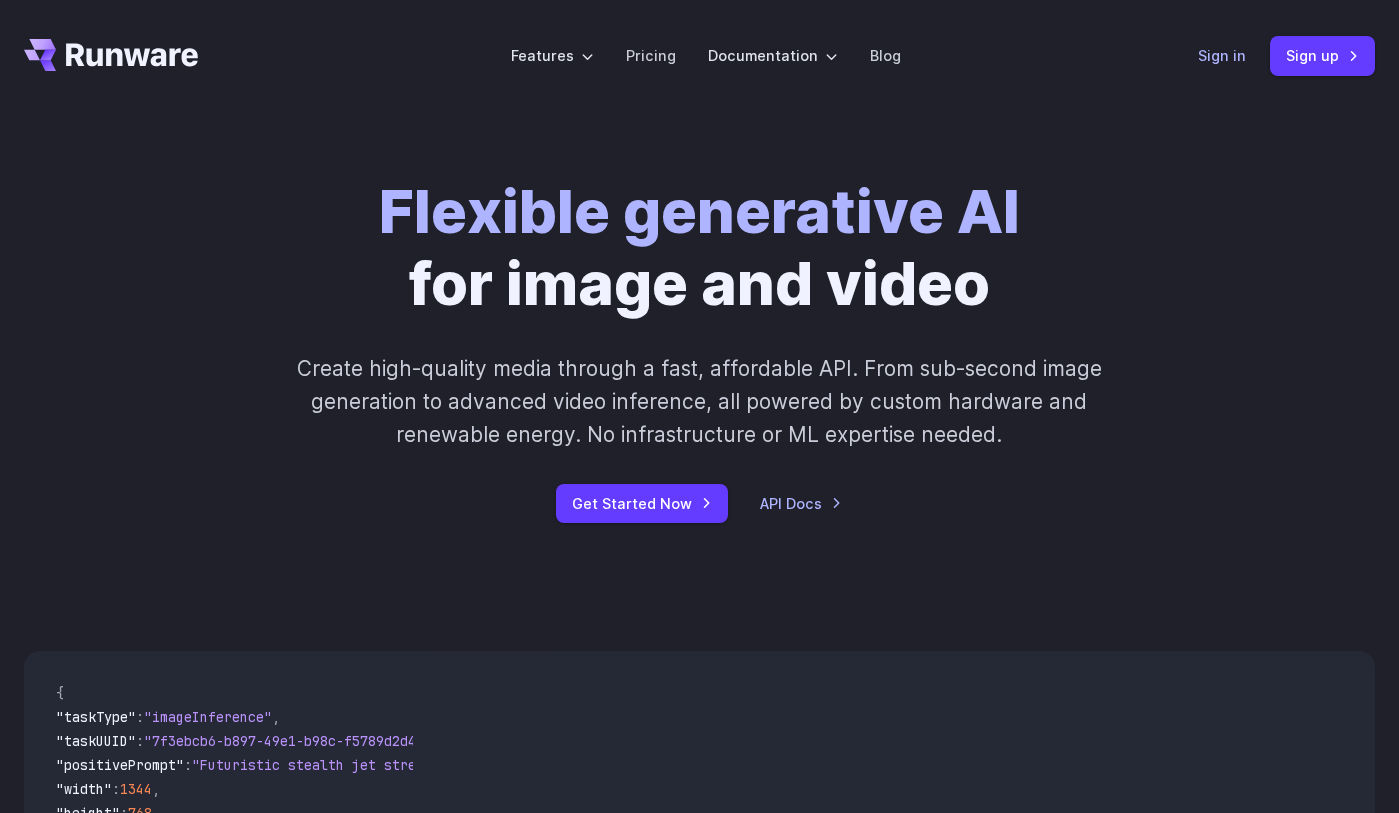 click on "Sign in" at bounding box center (1222, 55) 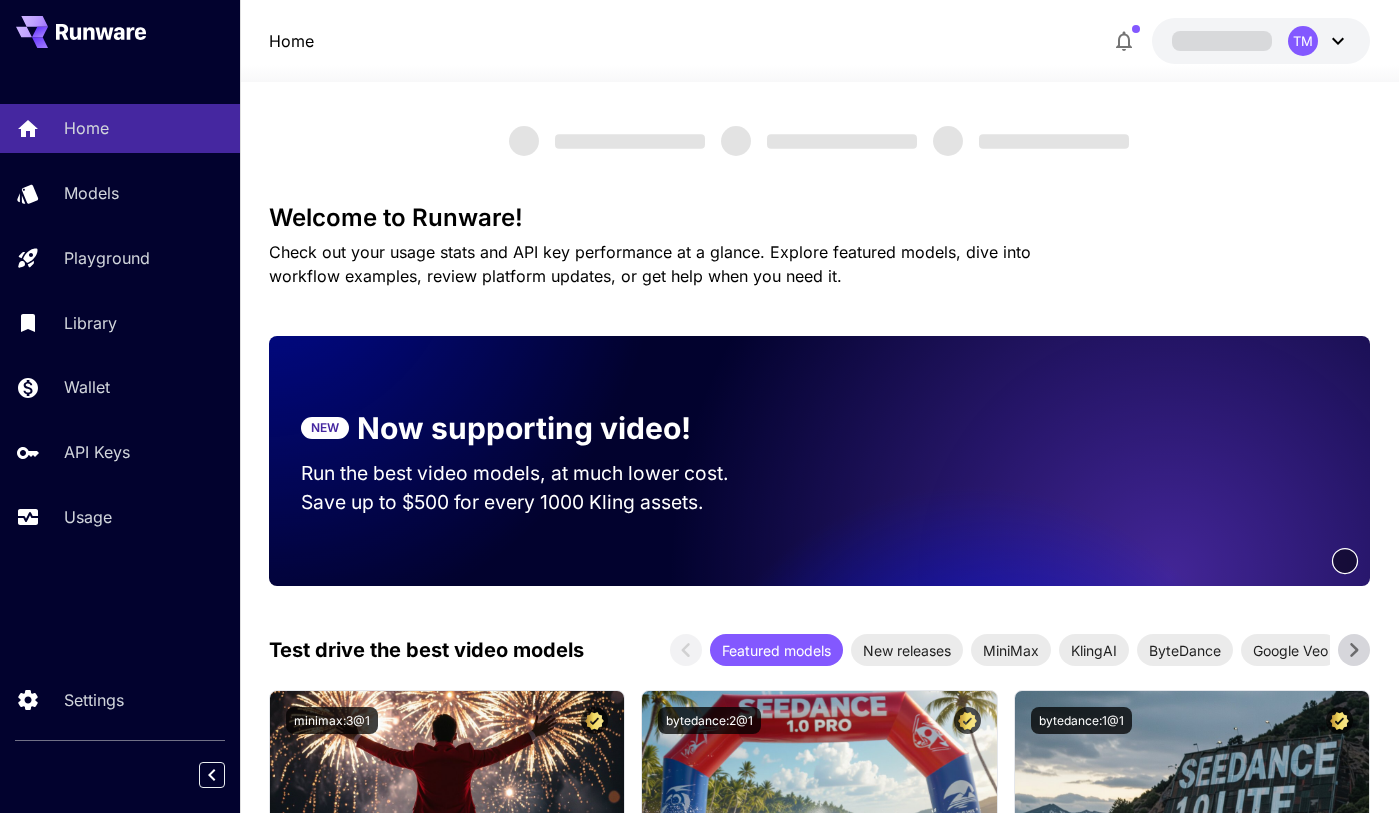 scroll, scrollTop: 0, scrollLeft: 0, axis: both 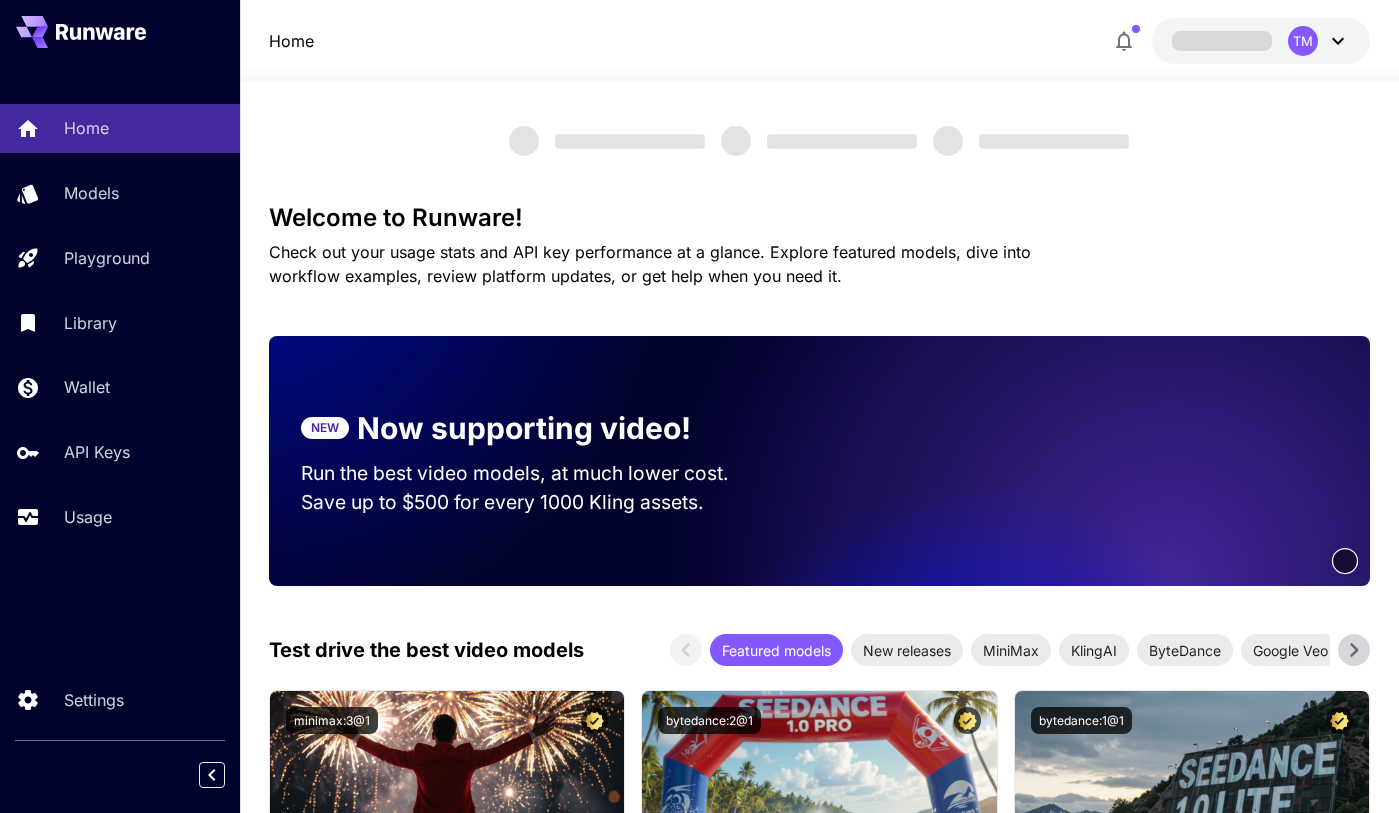 click on "TM" at bounding box center [1303, 41] 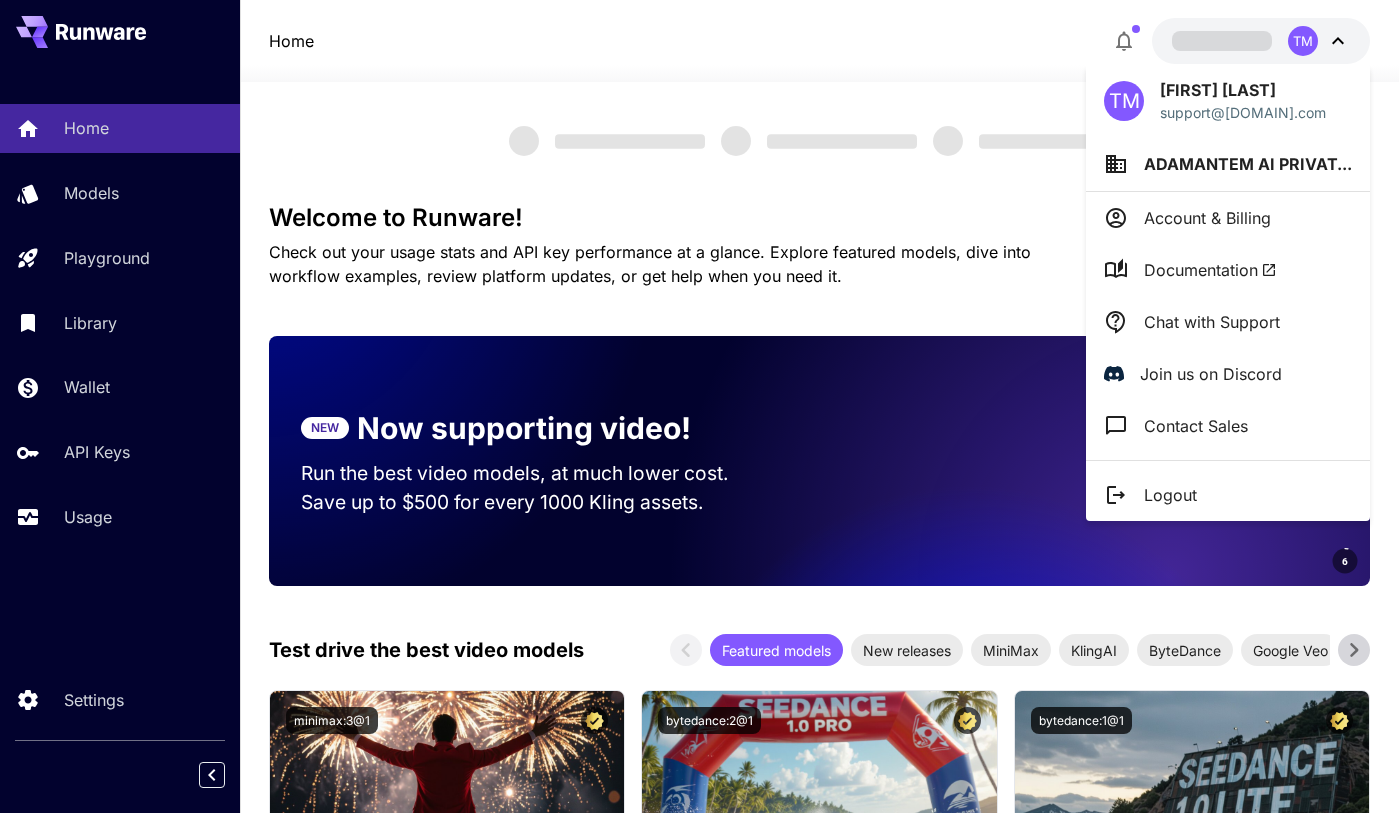 scroll, scrollTop: 0, scrollLeft: 0, axis: both 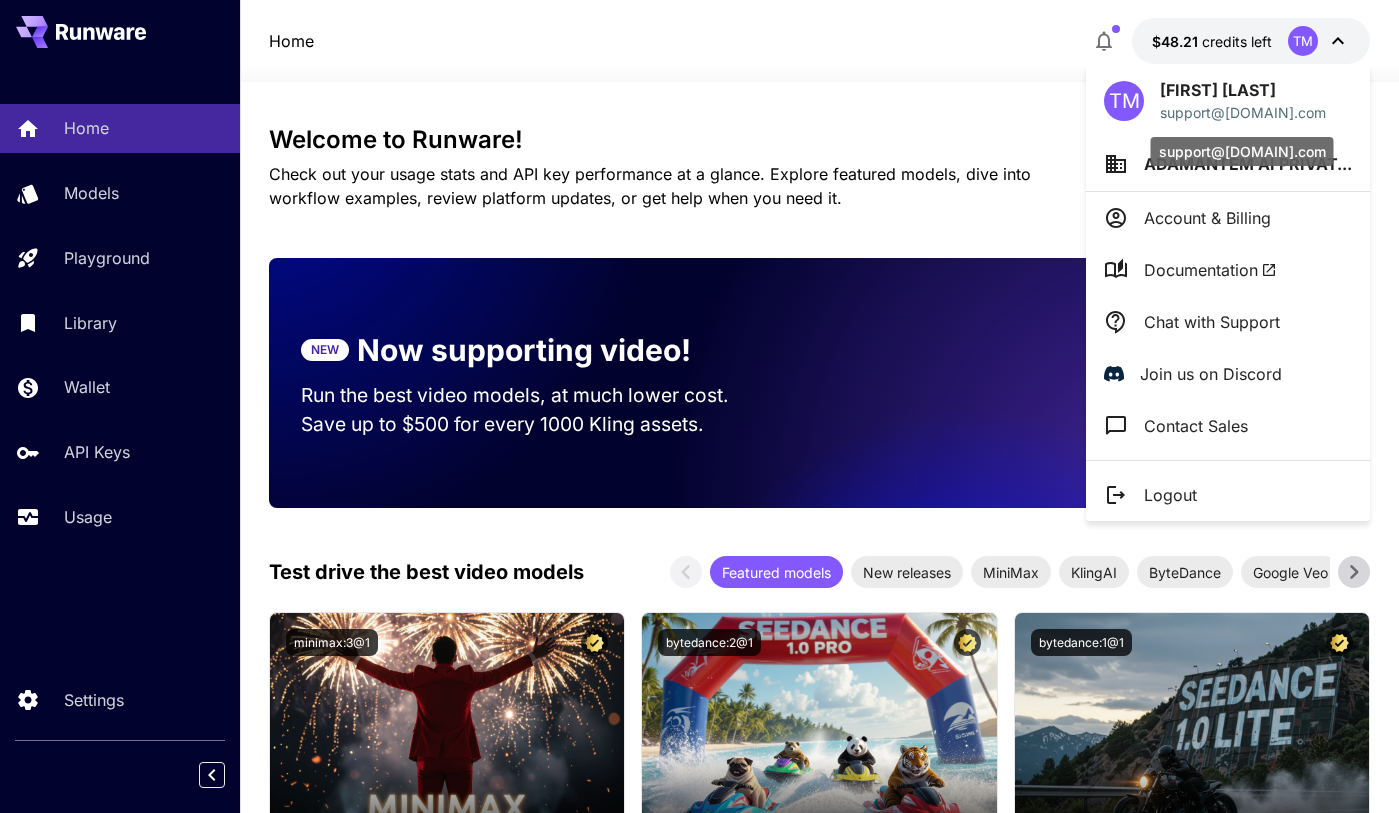 click on "support@[DOMAIN].com" at bounding box center (1243, 112) 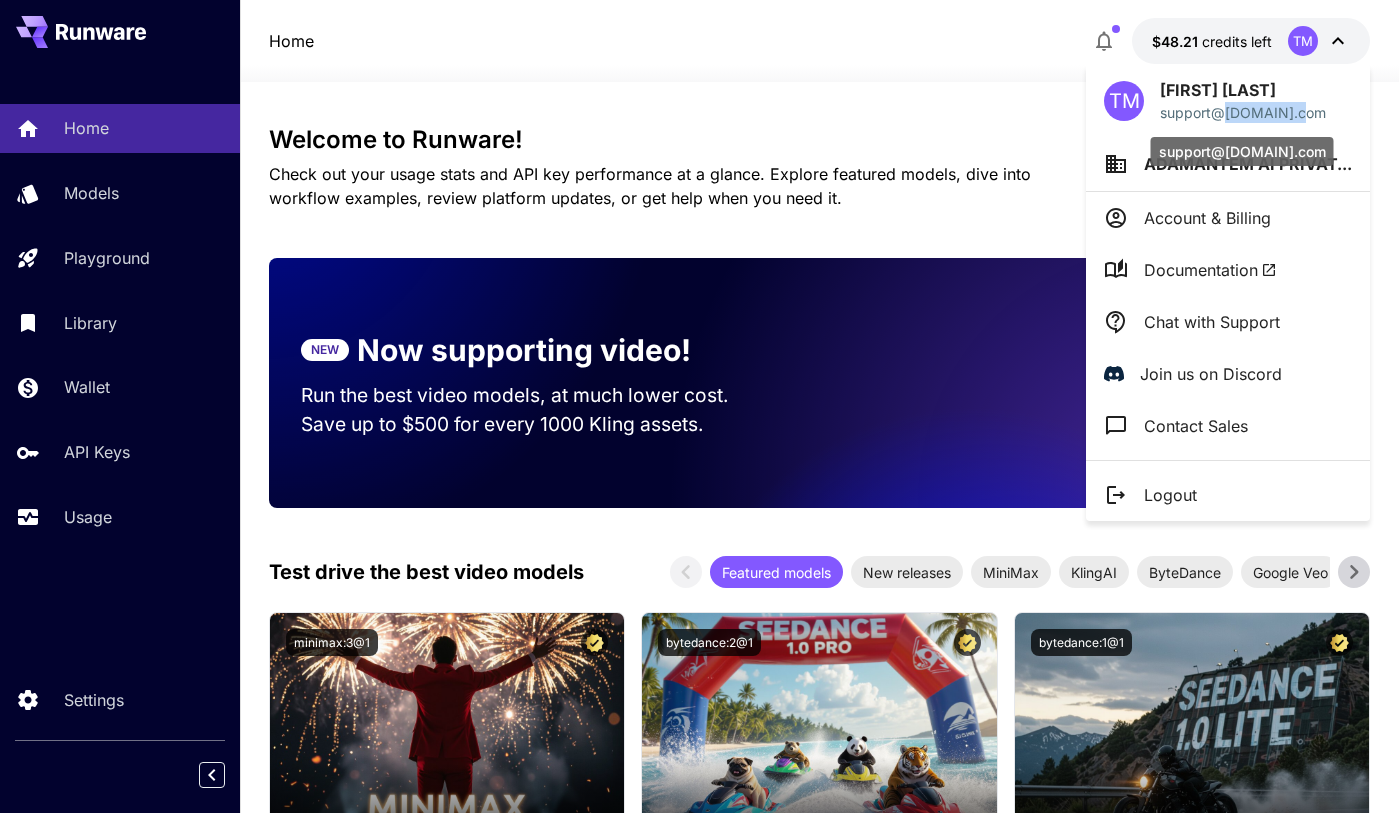 click on "support@[DOMAIN].com" at bounding box center (1243, 112) 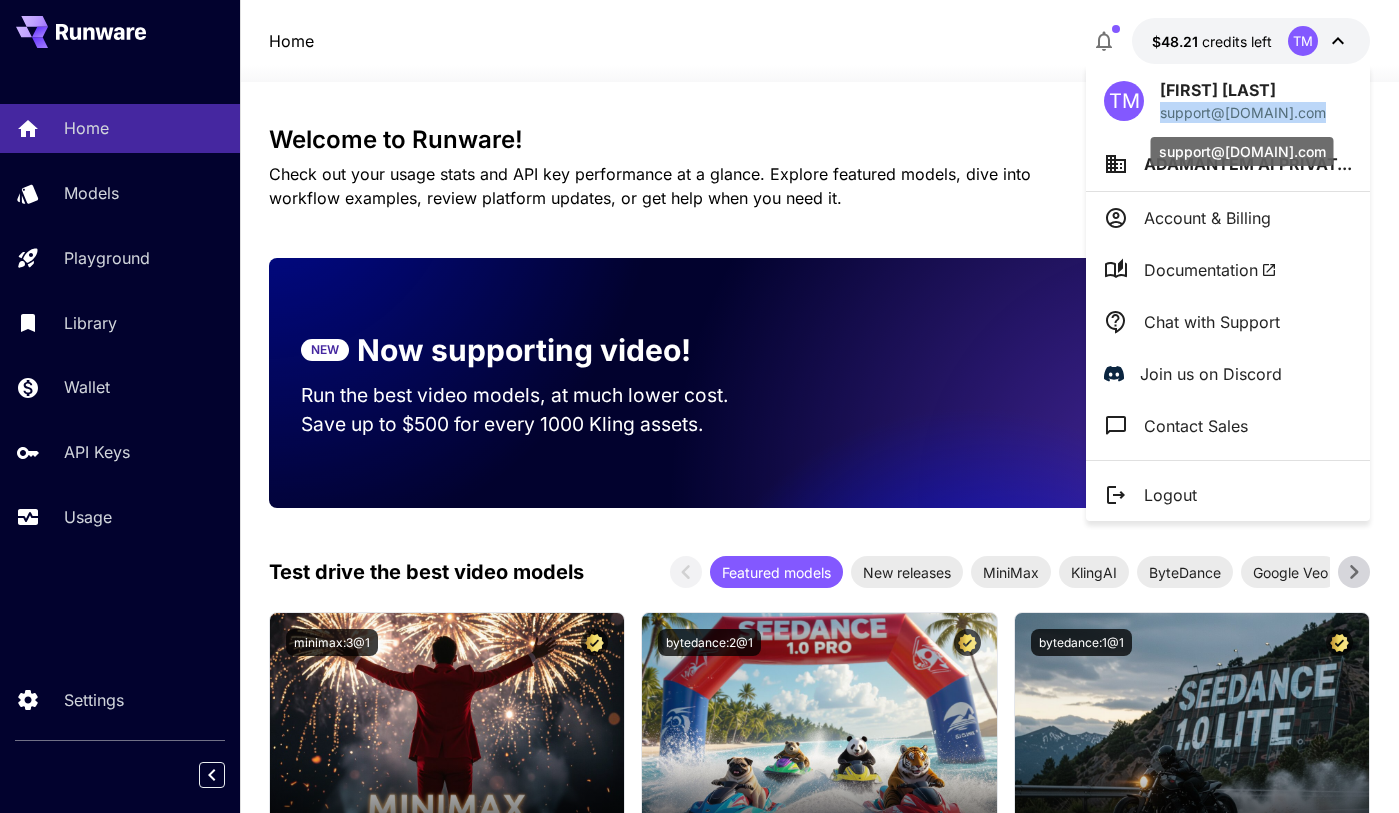 click on "support@[DOMAIN].com" at bounding box center [1243, 112] 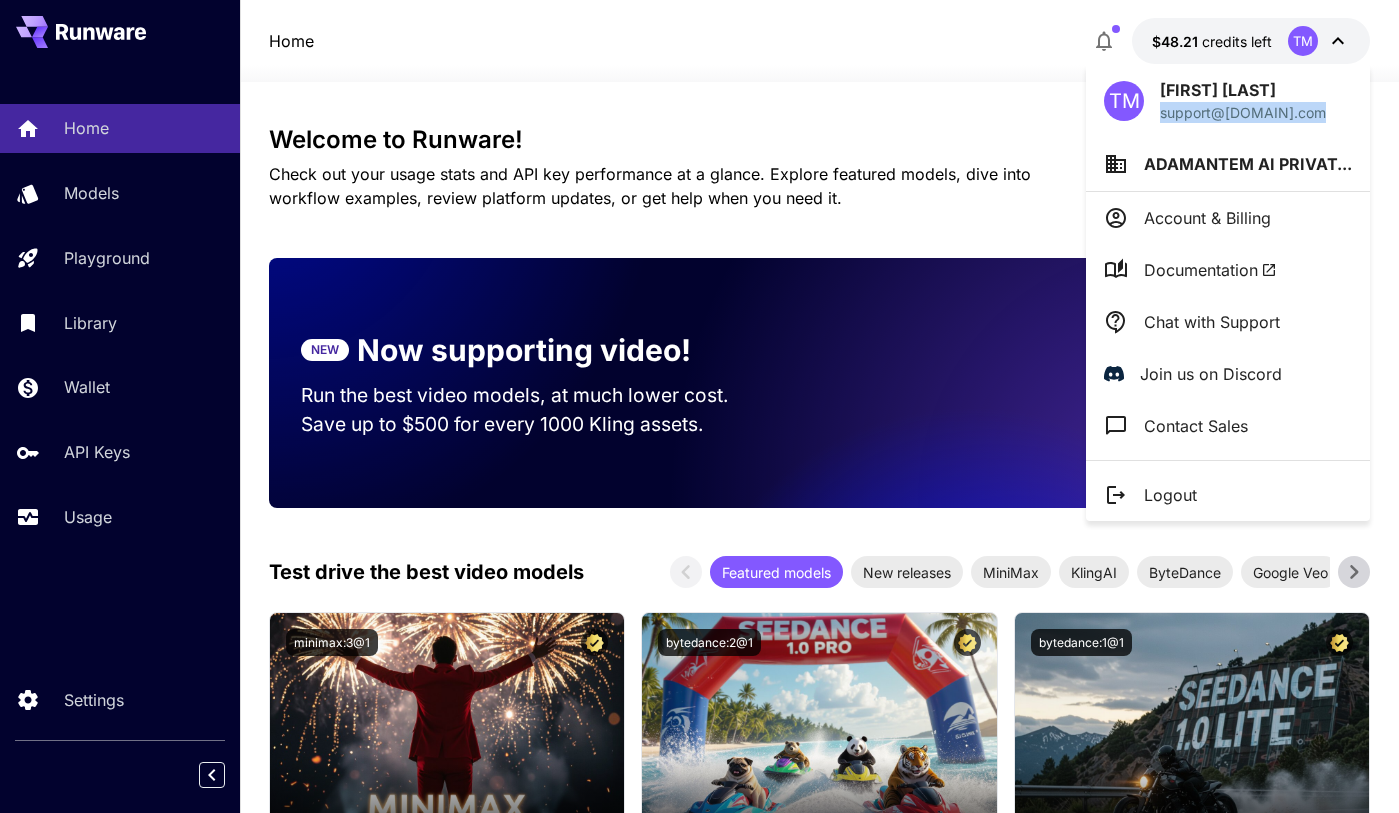 copy on "support@[DOMAIN].com" 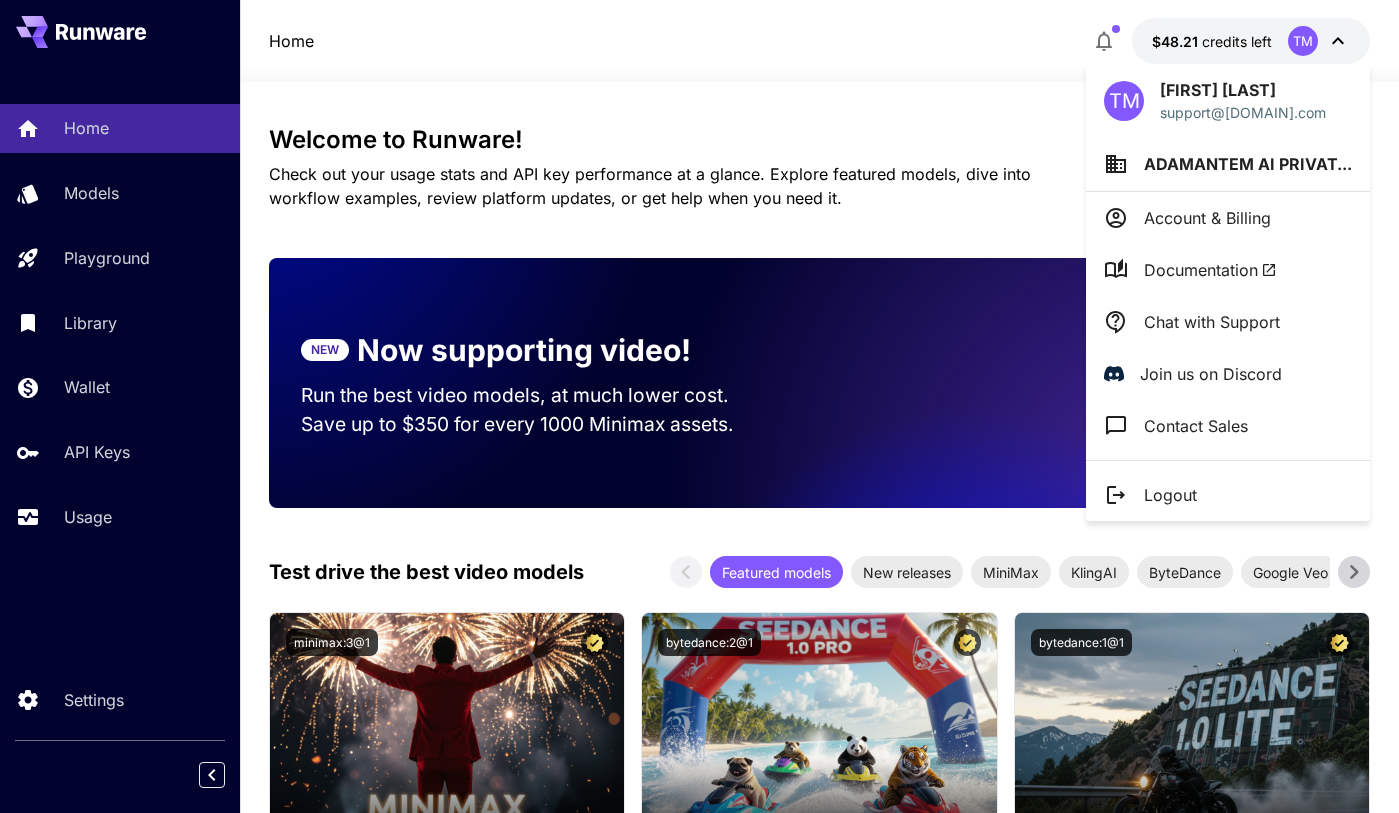 click at bounding box center (699, 406) 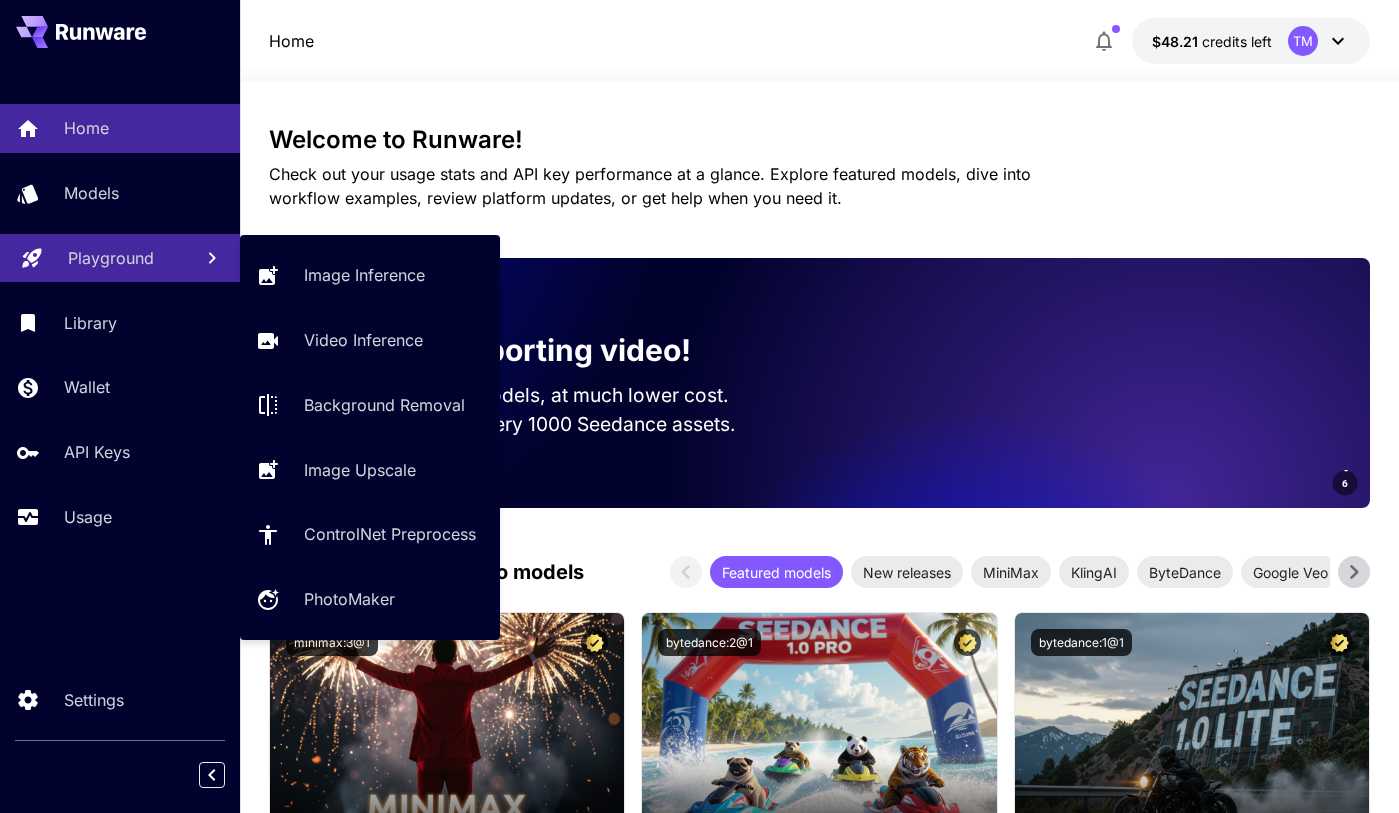 click on "Playground" at bounding box center [111, 258] 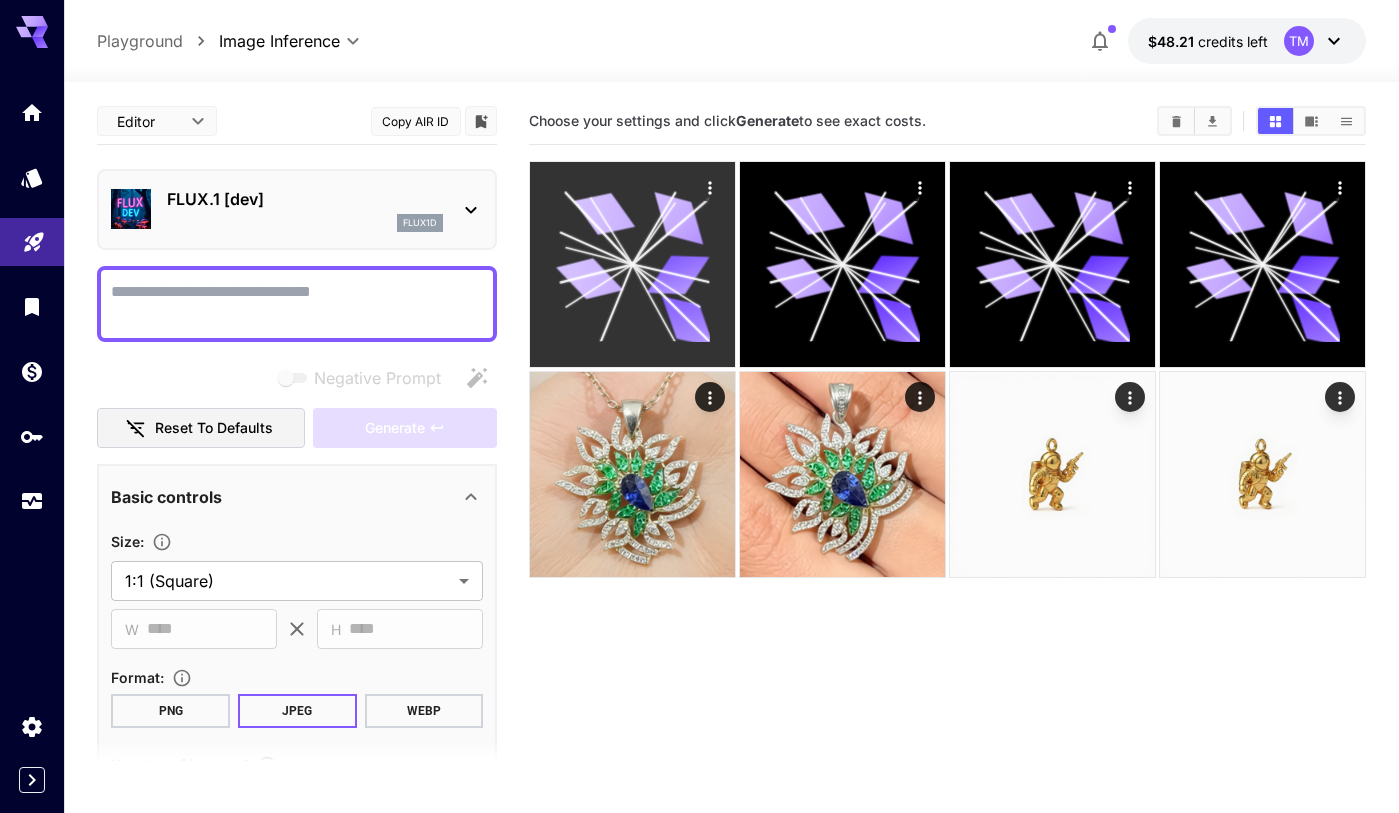 click 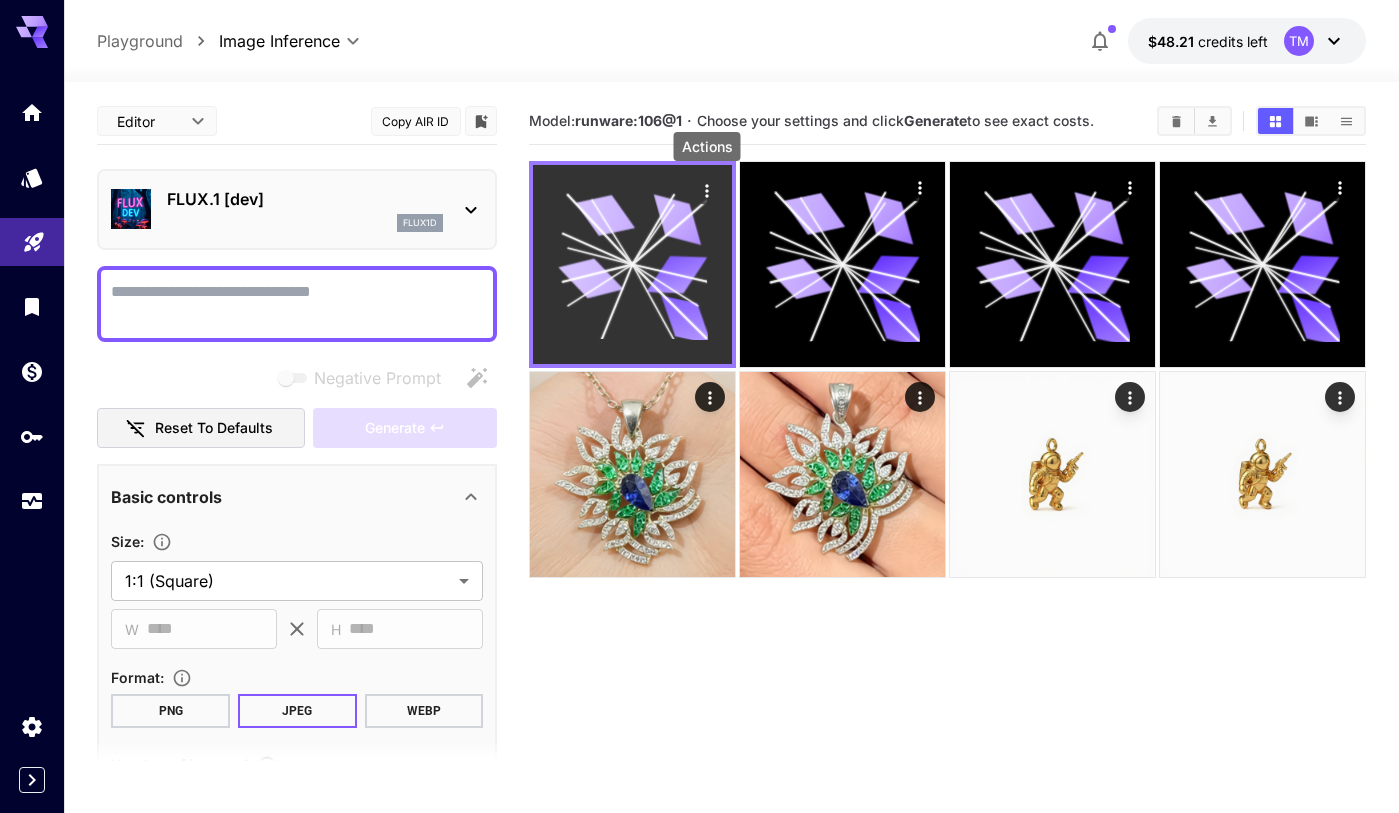 click 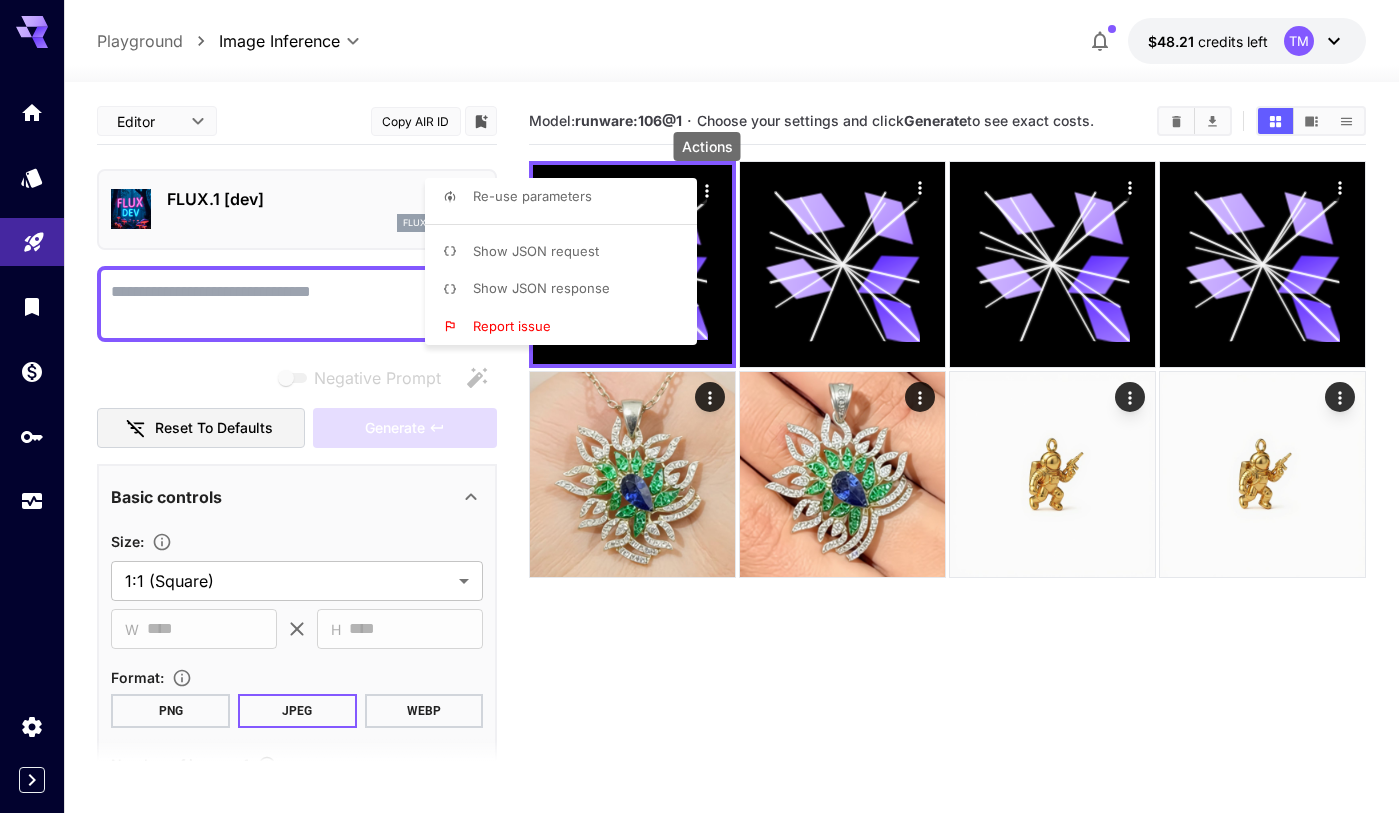 click on "Report issue" at bounding box center [512, 326] 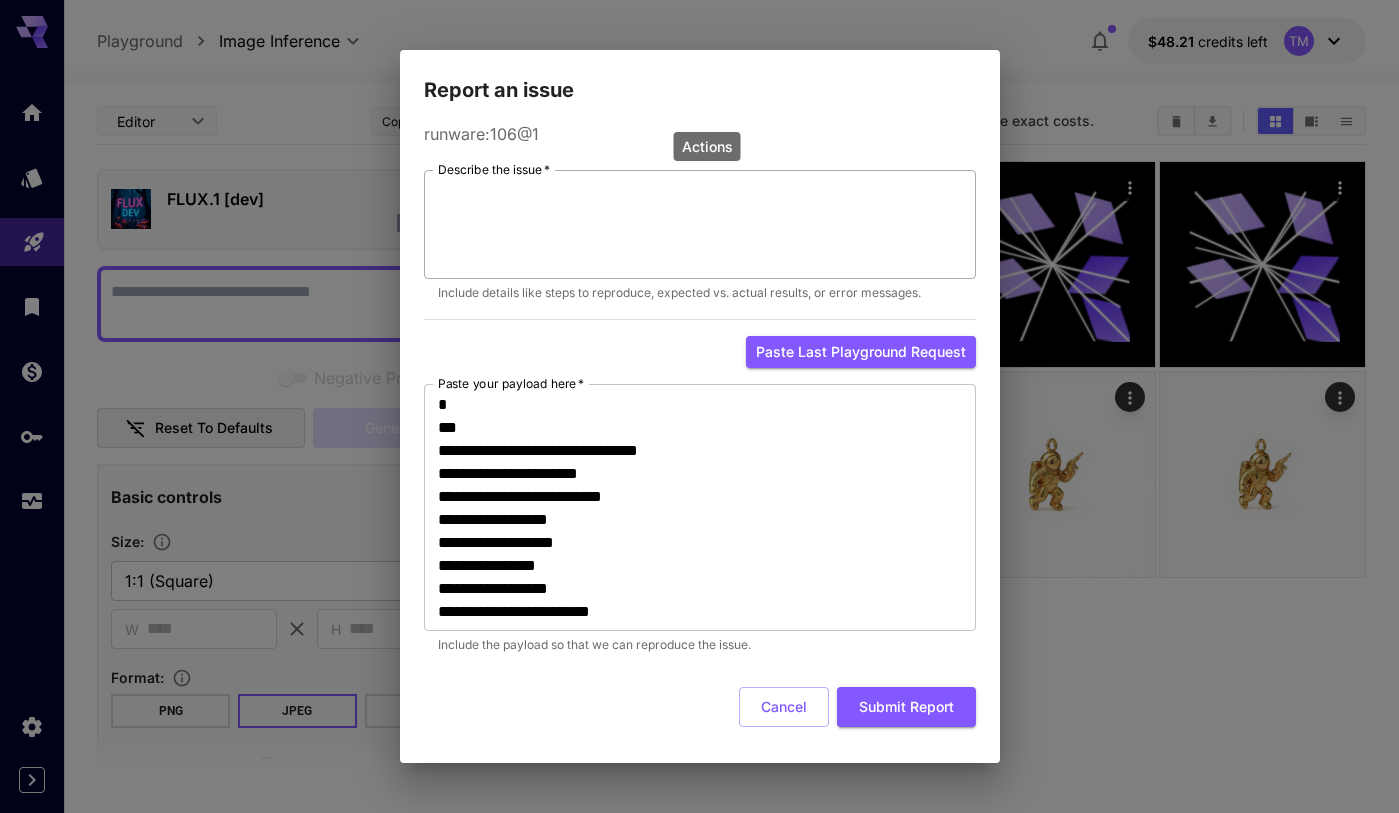 click on "Describe the issue   *" at bounding box center (700, 224) 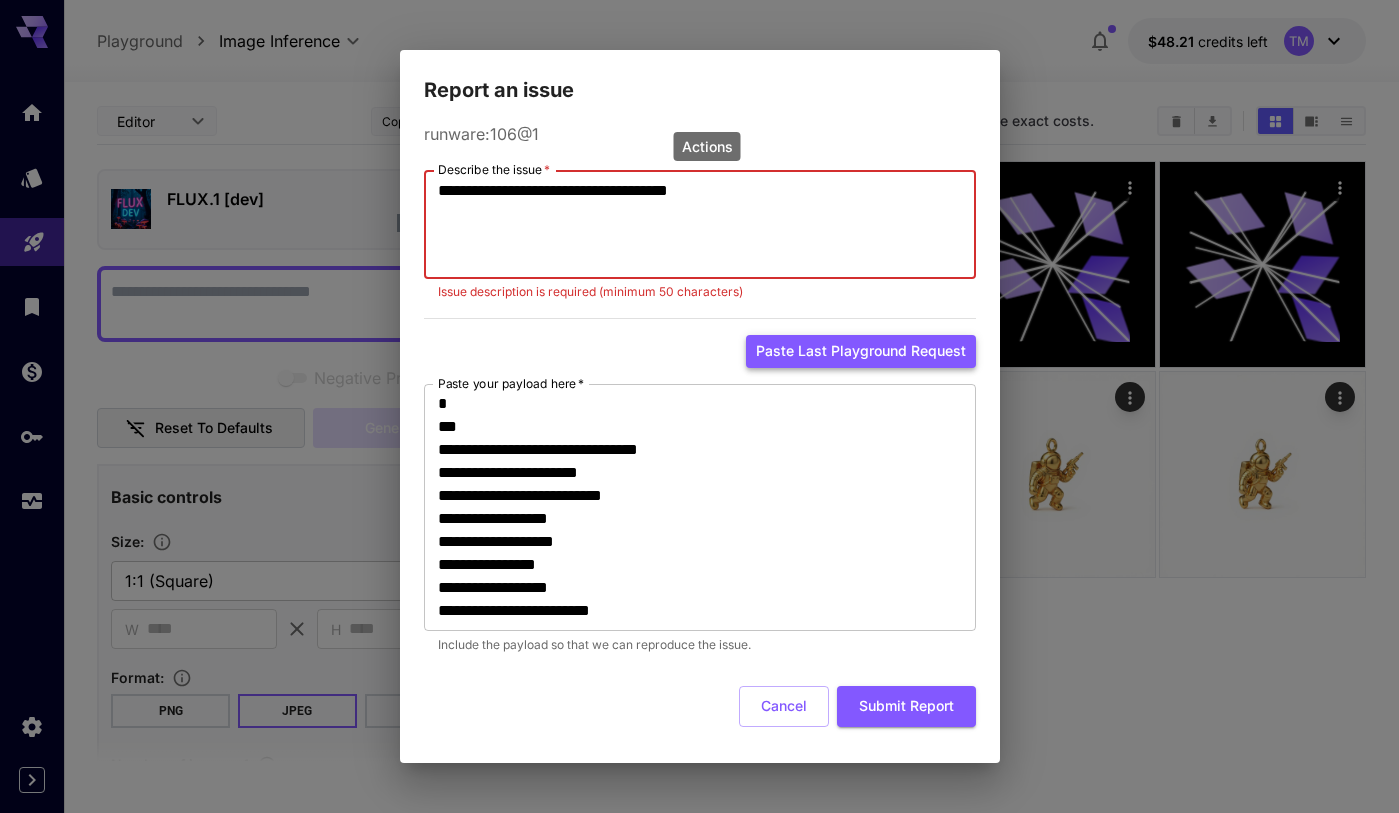 type on "**********" 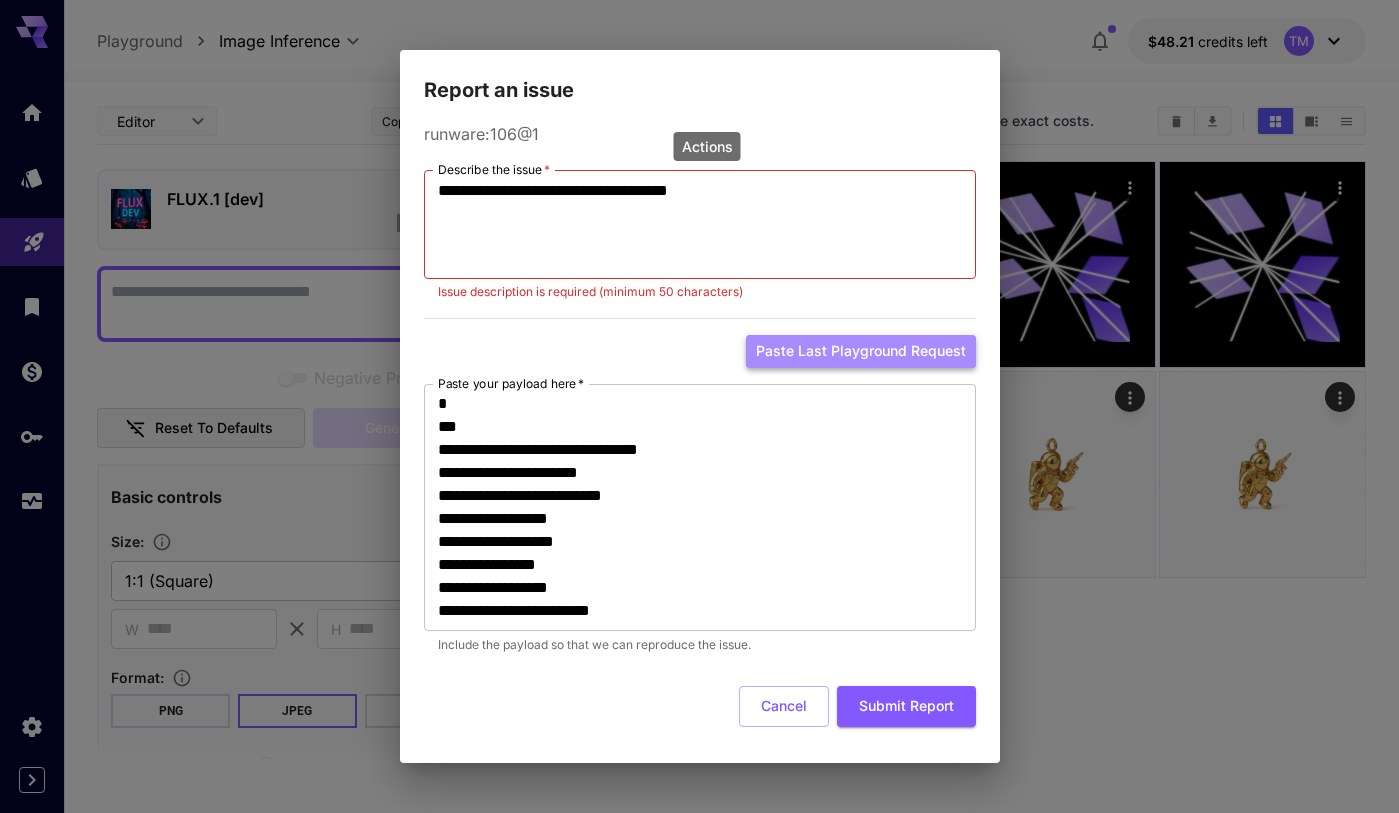 click on "Paste last playground request" at bounding box center [861, 351] 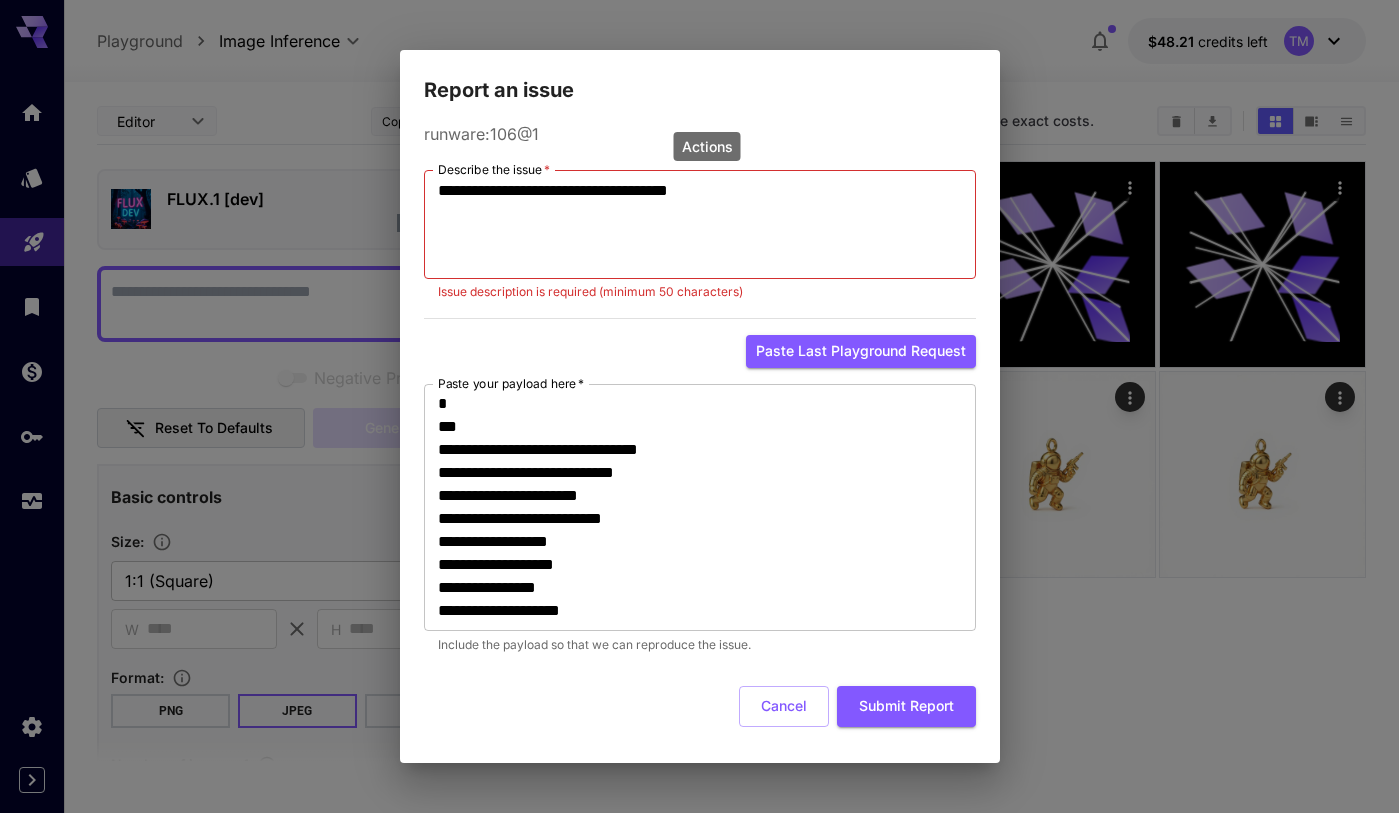 click on "**********" at bounding box center [700, 225] 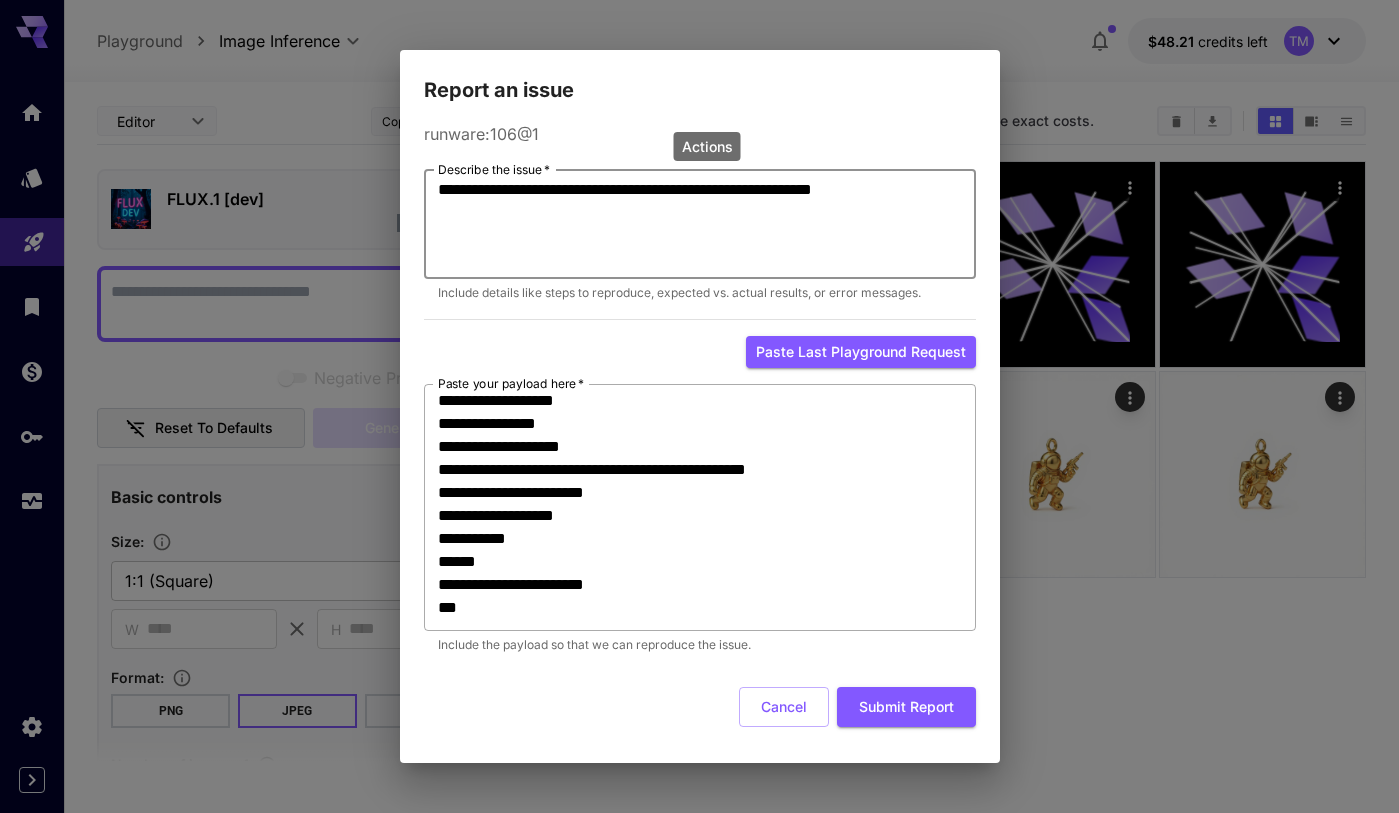 scroll, scrollTop: 184, scrollLeft: 0, axis: vertical 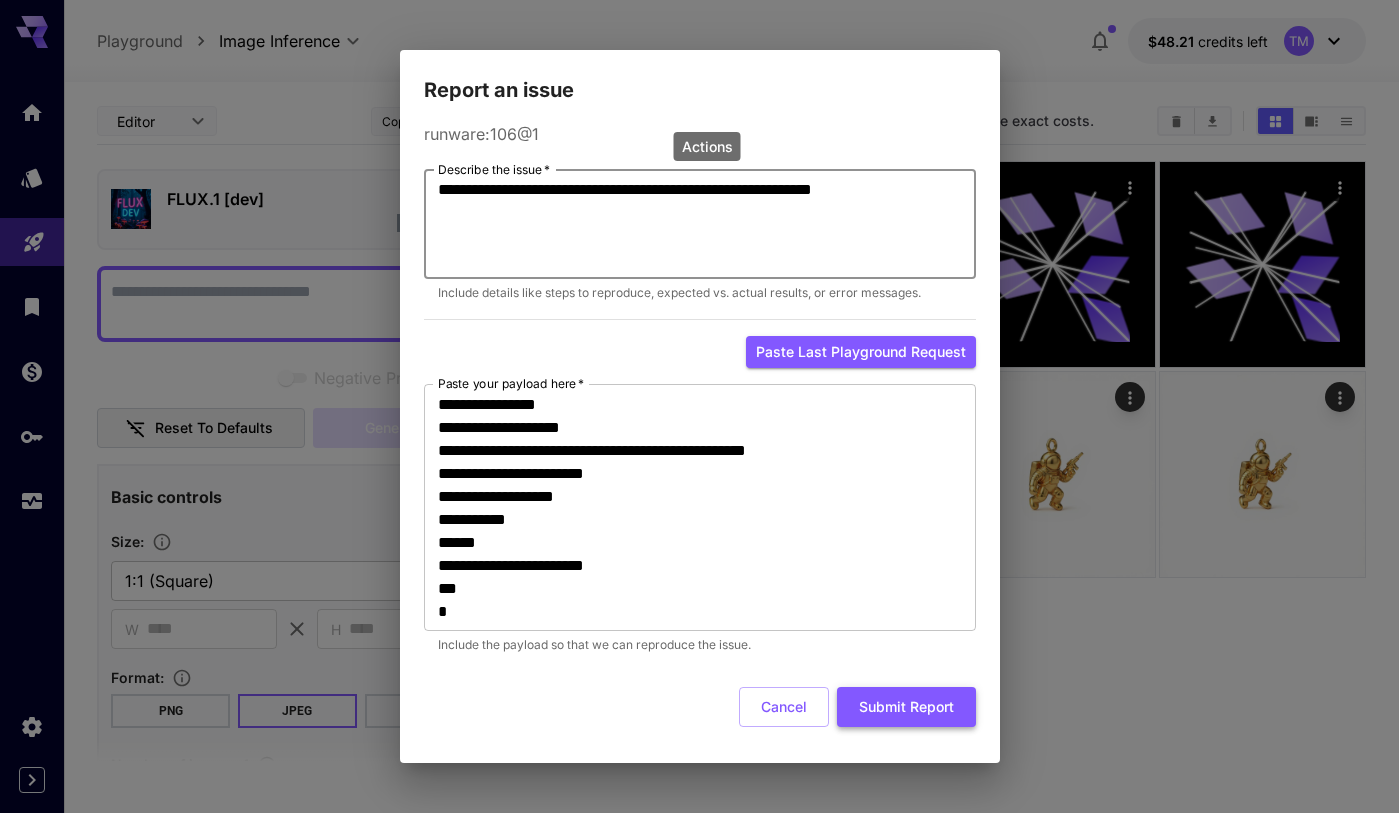 type on "**********" 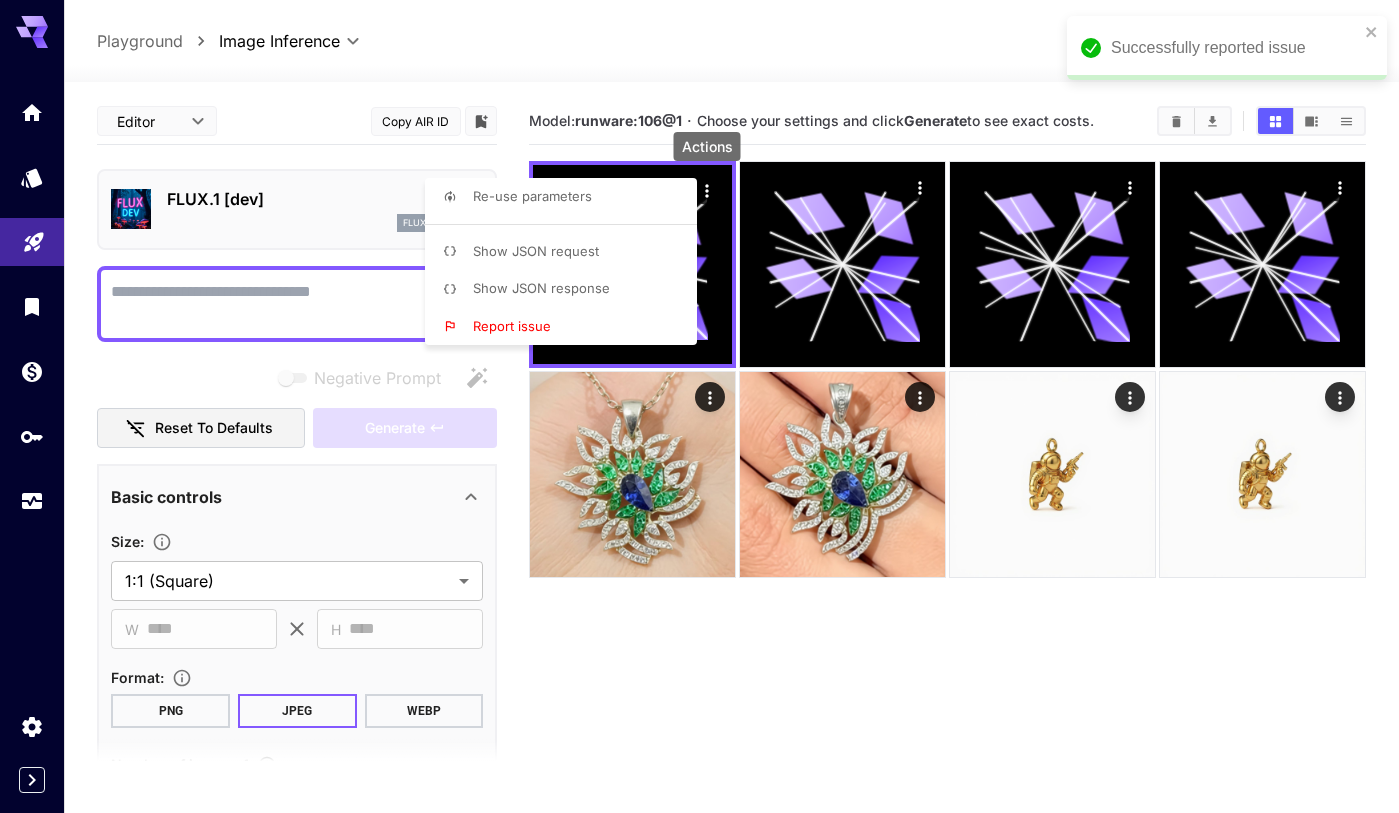 click at bounding box center [699, 406] 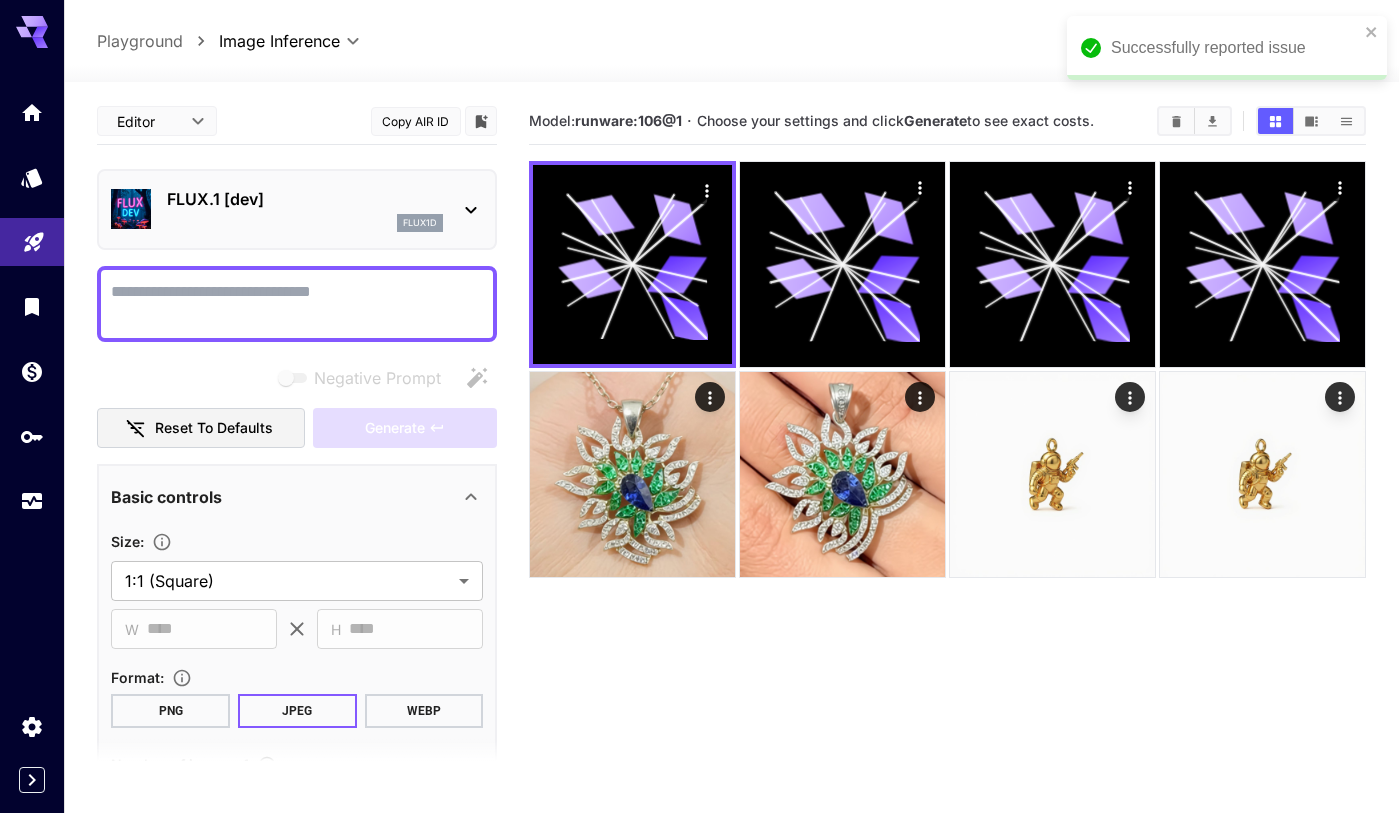 click on "flux1d" at bounding box center [420, 223] 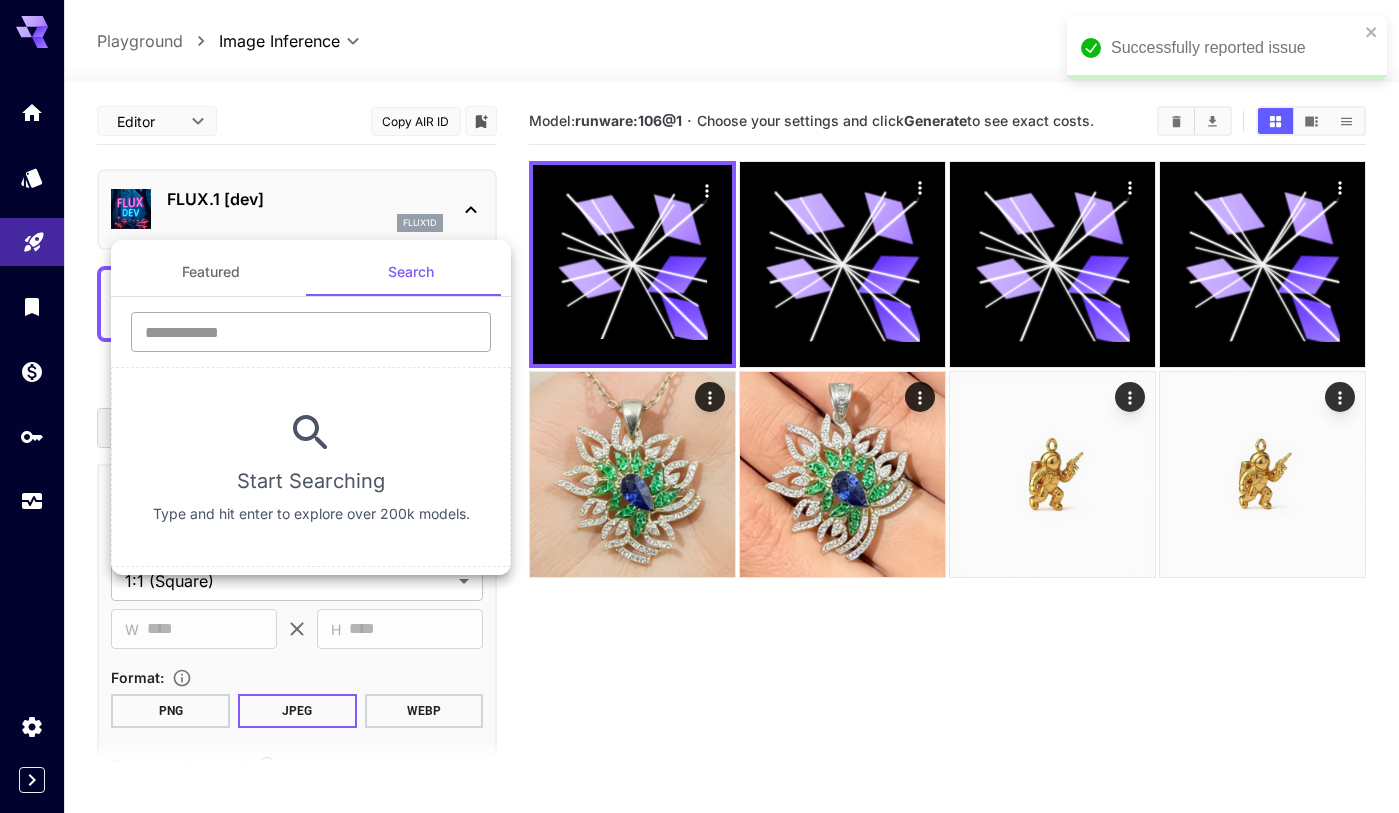 click at bounding box center [311, 332] 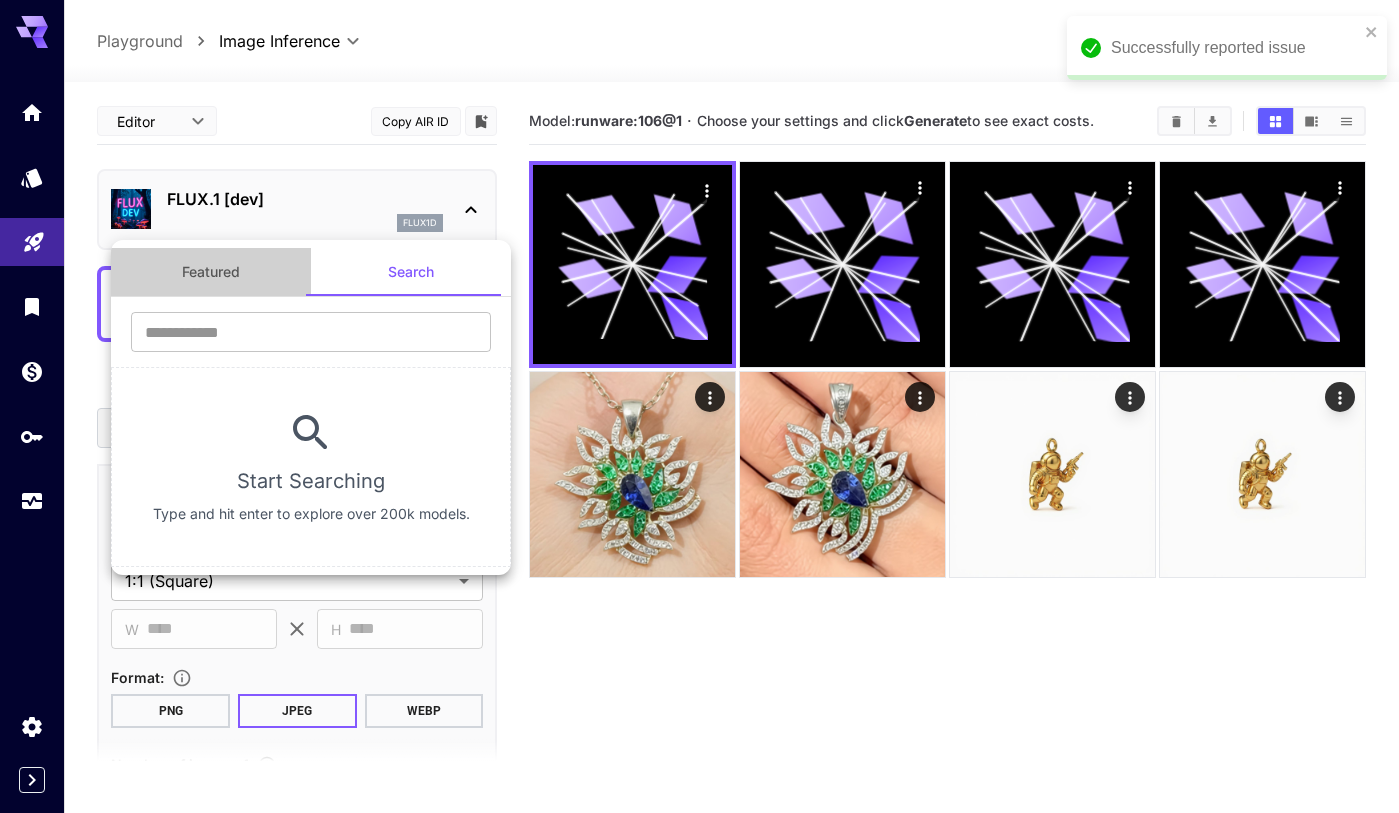 click on "Featured" at bounding box center [211, 272] 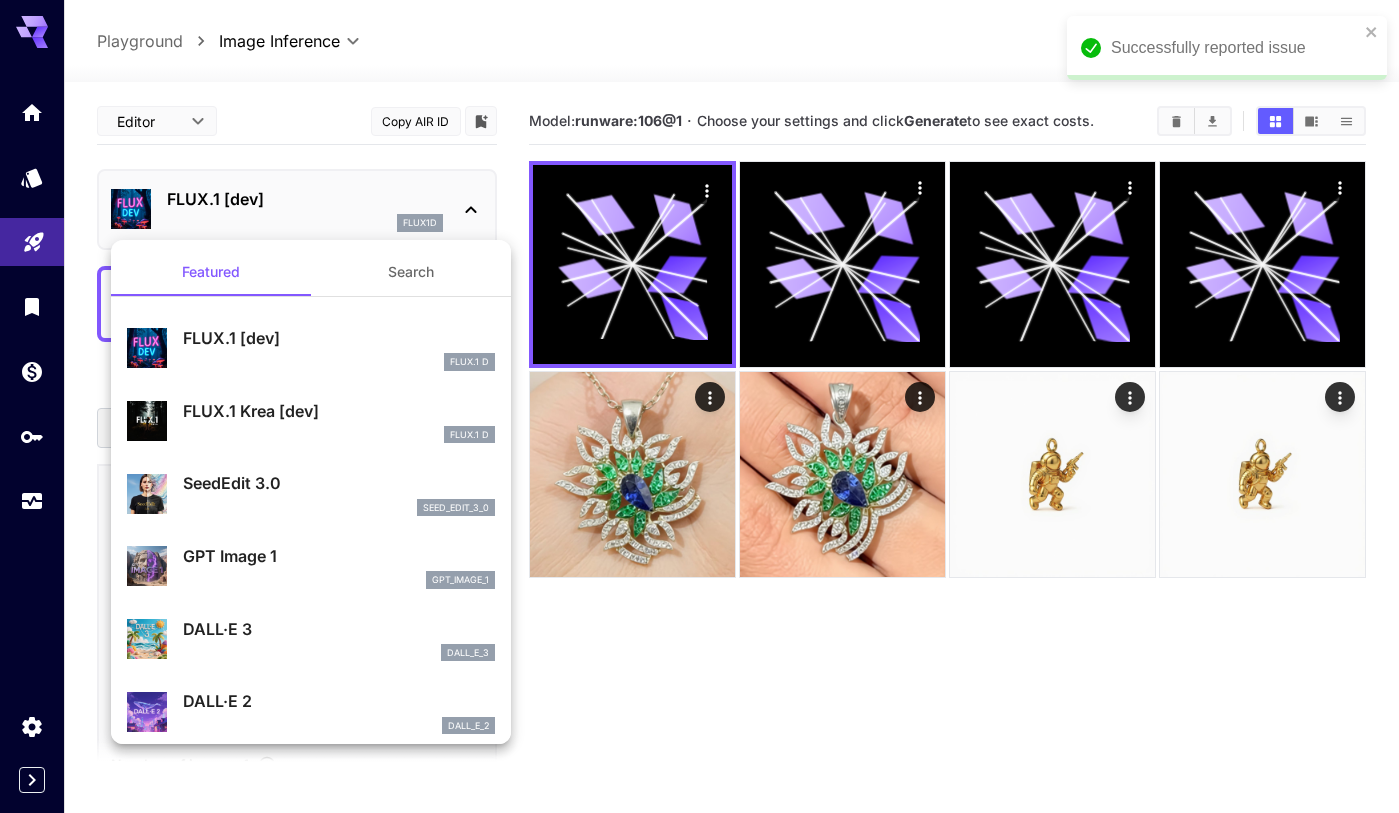 click on "Search" at bounding box center [411, 272] 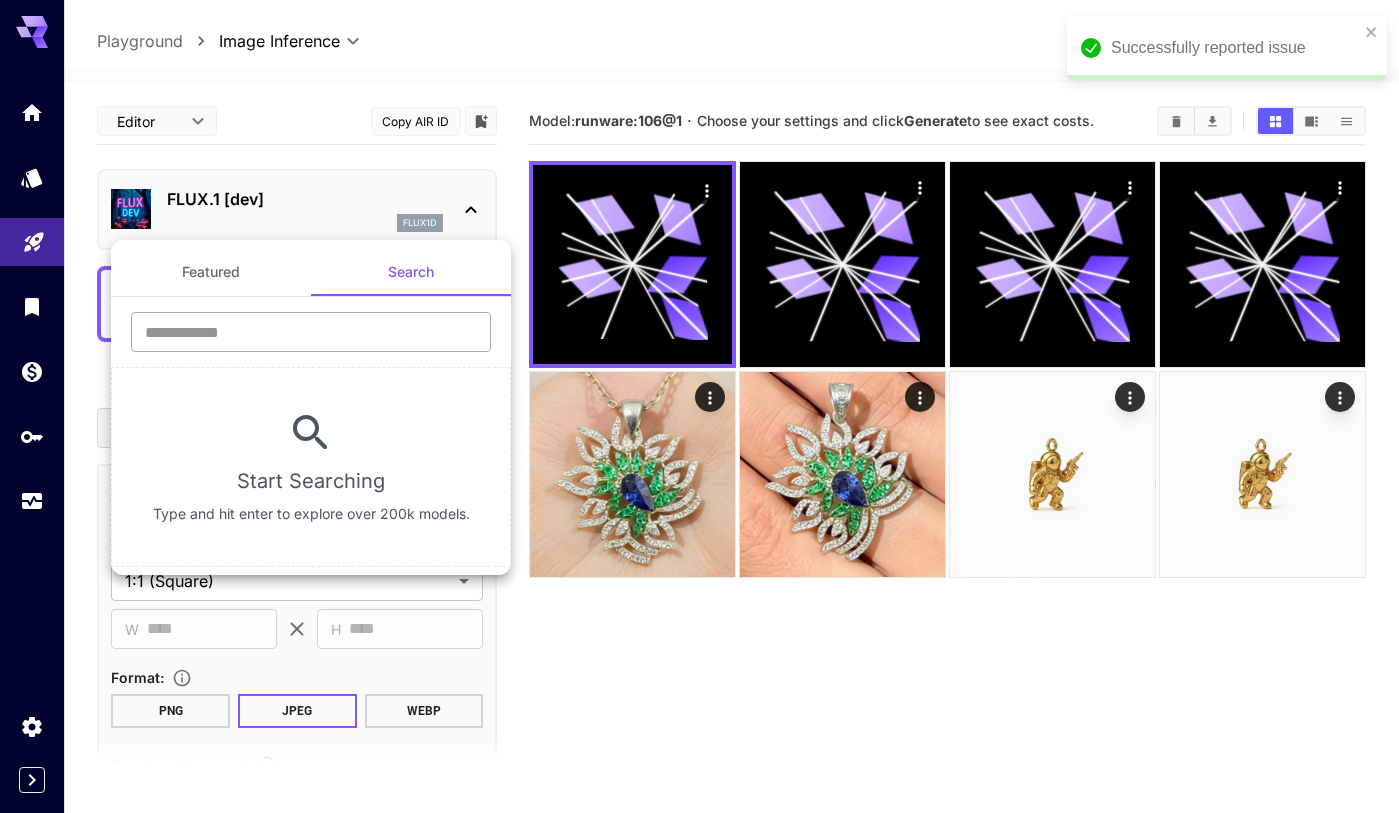 click at bounding box center [311, 332] 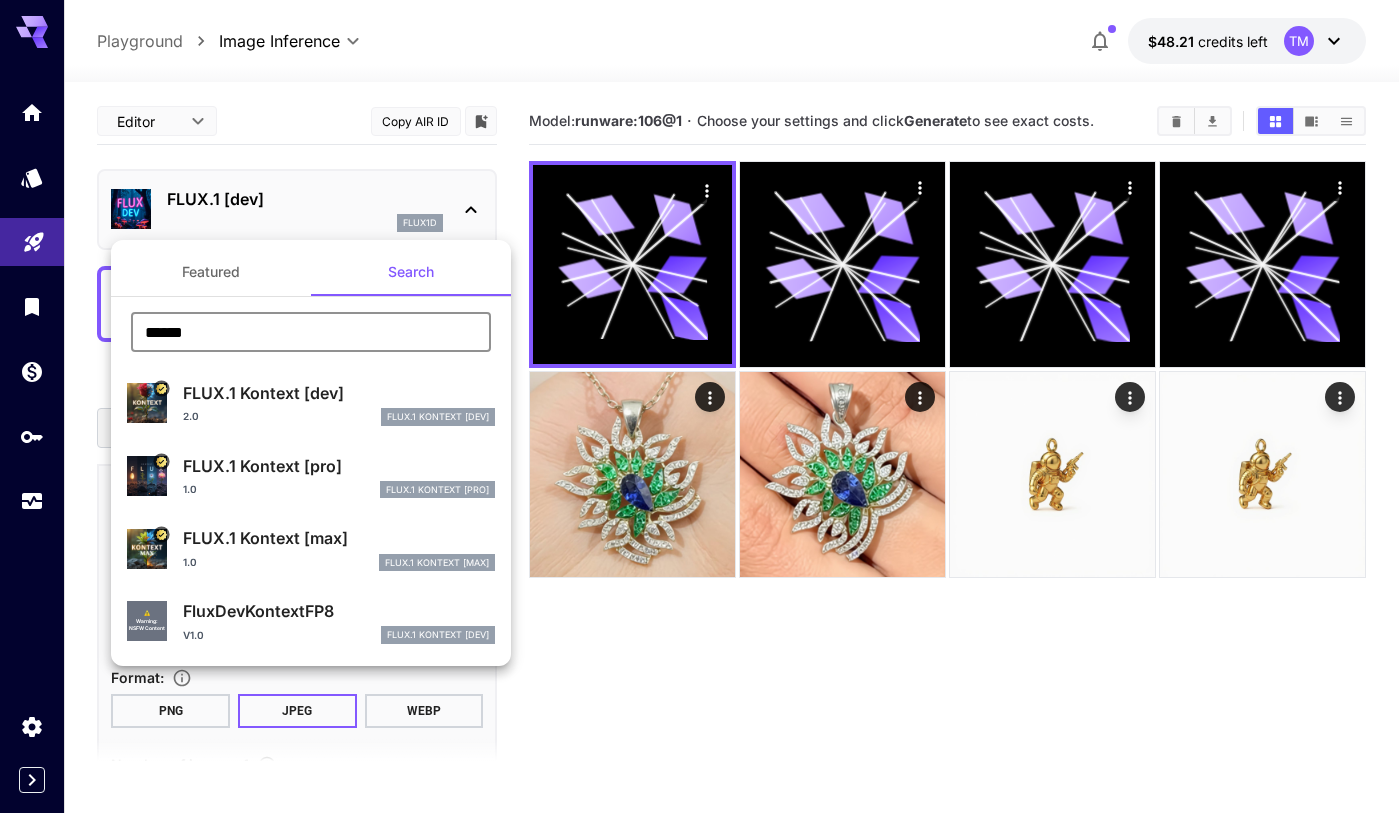 type on "******" 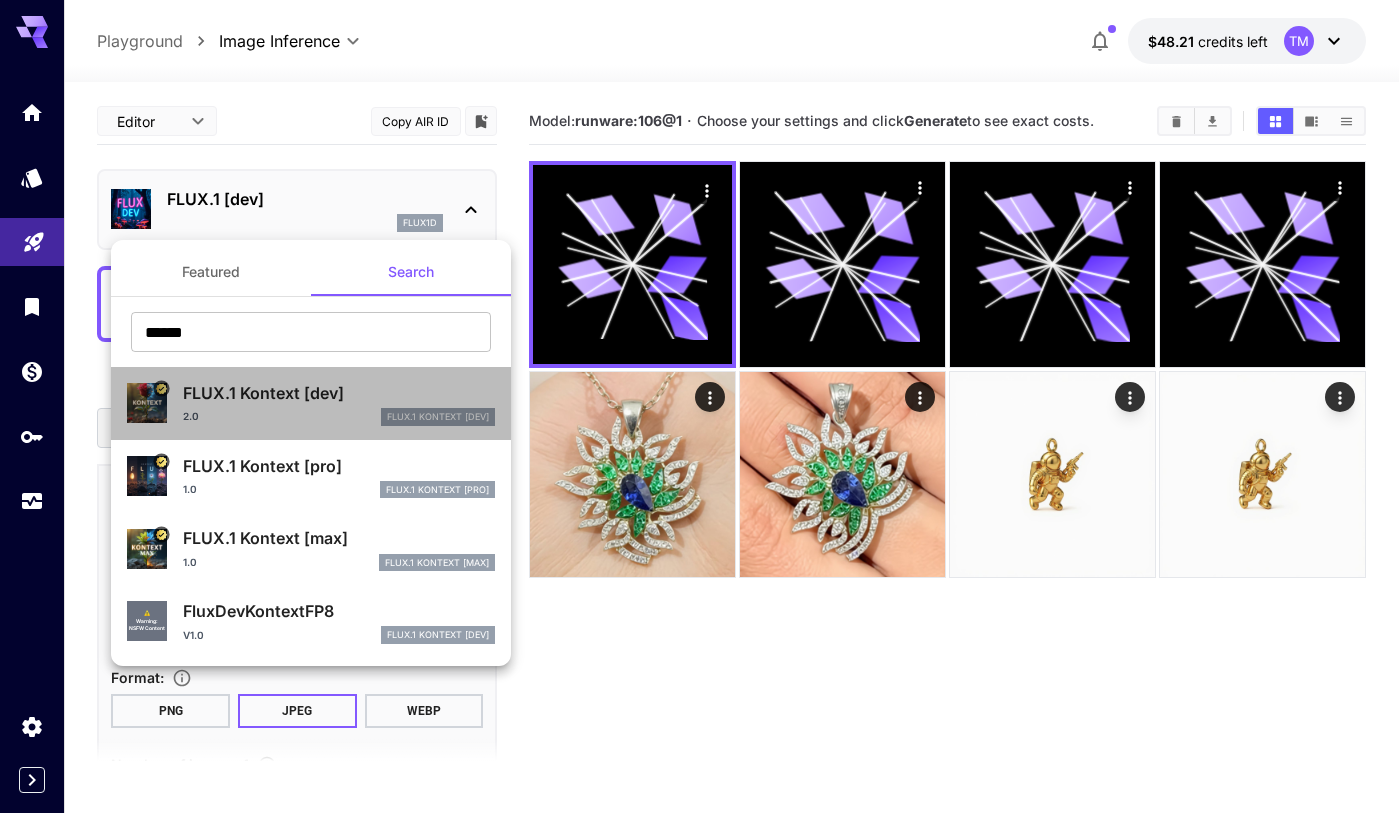 click on "2.0 FlUX.1 Kontext [dev]" at bounding box center (339, 417) 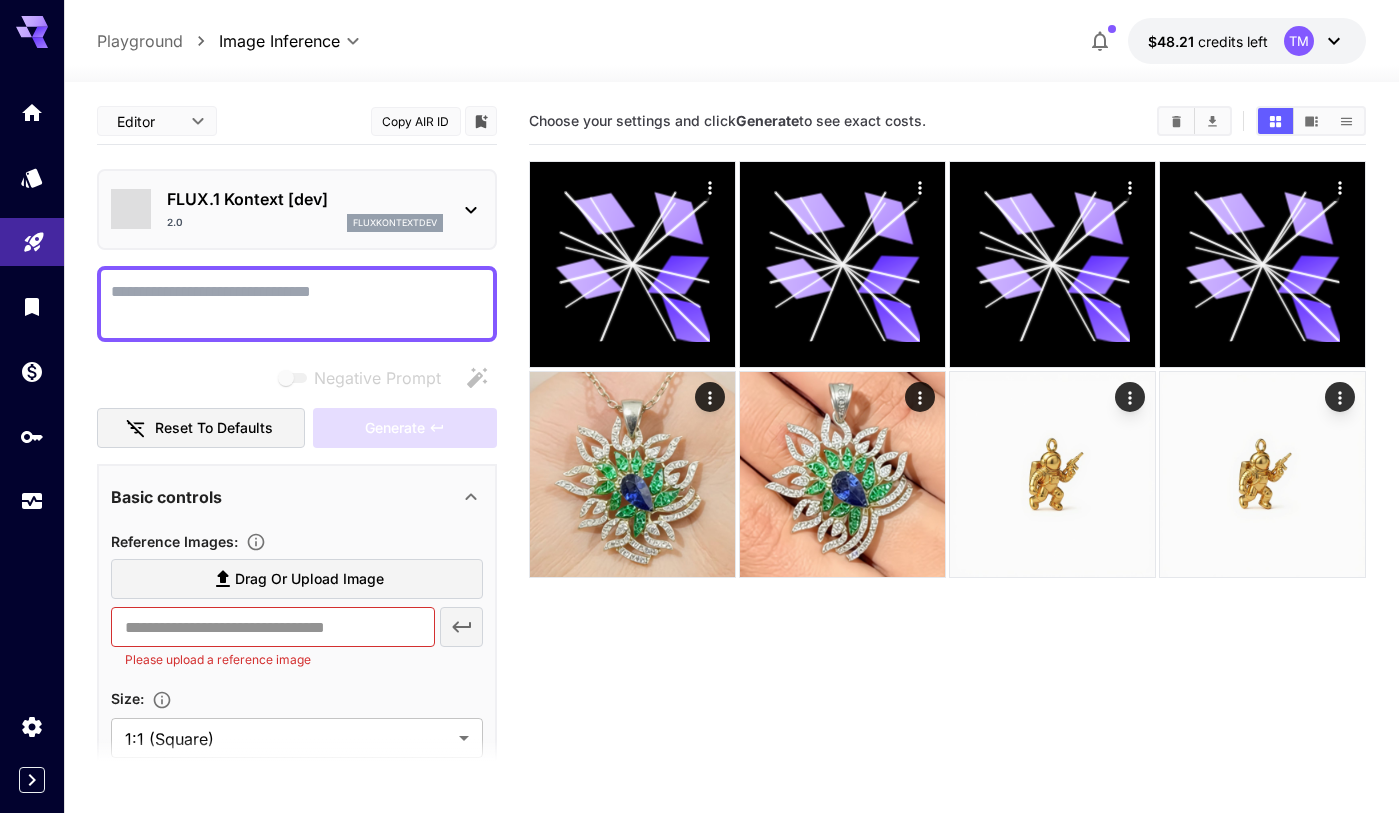 type on "*******" 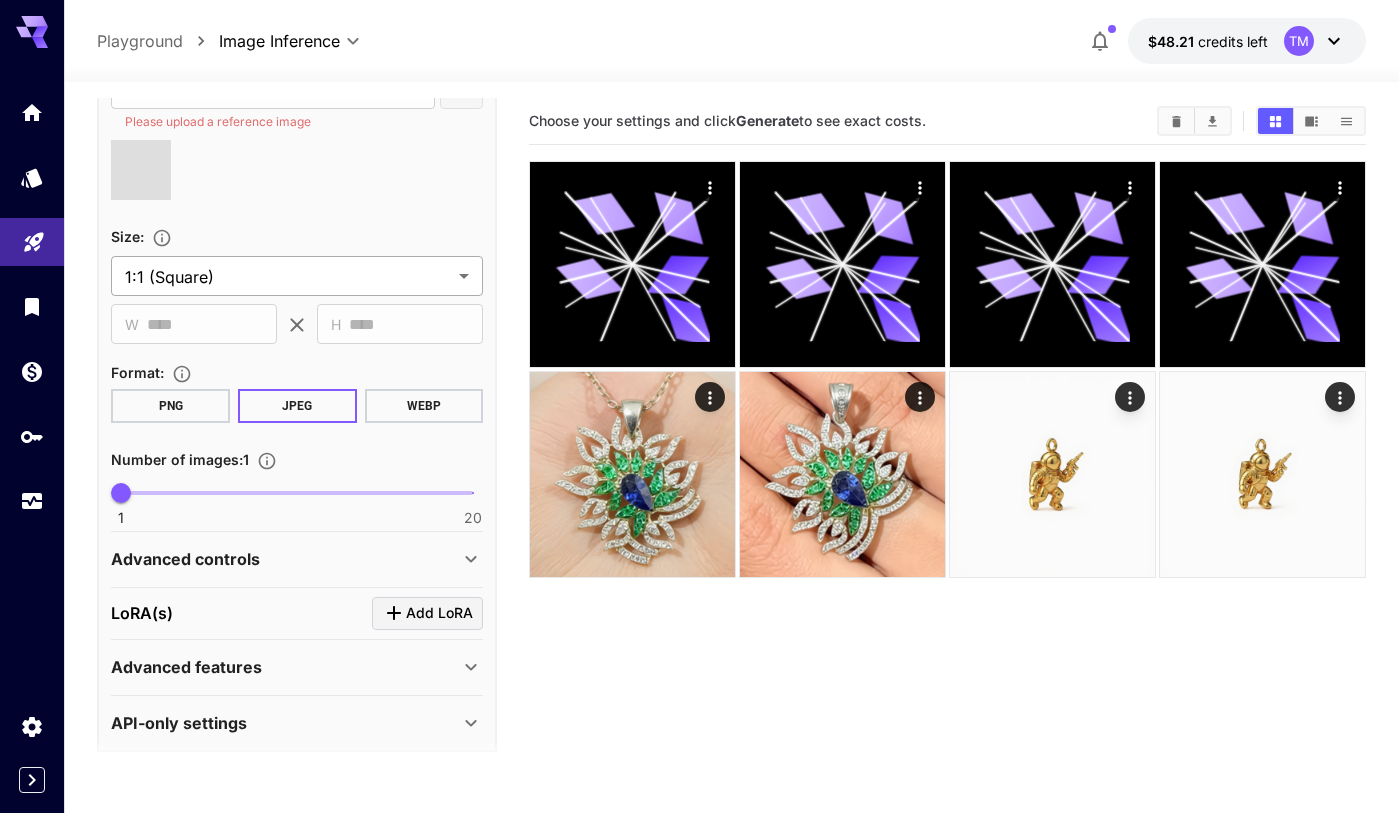 scroll, scrollTop: 550, scrollLeft: 0, axis: vertical 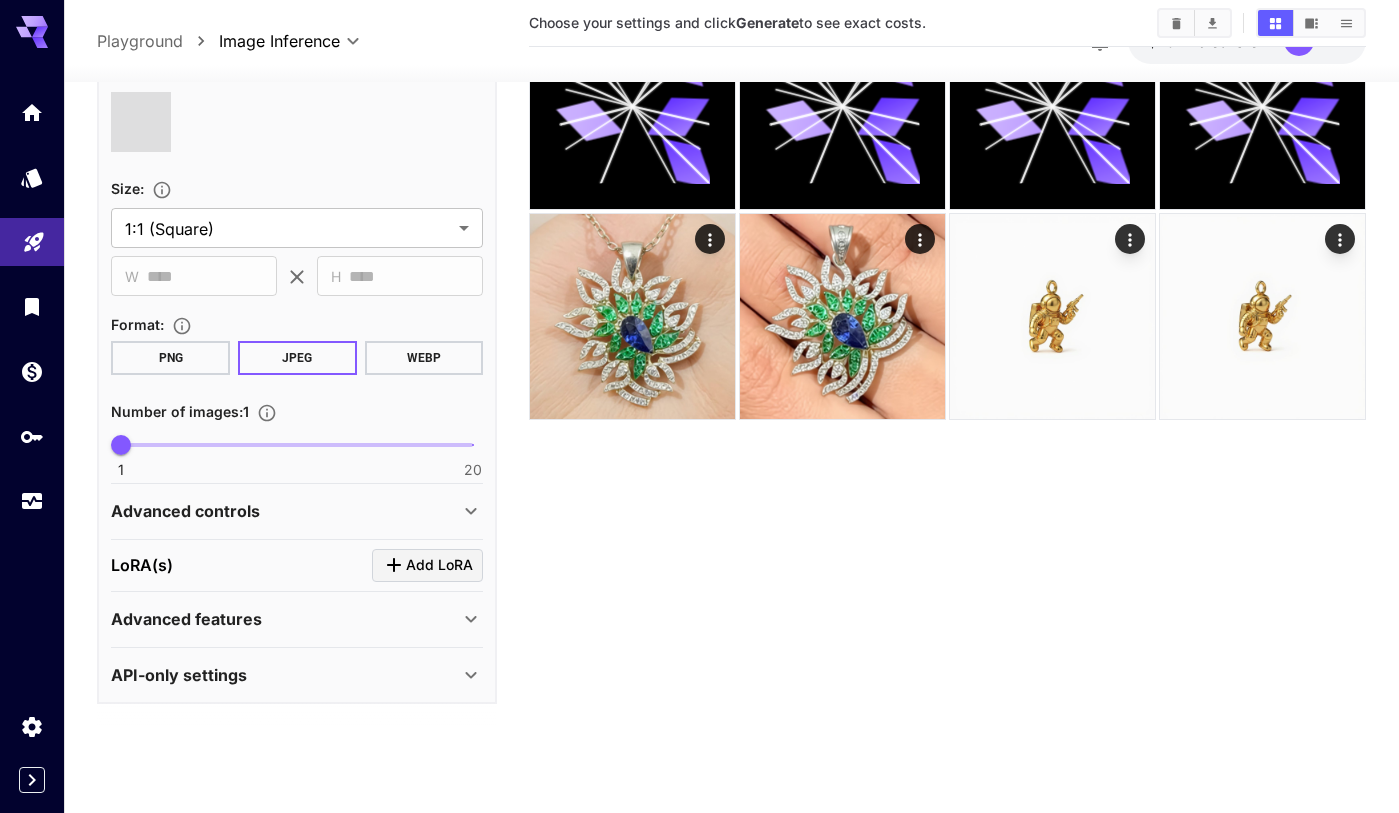 type on "**********" 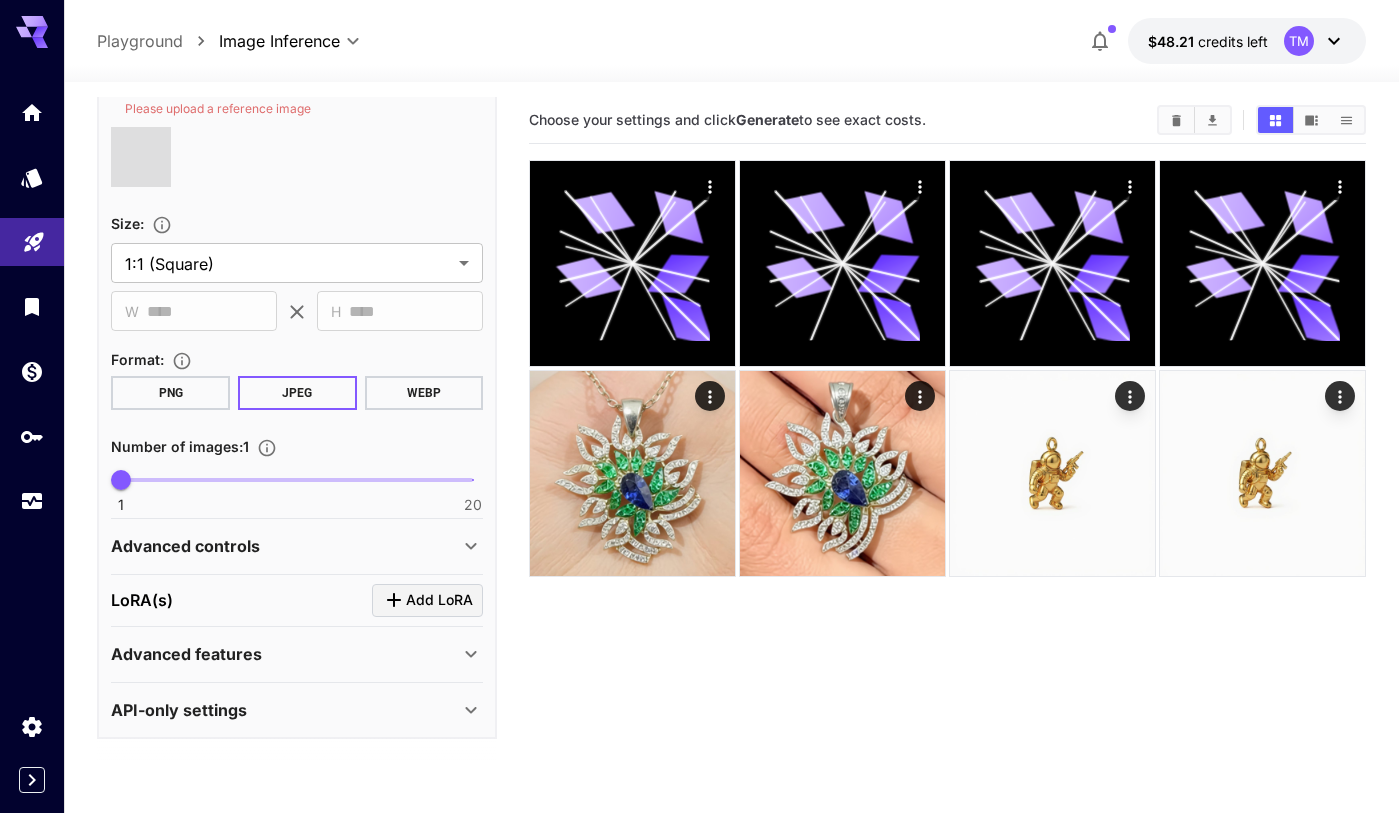 scroll, scrollTop: 527, scrollLeft: 0, axis: vertical 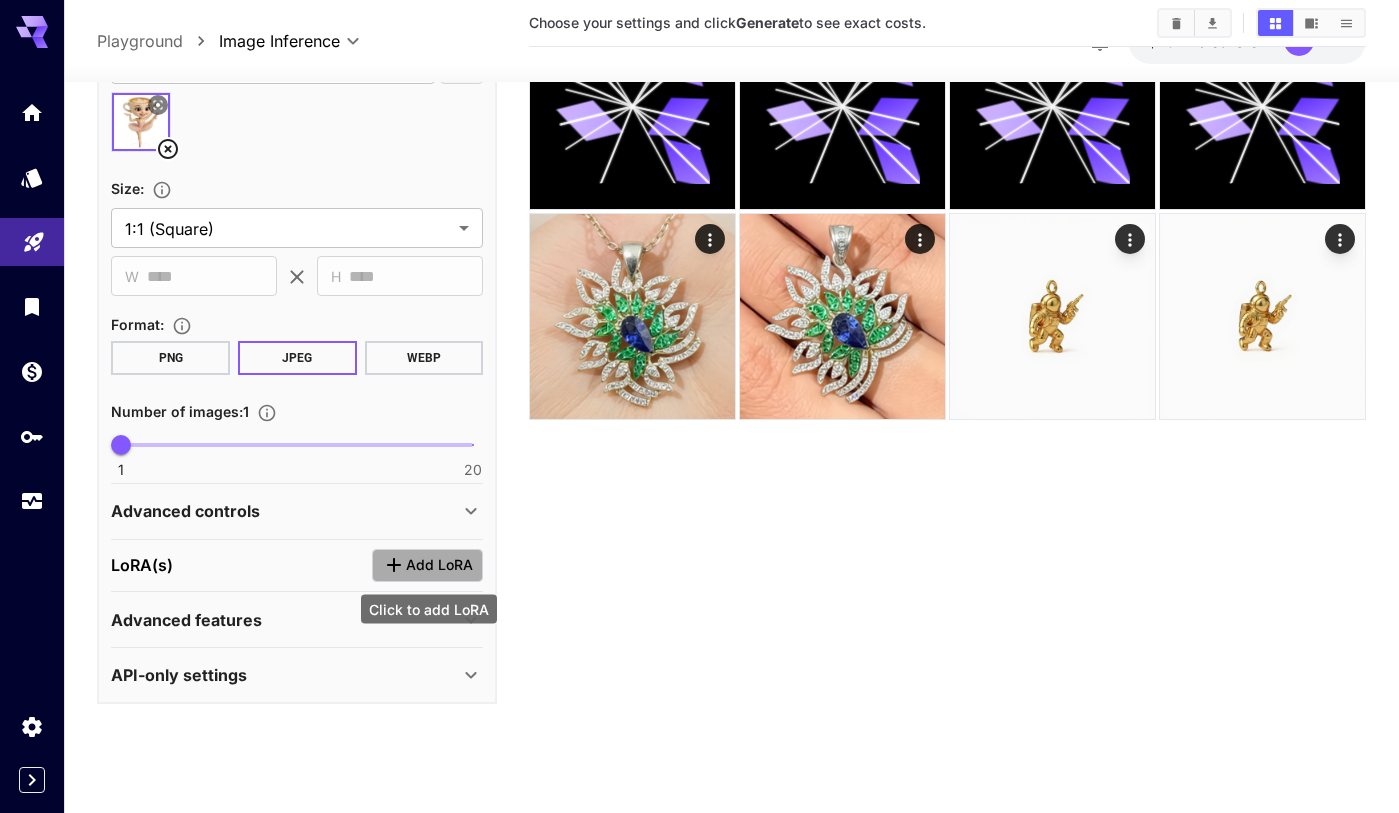 click on "Add LoRA" at bounding box center (439, 565) 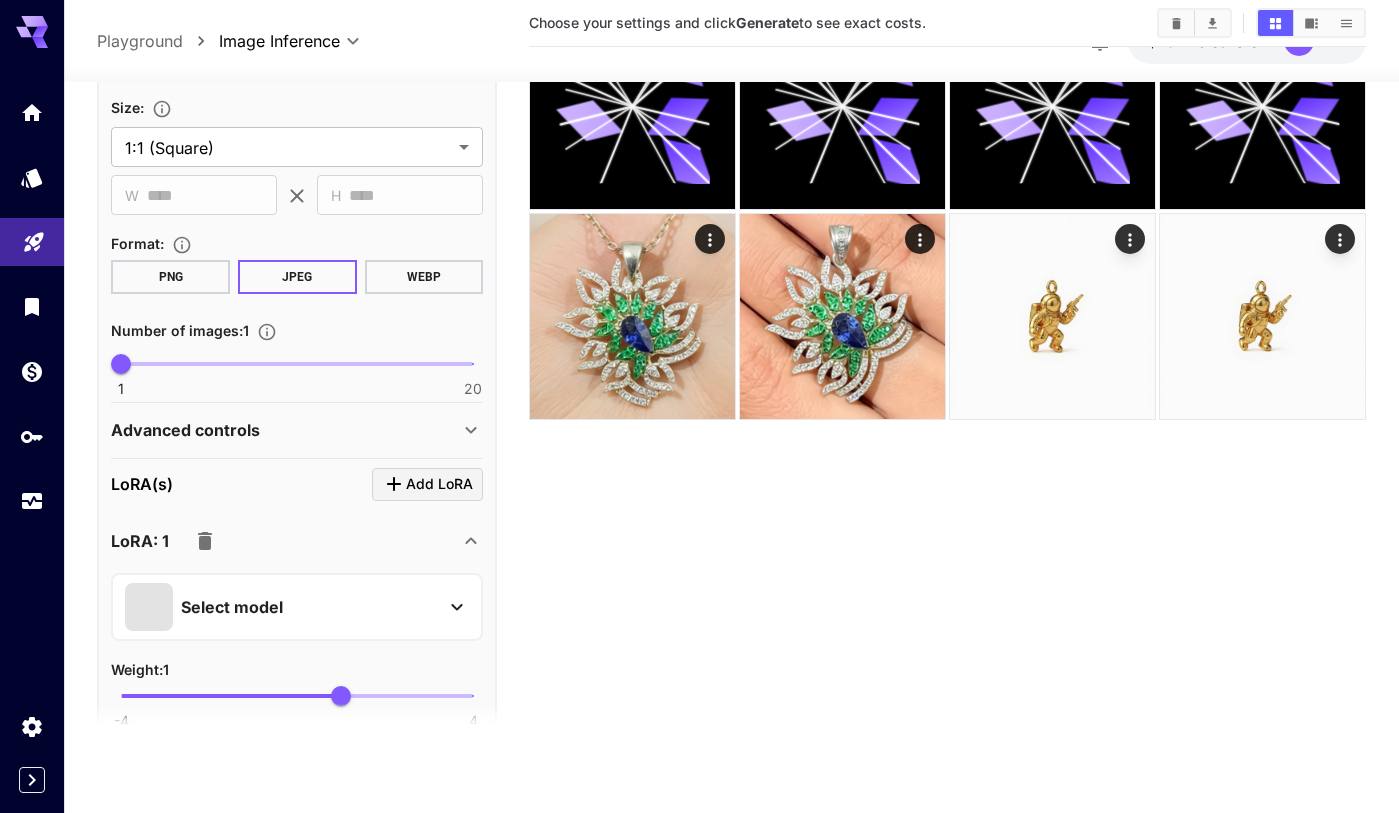scroll, scrollTop: 668, scrollLeft: 0, axis: vertical 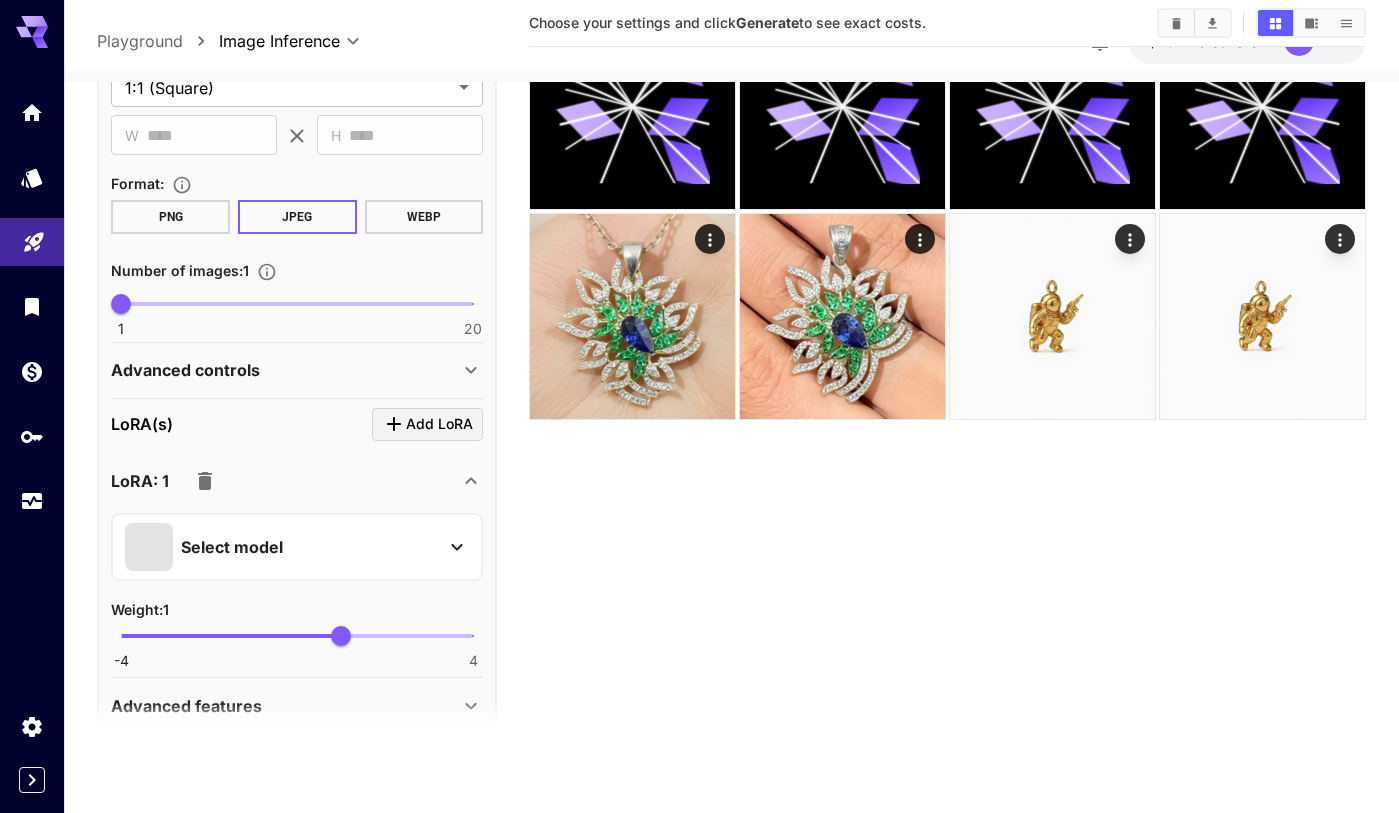 click on "Select model" at bounding box center (281, 547) 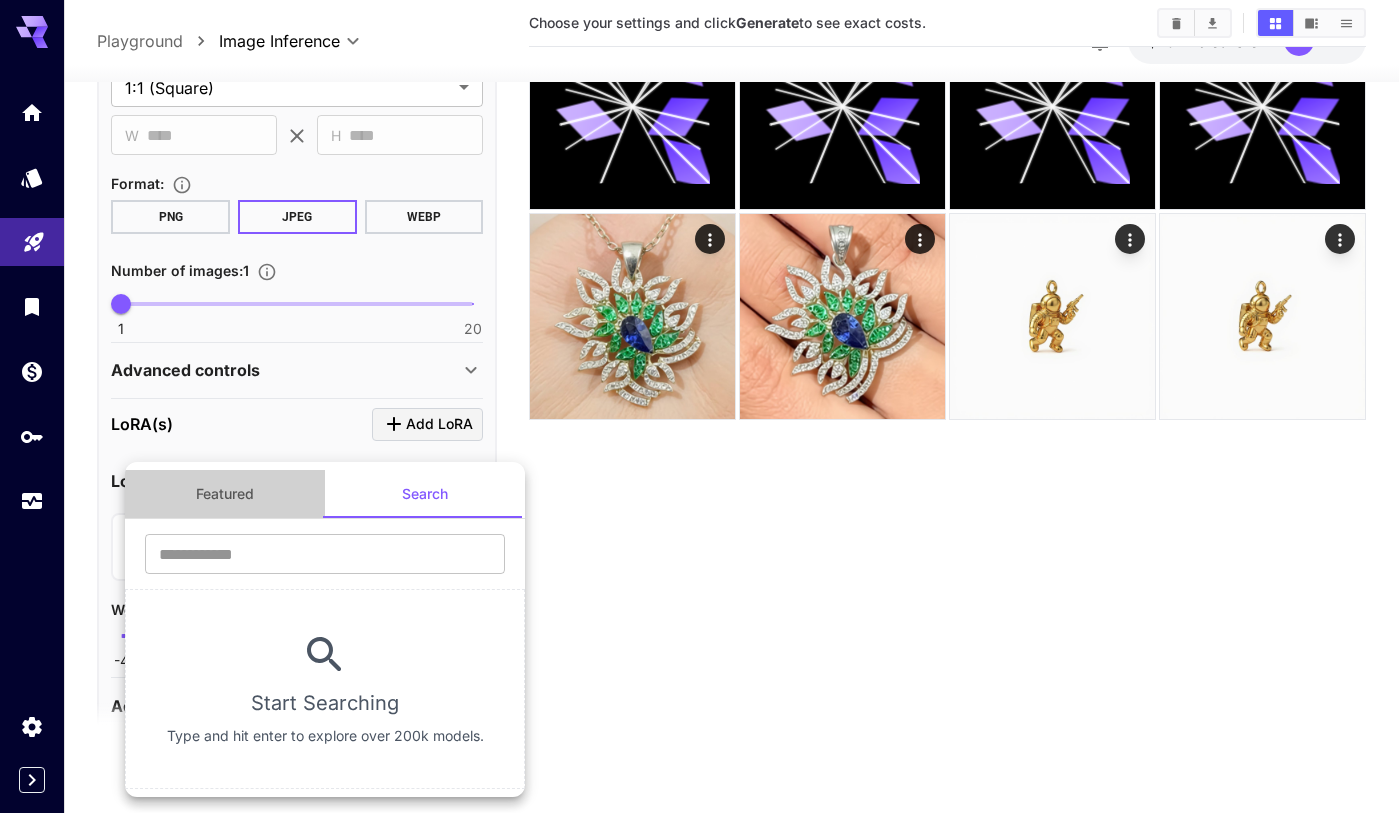 click on "Featured" at bounding box center (225, 494) 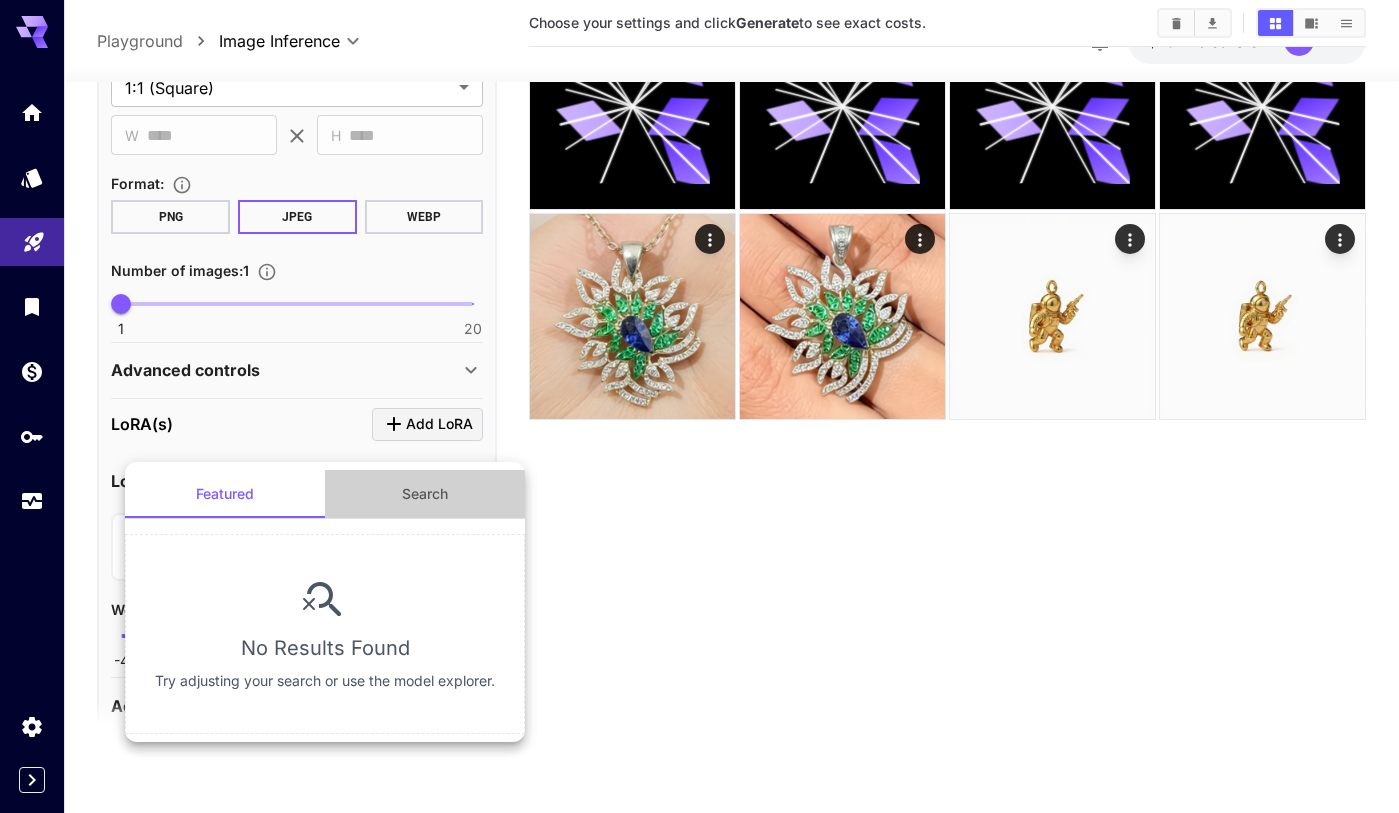 click on "Search" at bounding box center [425, 494] 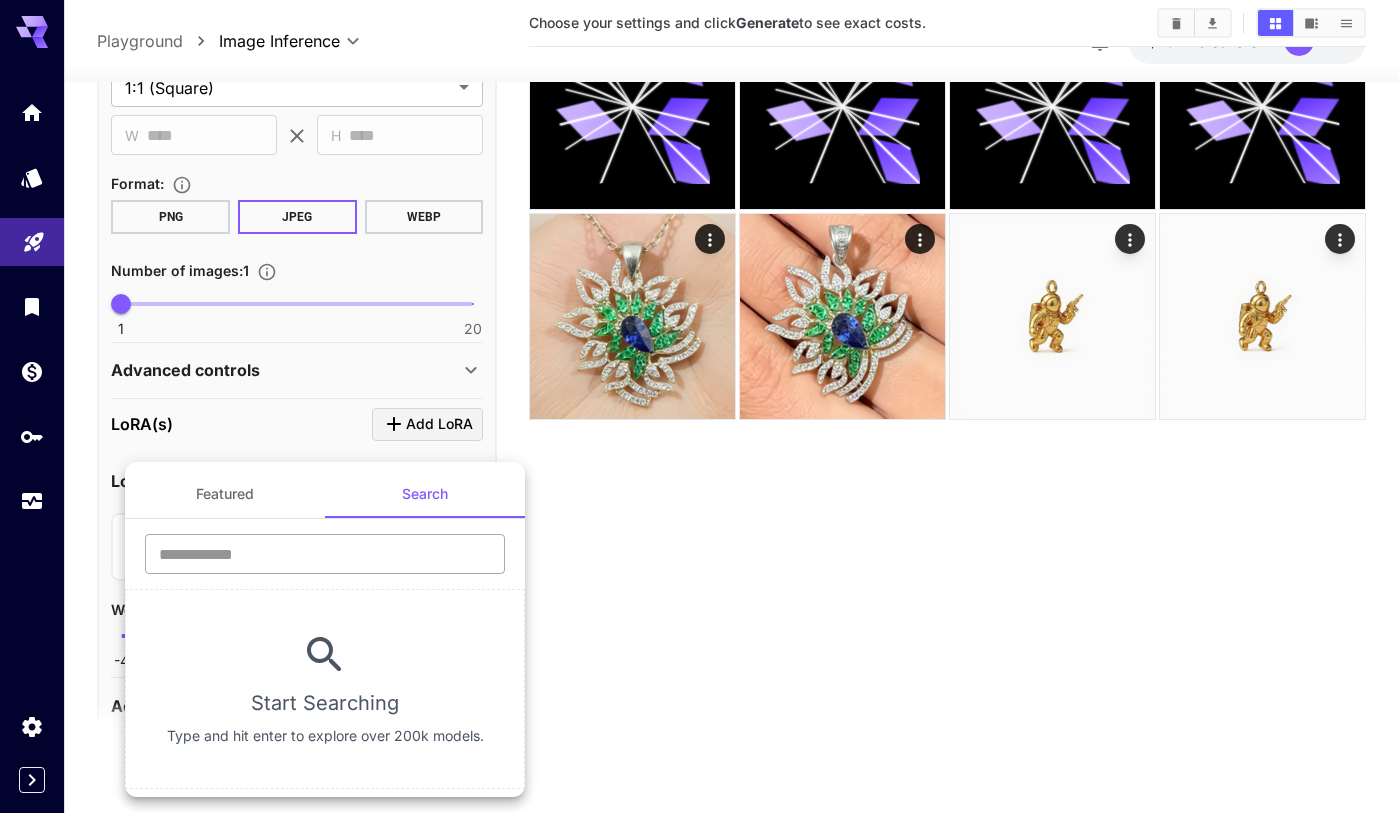 click at bounding box center (325, 554) 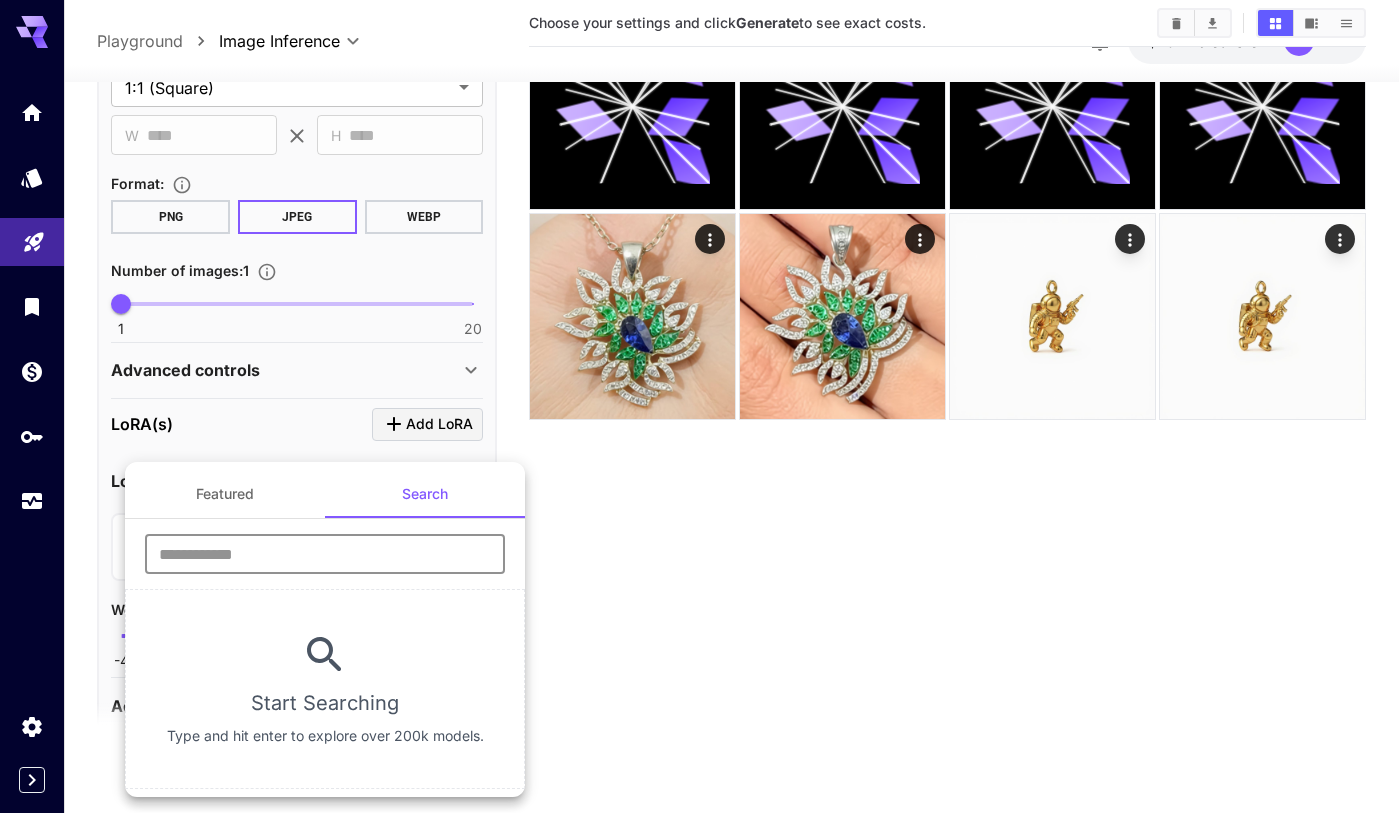 type on "**********" 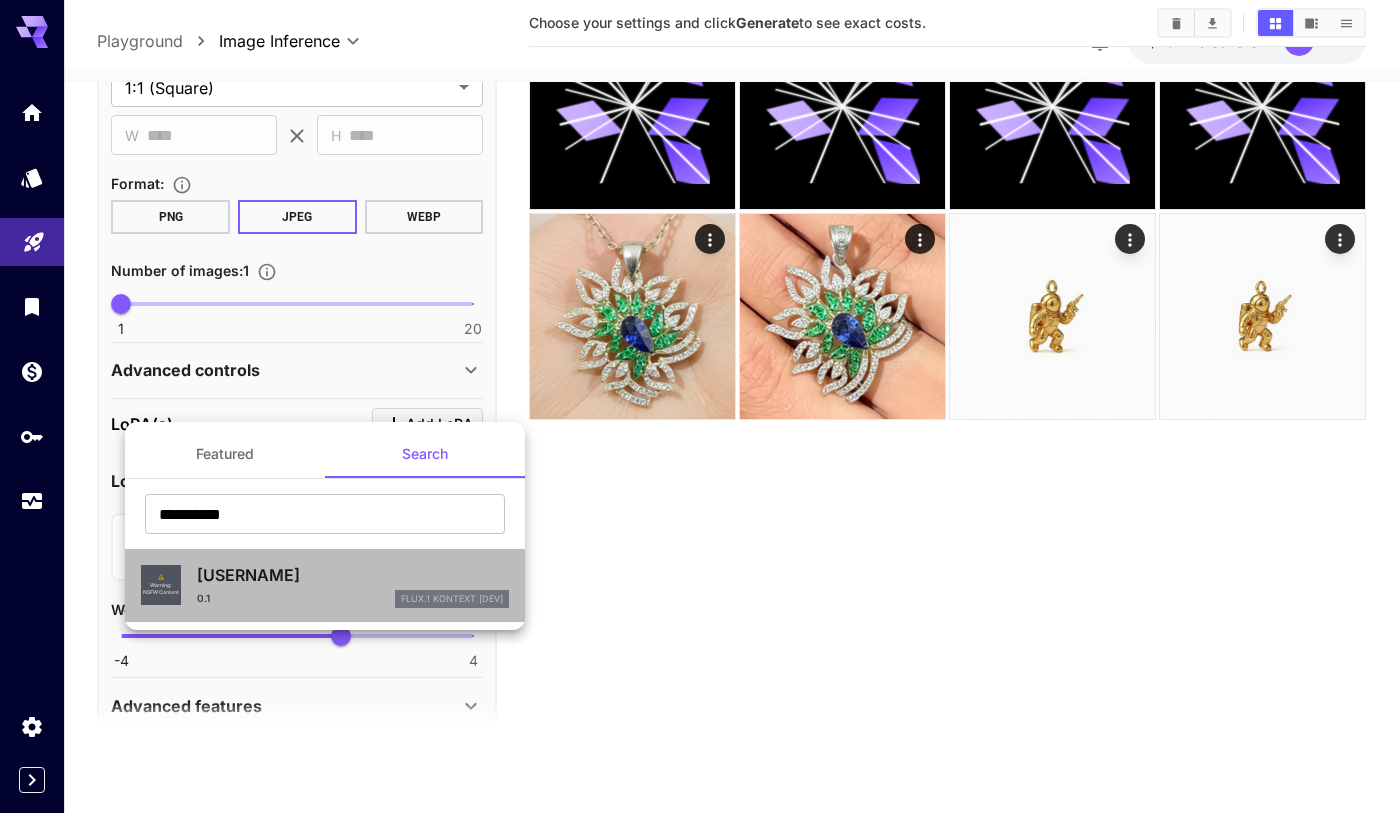 click on "⚠️ Warning: NSFW Content silvercharm1 0.1 FlUX.1 Kontext [dev]" at bounding box center (325, 585) 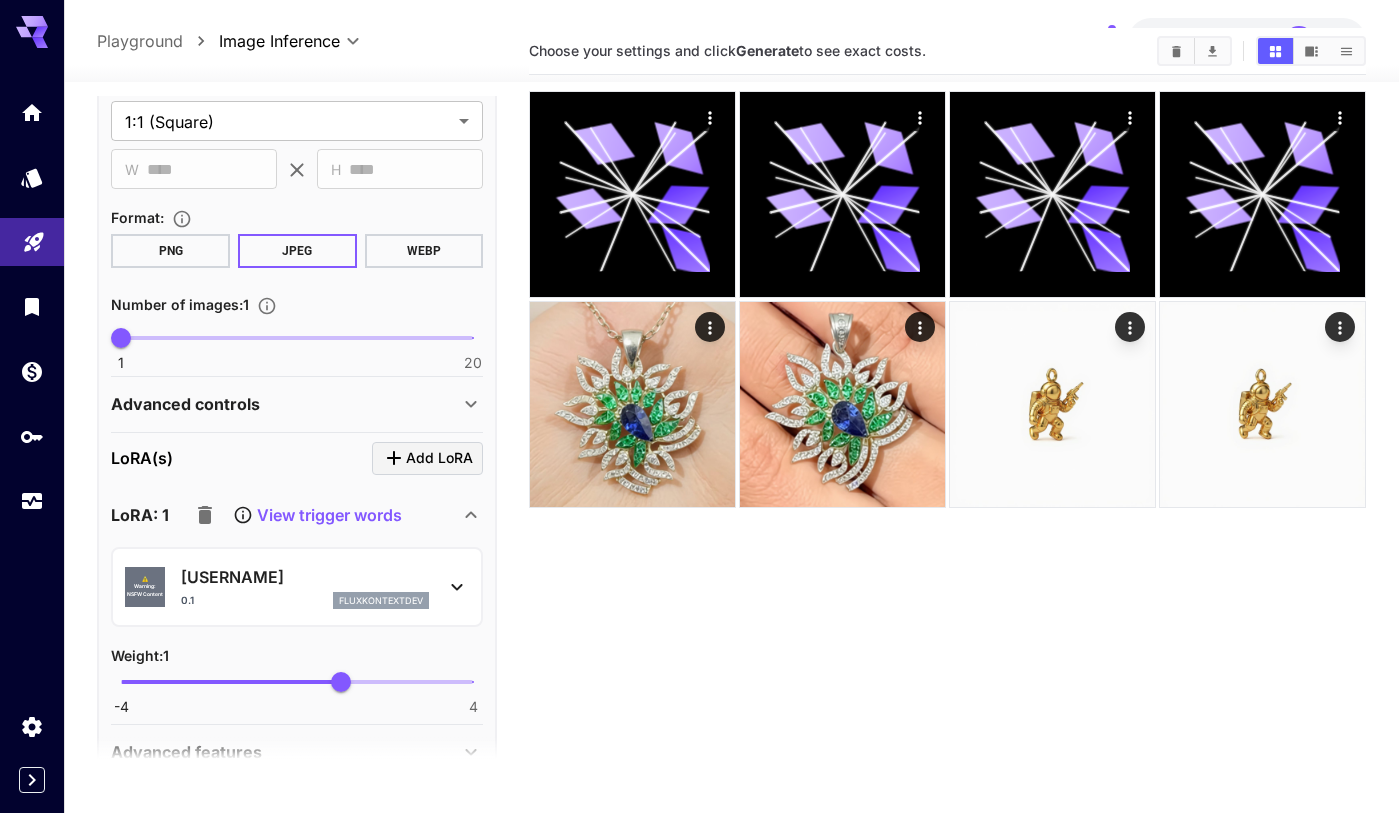 scroll, scrollTop: 0, scrollLeft: 0, axis: both 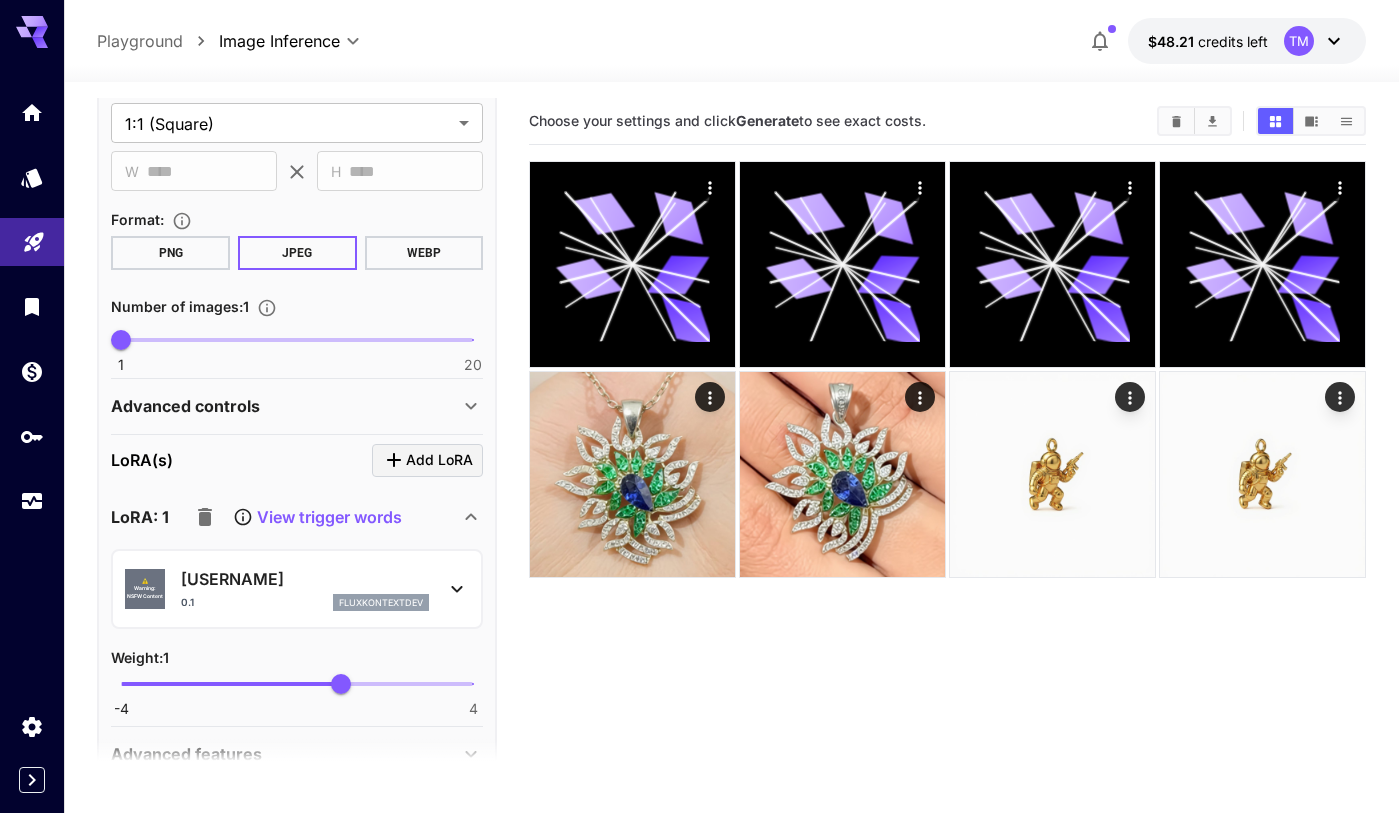 click on "fluxkontextdev" at bounding box center (381, 603) 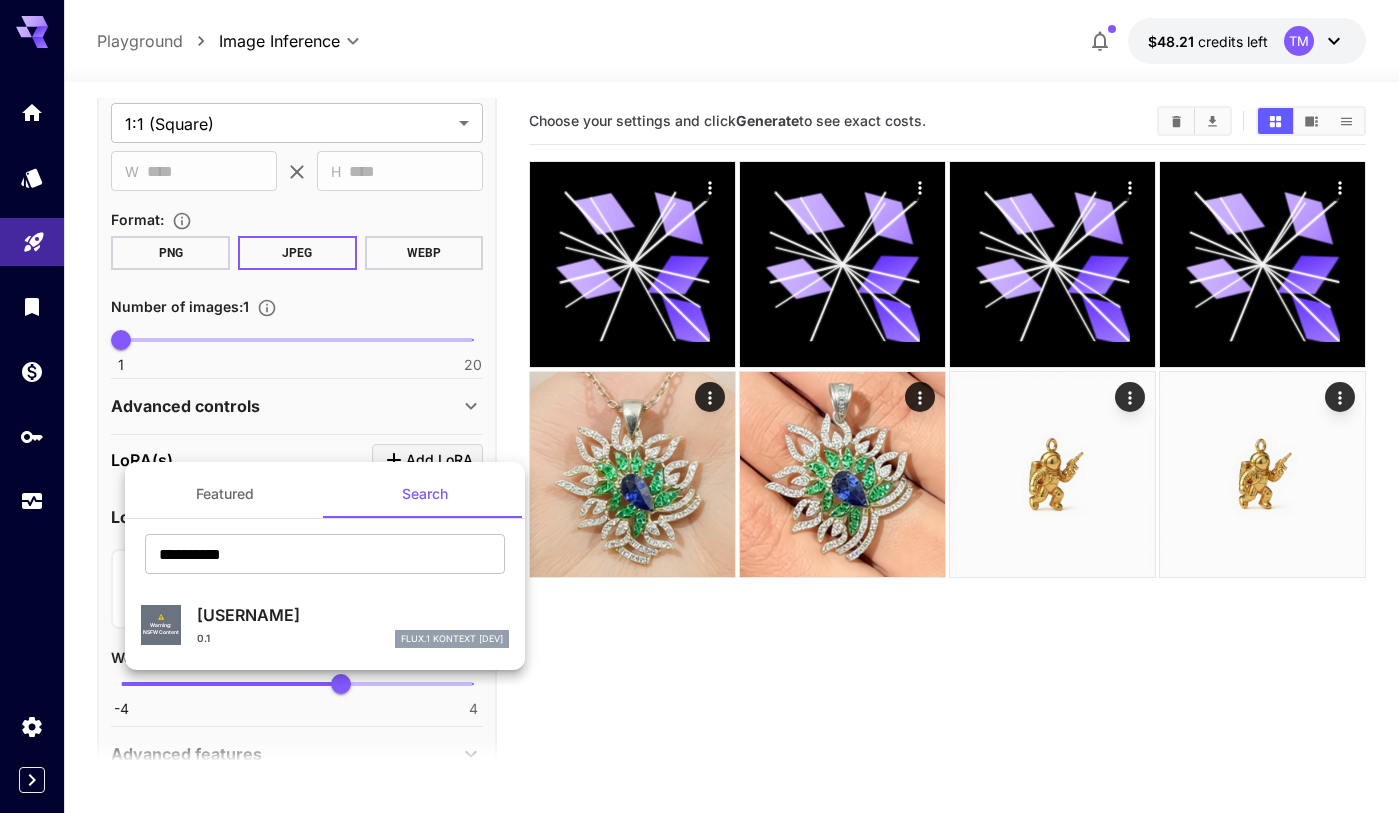 click at bounding box center [699, 406] 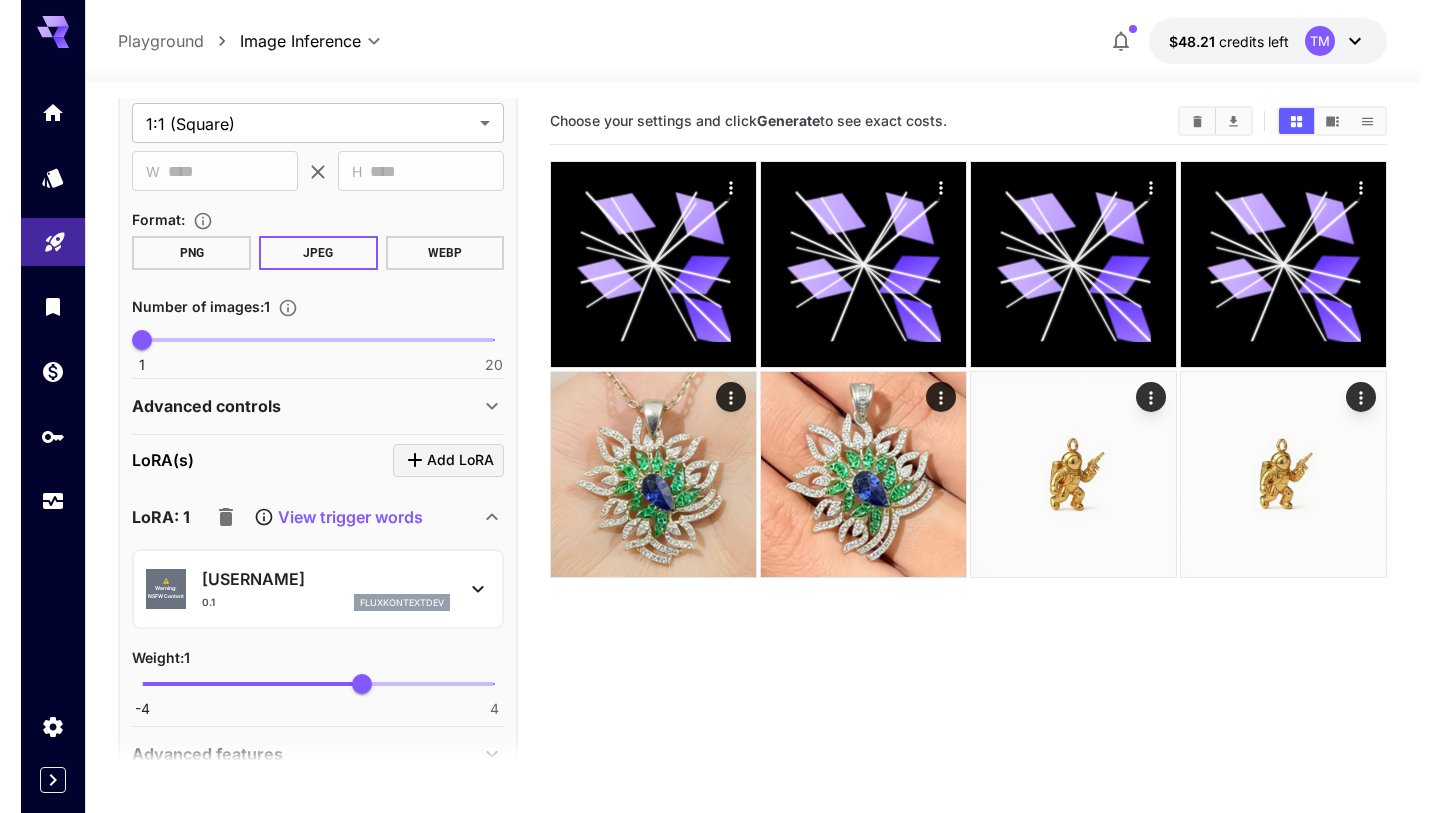 scroll, scrollTop: 0, scrollLeft: 0, axis: both 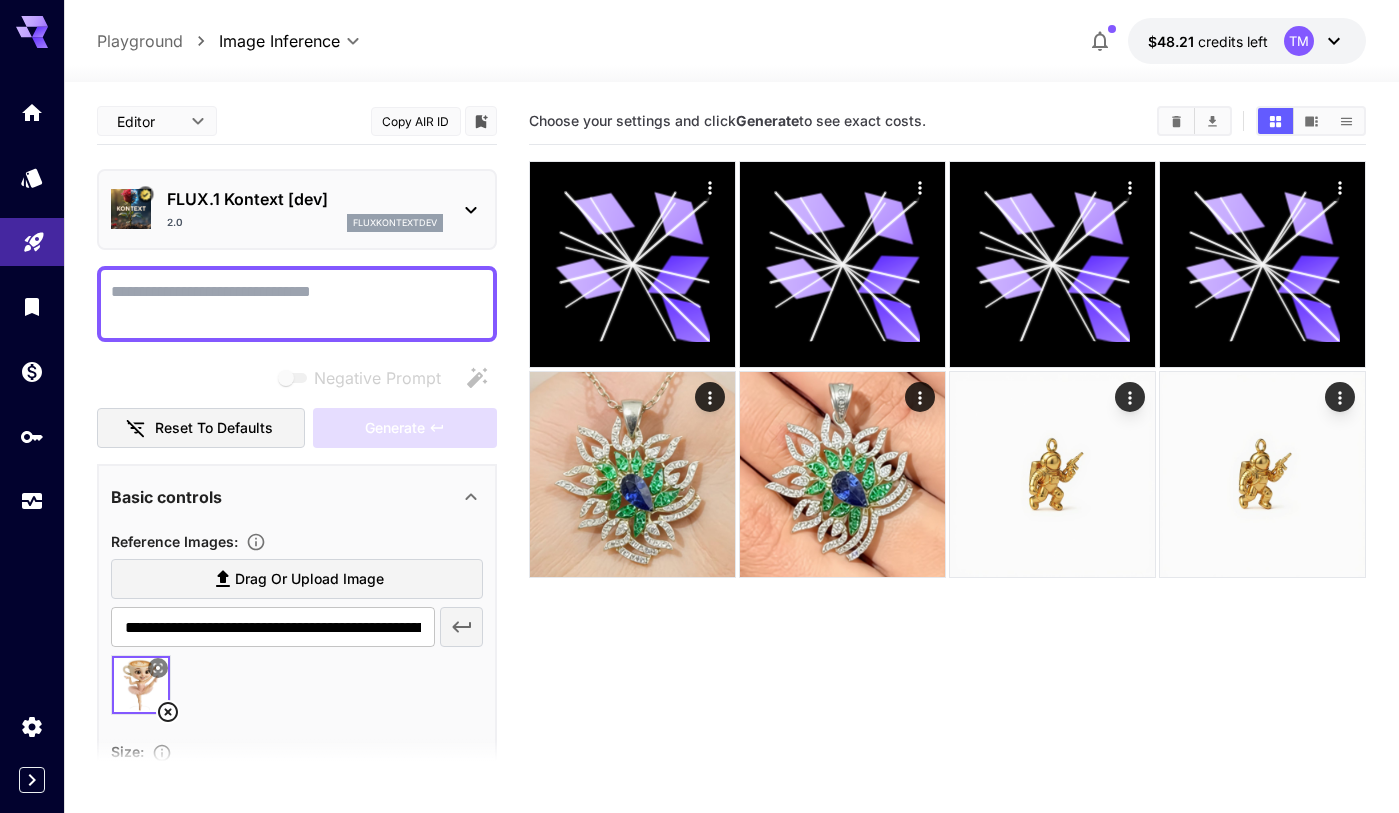 click on "Negative Prompt" at bounding box center [297, 304] 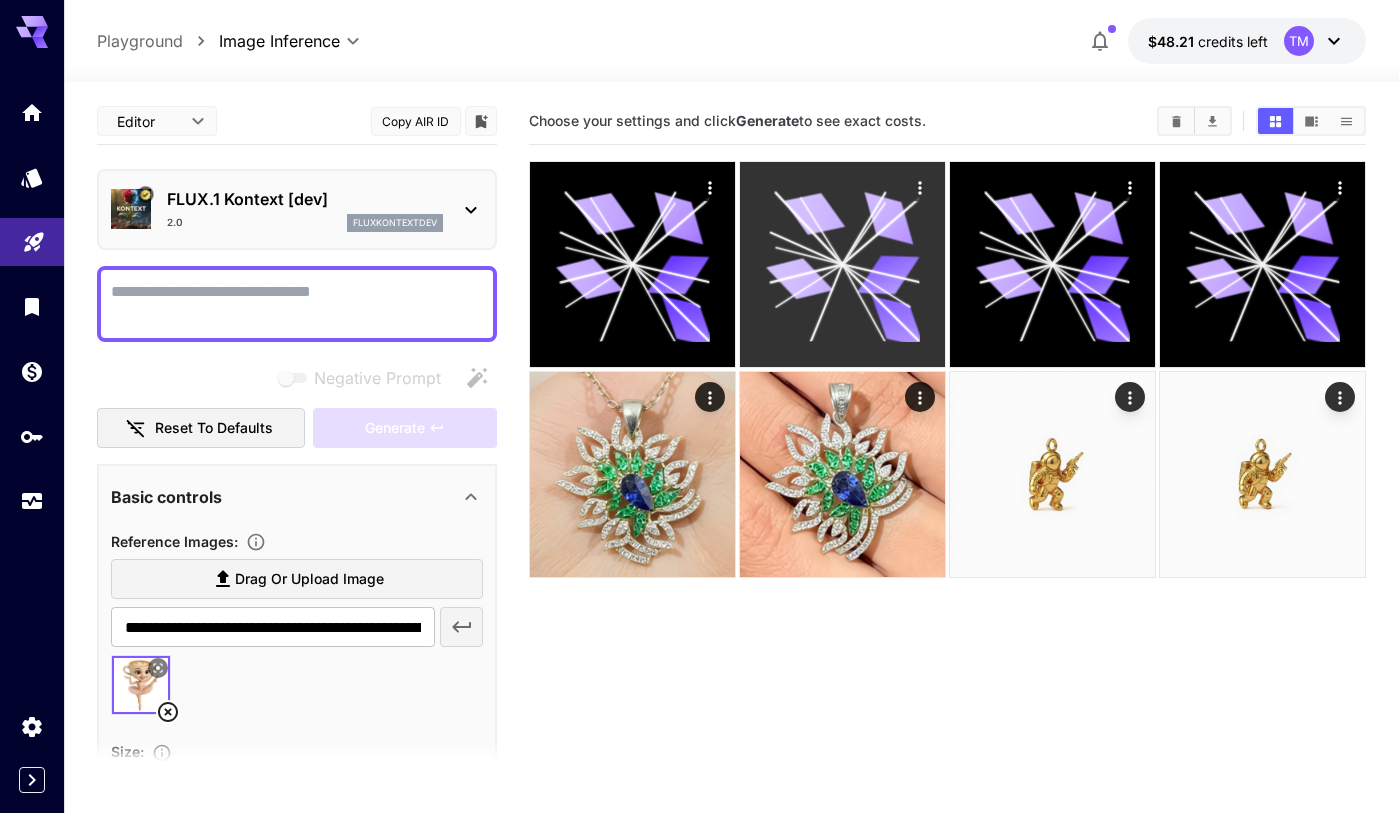 paste on "**********" 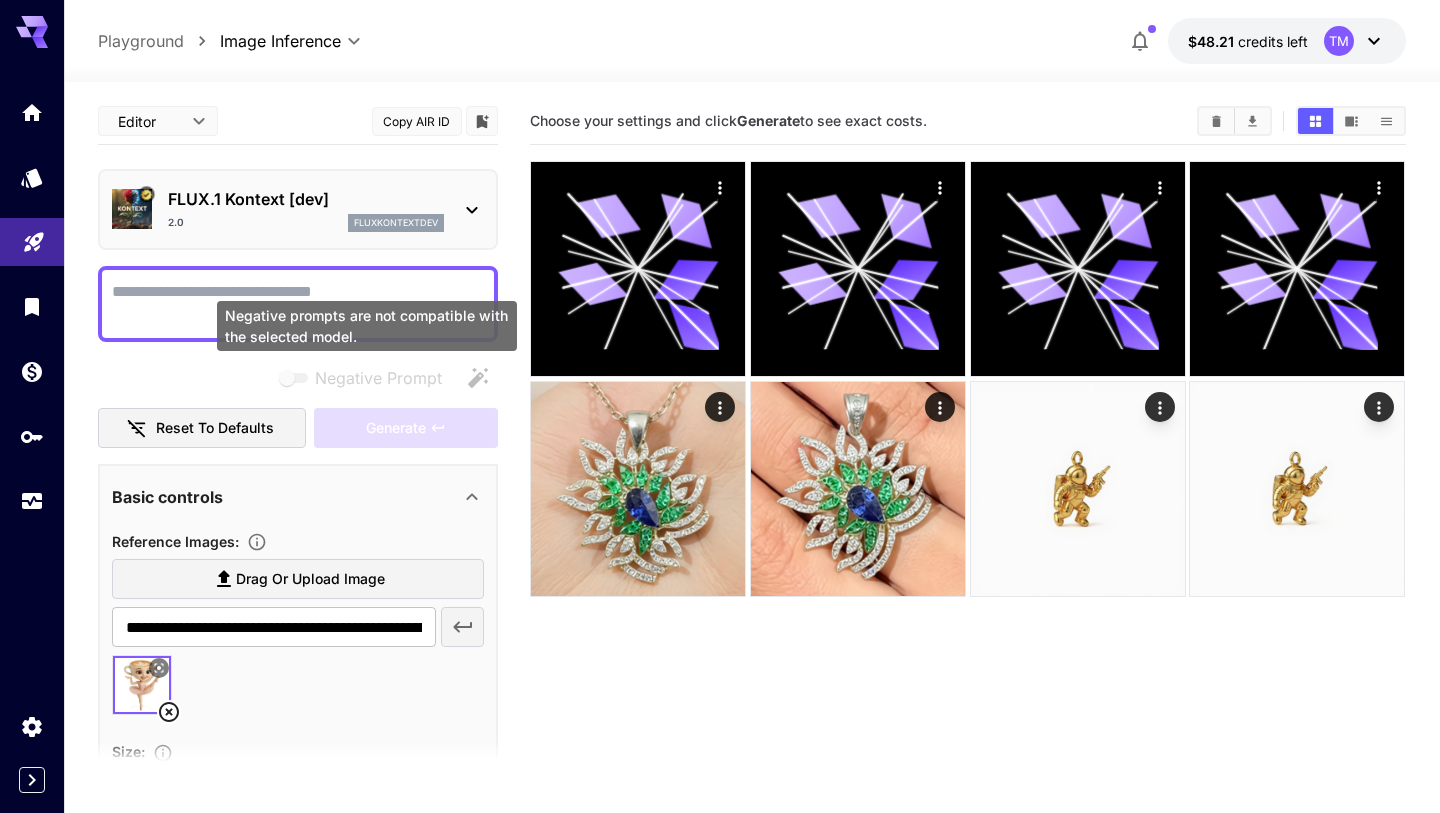 paste on "**********" 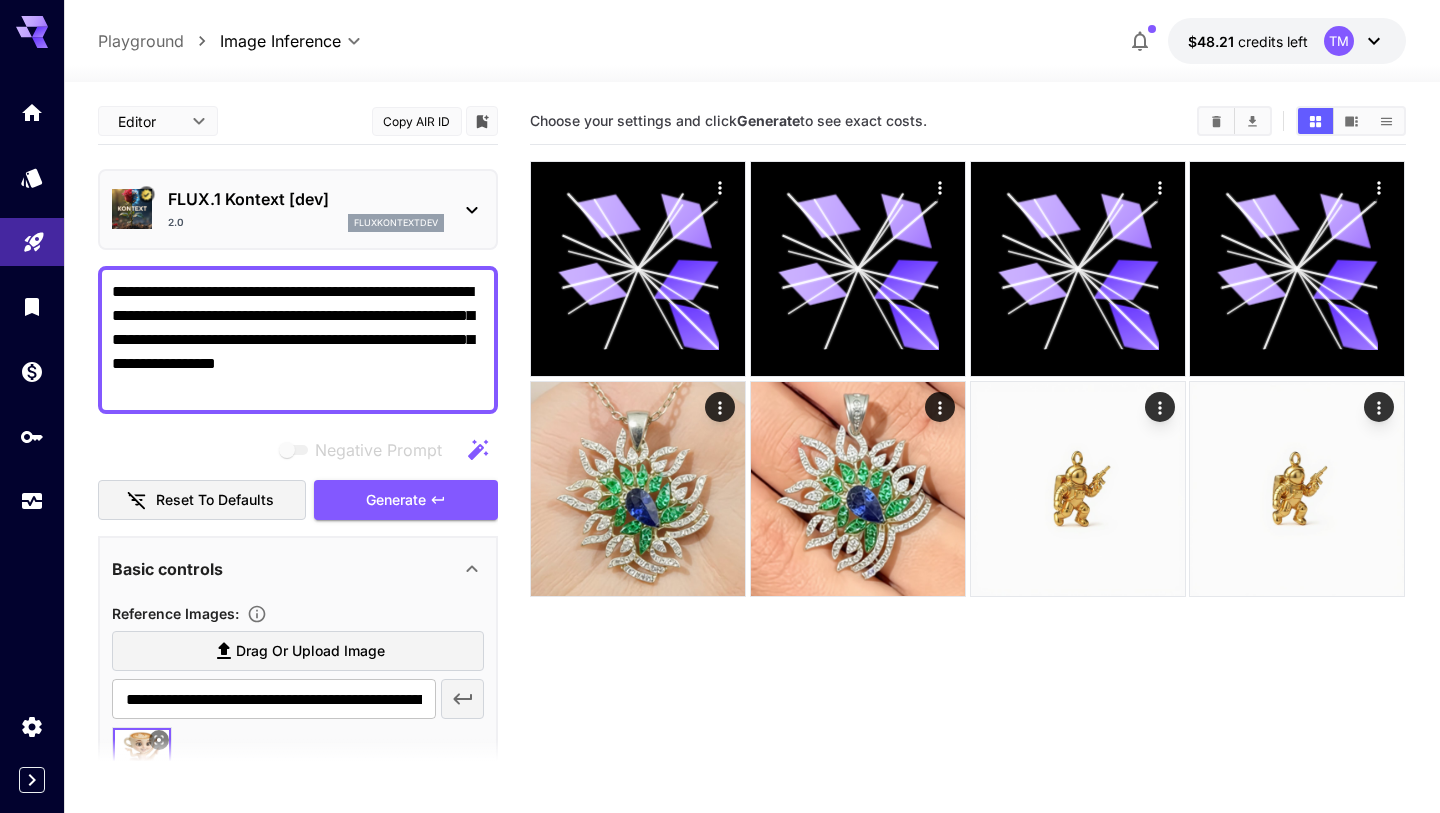 click on "**********" at bounding box center (298, 340) 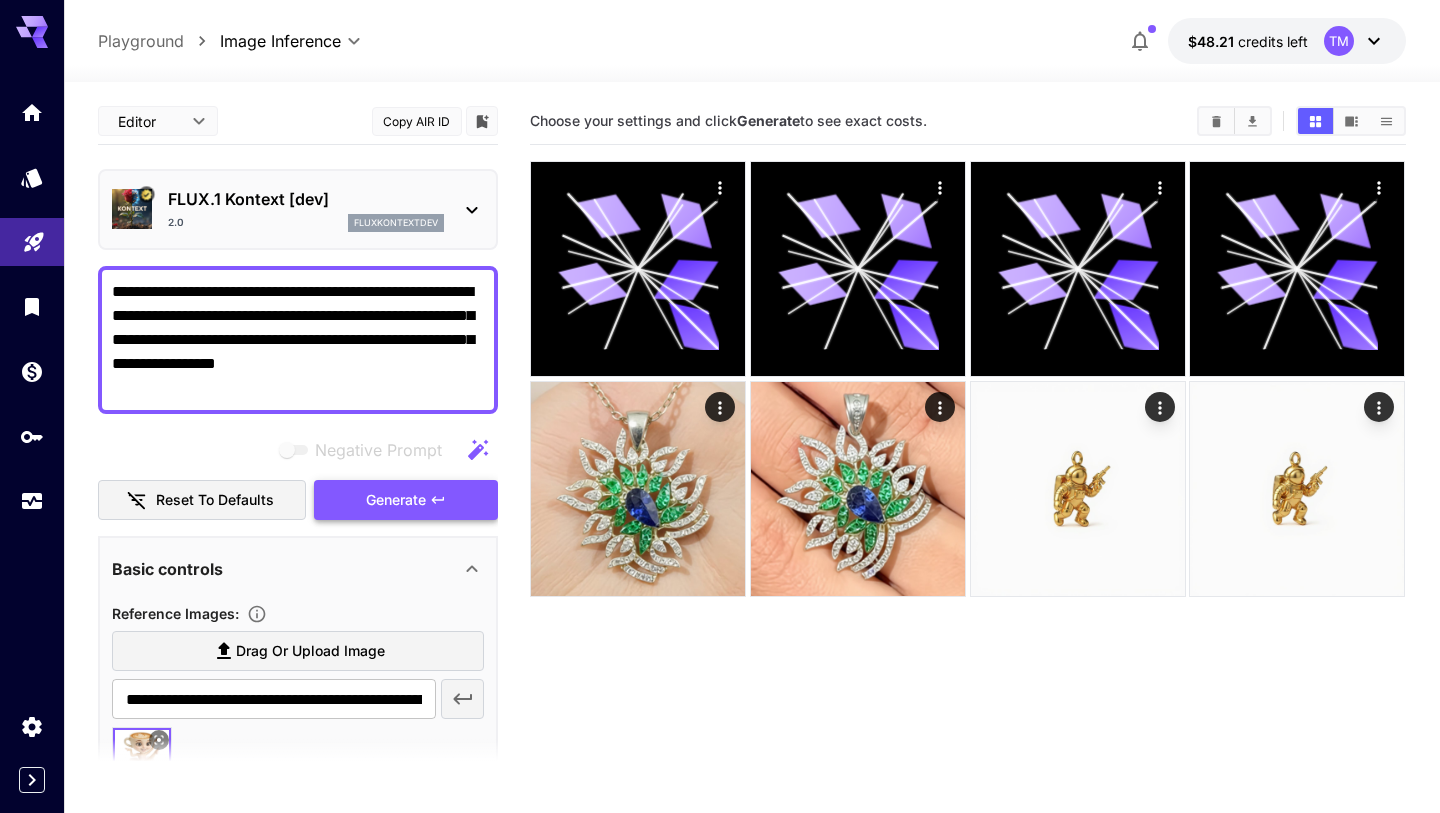 type on "**********" 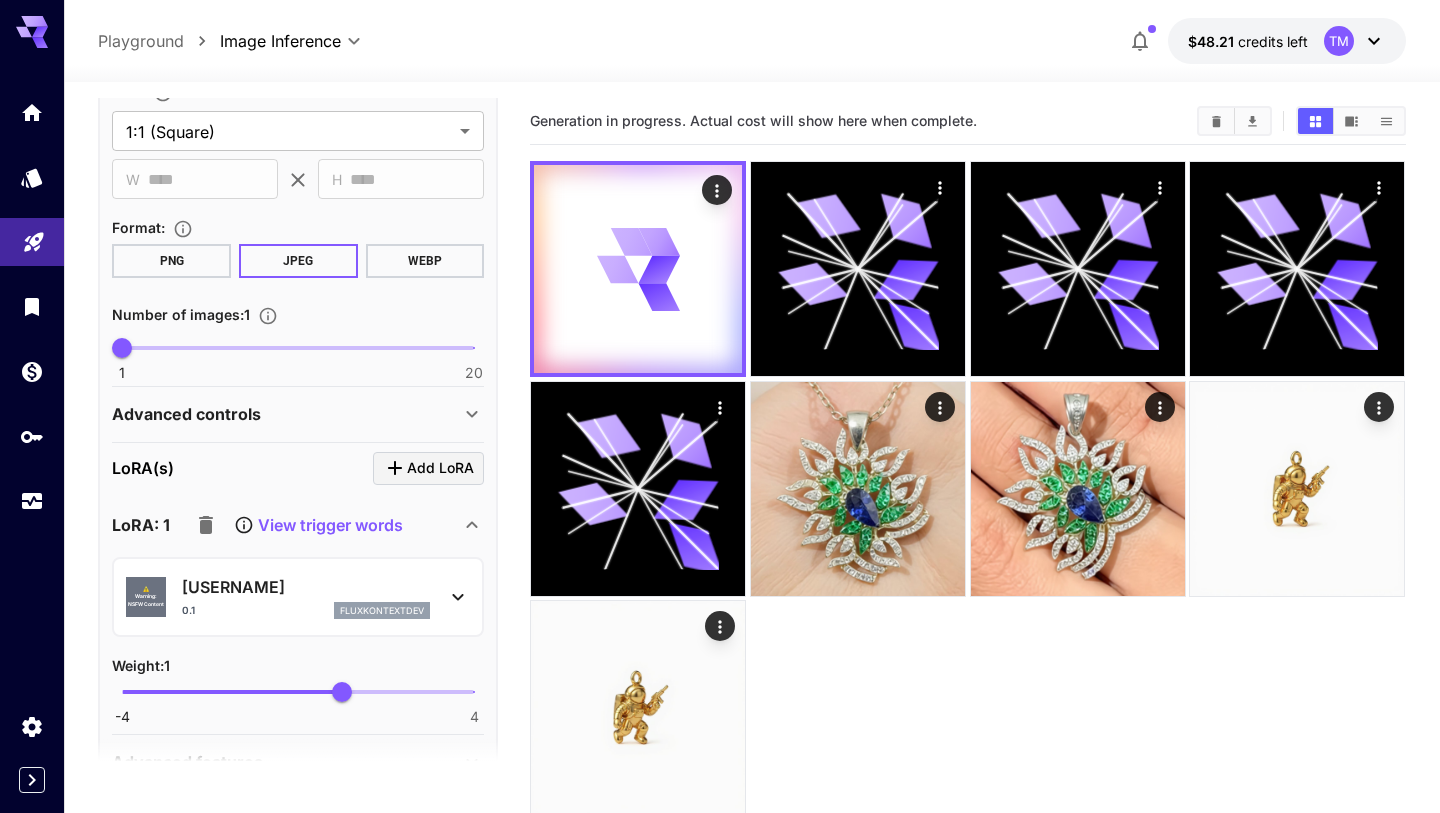 scroll, scrollTop: 839, scrollLeft: 0, axis: vertical 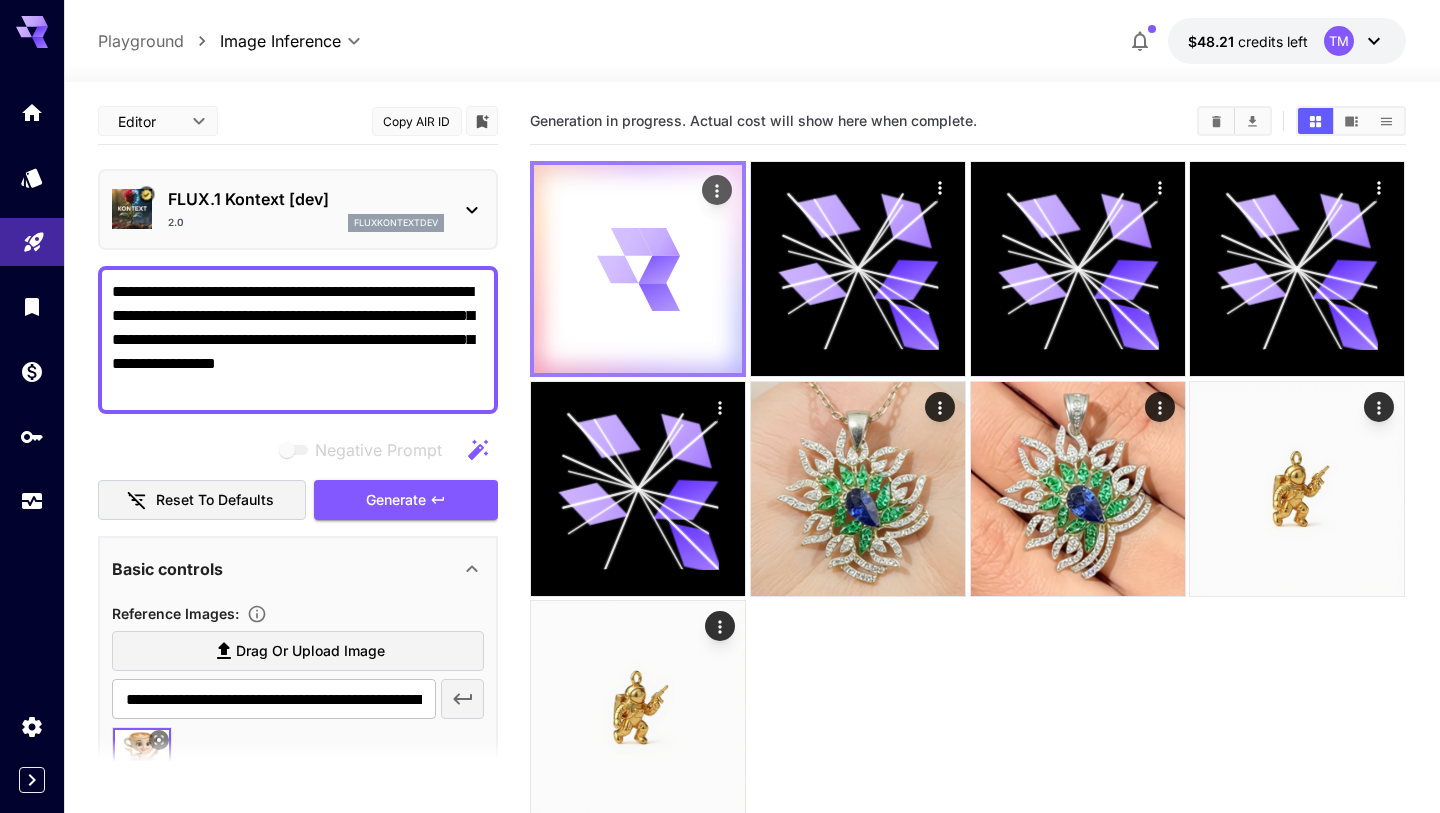 click at bounding box center [638, 269] 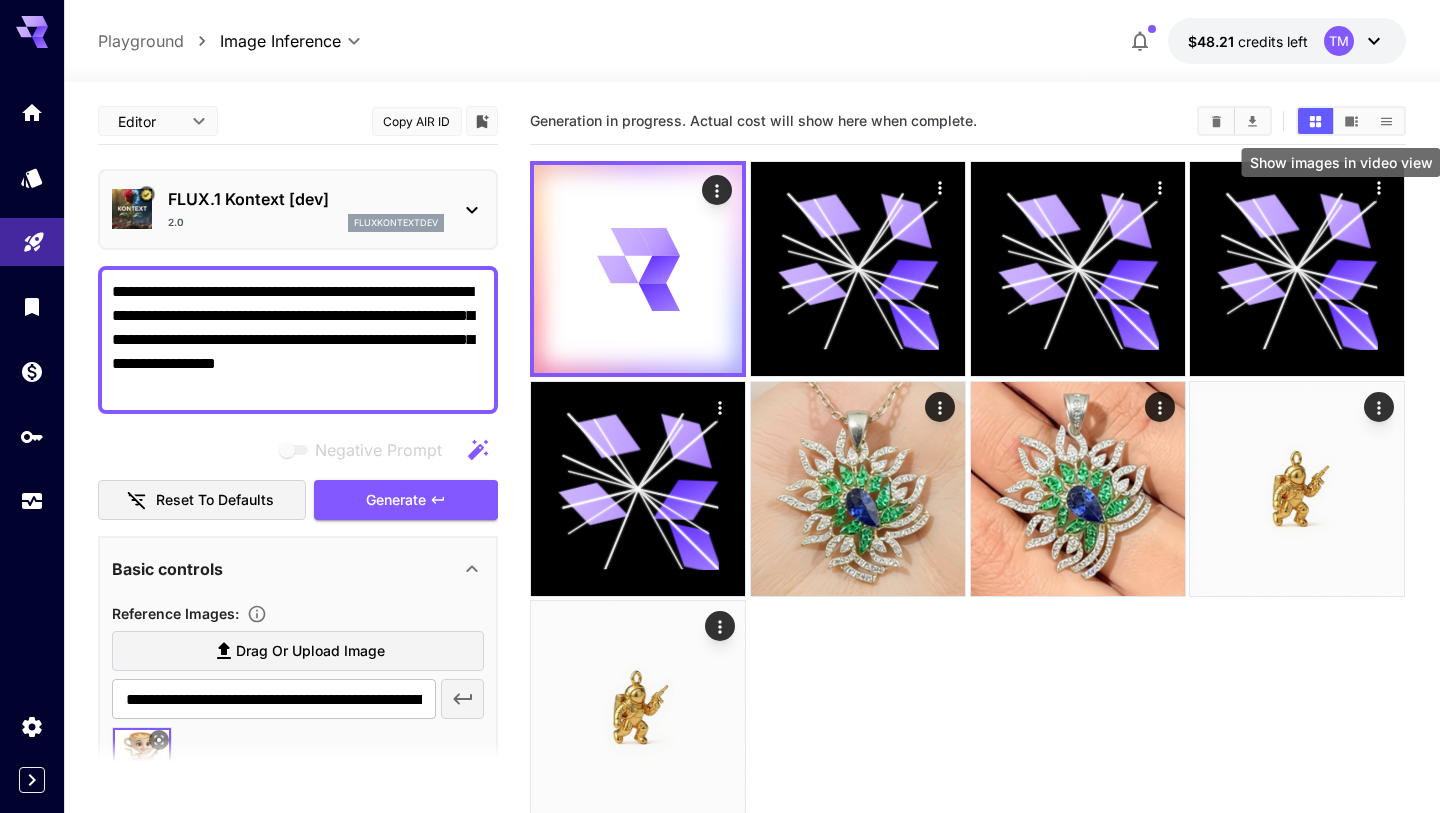 click 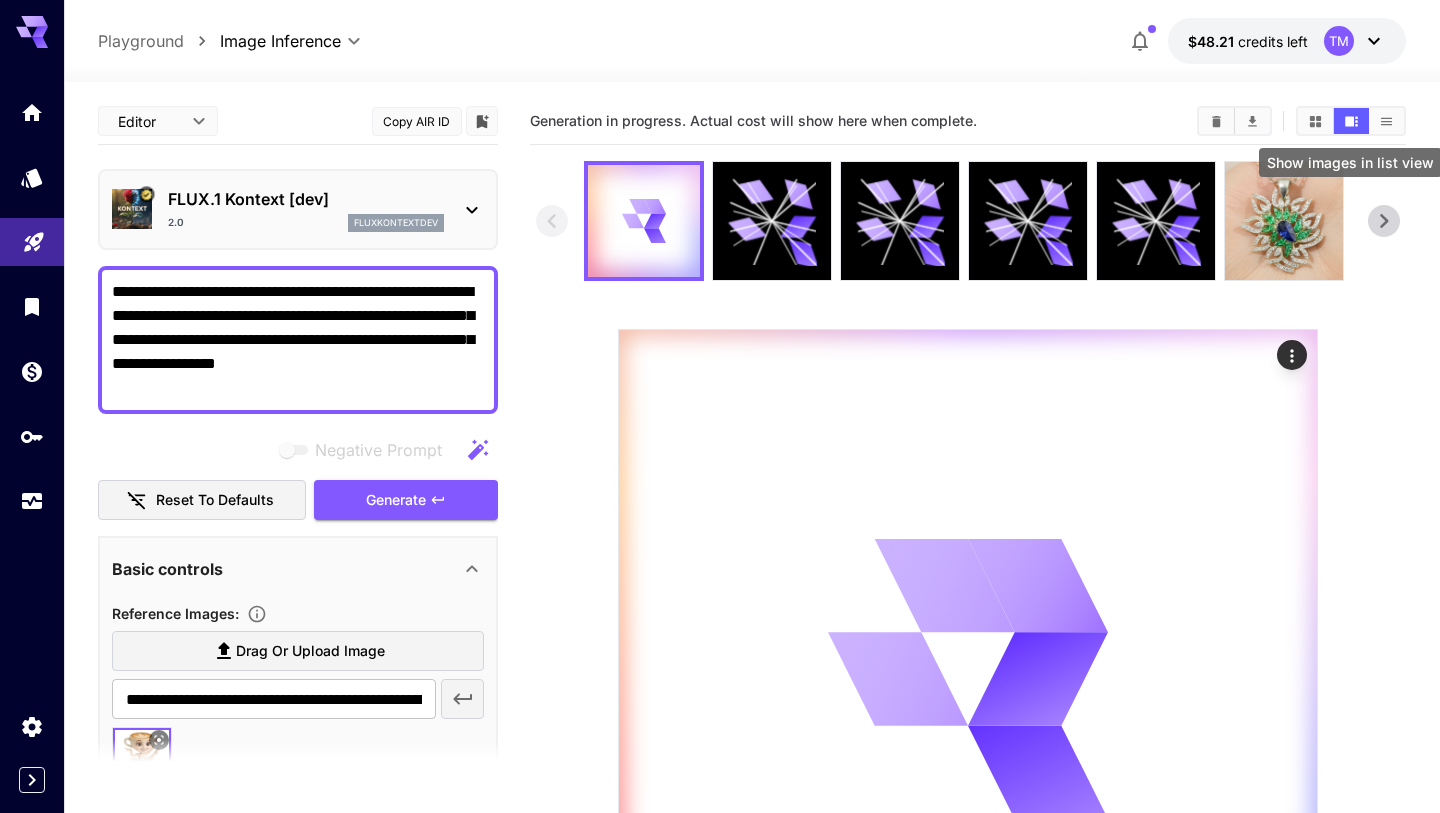 click 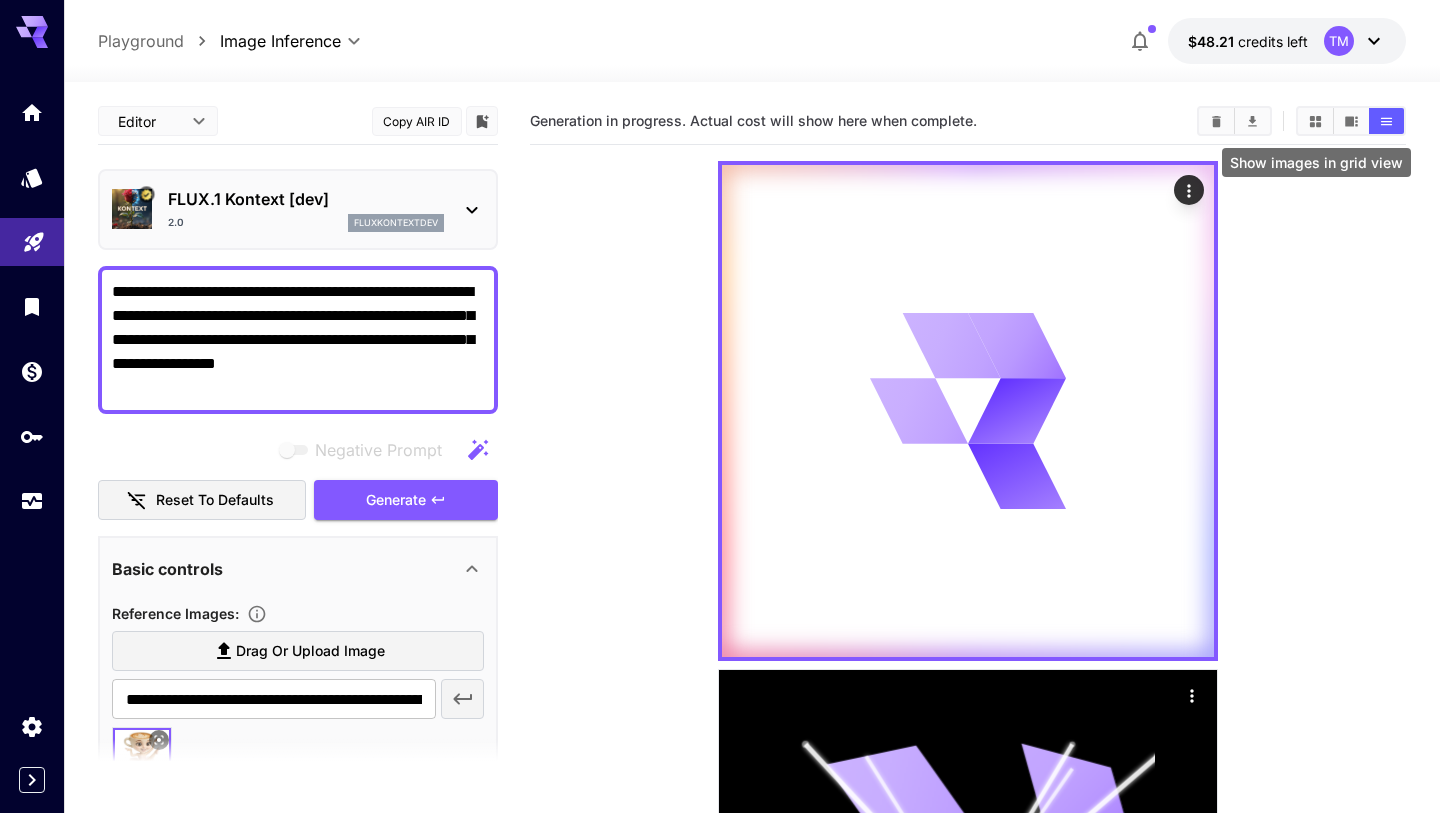 click 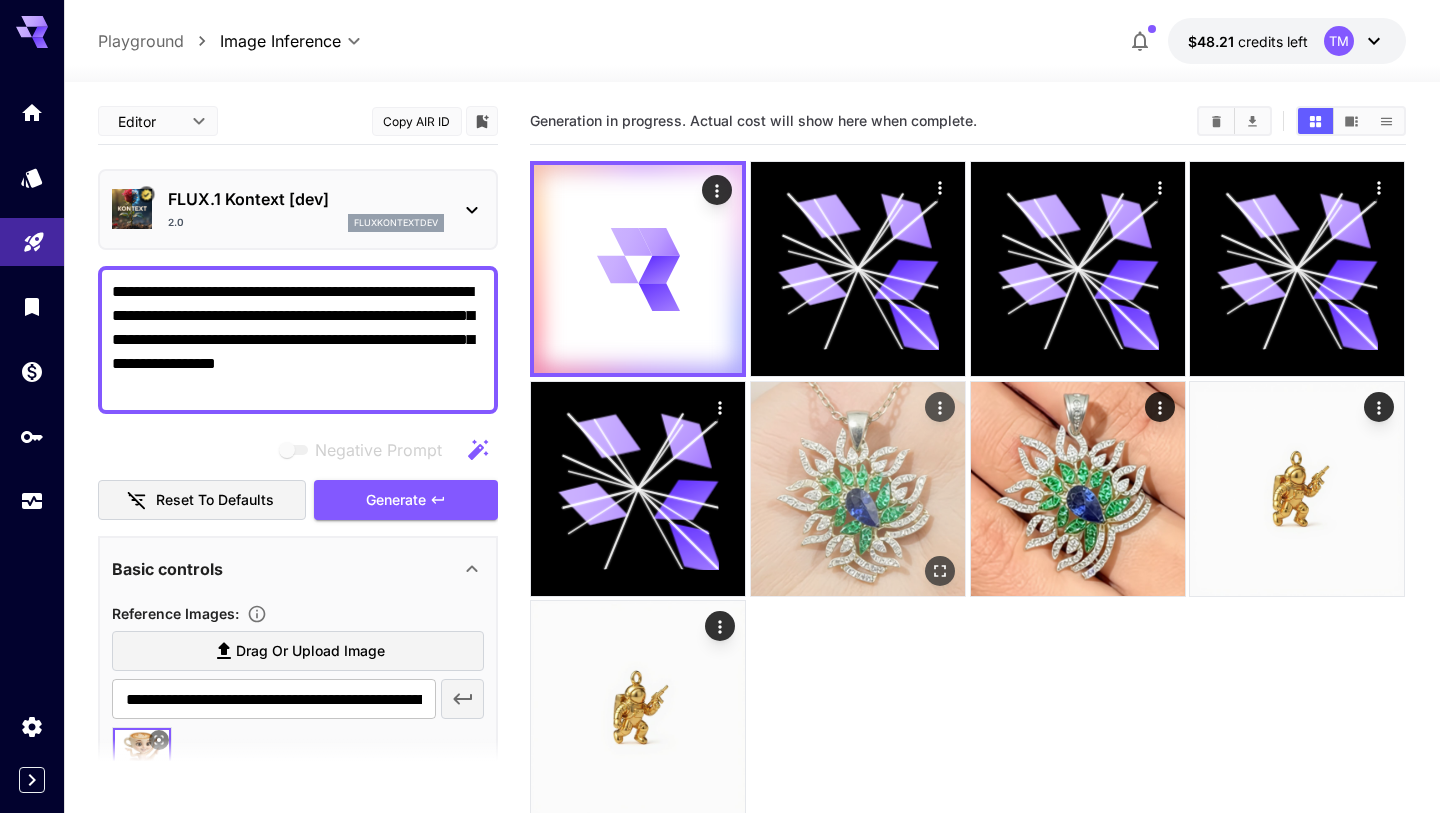 click at bounding box center (858, 489) 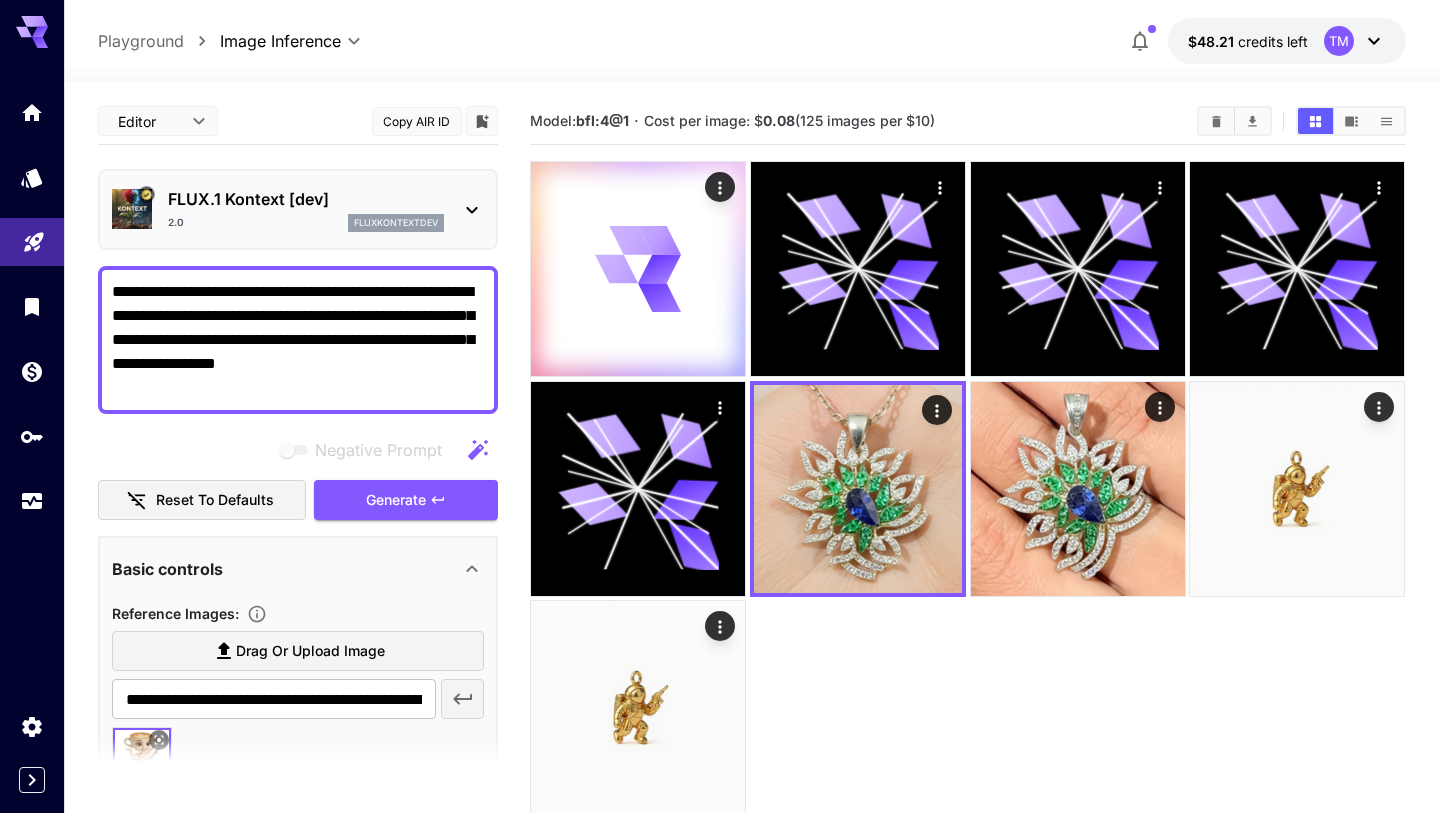 click at bounding box center [967, 489] 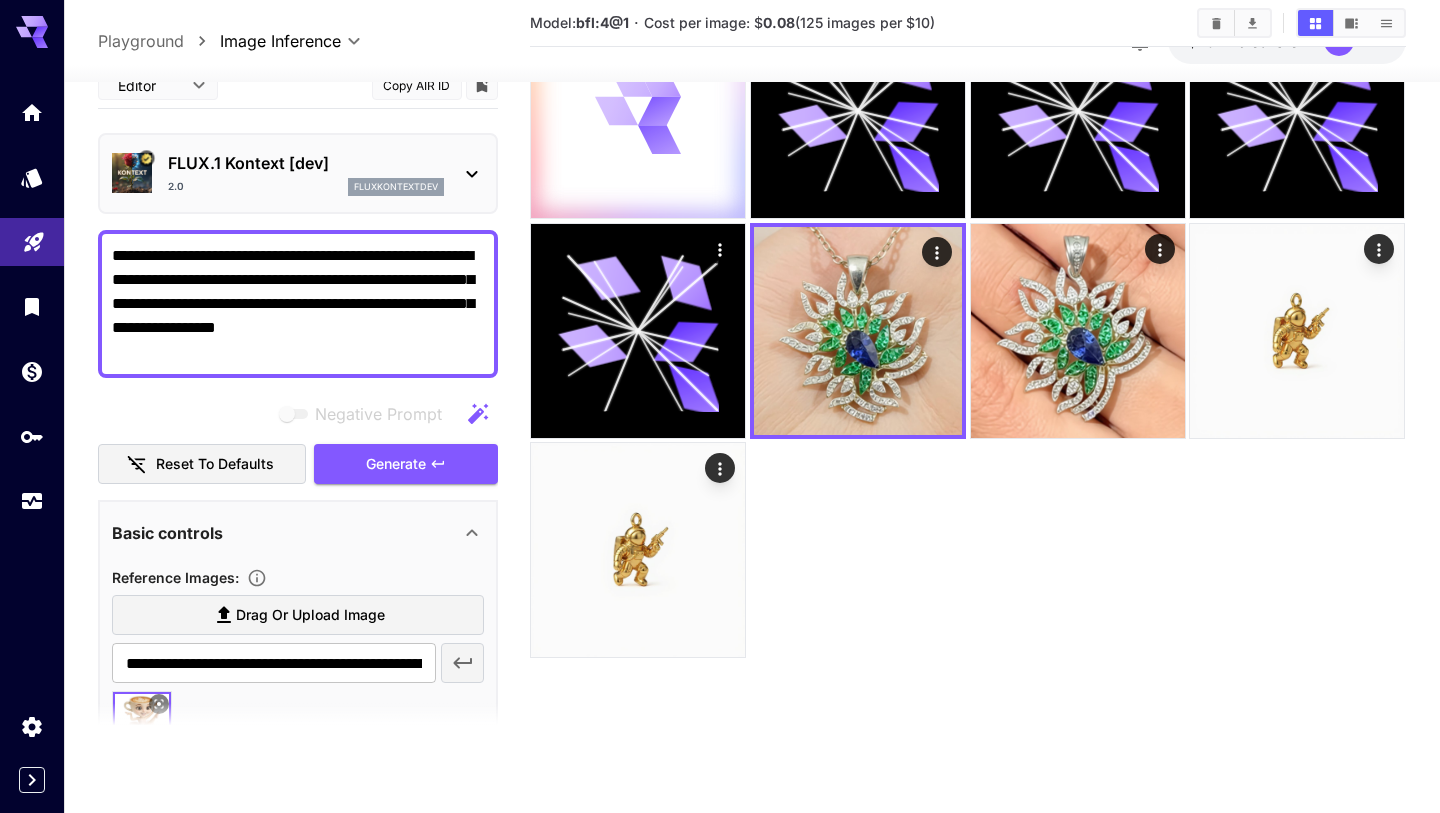 click 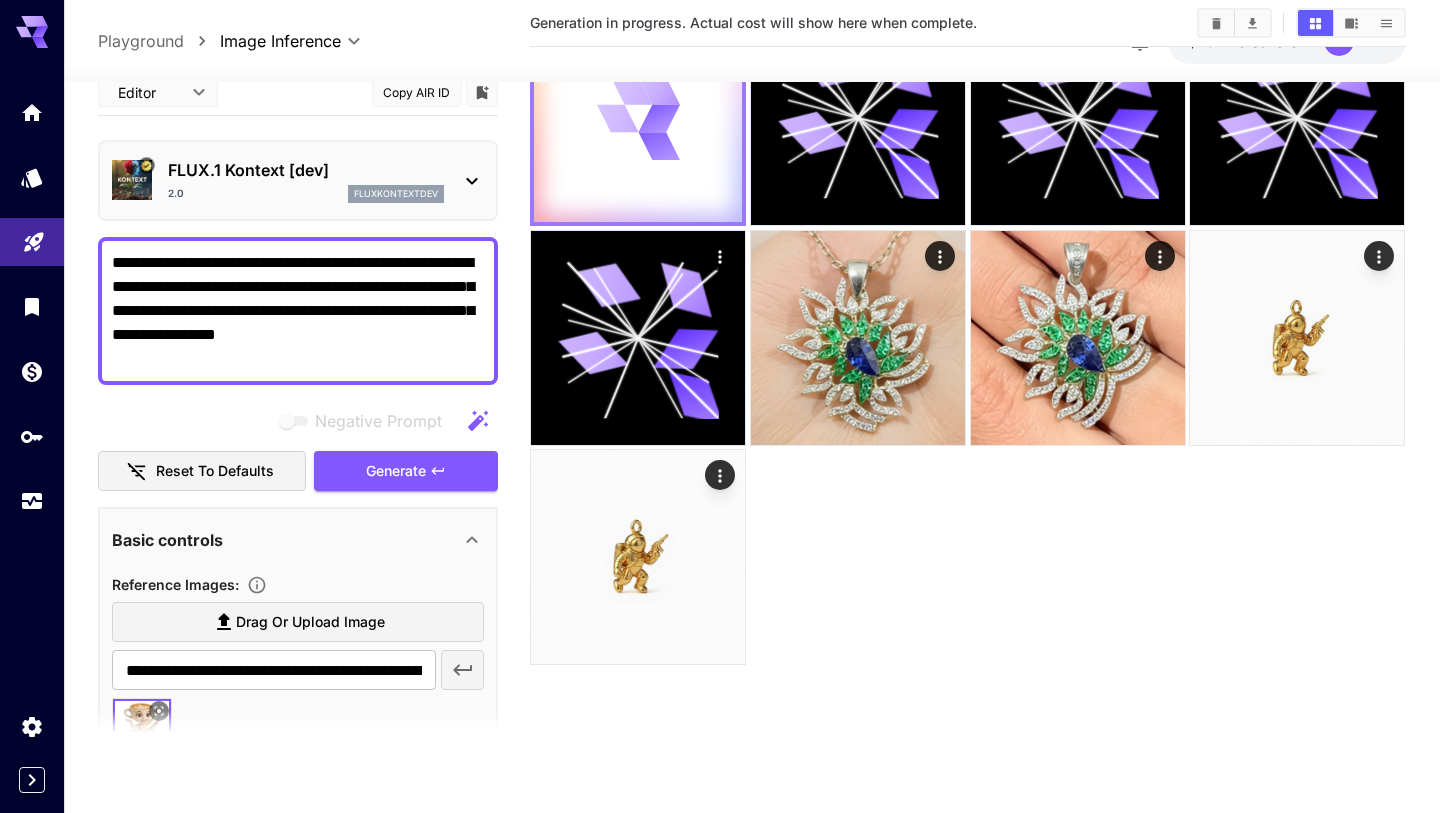 scroll, scrollTop: 158, scrollLeft: 0, axis: vertical 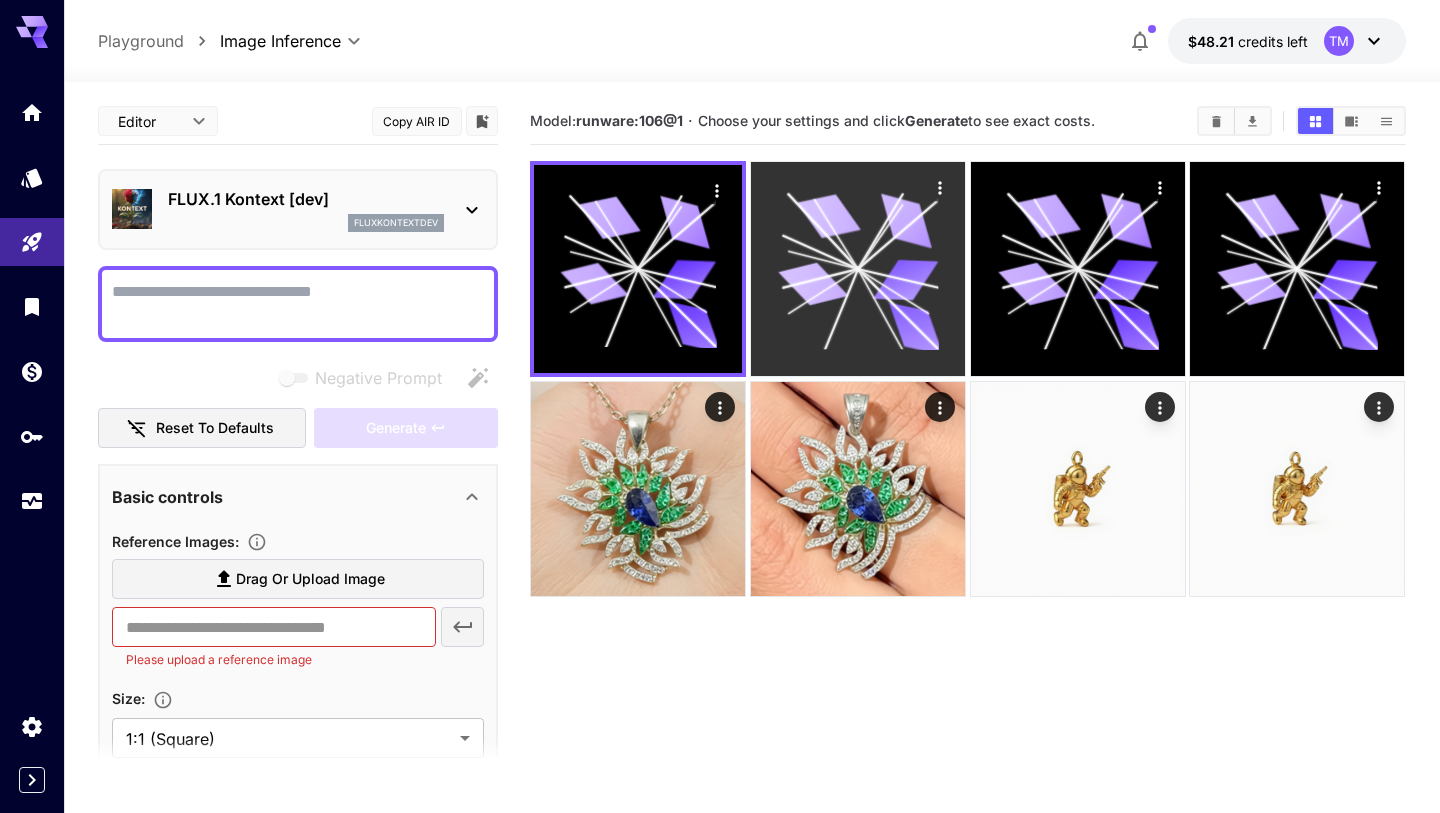 click 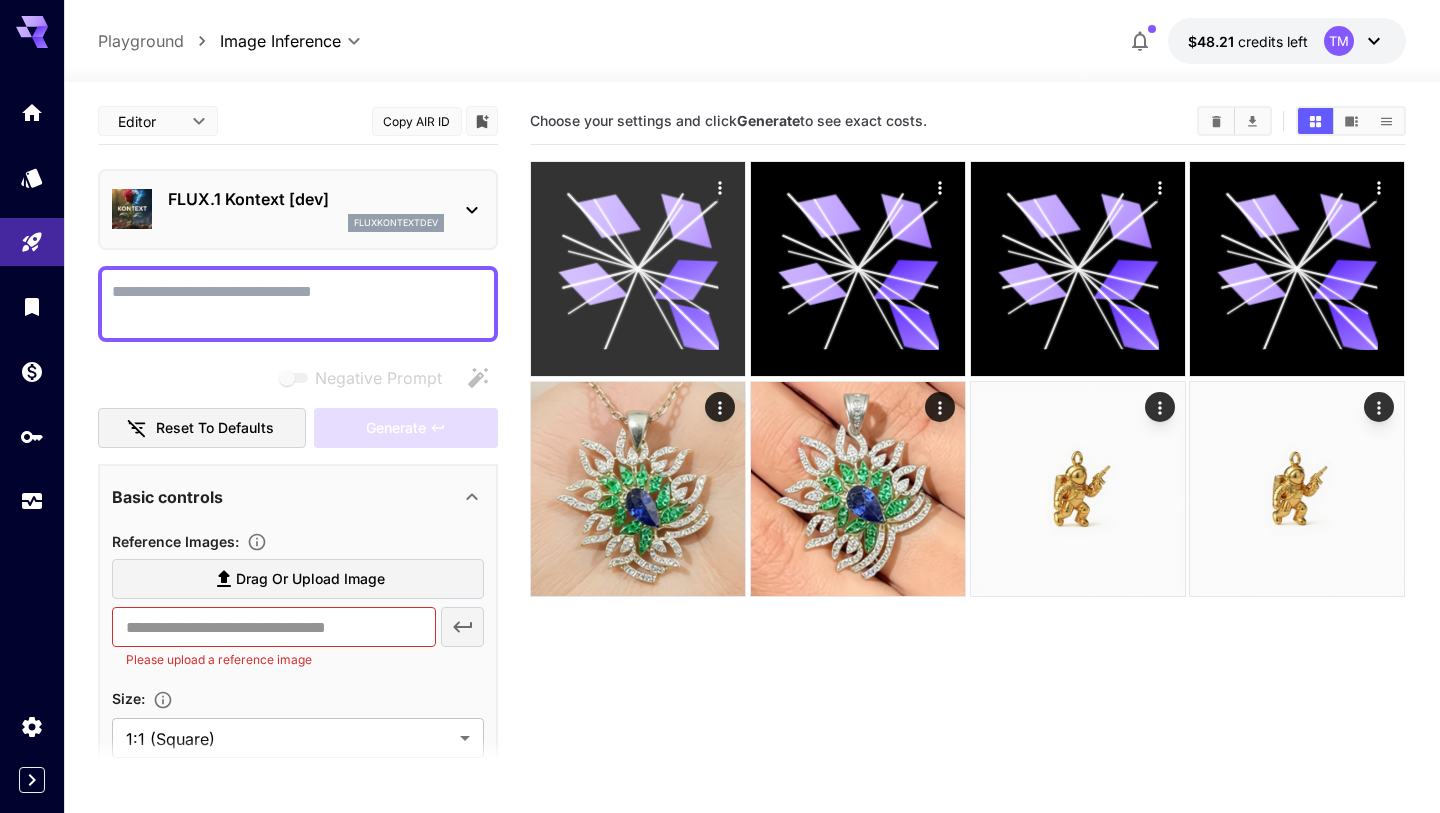 click 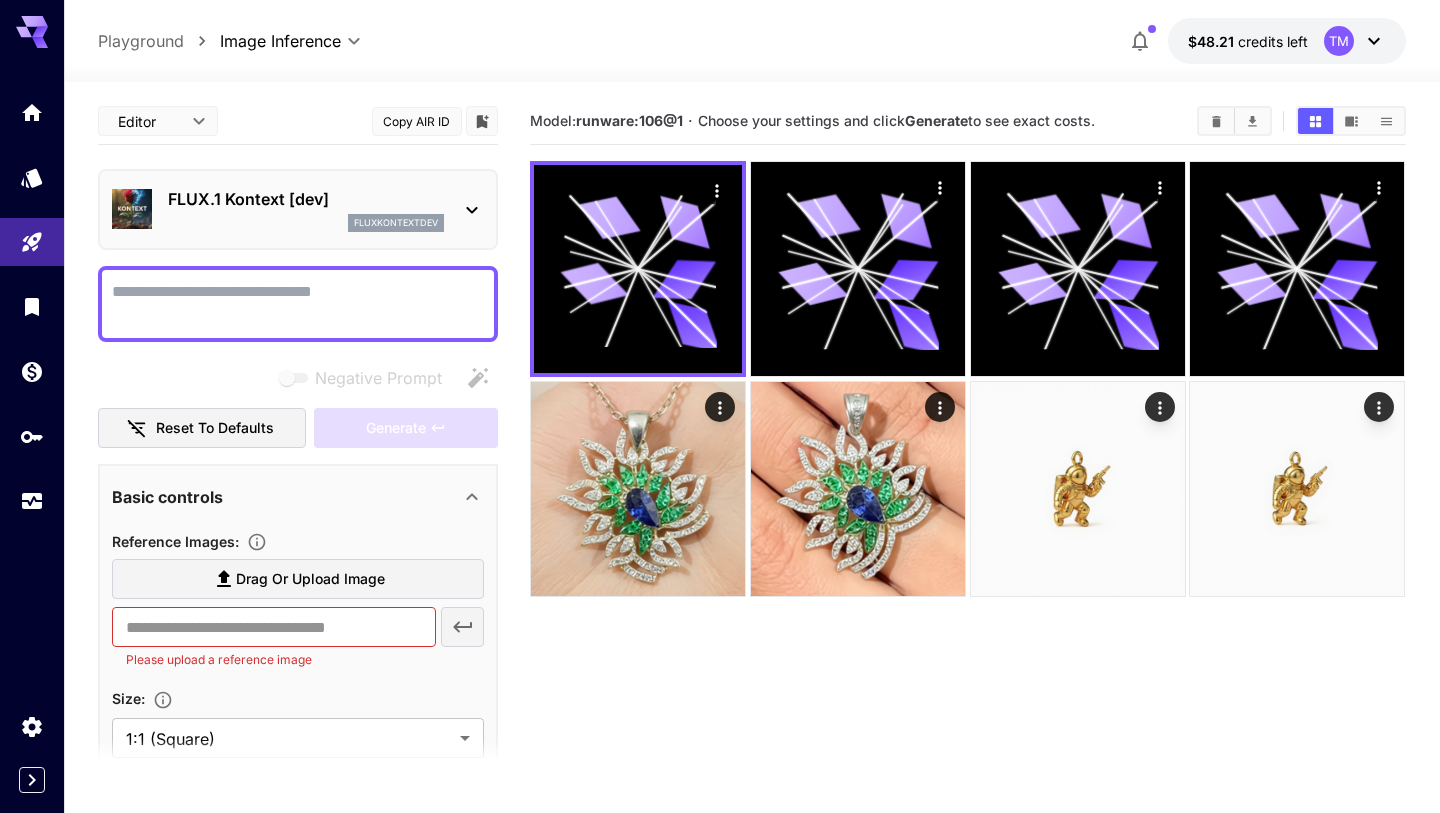 click on "Negative Prompt" at bounding box center (298, 304) 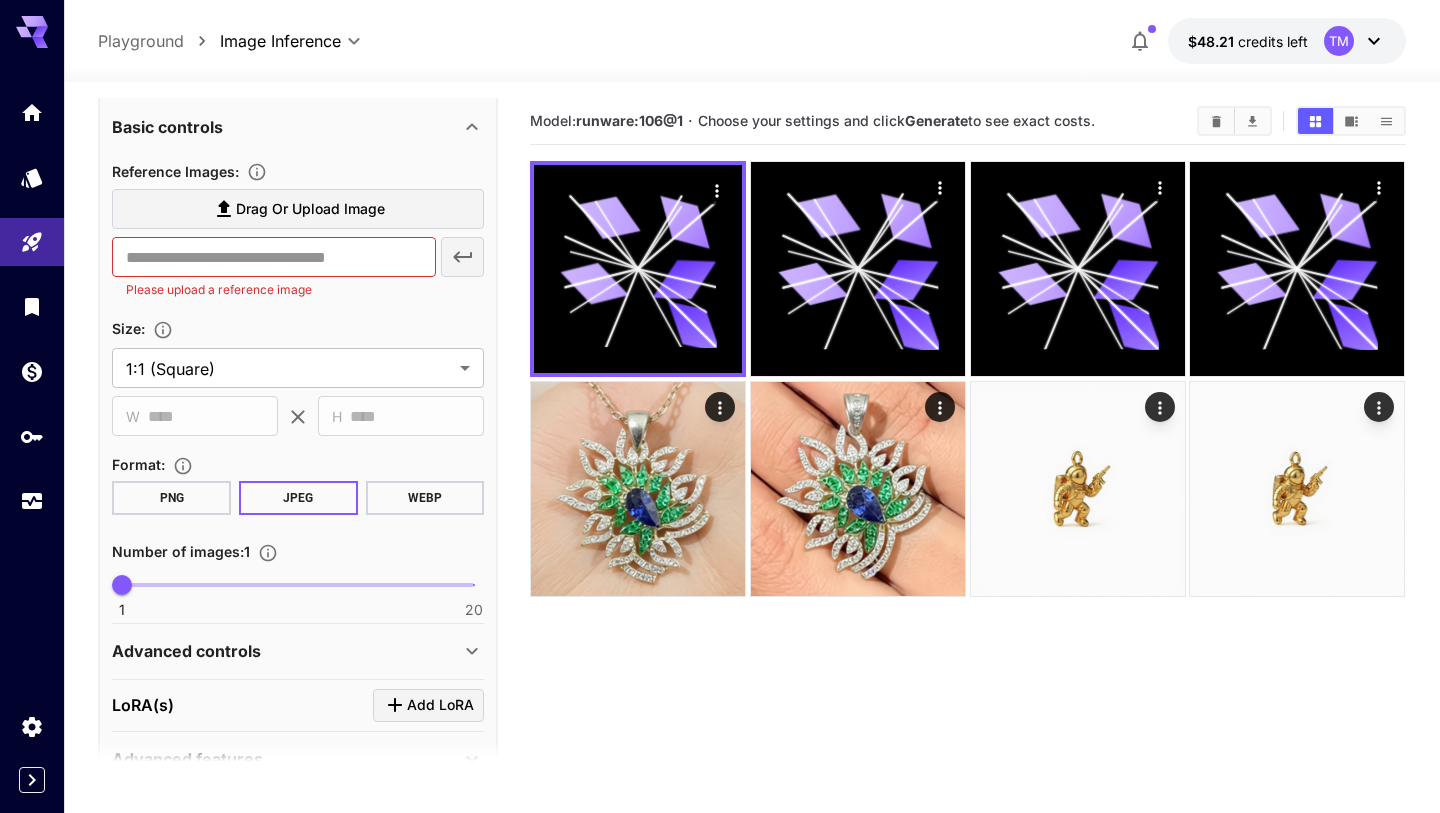scroll, scrollTop: 546, scrollLeft: 0, axis: vertical 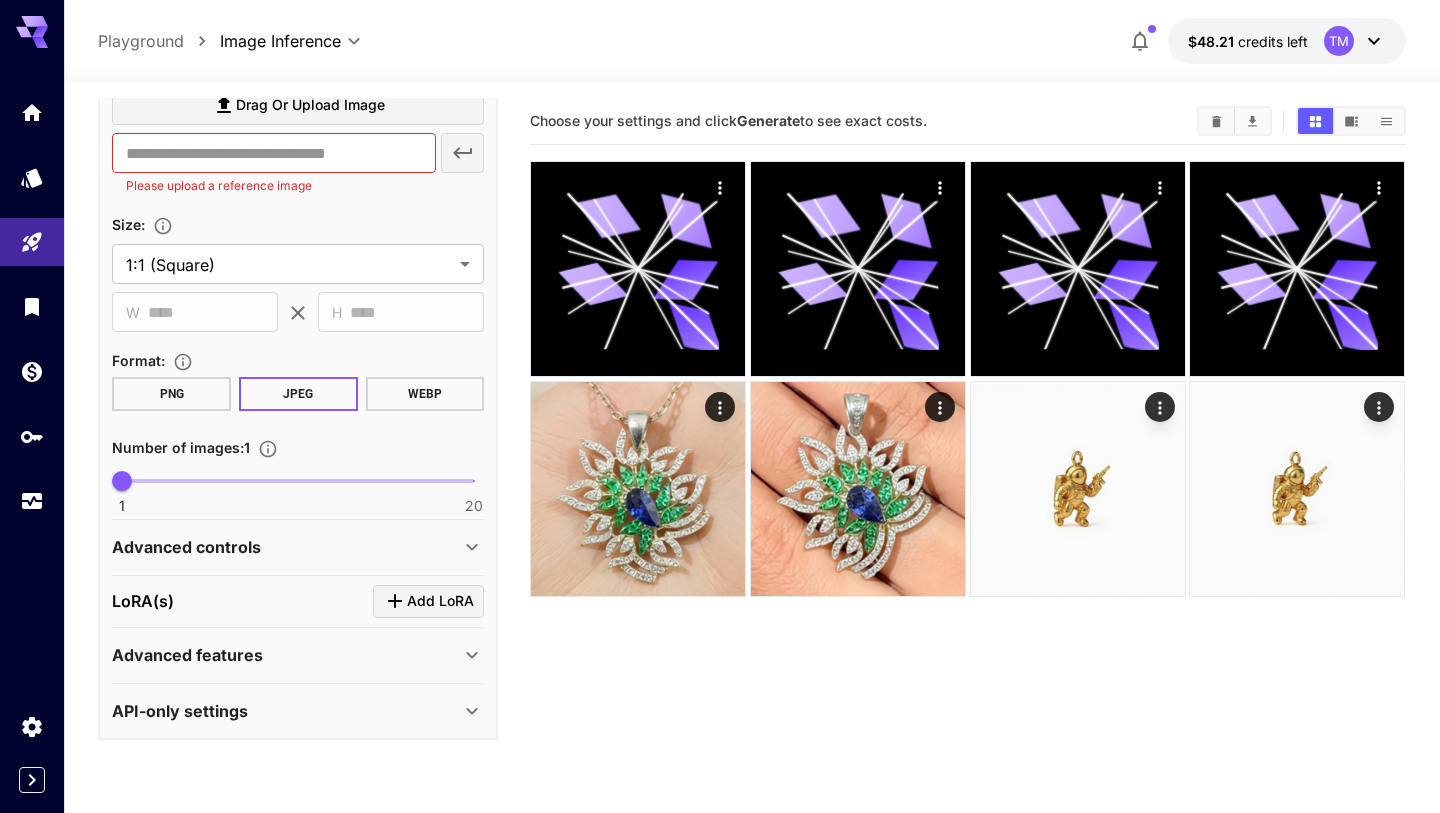 type on "**********" 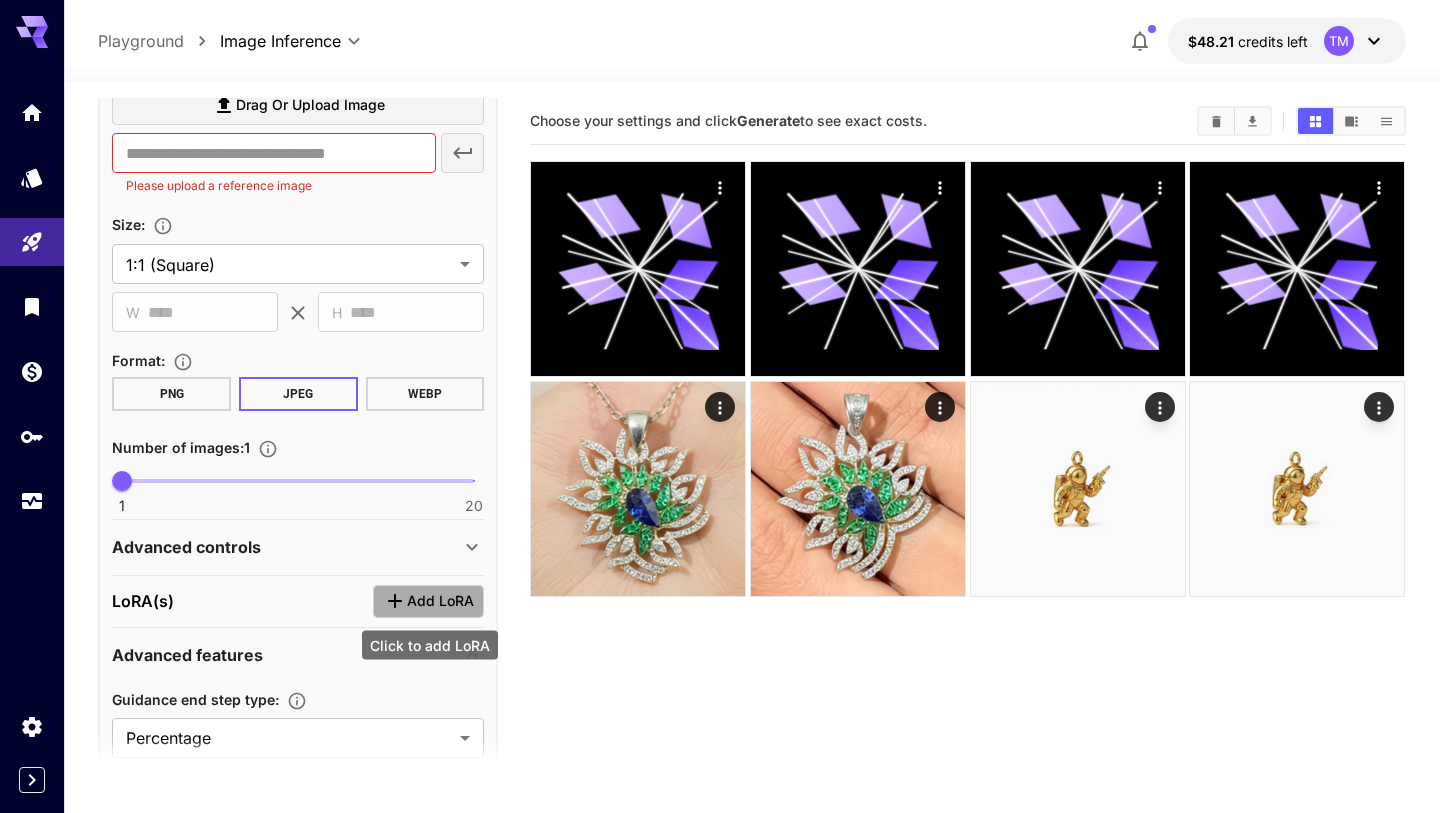 click on "Add LoRA" at bounding box center [440, 601] 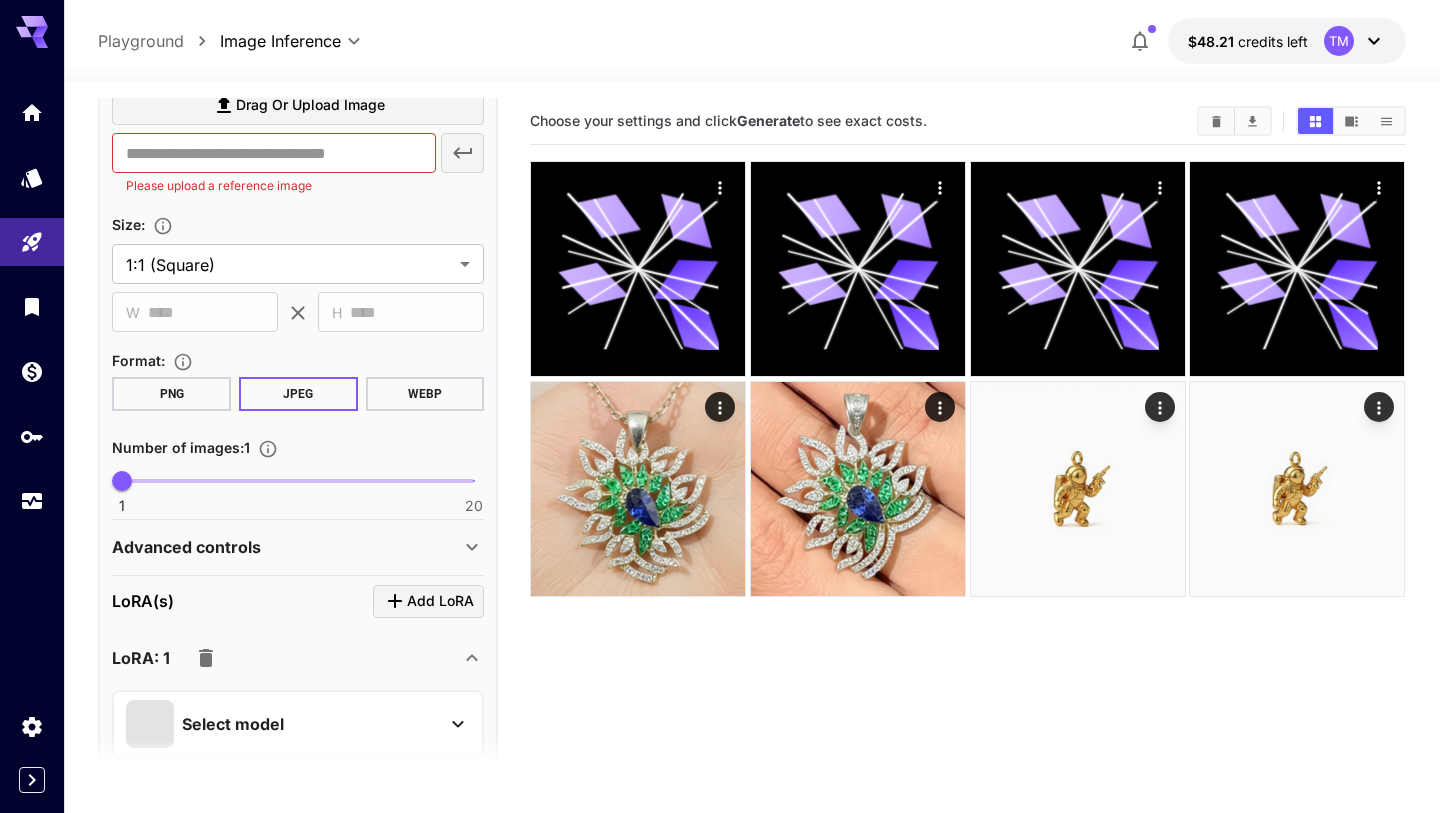 click on "Select model" at bounding box center [282, 724] 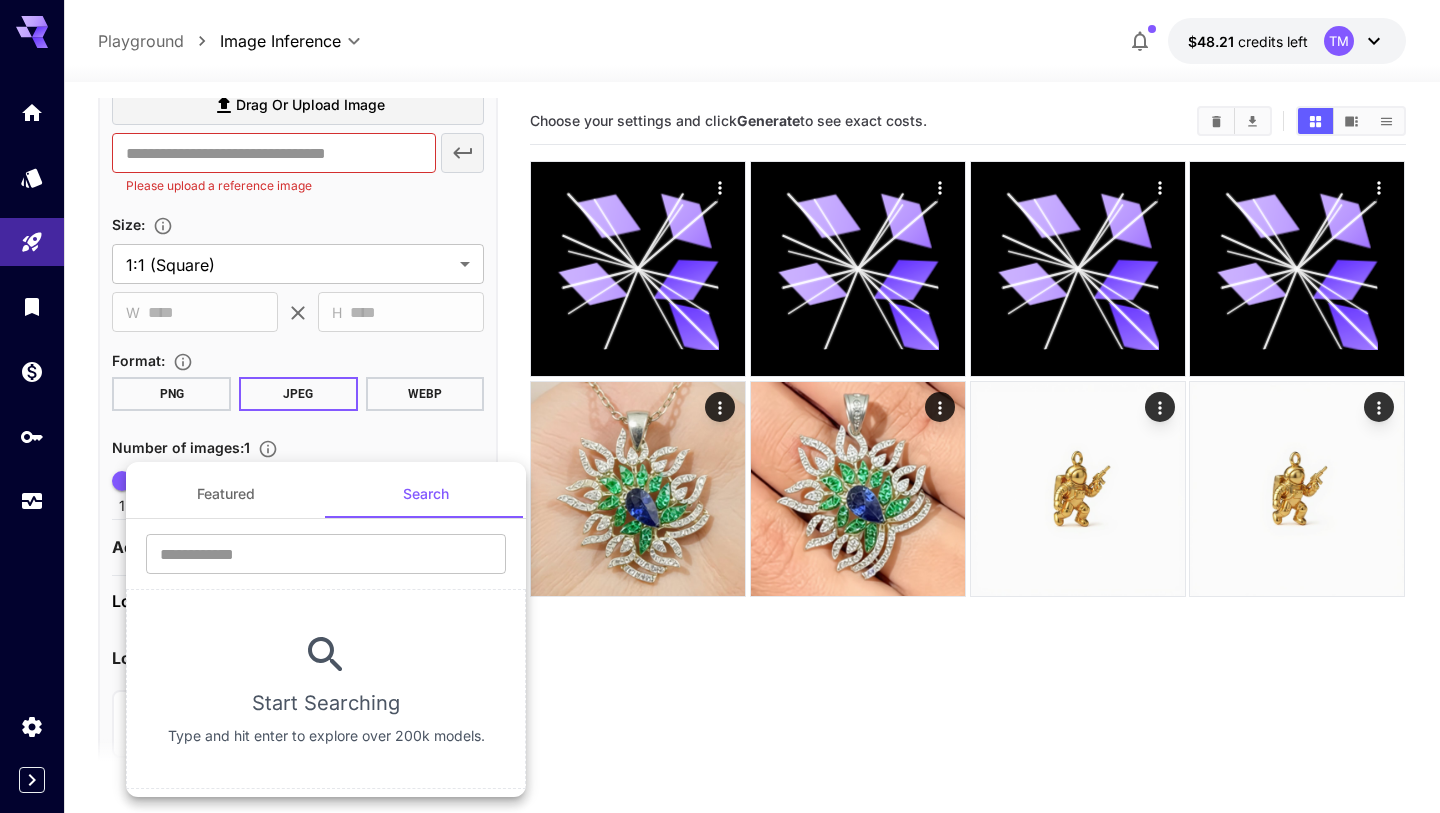 click on "​ Start Searching Type and hit enter to explore over 200k models." at bounding box center (326, 654) 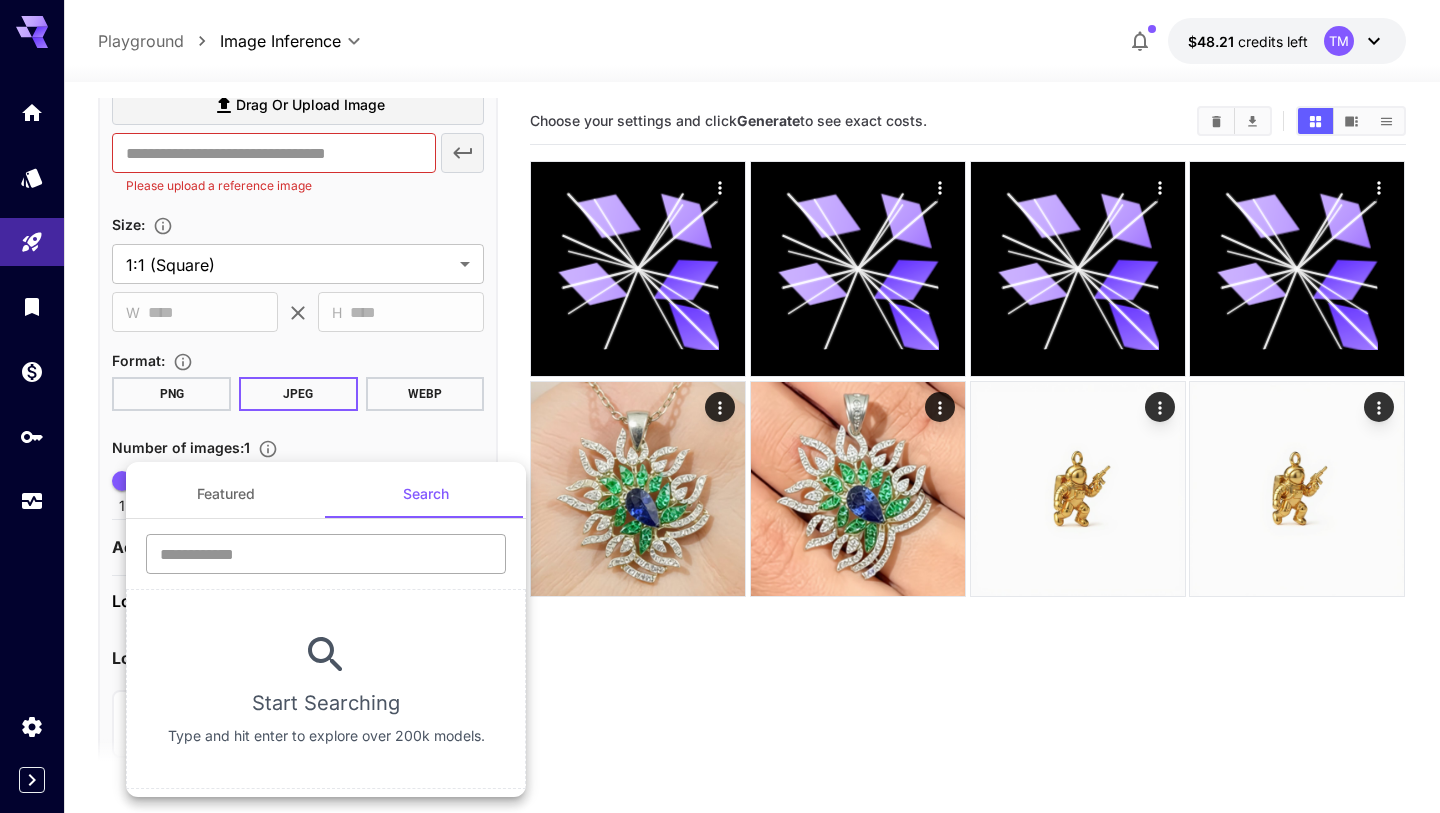 click at bounding box center [326, 554] 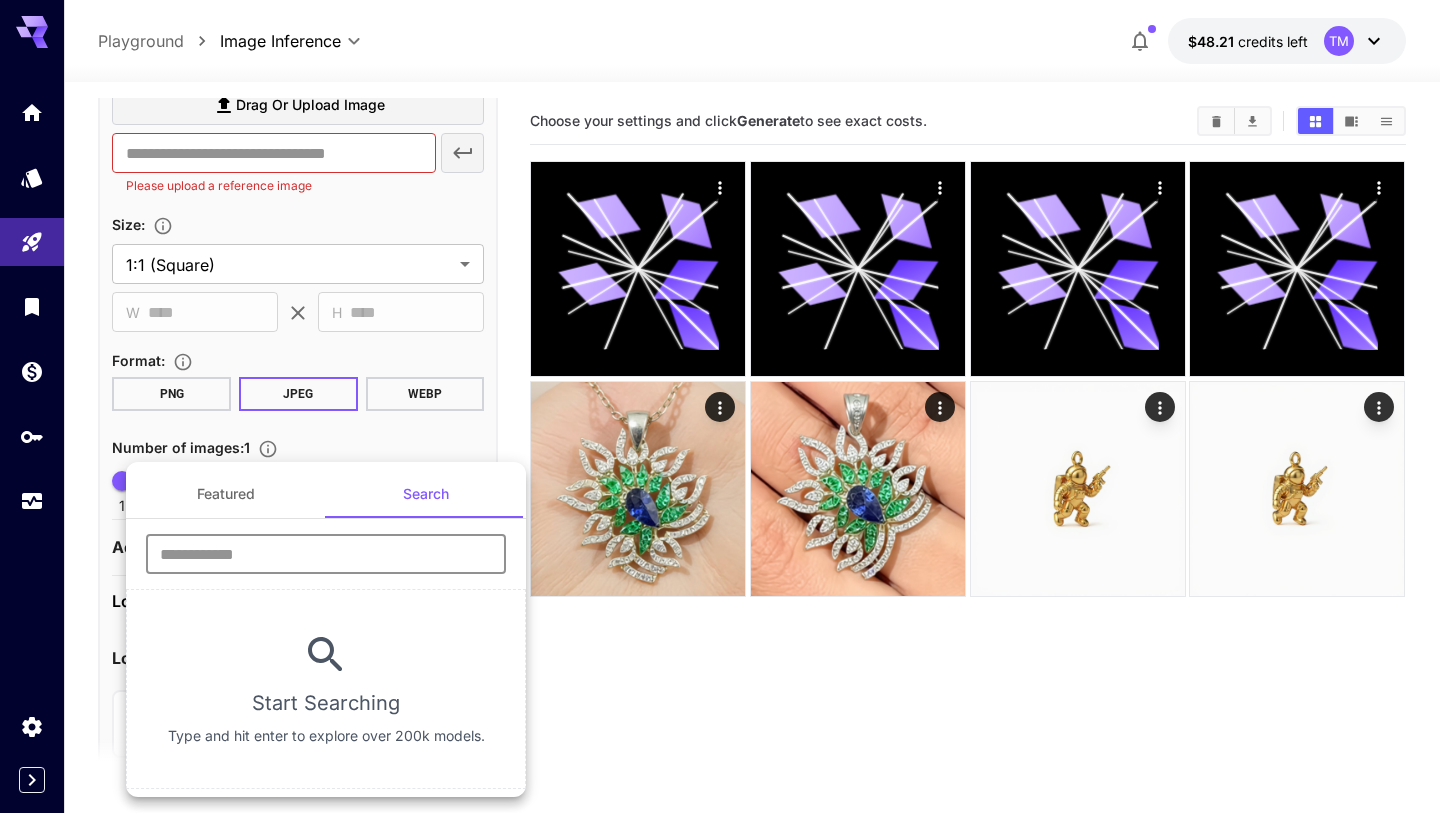 type on "**********" 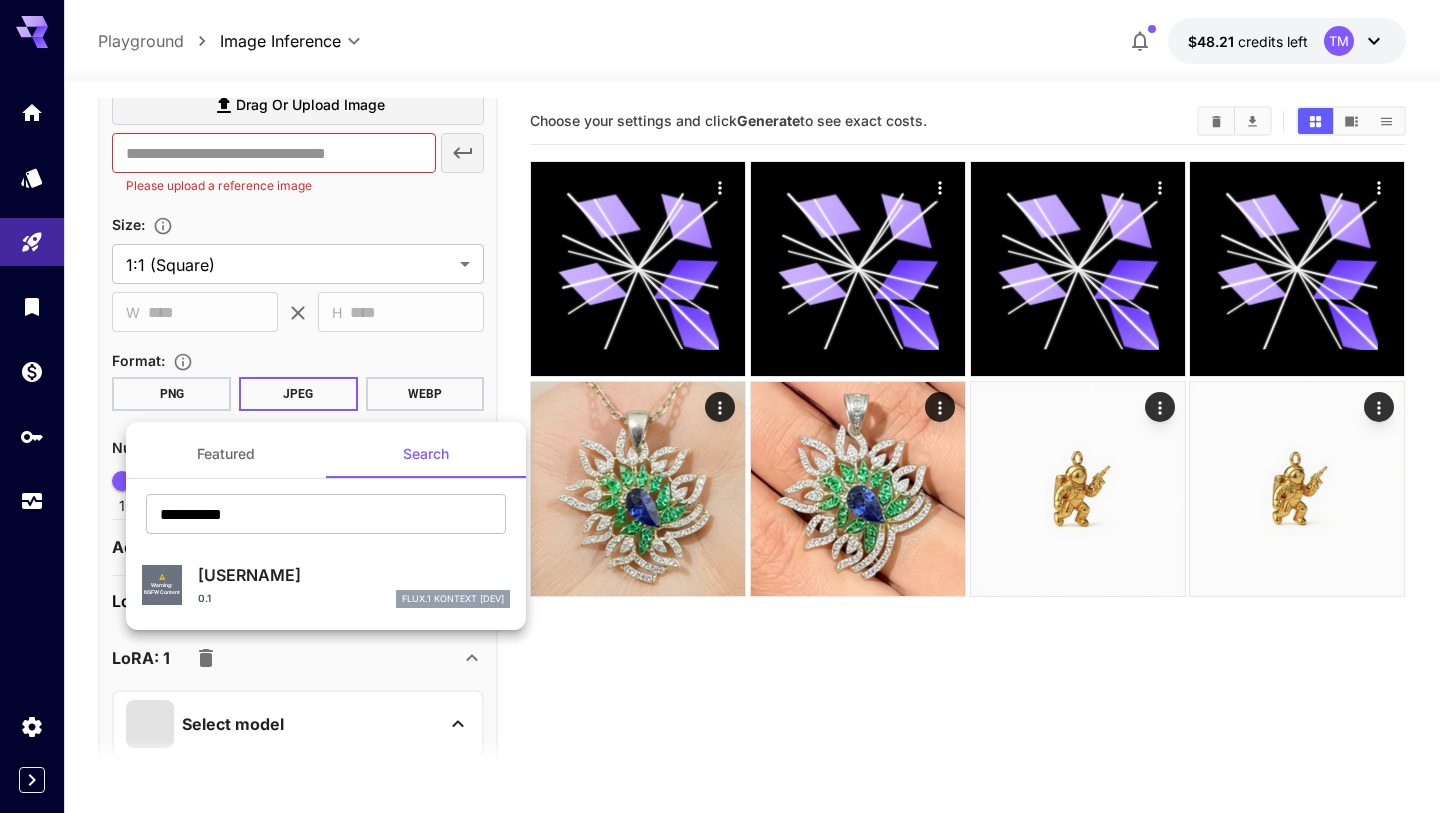 click on "silvercharm1" at bounding box center [354, 575] 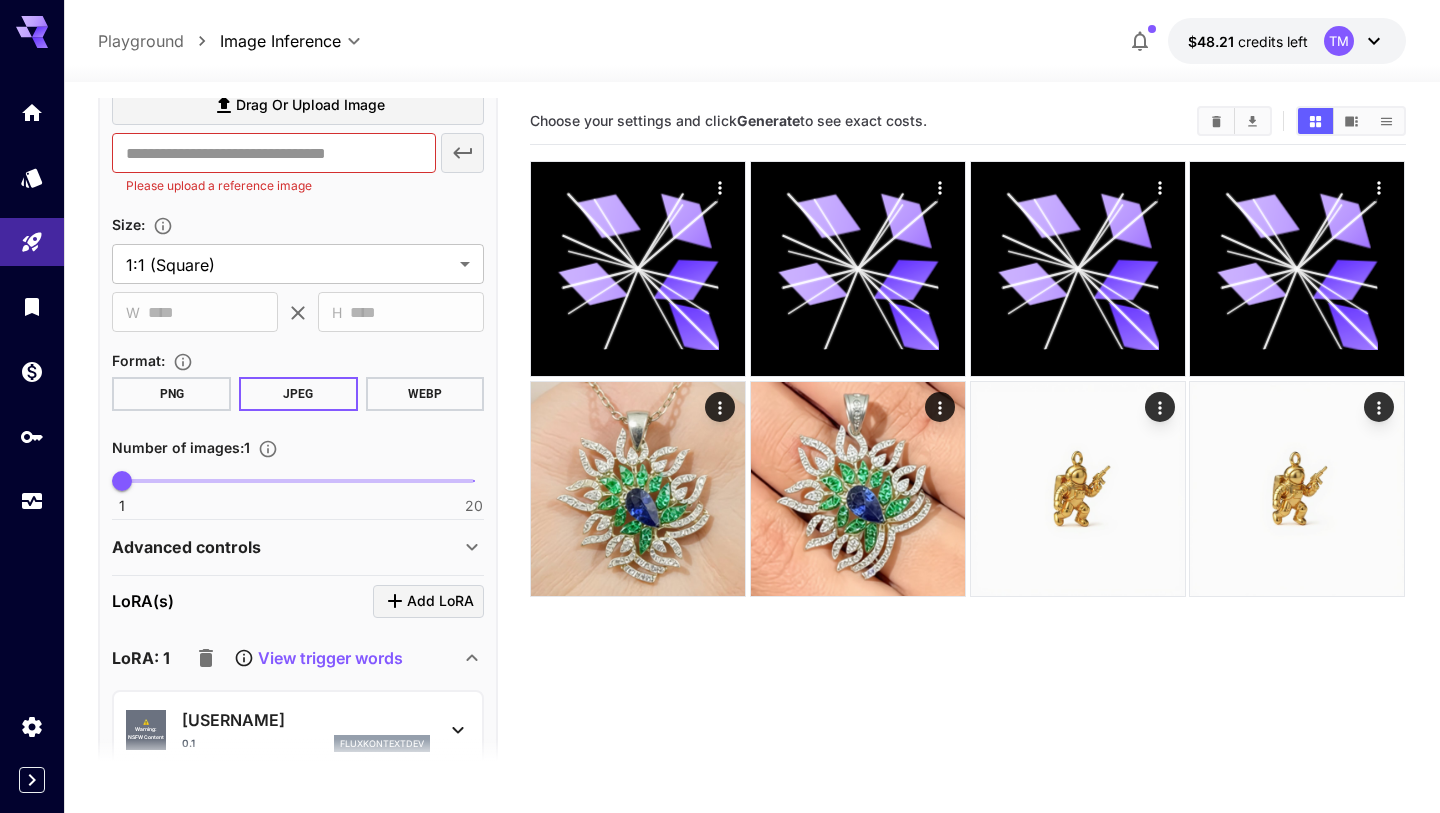 click on "Choose your settings and click  Generate  to see exact costs." at bounding box center (967, 504) 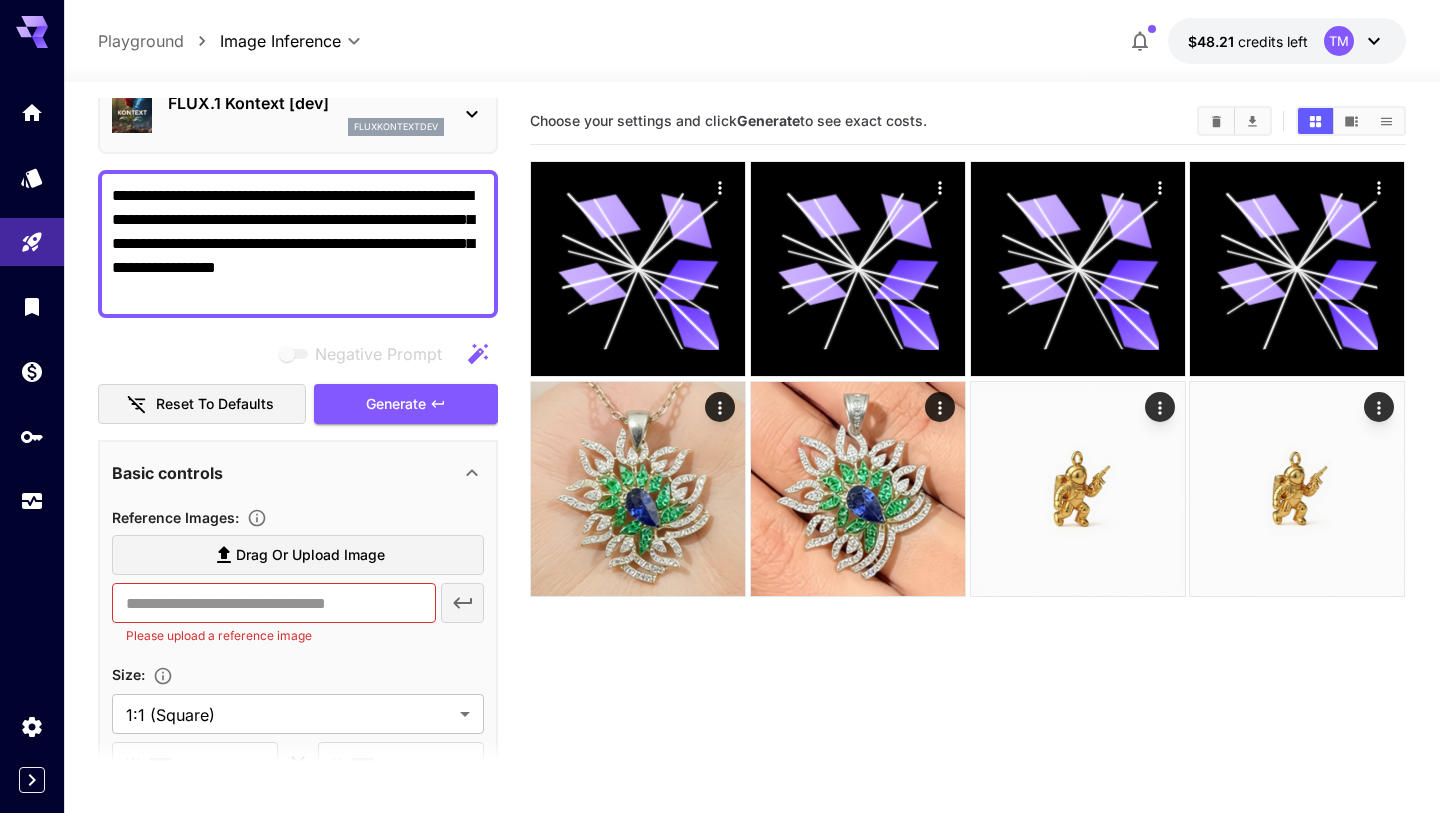 scroll, scrollTop: 108, scrollLeft: 0, axis: vertical 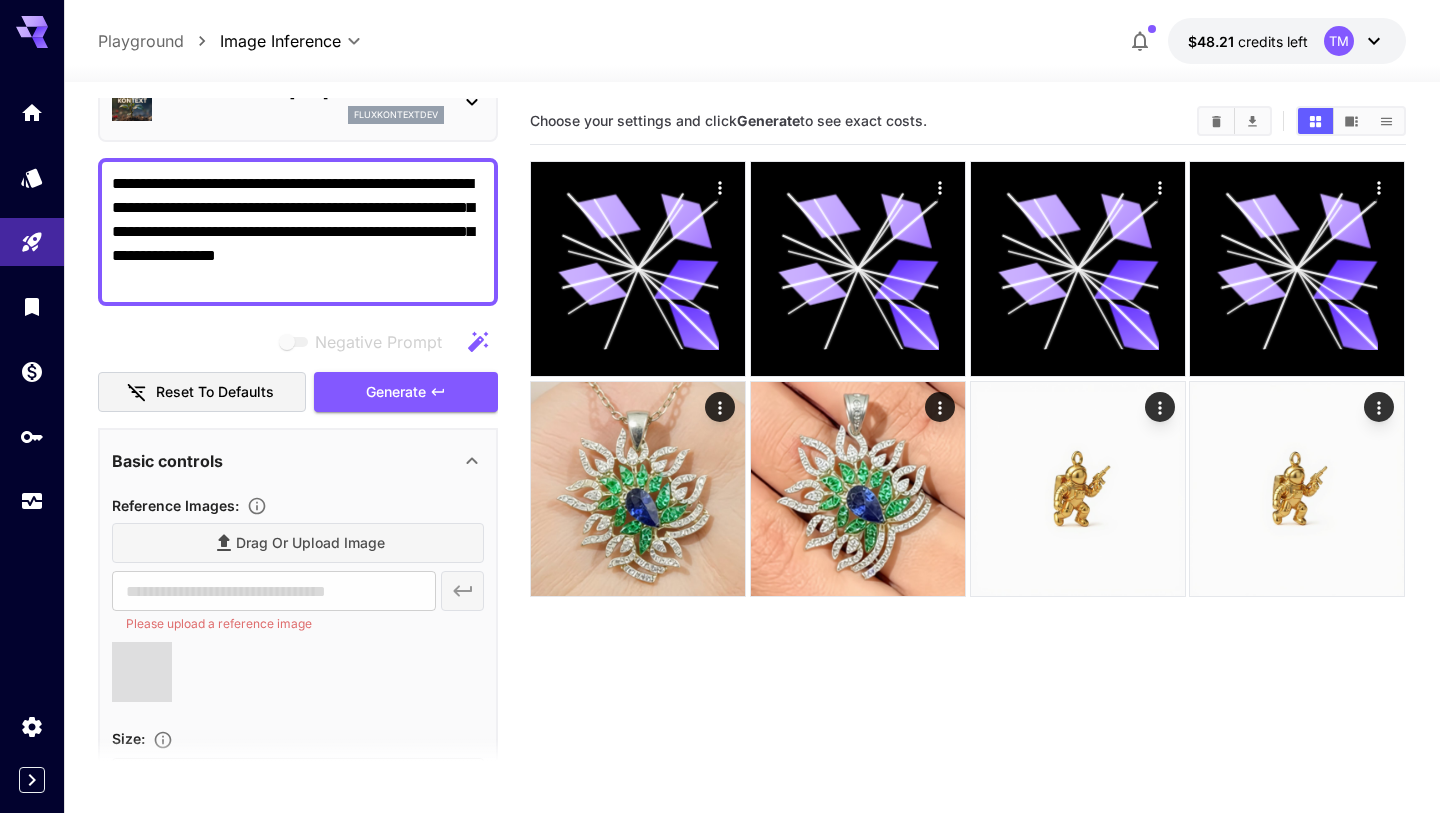 type on "**********" 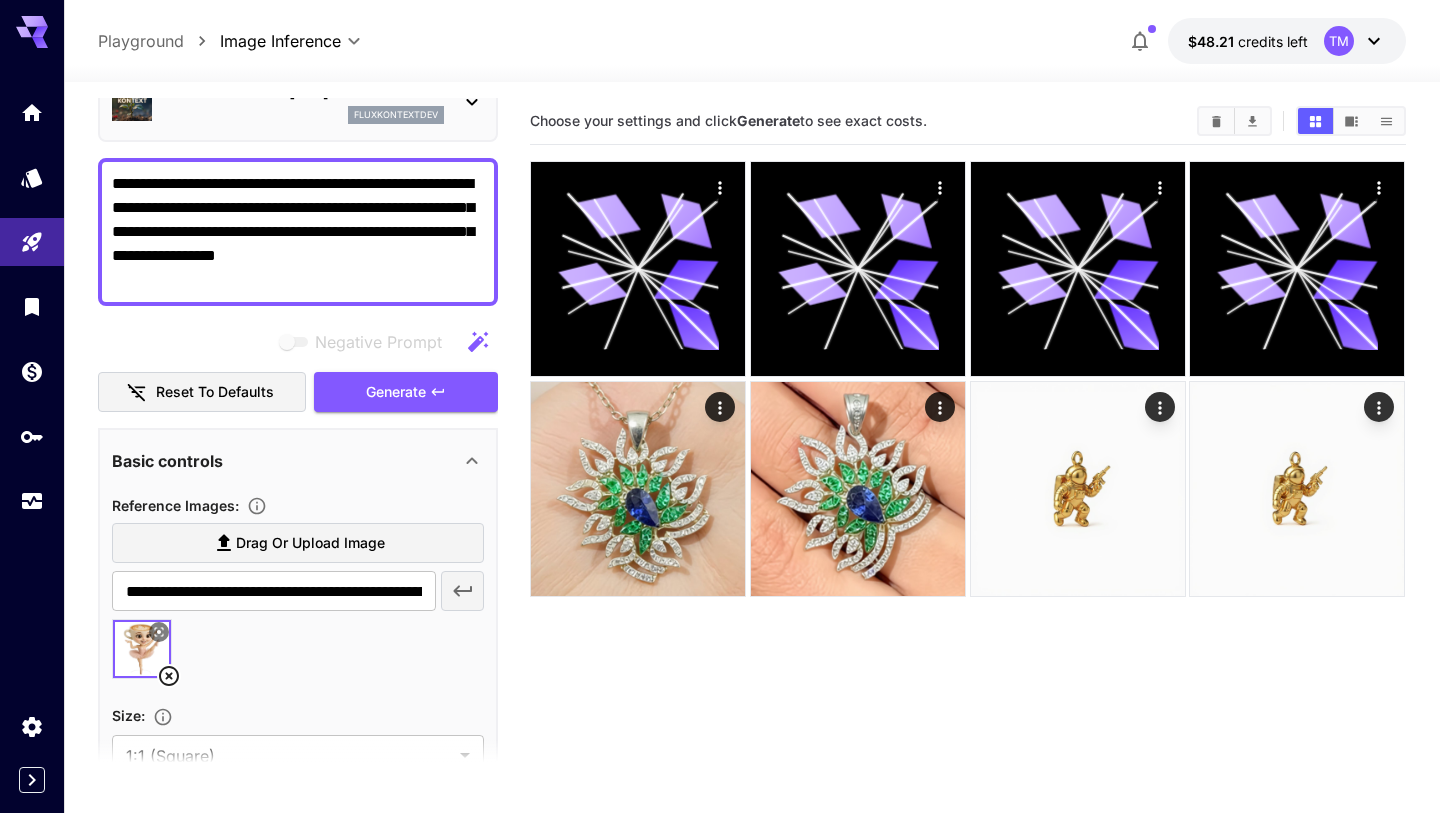 scroll, scrollTop: 157, scrollLeft: 0, axis: vertical 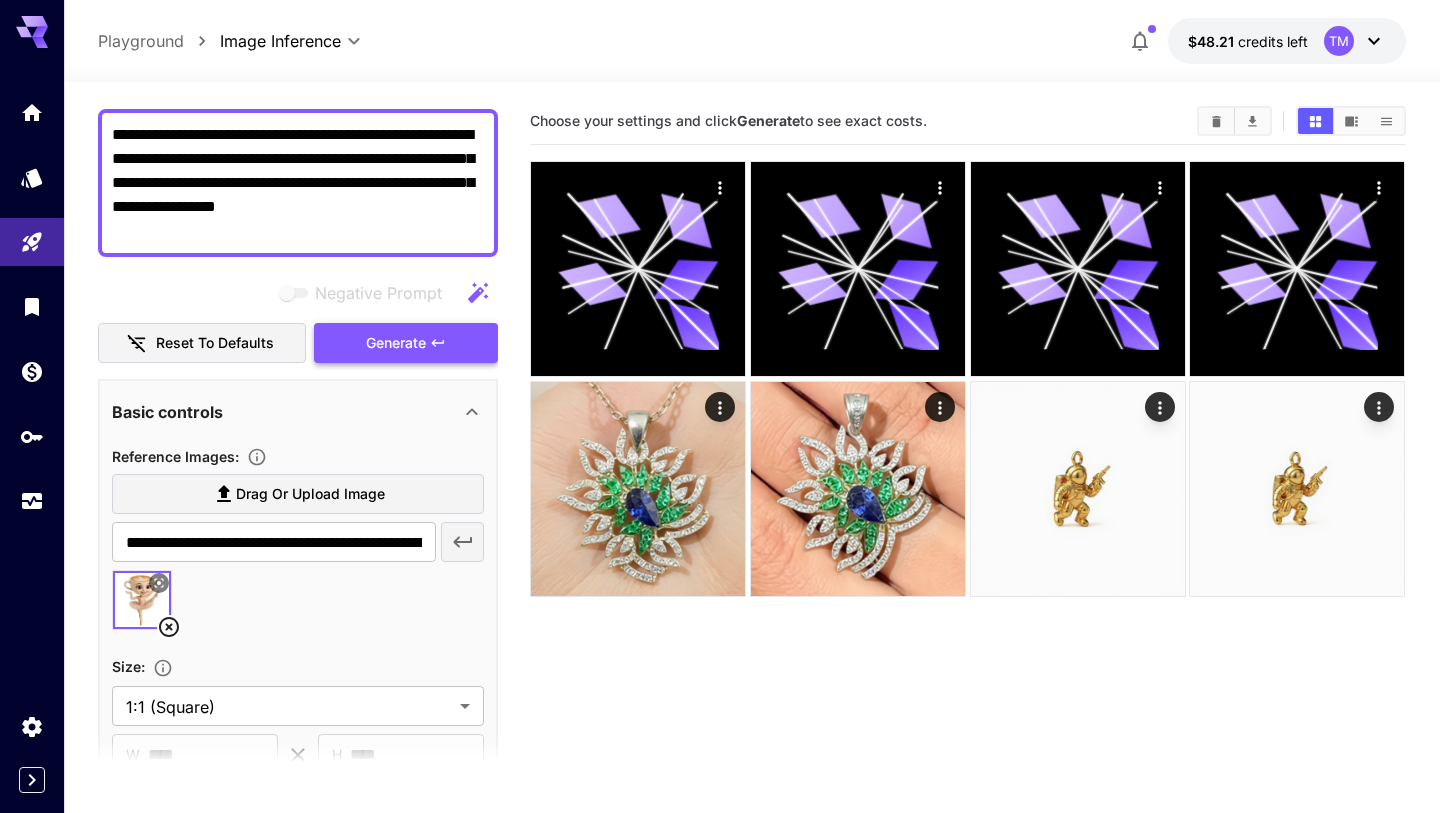 click on "Generate" at bounding box center [406, 343] 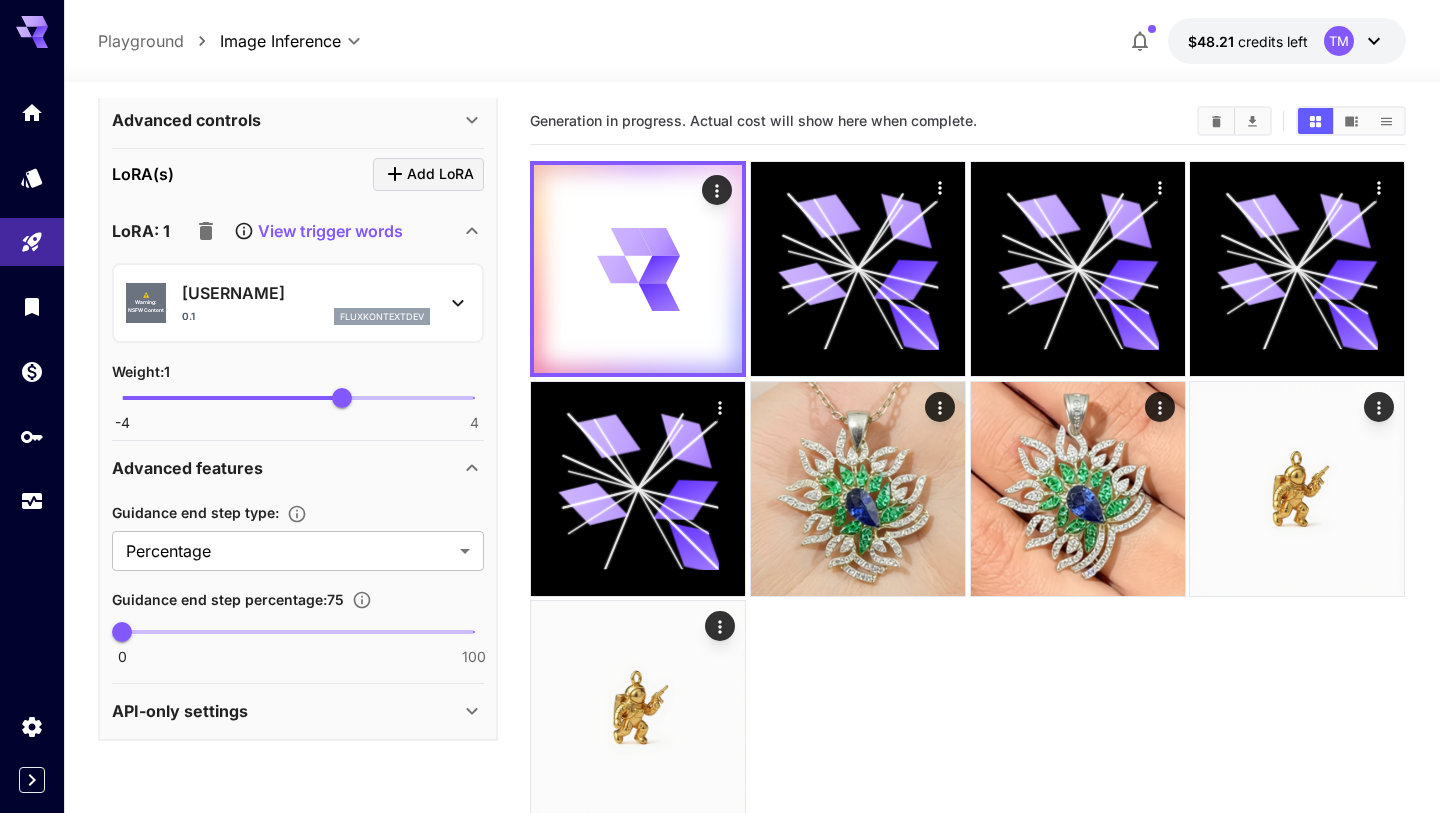 scroll, scrollTop: 0, scrollLeft: 0, axis: both 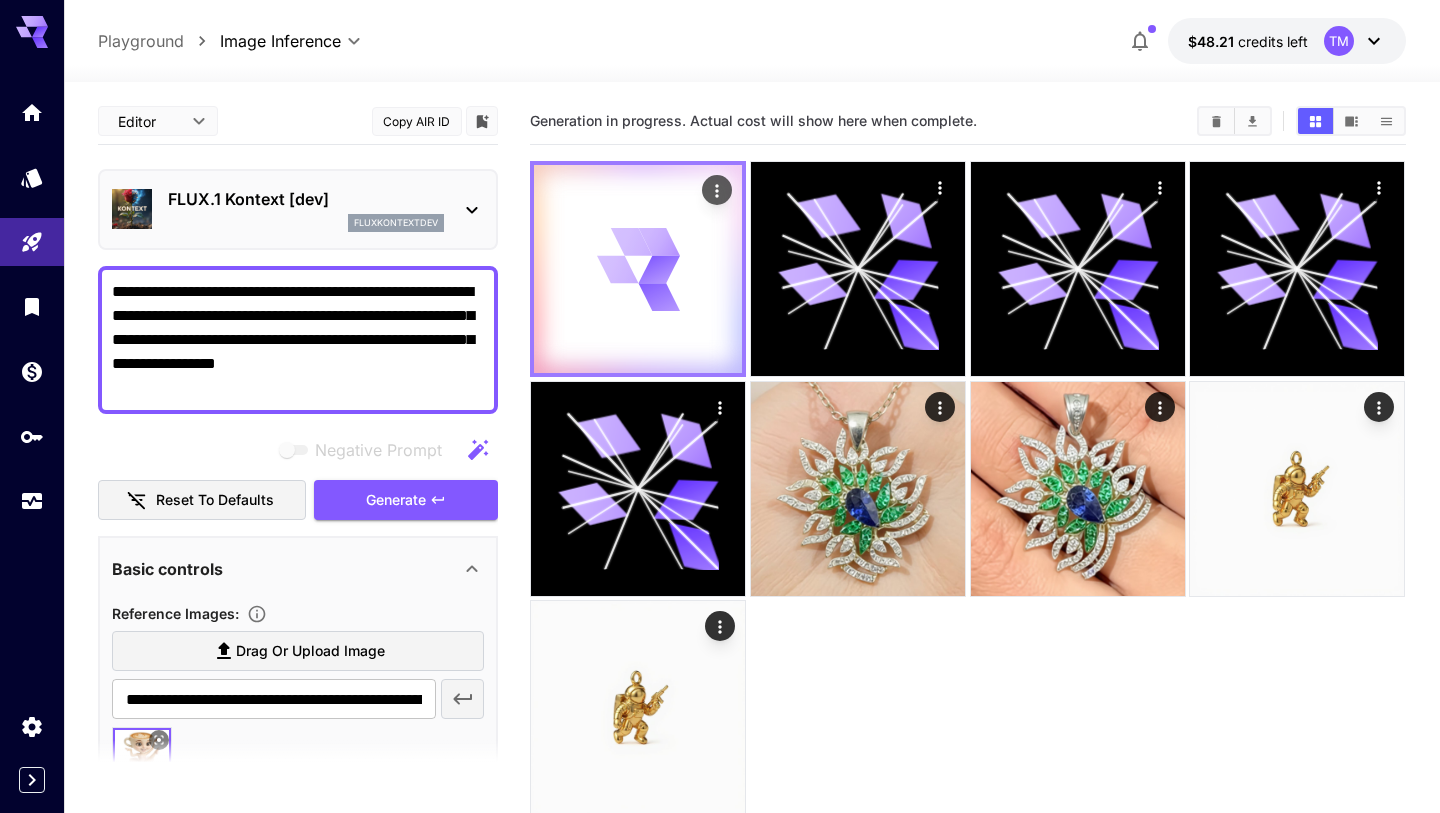 click 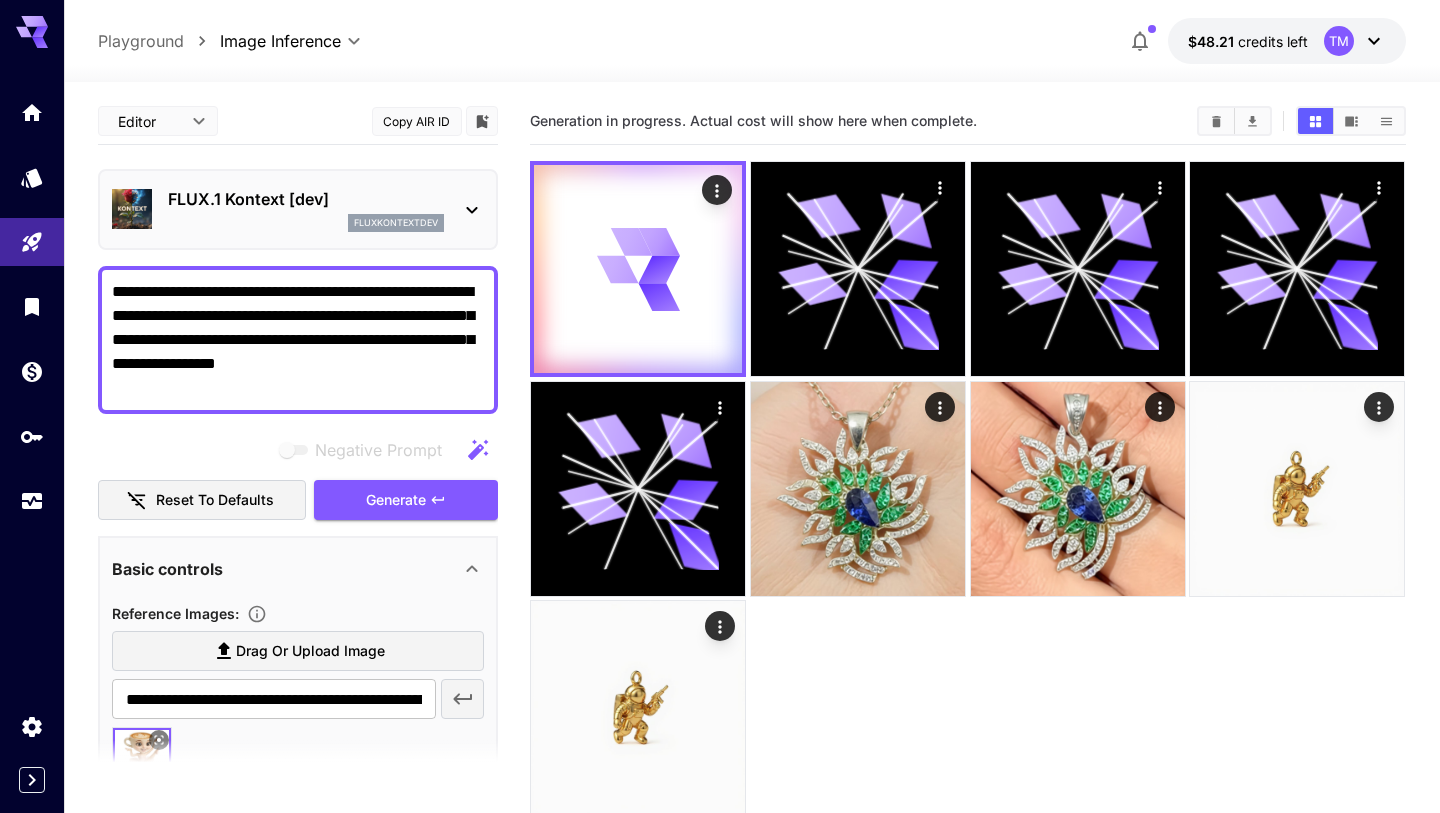 click on "Generation in progress. Actual cost will show here when complete." at bounding box center (967, 121) 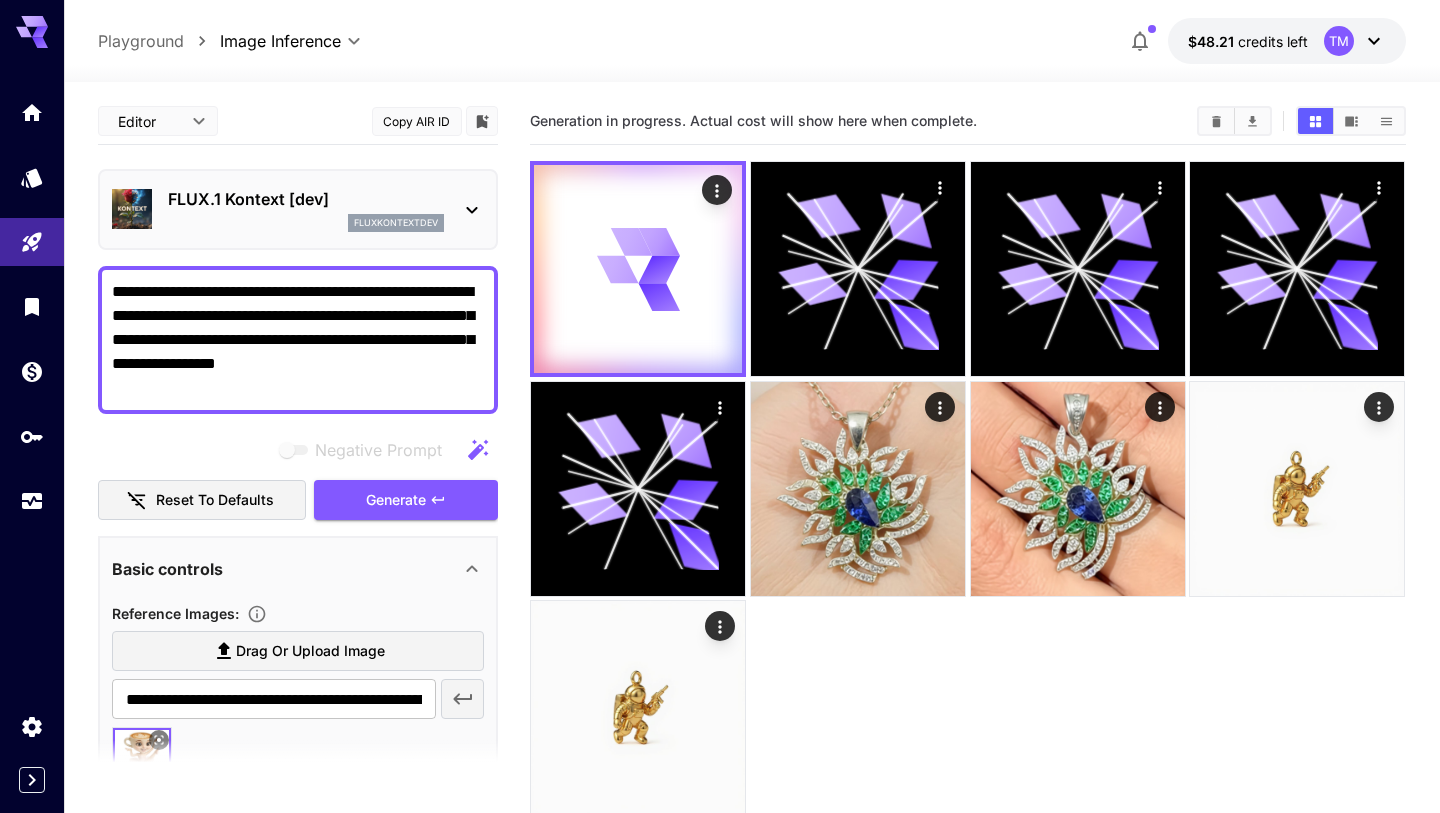 scroll, scrollTop: 158, scrollLeft: 0, axis: vertical 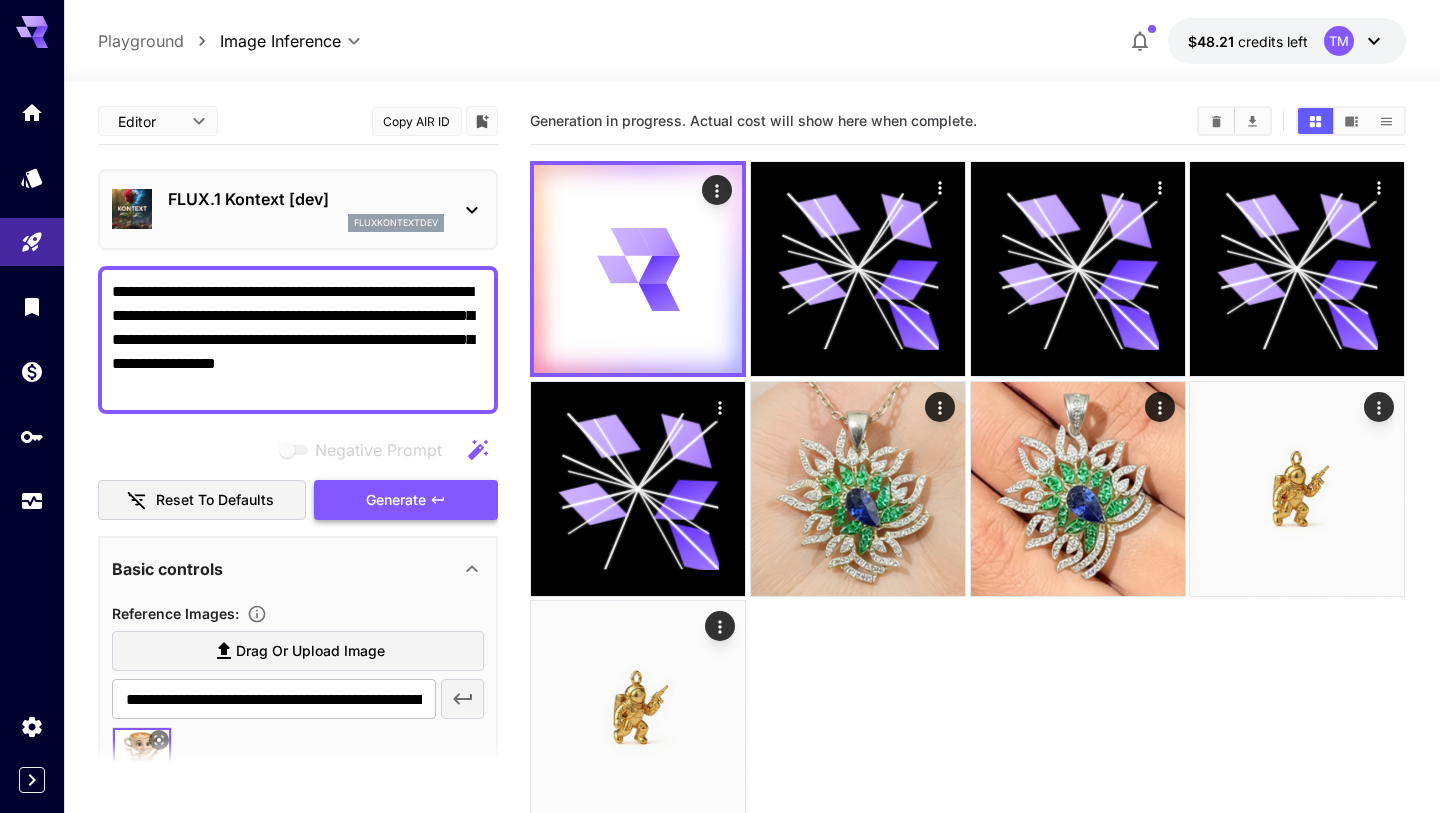 click on "Generate" at bounding box center (406, 500) 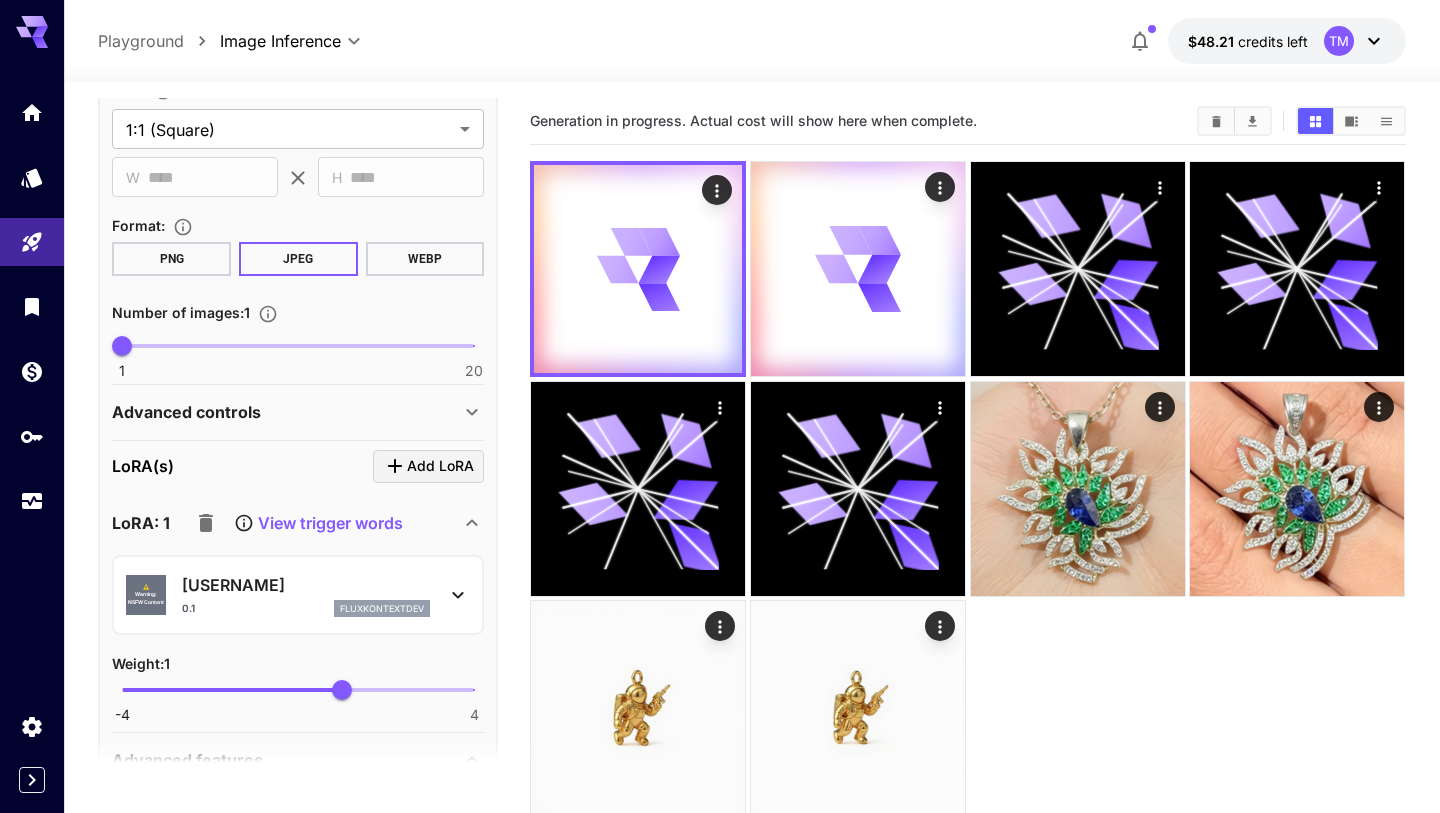 scroll, scrollTop: 0, scrollLeft: 0, axis: both 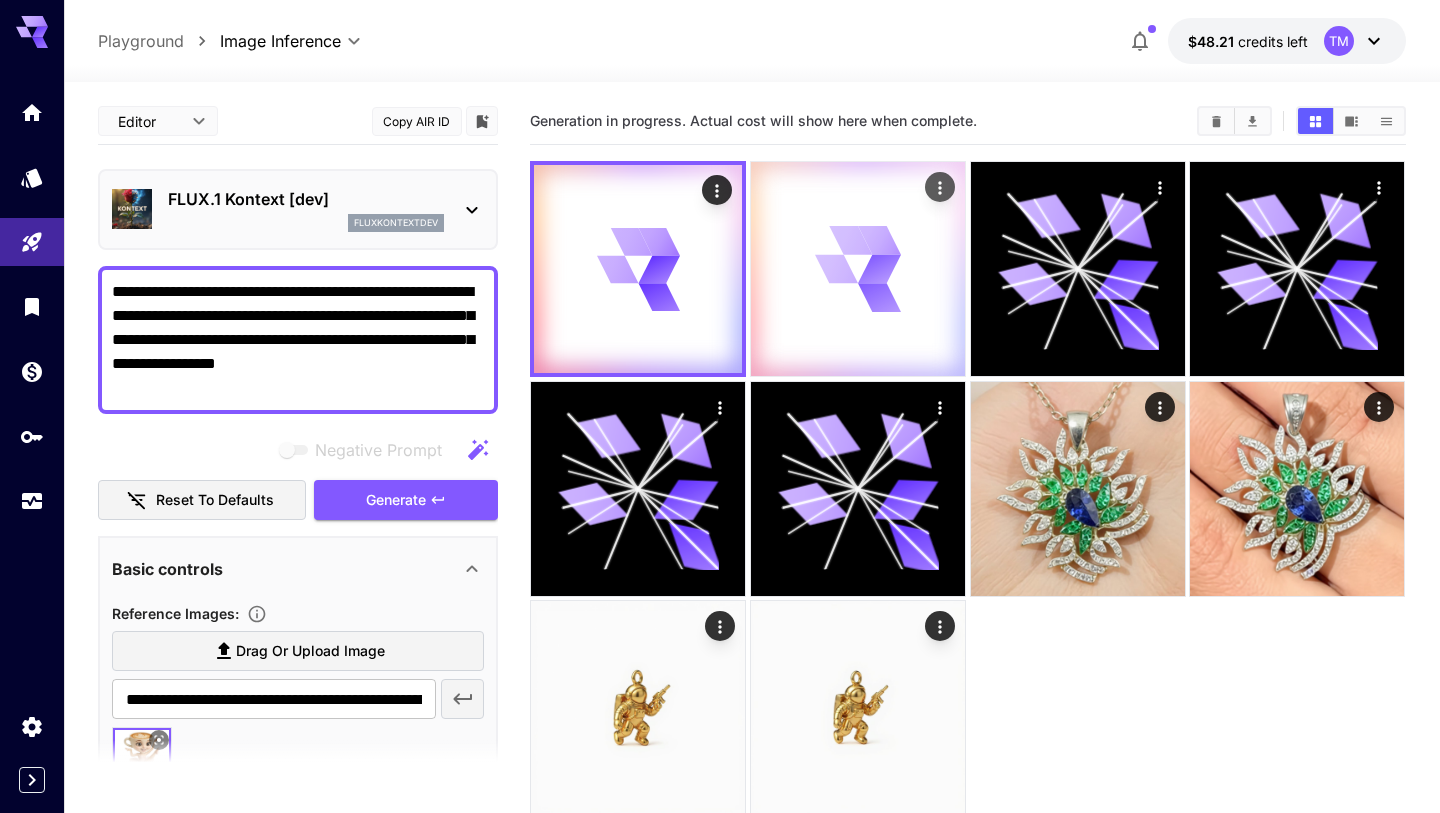 click 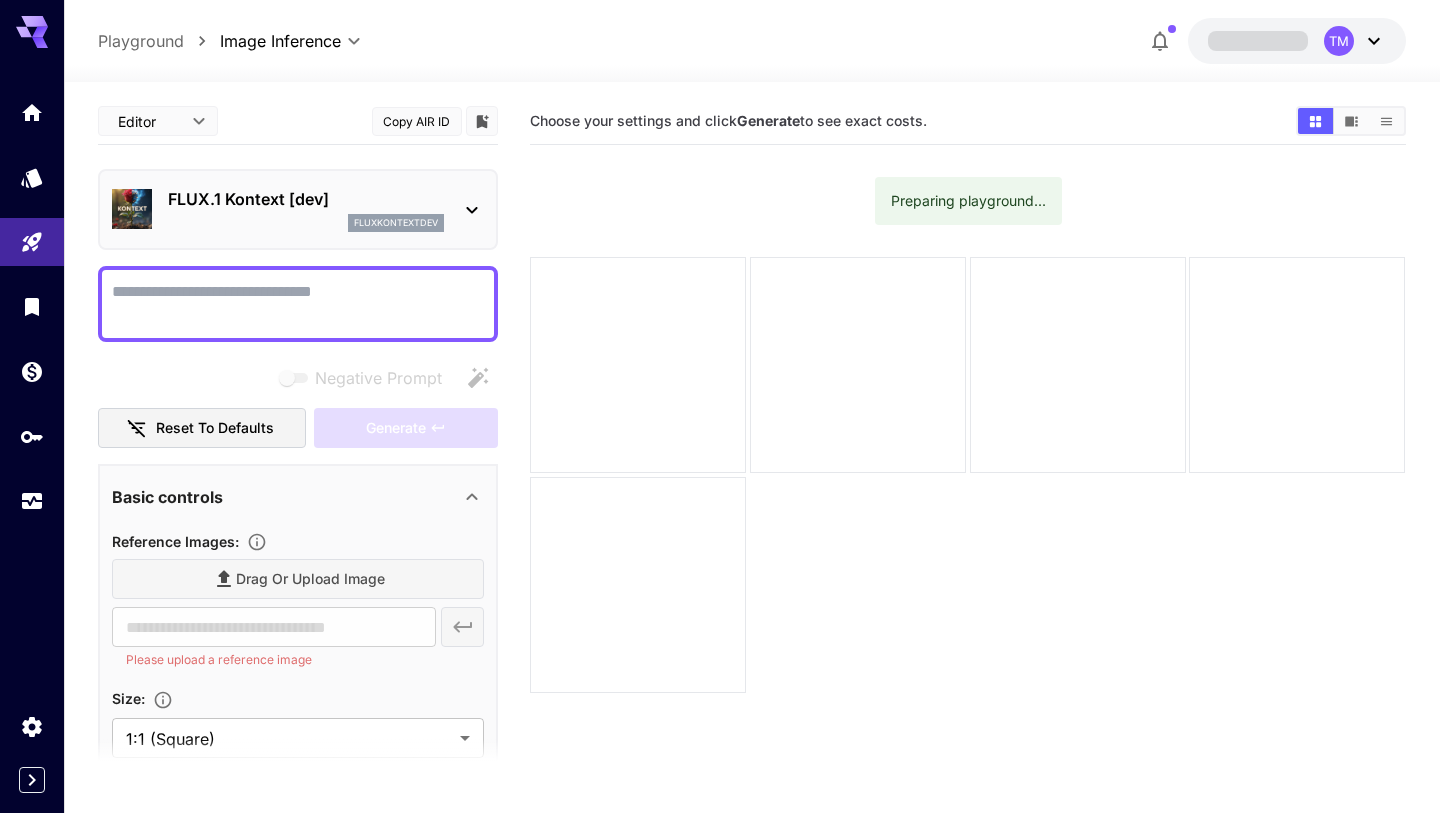 scroll, scrollTop: 0, scrollLeft: 0, axis: both 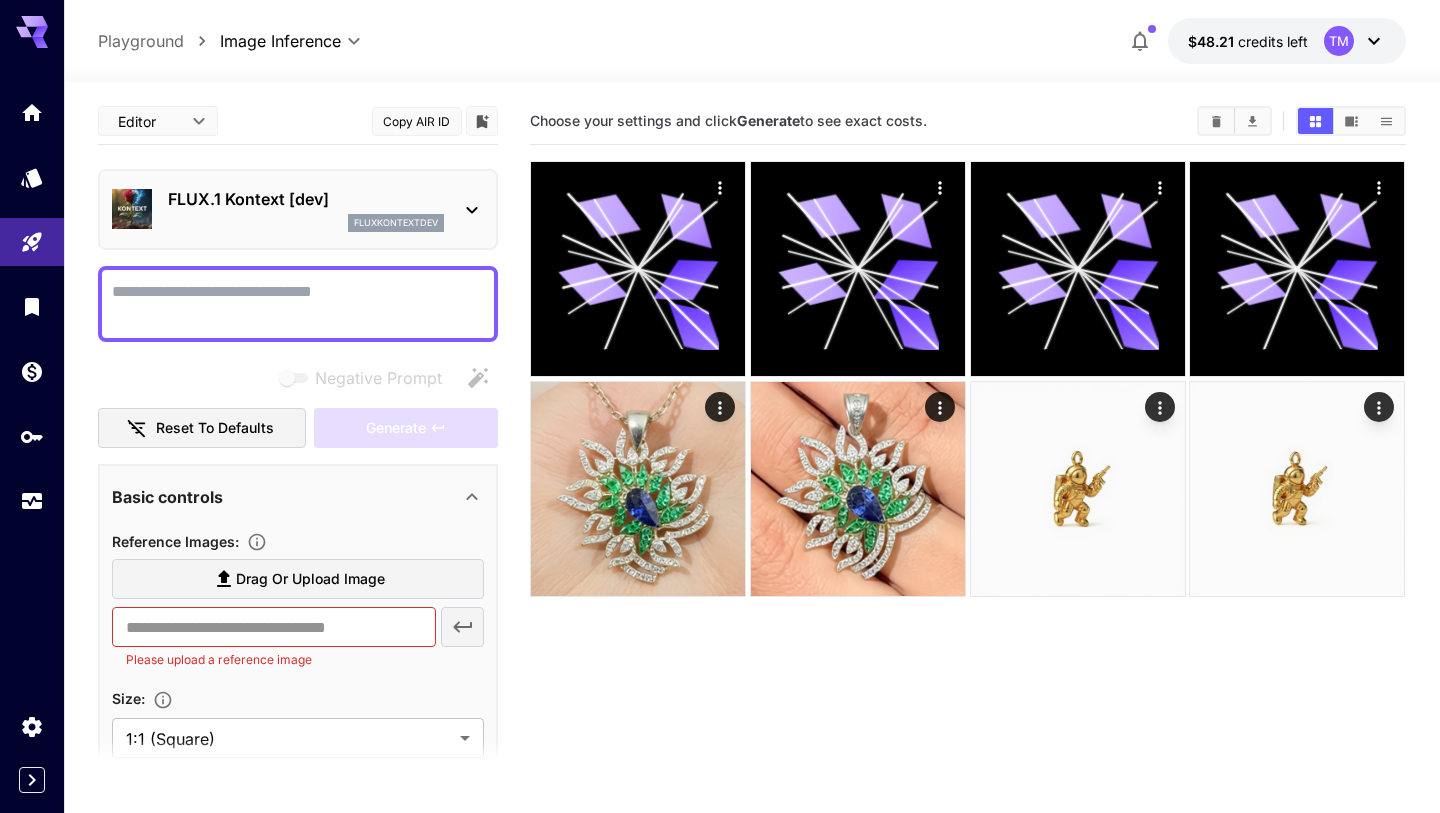 click on "Negative Prompt" at bounding box center [298, 304] 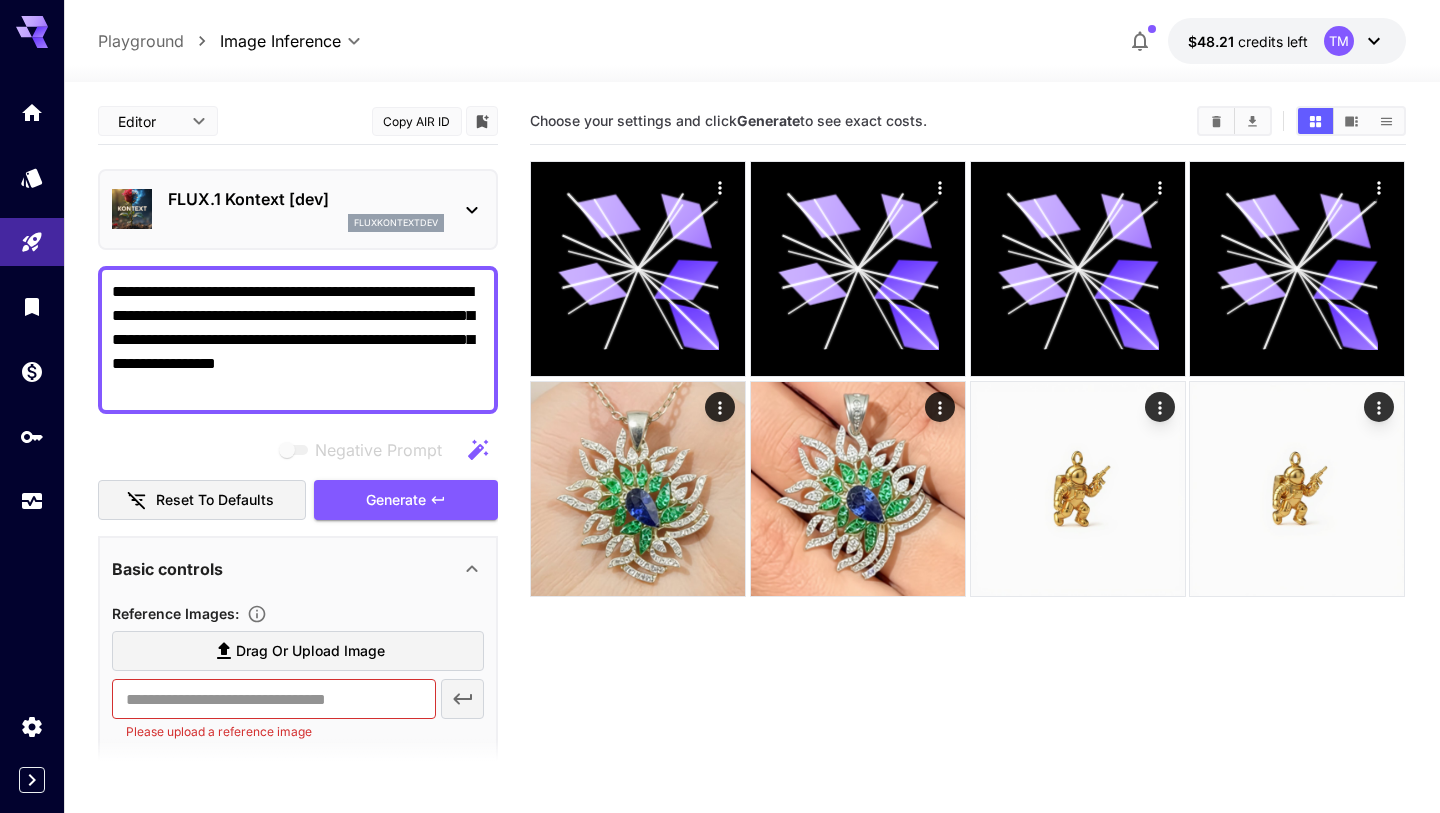 scroll, scrollTop: 546, scrollLeft: 0, axis: vertical 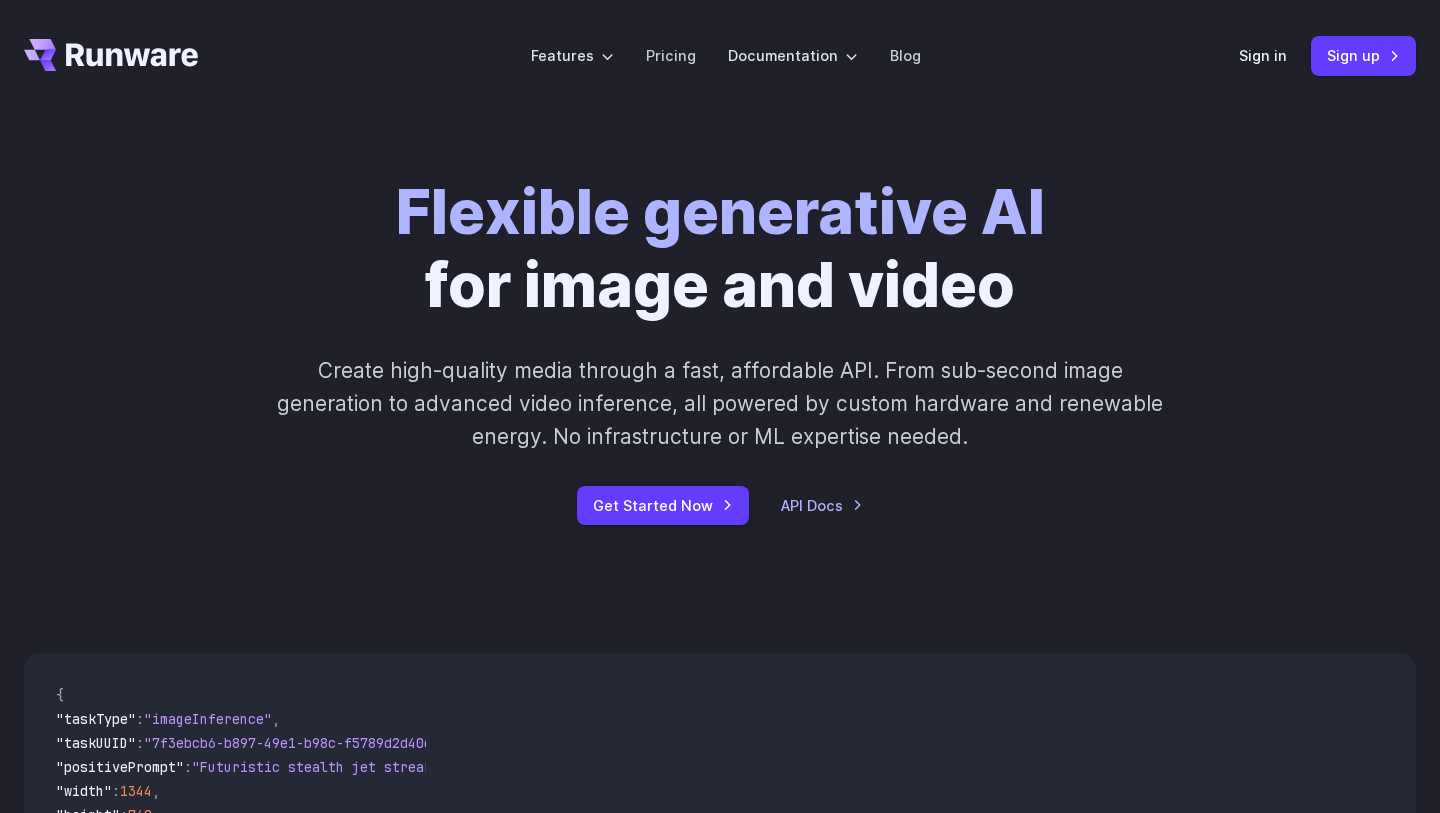 click on "Sign in        Sign up" at bounding box center (1327, 55) 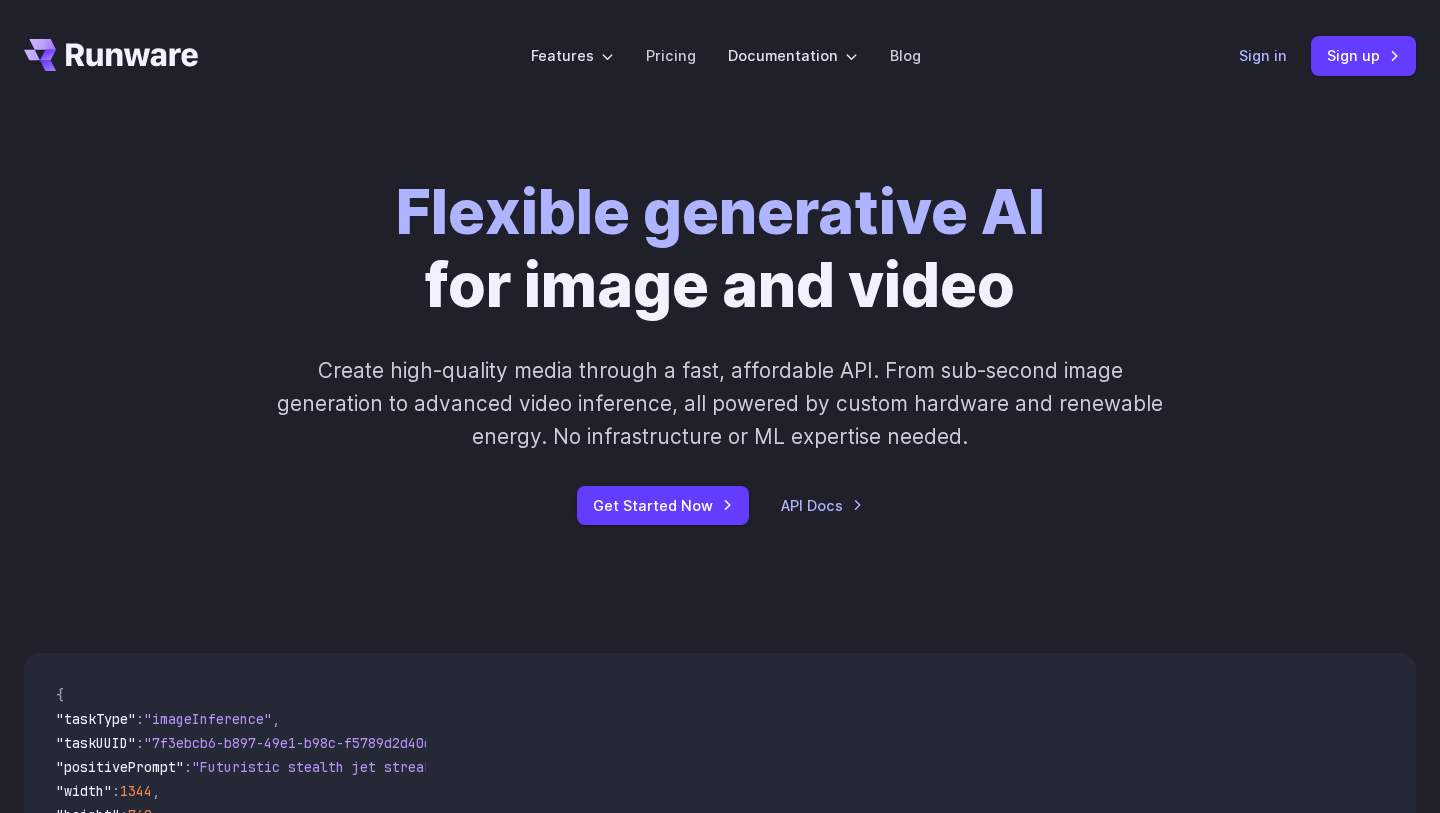 click on "Sign in" at bounding box center (1263, 55) 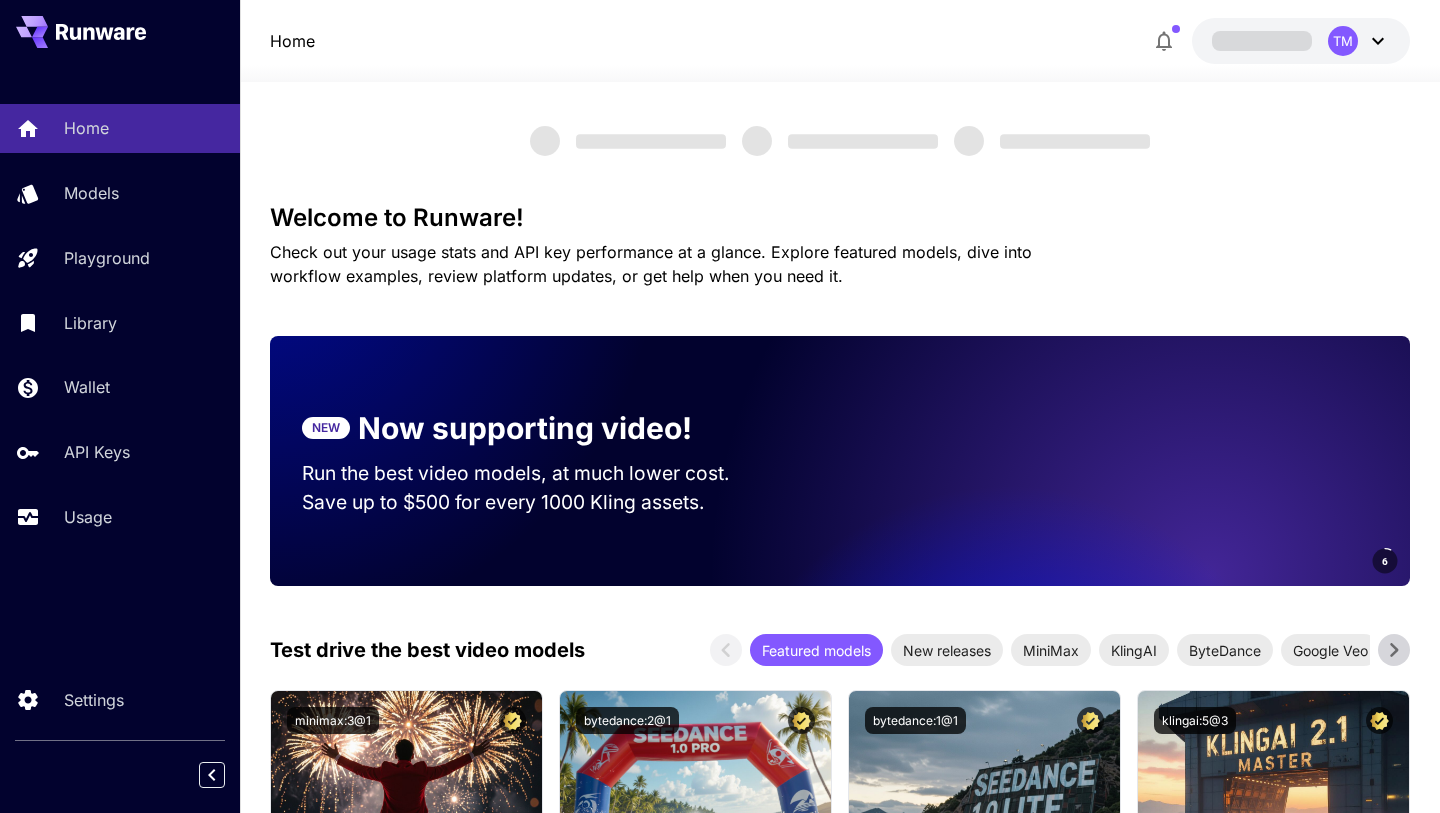 scroll, scrollTop: 0, scrollLeft: 0, axis: both 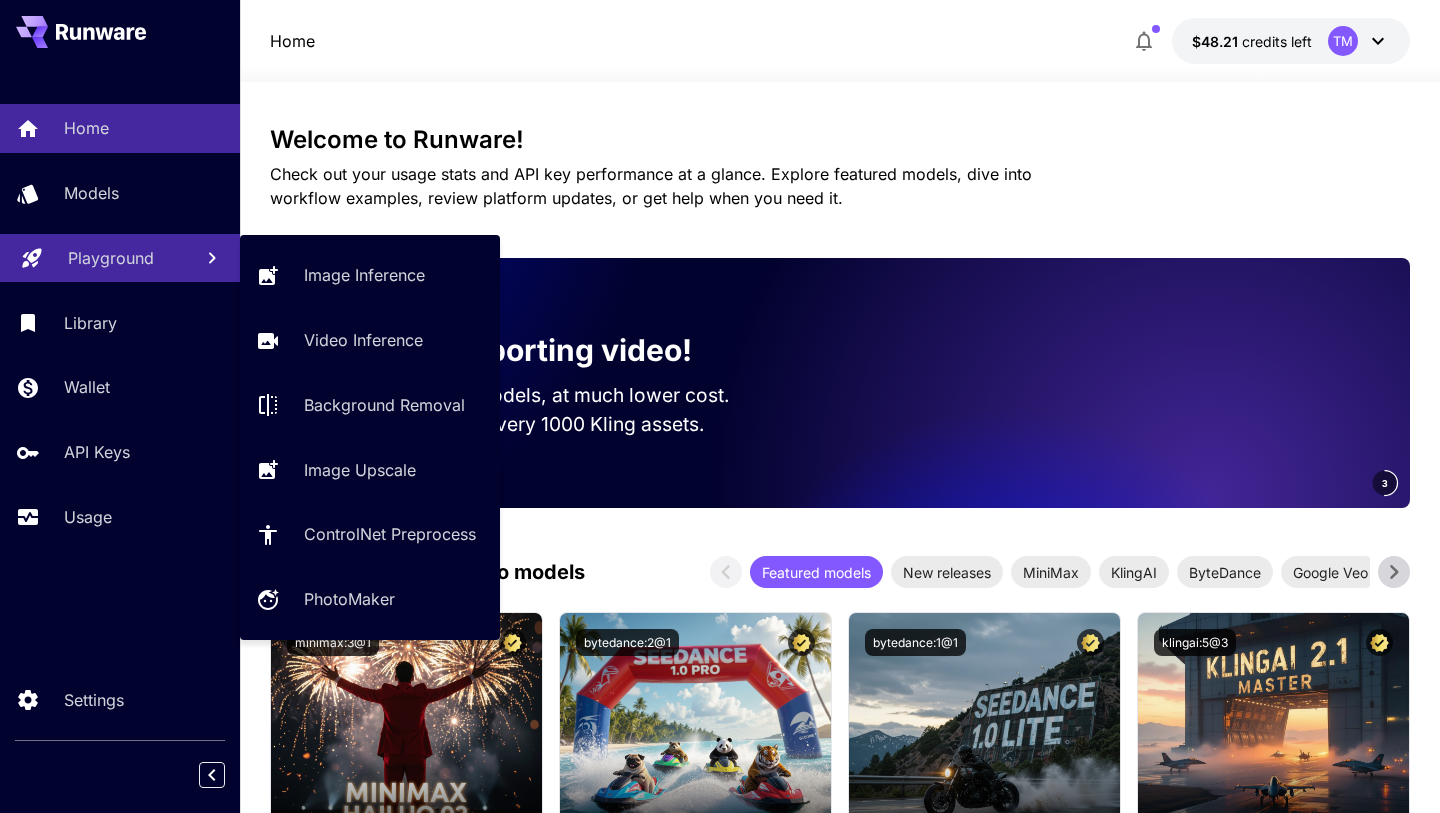 click on "Playground" at bounding box center (120, 258) 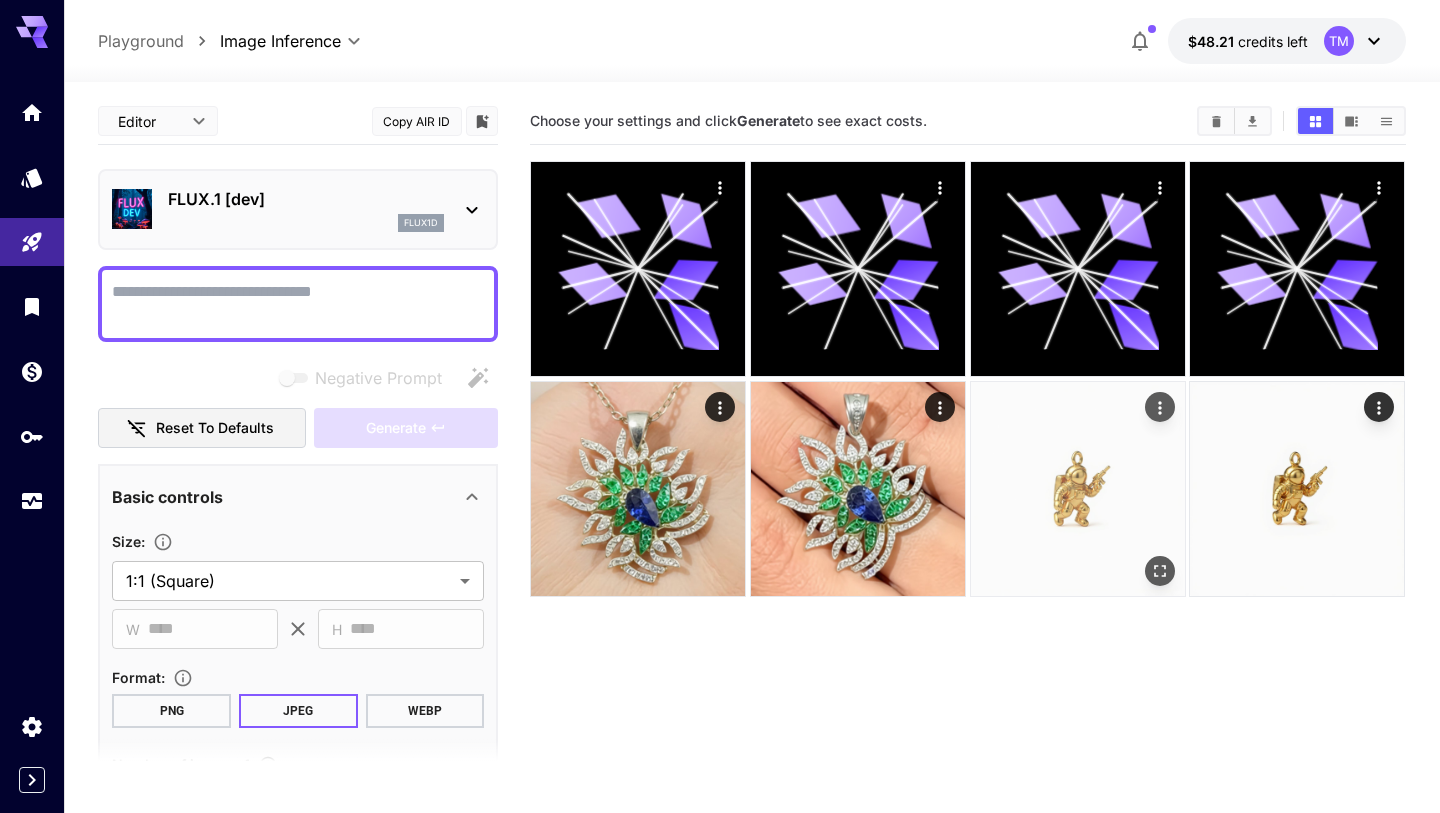 click at bounding box center [1078, 489] 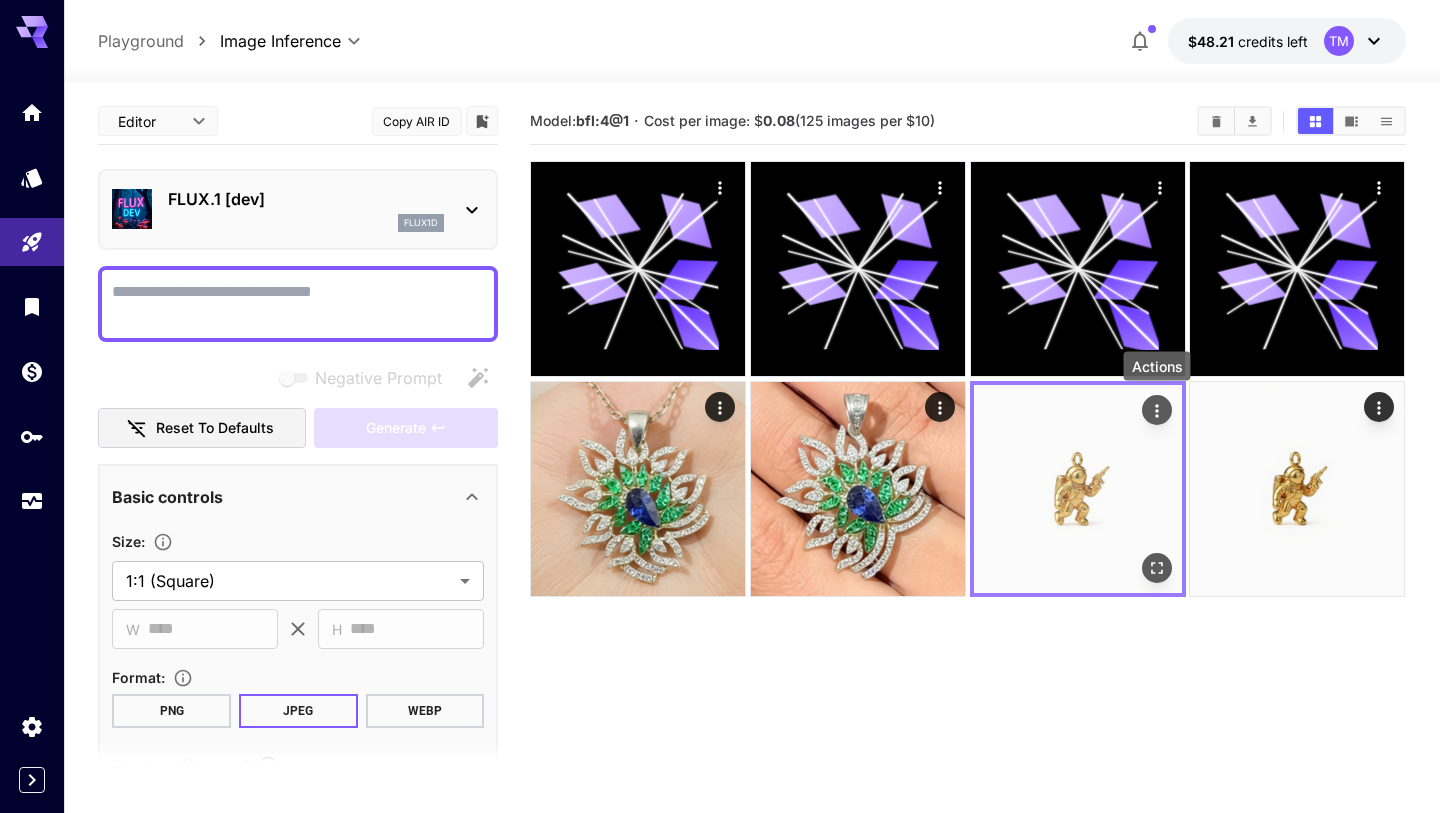 click at bounding box center (1157, 410) 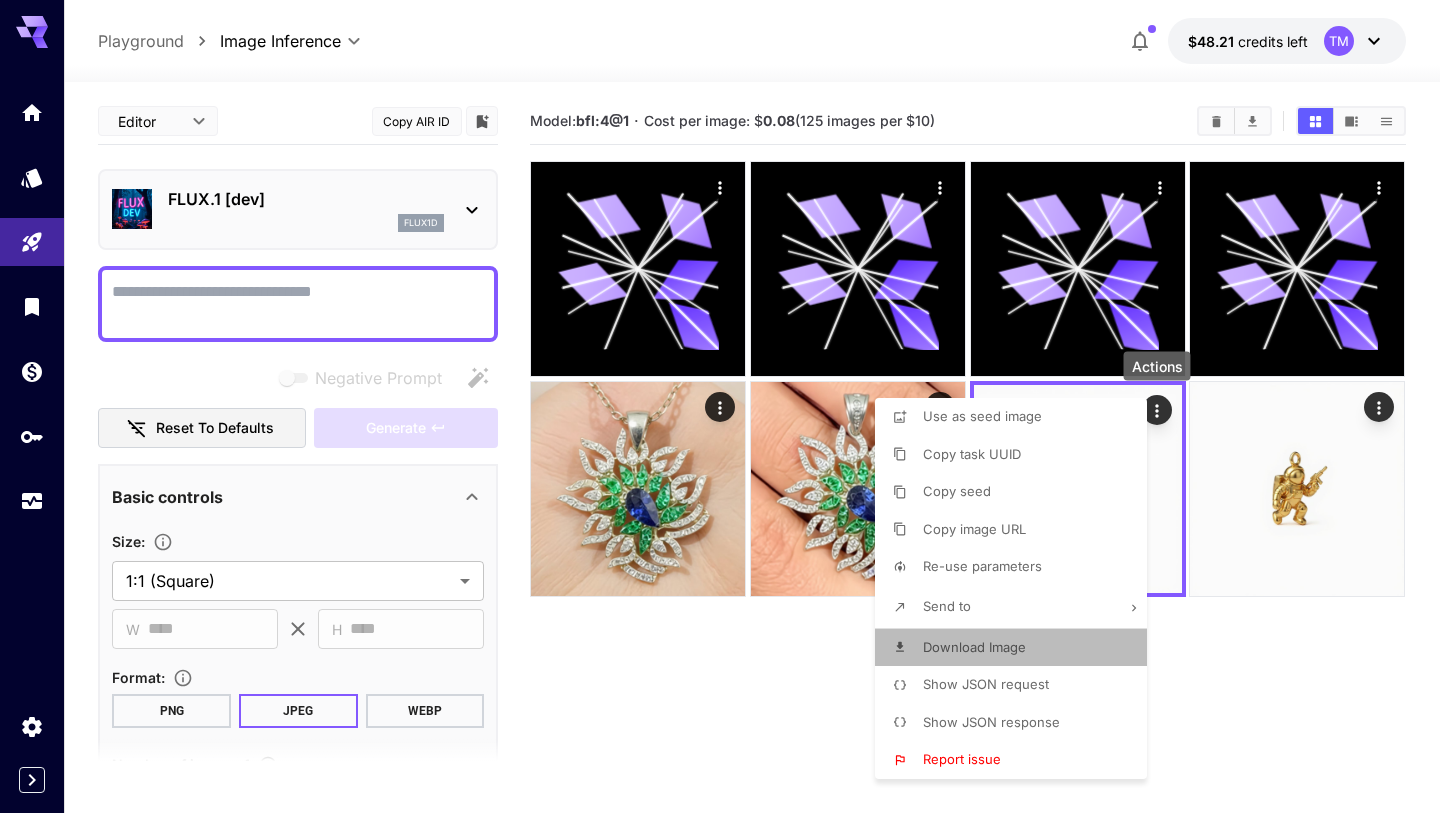 click on "Download Image" at bounding box center (1017, 648) 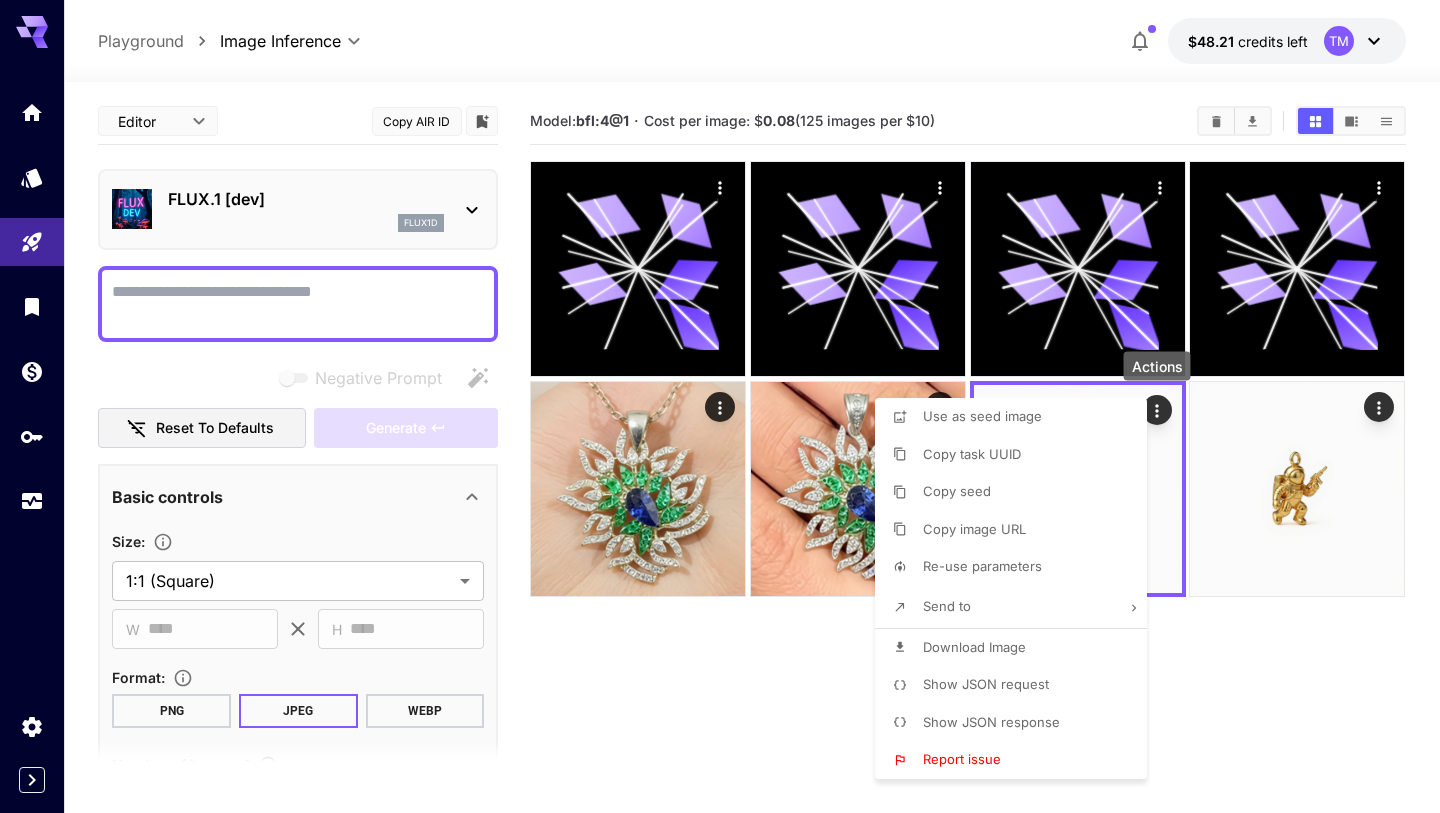 click at bounding box center [720, 406] 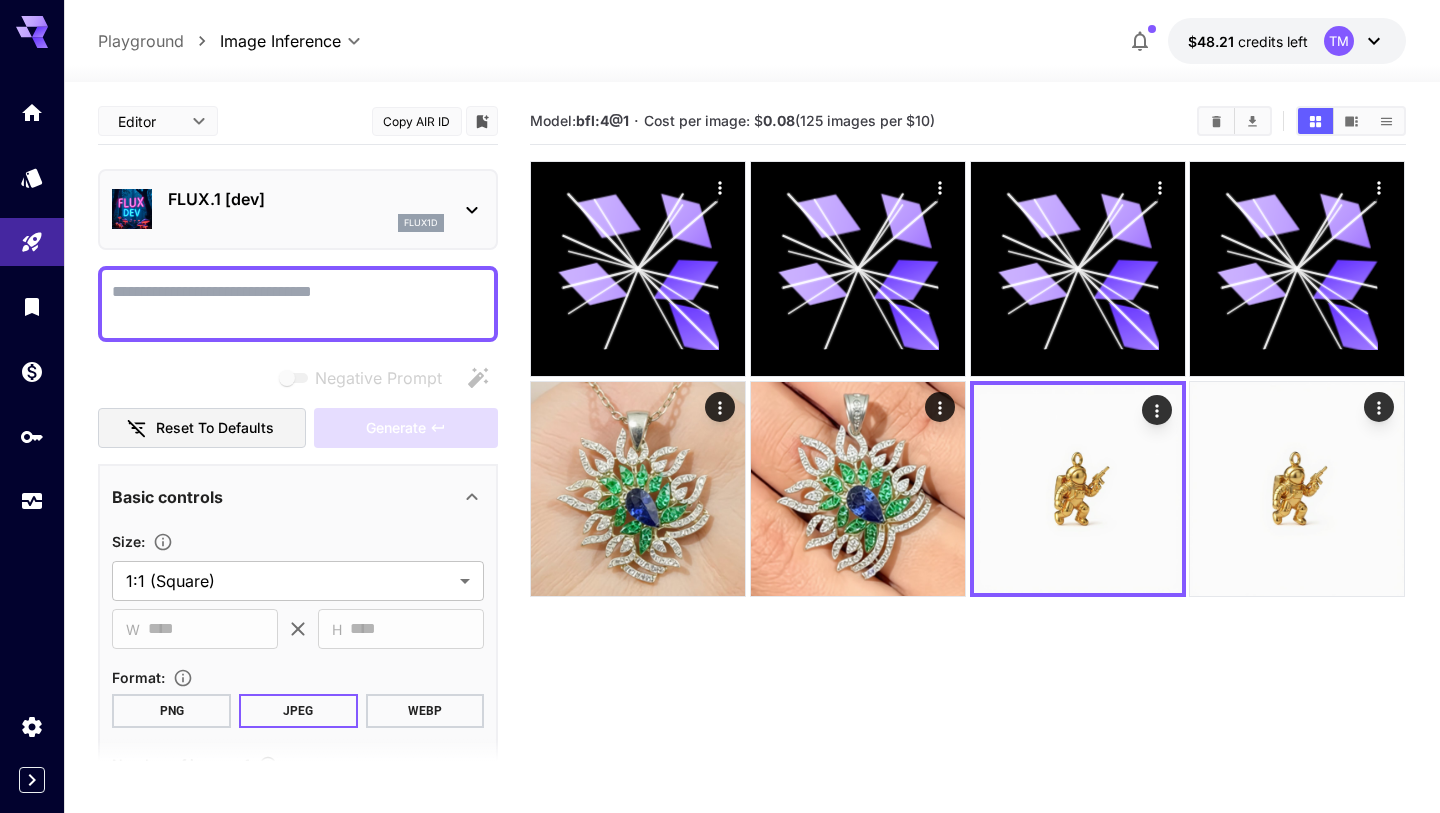 type 